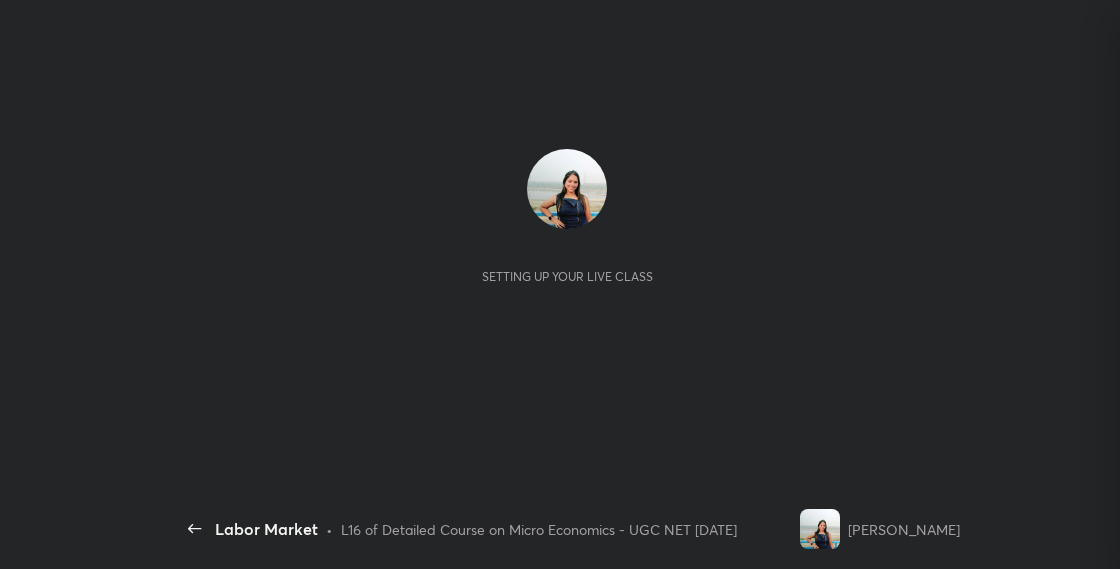 scroll, scrollTop: 0, scrollLeft: 0, axis: both 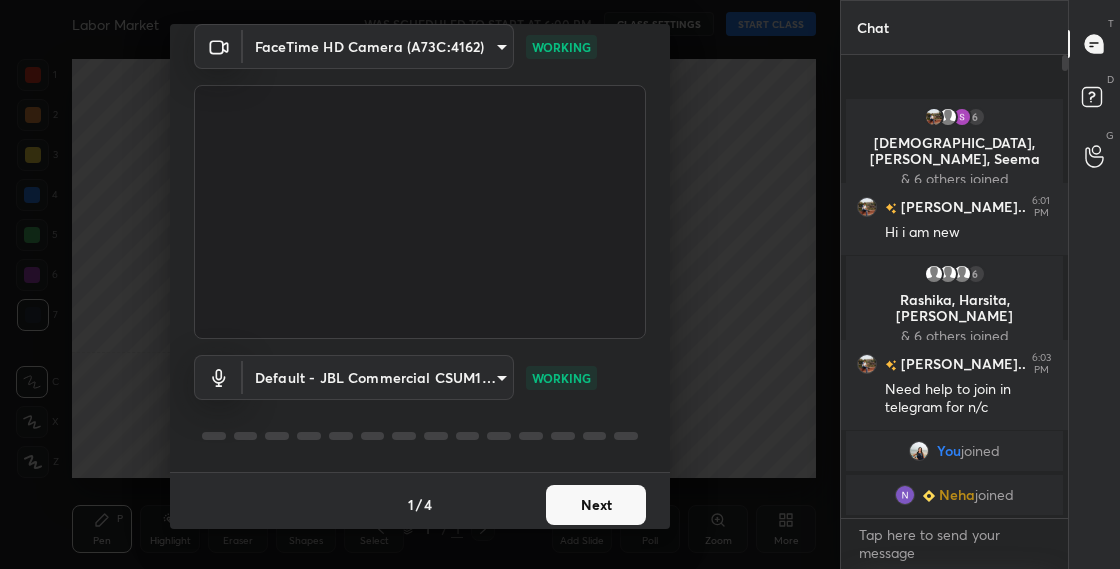 click on "Next" at bounding box center (596, 505) 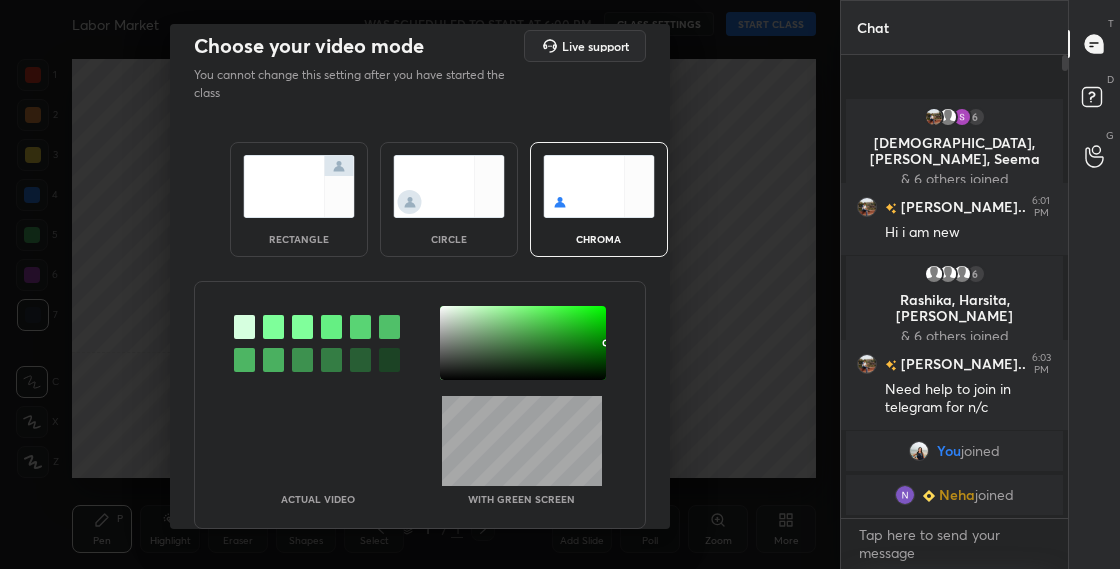 click on "circle" at bounding box center (449, 199) 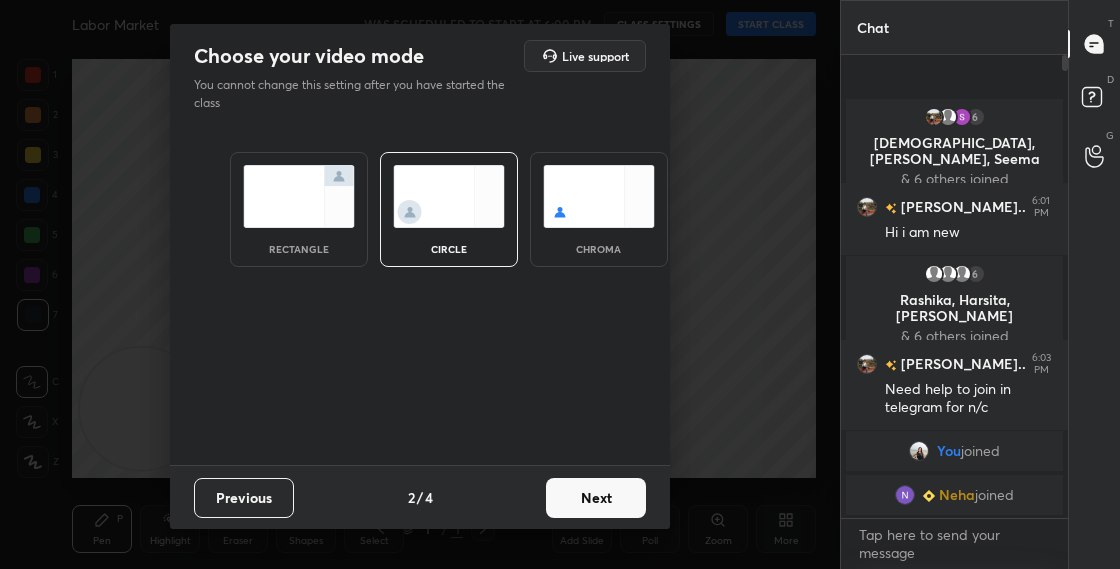 scroll, scrollTop: 0, scrollLeft: 0, axis: both 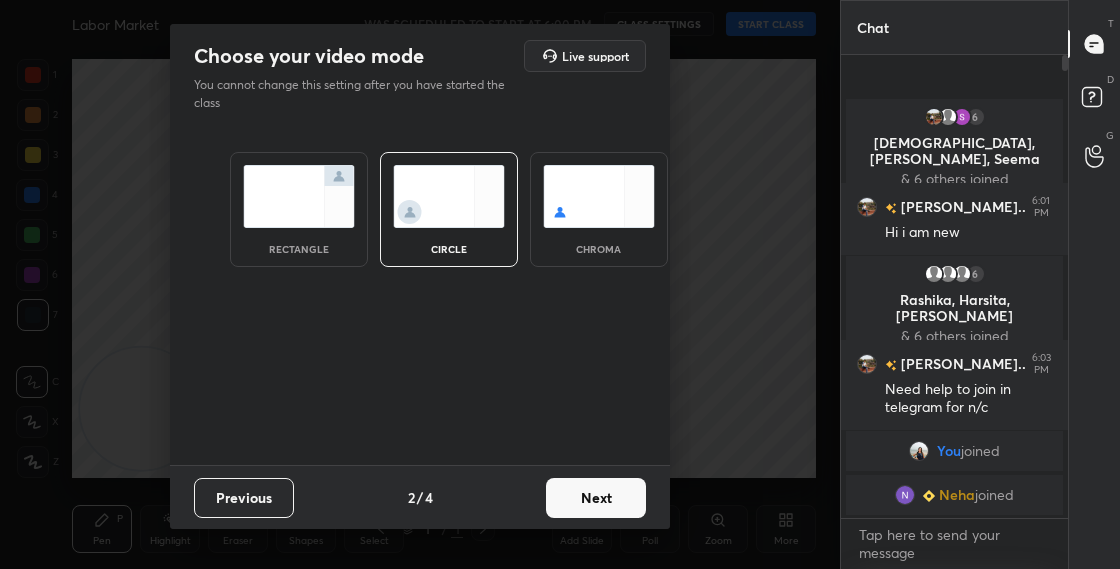 click on "Next" at bounding box center (596, 498) 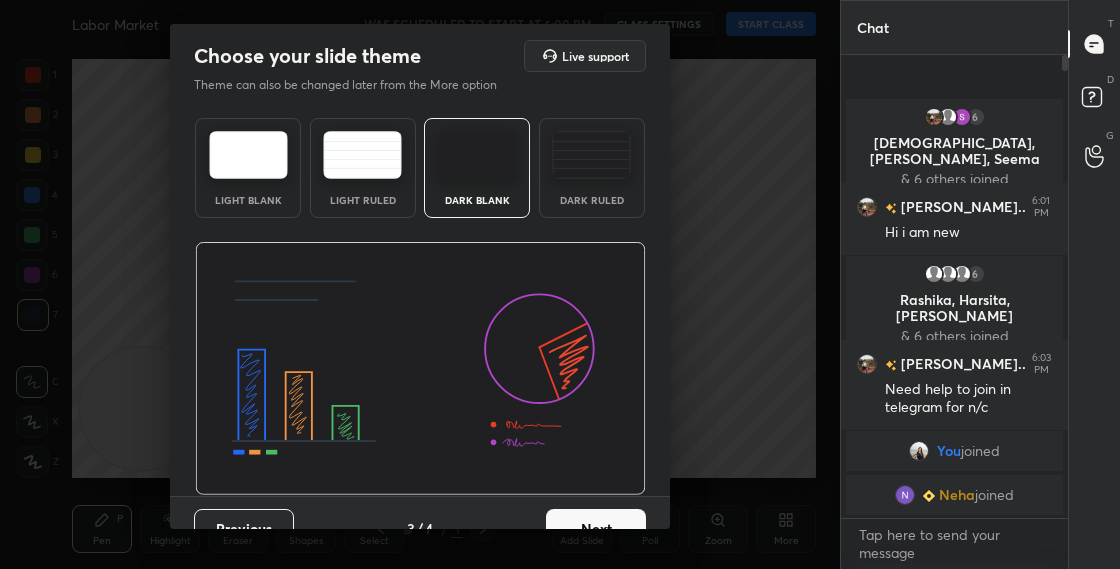 click on "Next" at bounding box center (596, 529) 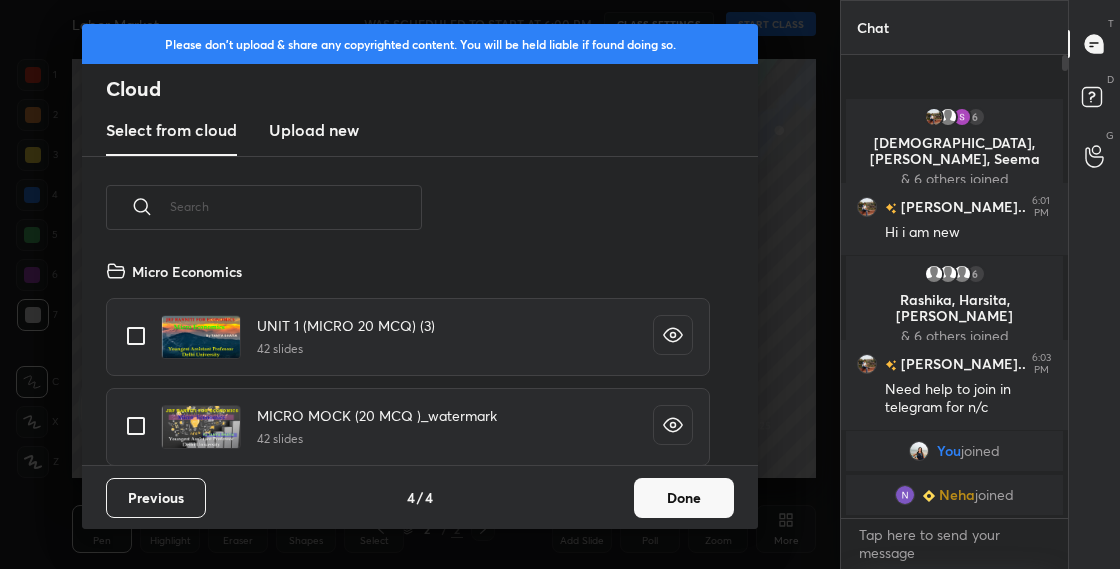 scroll, scrollTop: 7, scrollLeft: 11, axis: both 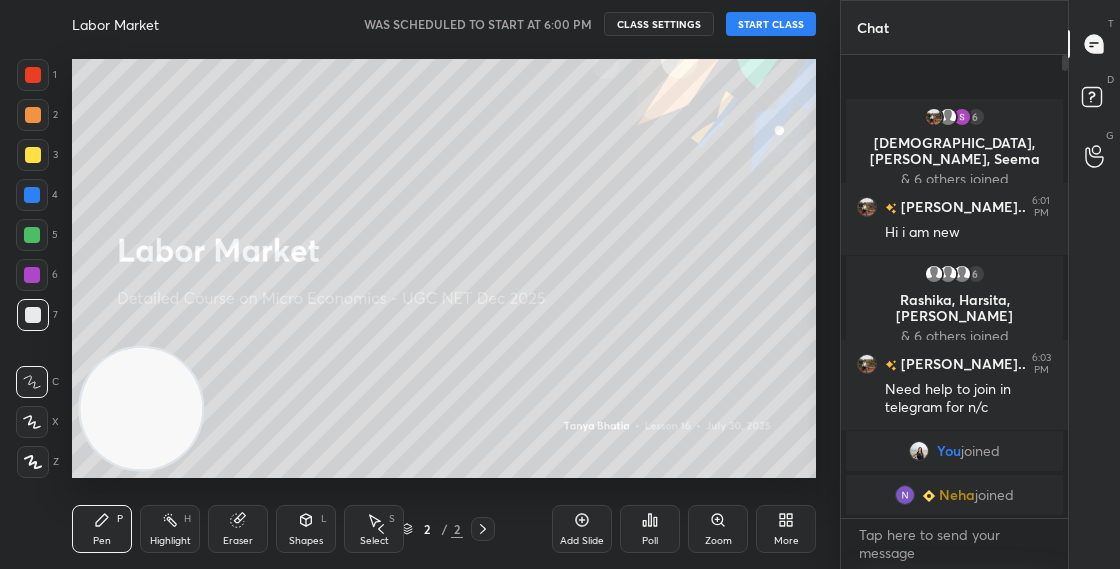click on "START CLASS" at bounding box center (771, 24) 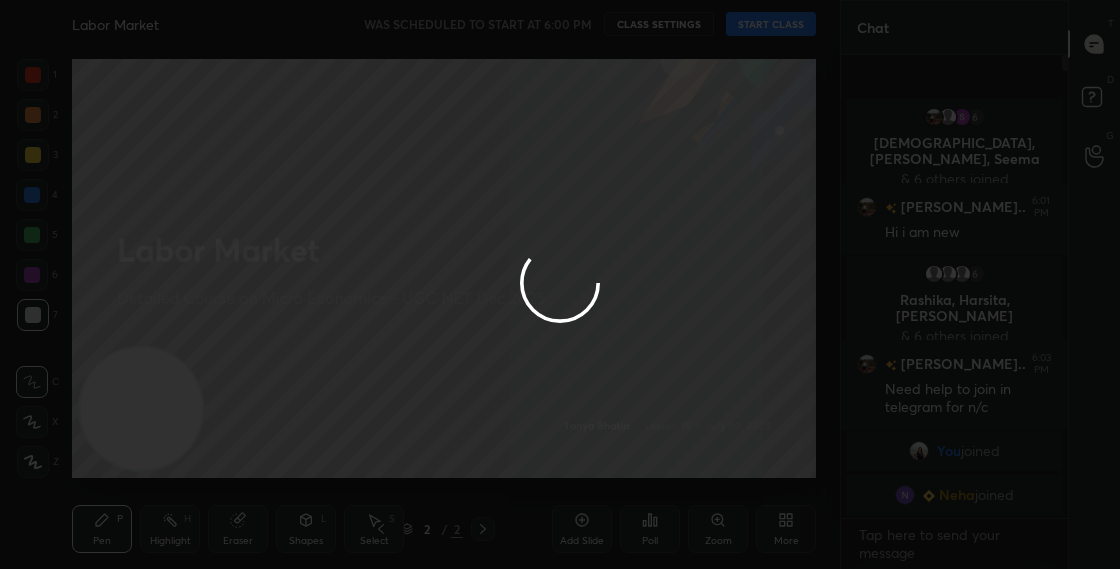 type on "x" 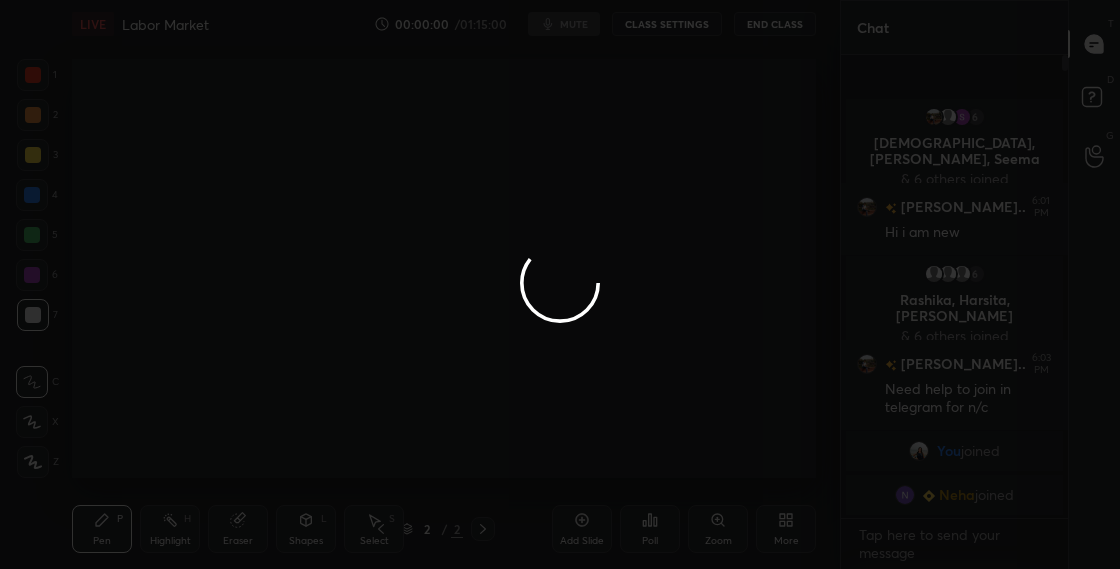 click at bounding box center (560, 284) 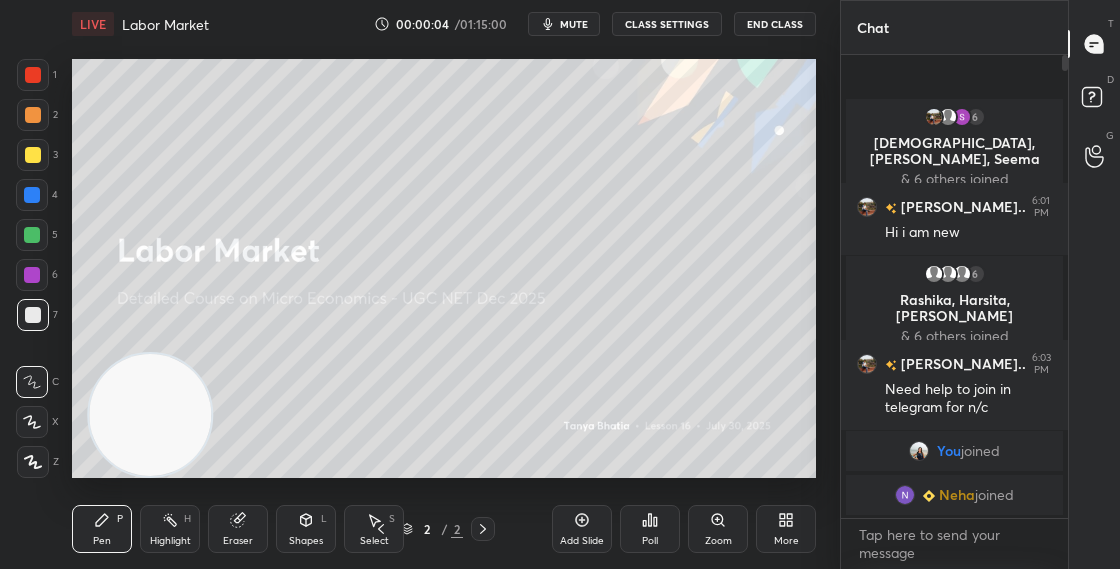 drag, startPoint x: 146, startPoint y: 403, endPoint x: 380, endPoint y: 282, distance: 263.4331 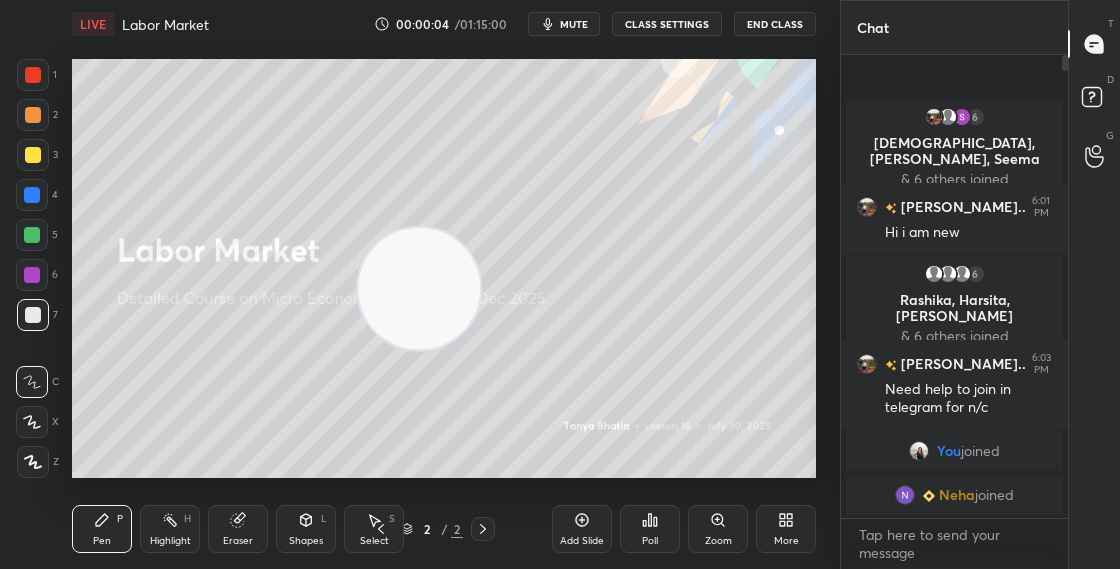 drag, startPoint x: 550, startPoint y: 228, endPoint x: 599, endPoint y: 190, distance: 62.008064 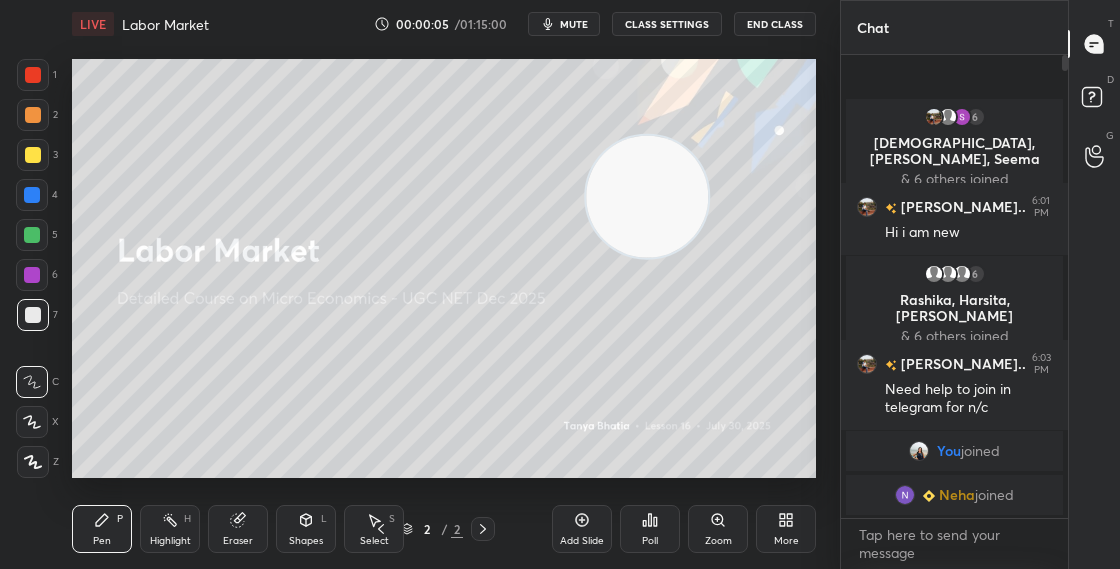 click on "CLASS SETTINGS" at bounding box center [667, 24] 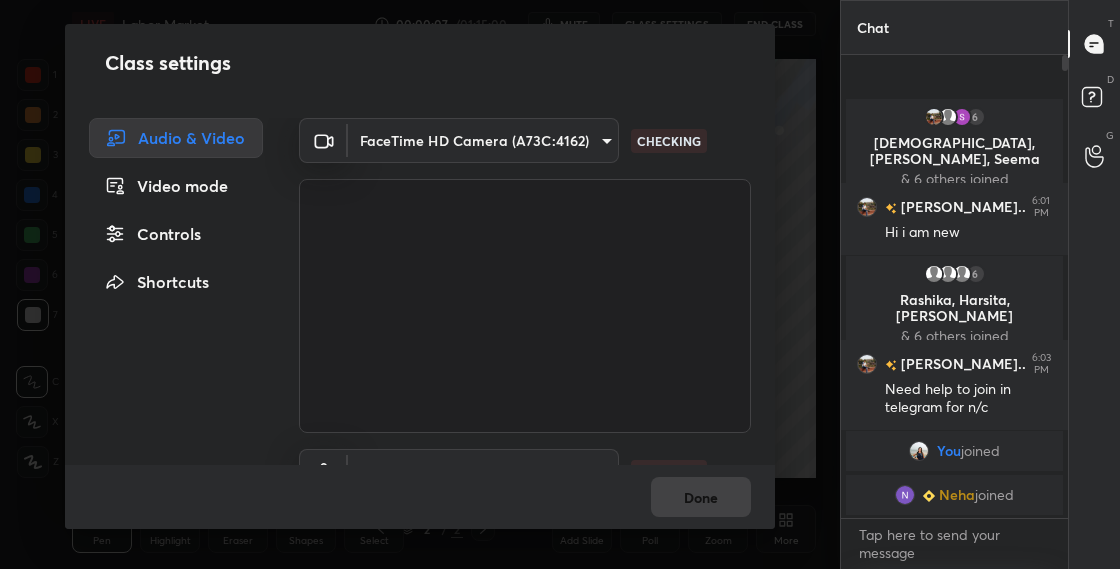 scroll, scrollTop: 62, scrollLeft: 0, axis: vertical 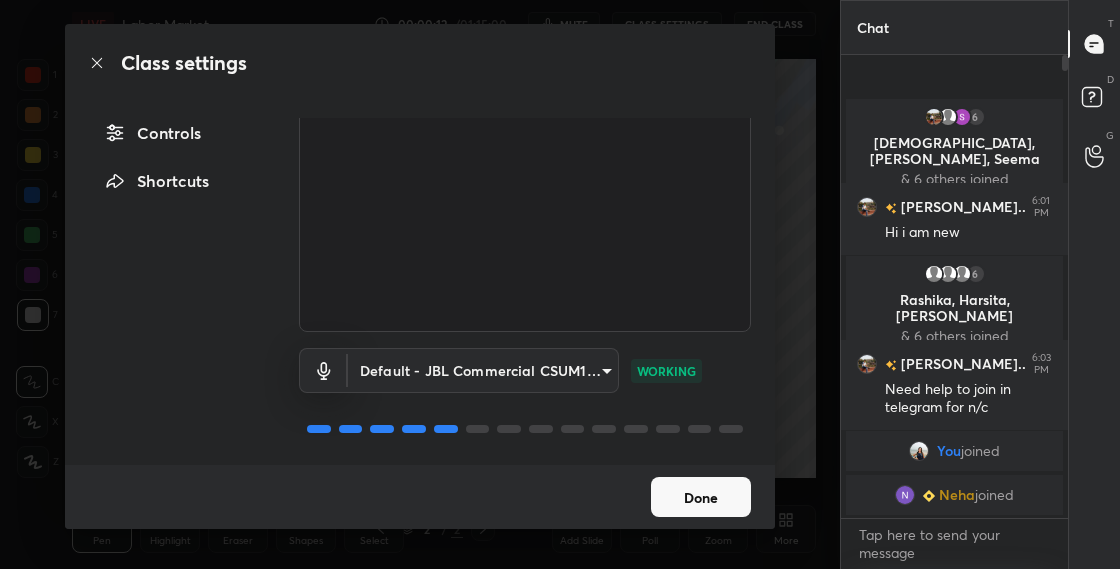 click on "Done" at bounding box center [701, 497] 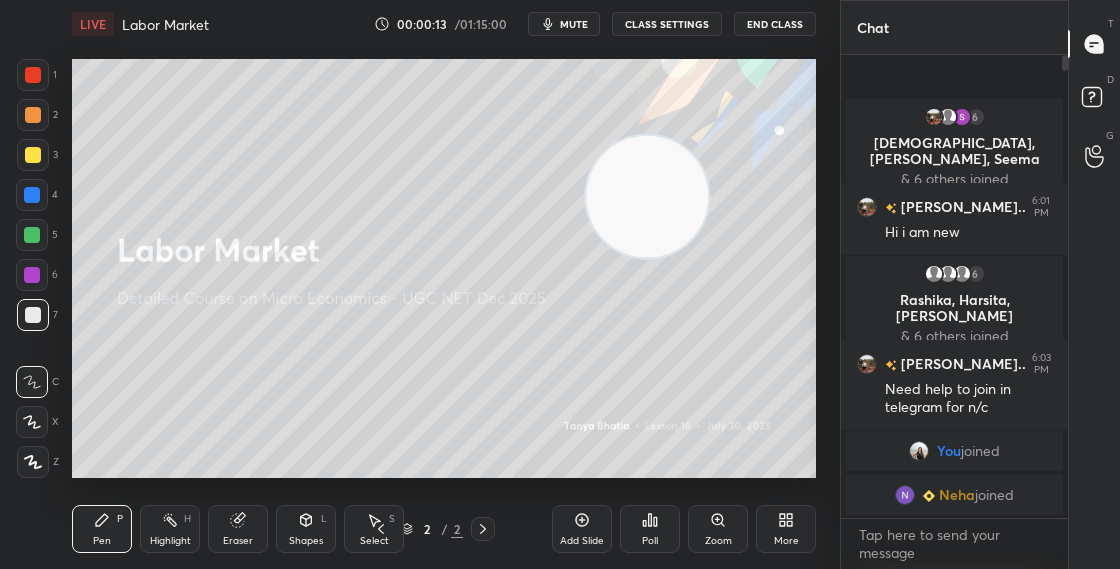 click on "More" at bounding box center (786, 529) 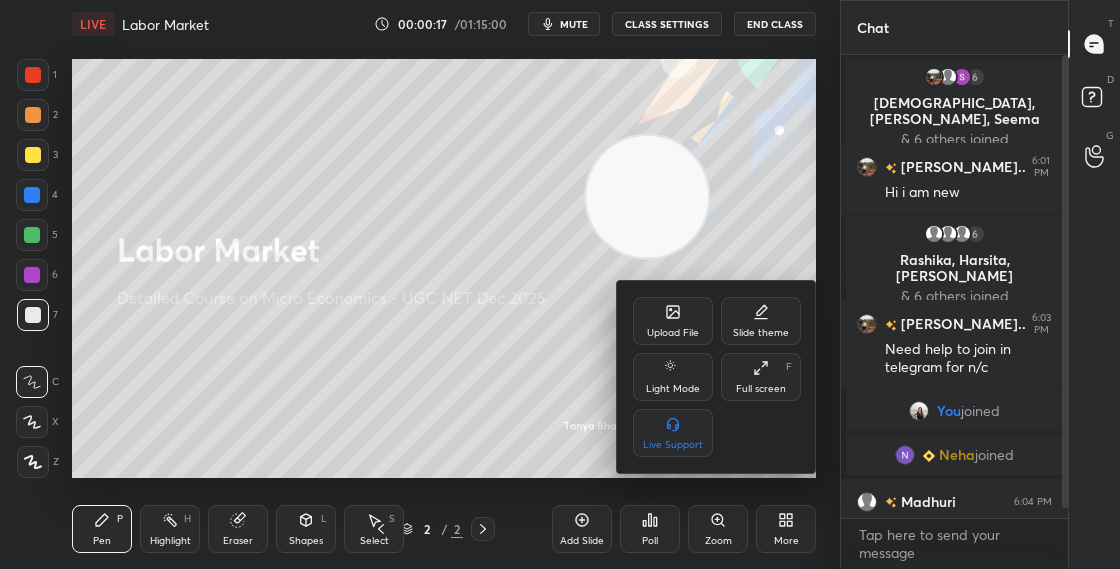 click on "Upload File" at bounding box center (673, 333) 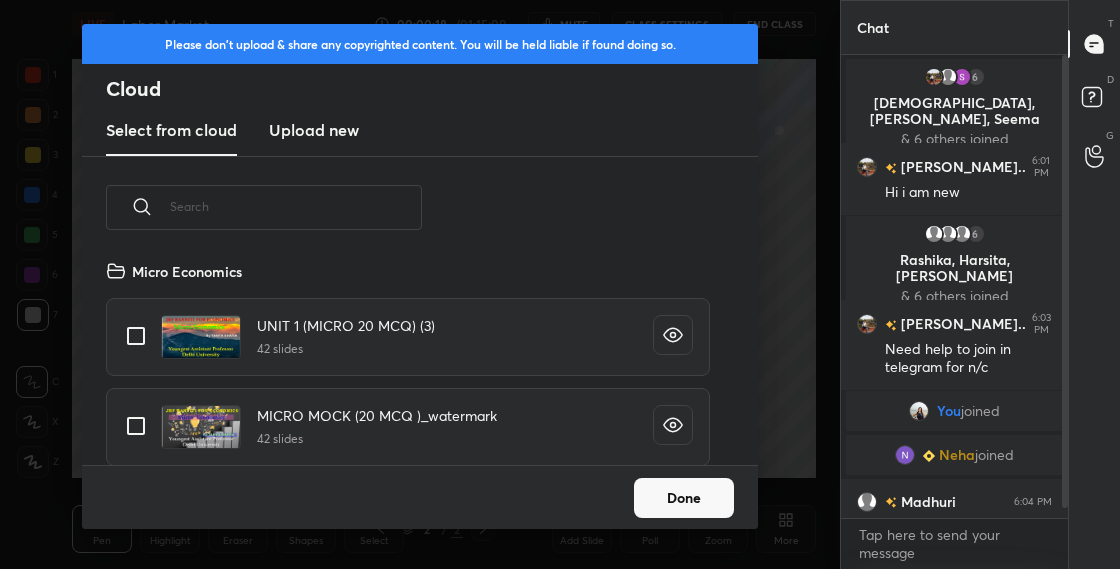 scroll, scrollTop: 7, scrollLeft: 11, axis: both 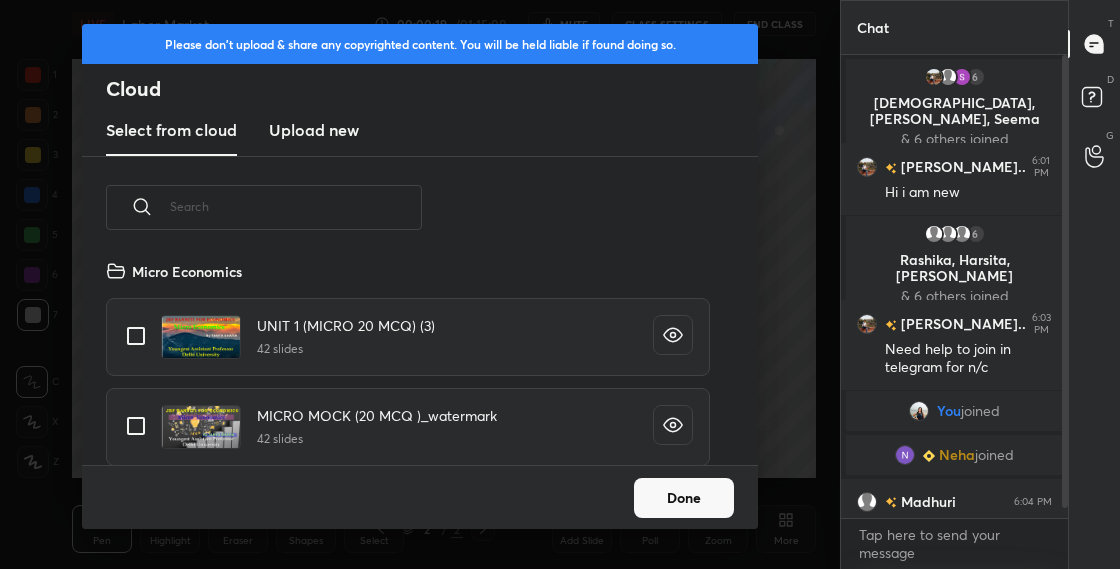 click at bounding box center [296, 206] 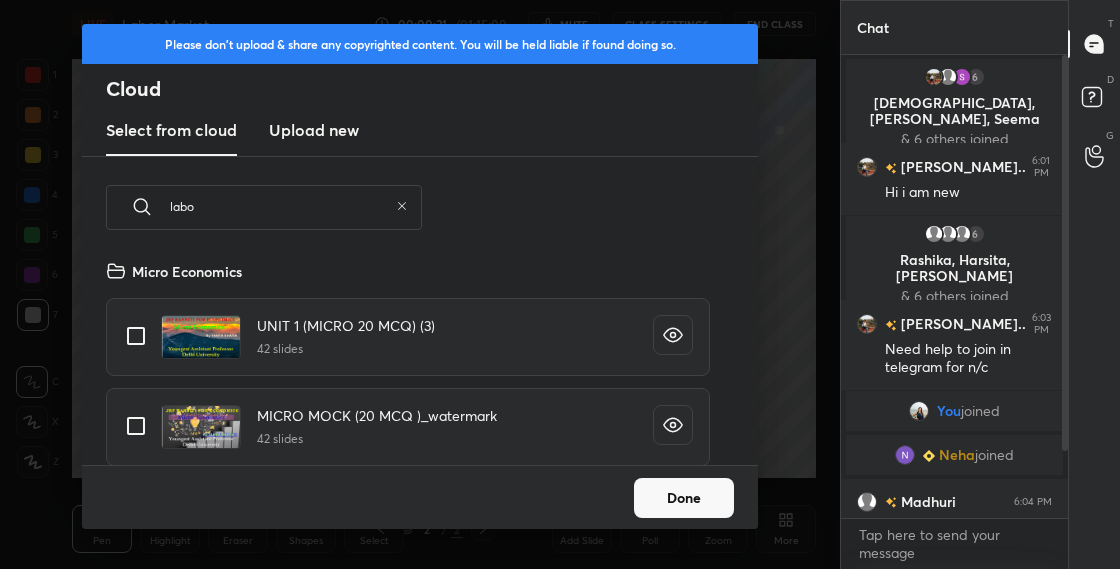 scroll, scrollTop: 110, scrollLeft: 642, axis: both 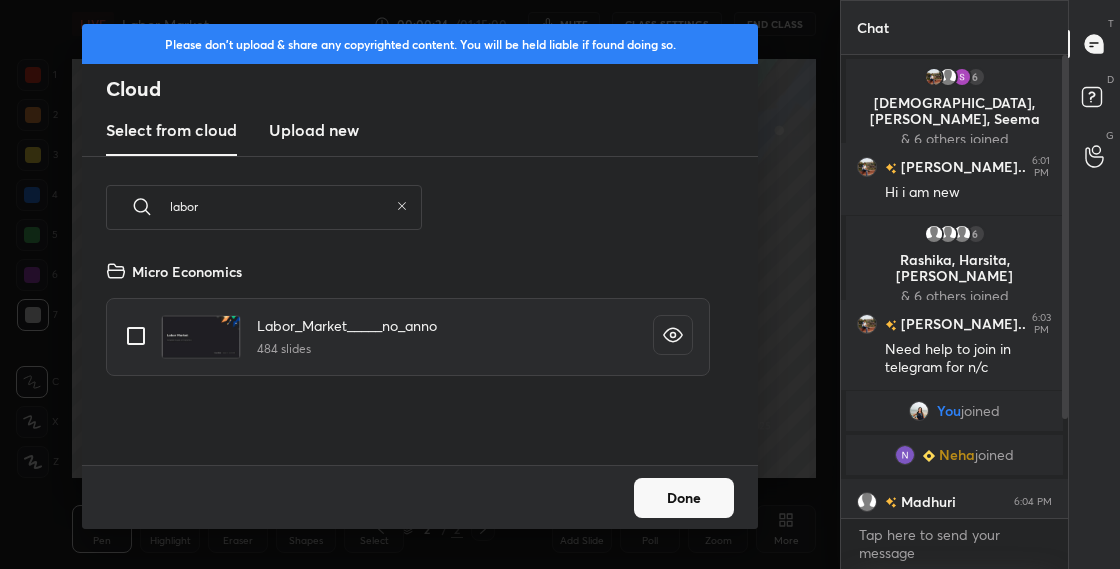 type on "labor" 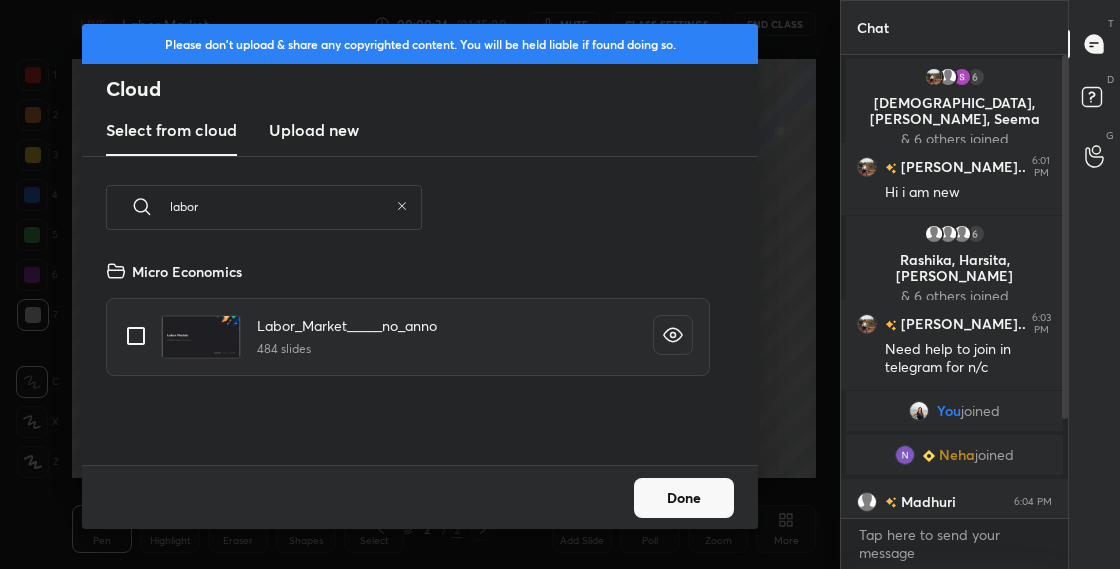 click at bounding box center [136, 336] 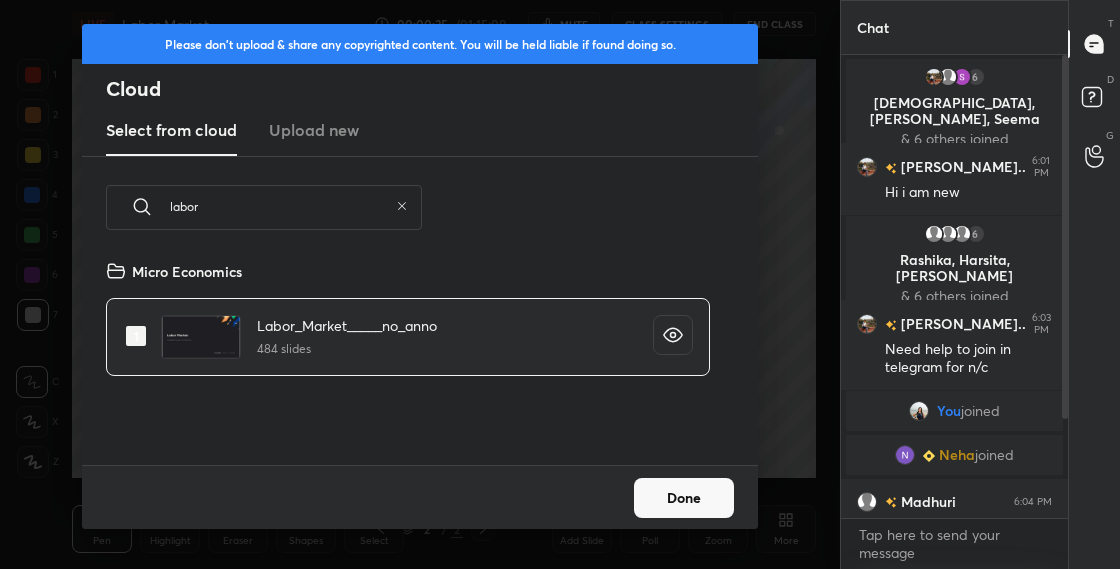 click on "Done" at bounding box center [684, 498] 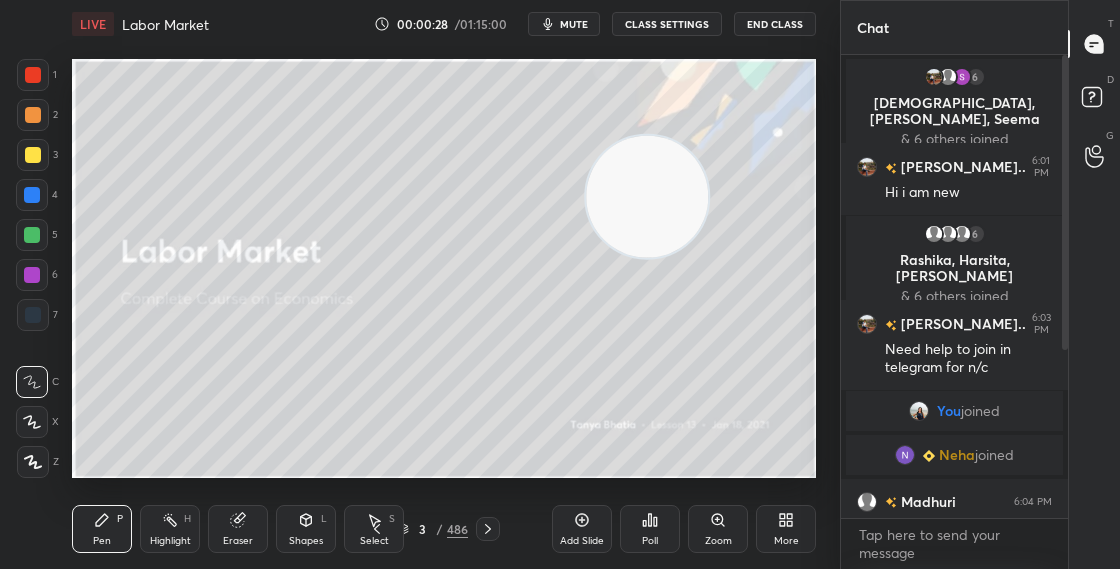 click 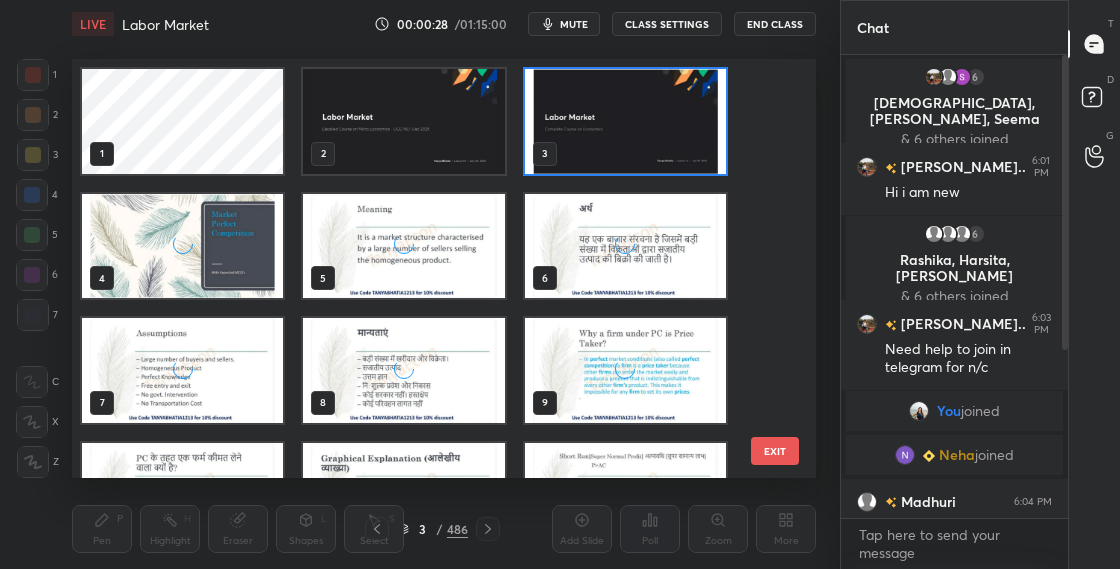 scroll, scrollTop: 7, scrollLeft: 11, axis: both 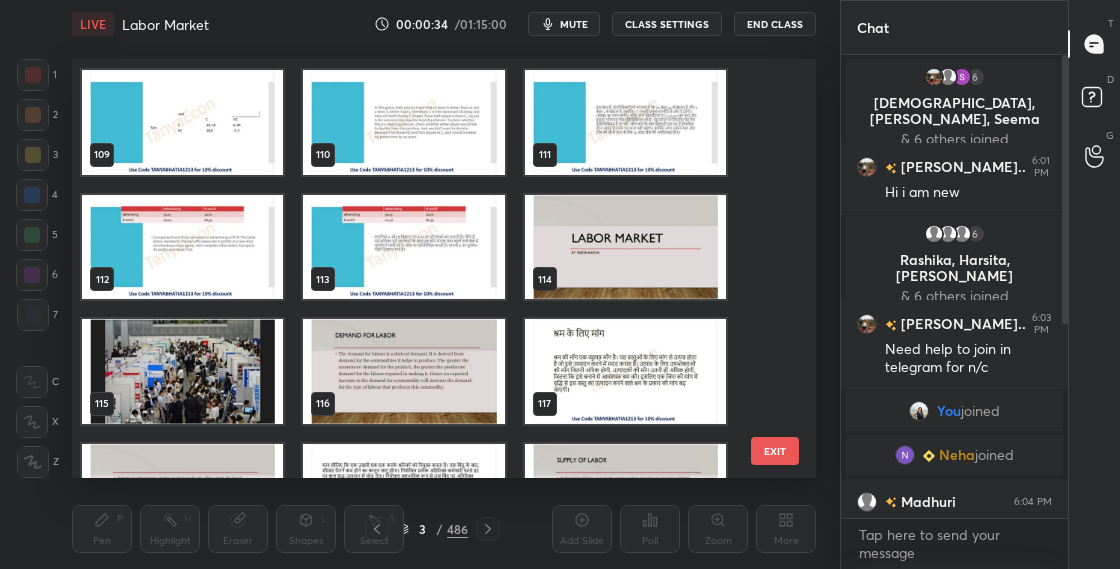 click at bounding box center [625, 247] 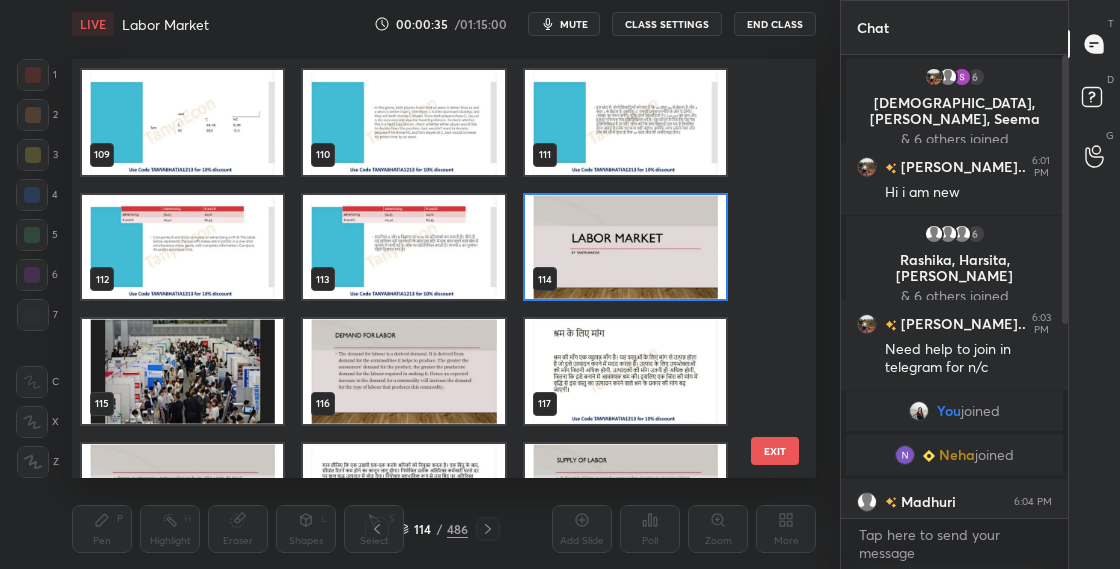 click at bounding box center (625, 247) 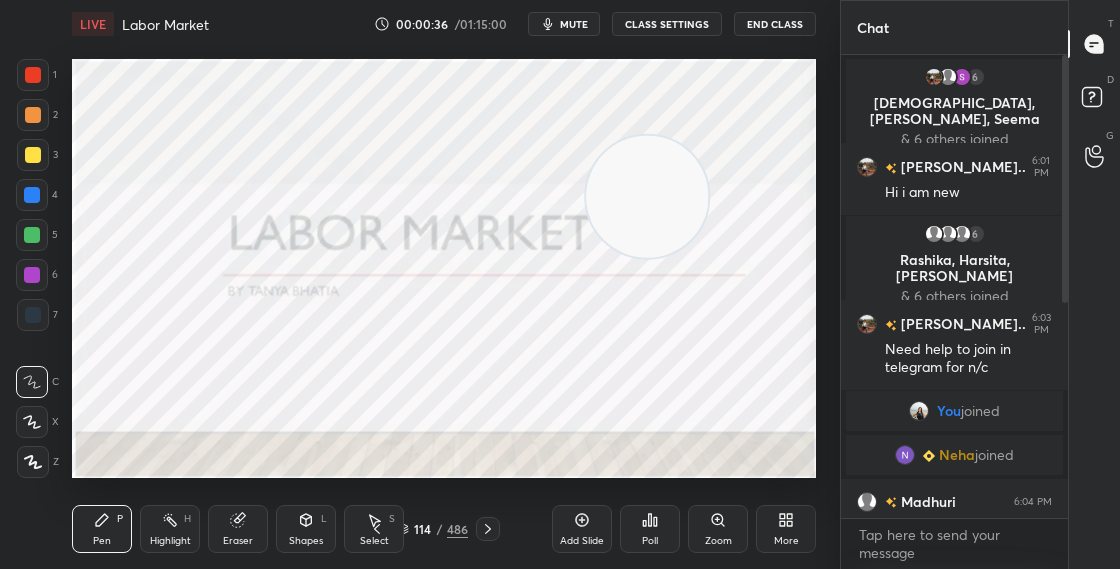 drag, startPoint x: 1064, startPoint y: 355, endPoint x: 1063, endPoint y: 387, distance: 32.01562 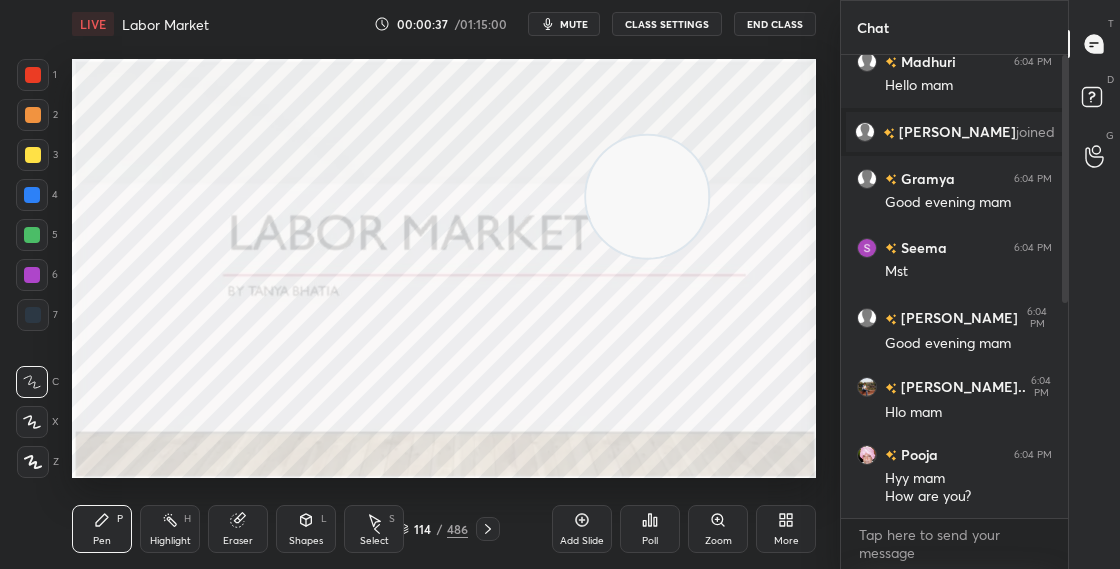 drag, startPoint x: 1064, startPoint y: 295, endPoint x: 1064, endPoint y: 353, distance: 58 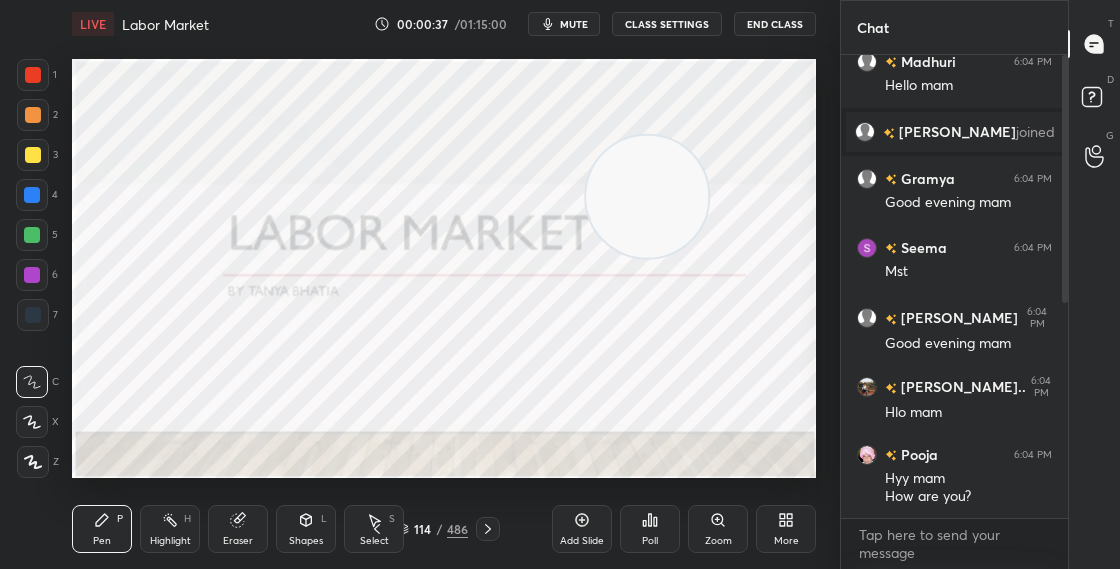 click at bounding box center [1065, 179] 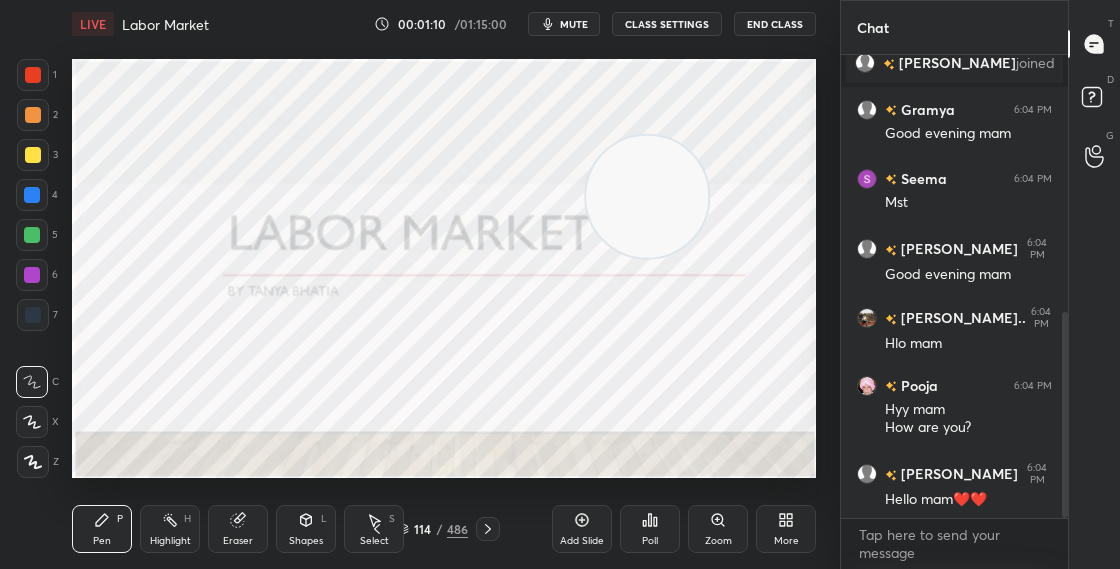 scroll, scrollTop: 578, scrollLeft: 0, axis: vertical 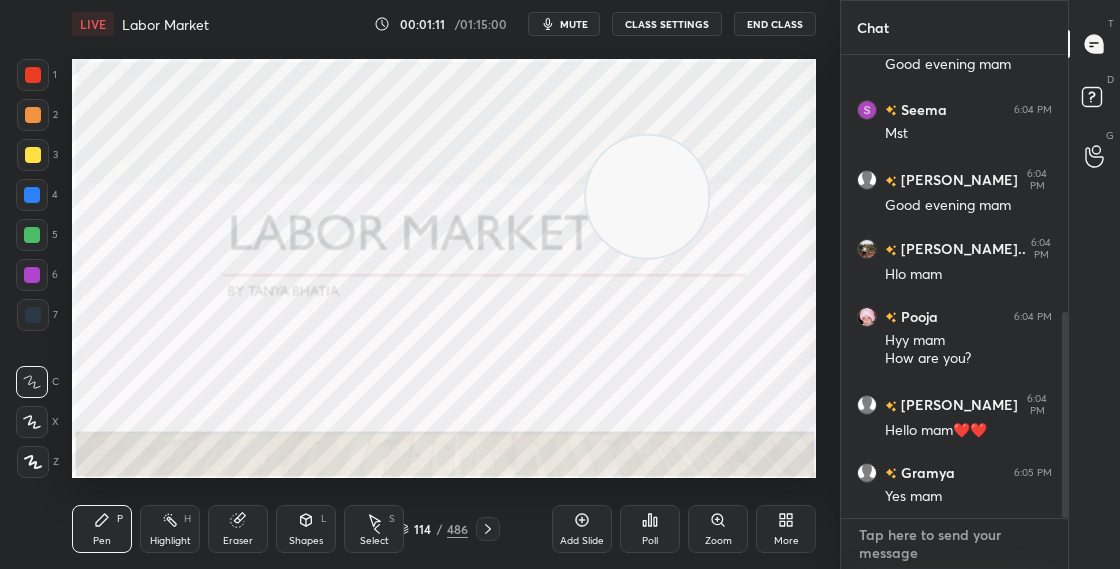 type on "x" 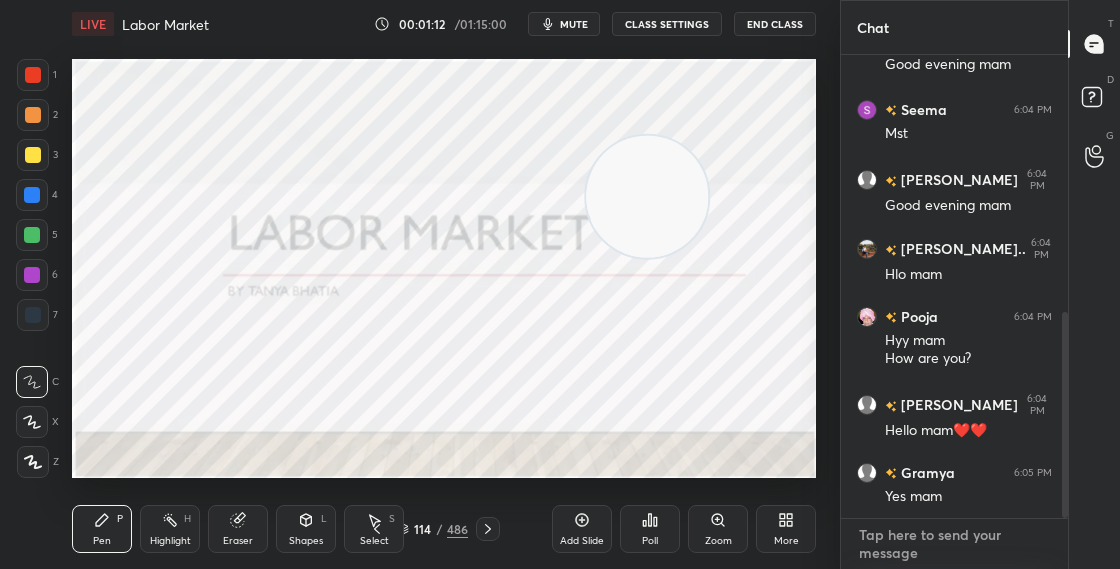 paste on "Whtsapp group -[URL][DOMAIN_NAME]
Telegram channel -
Telegram [URL][DOMAIN_NAME]" 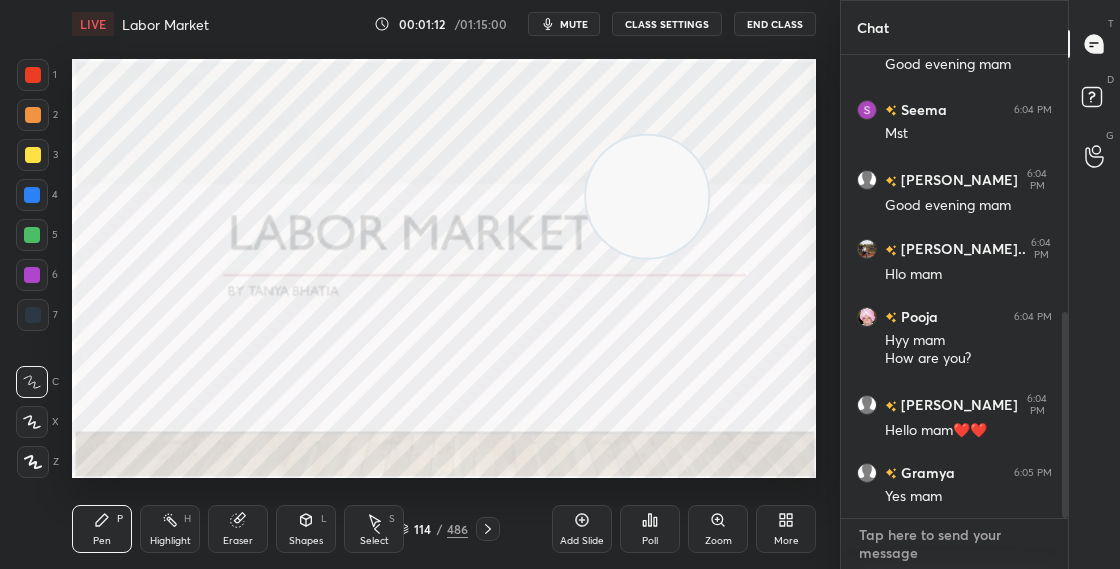 type on "Whtsapp group -[URL][DOMAIN_NAME]
Telegram channel -
Telegram [URL][DOMAIN_NAME]" 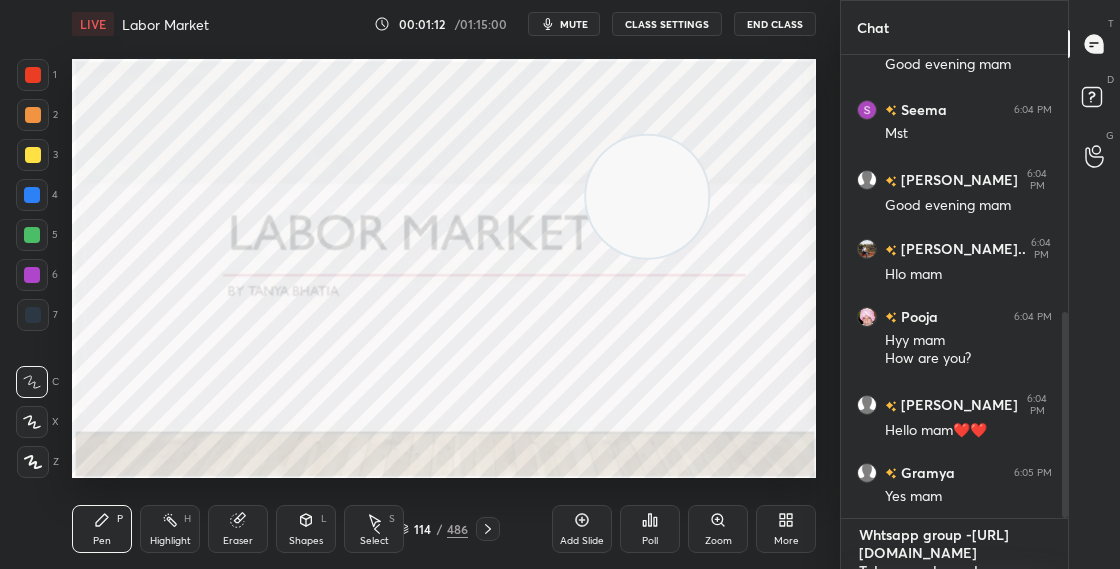 scroll, scrollTop: 72, scrollLeft: 0, axis: vertical 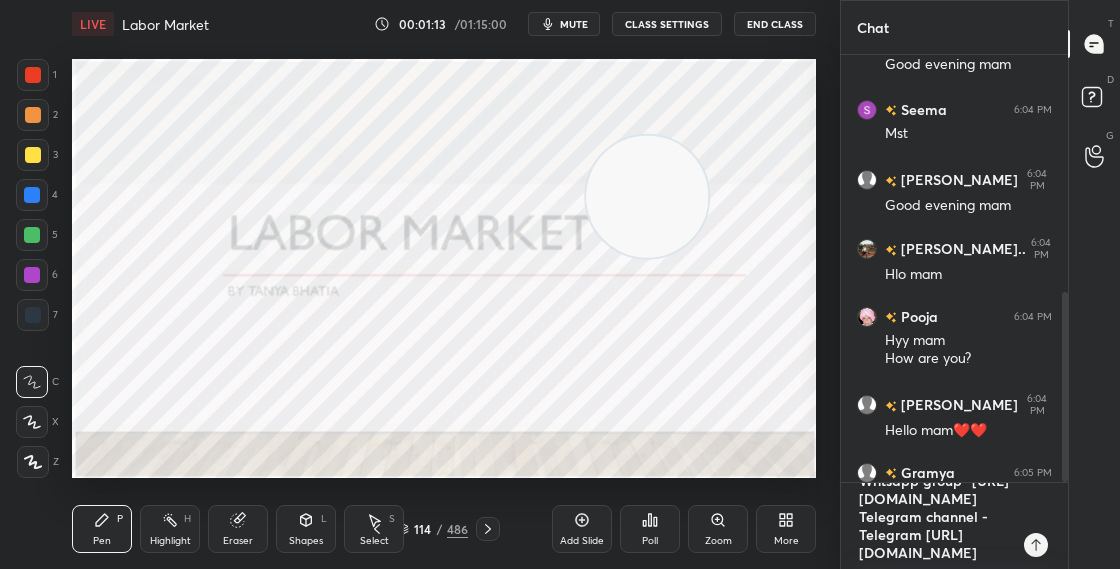 type 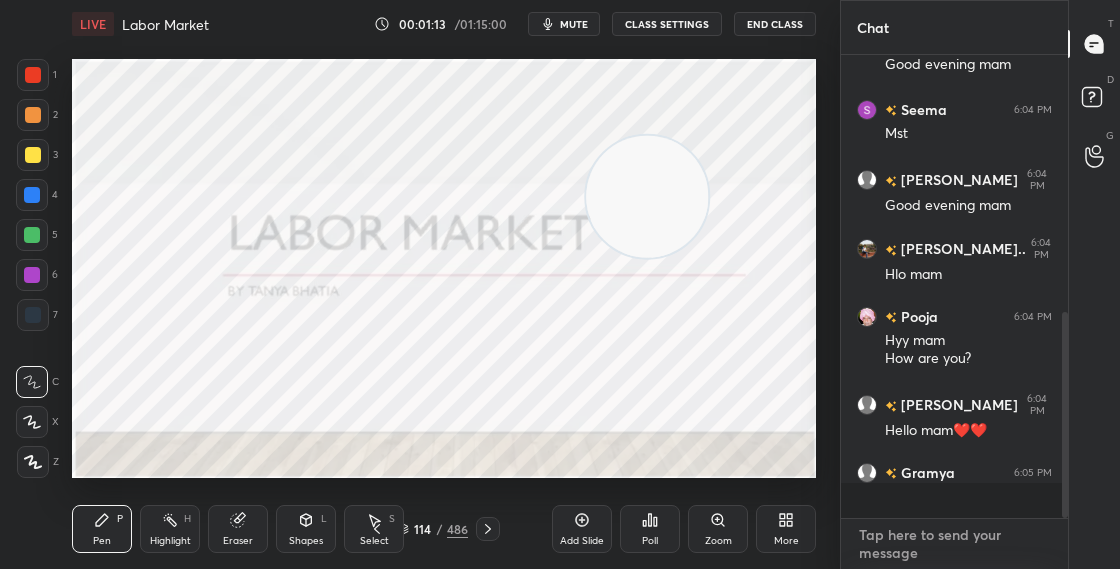 scroll, scrollTop: 0, scrollLeft: 0, axis: both 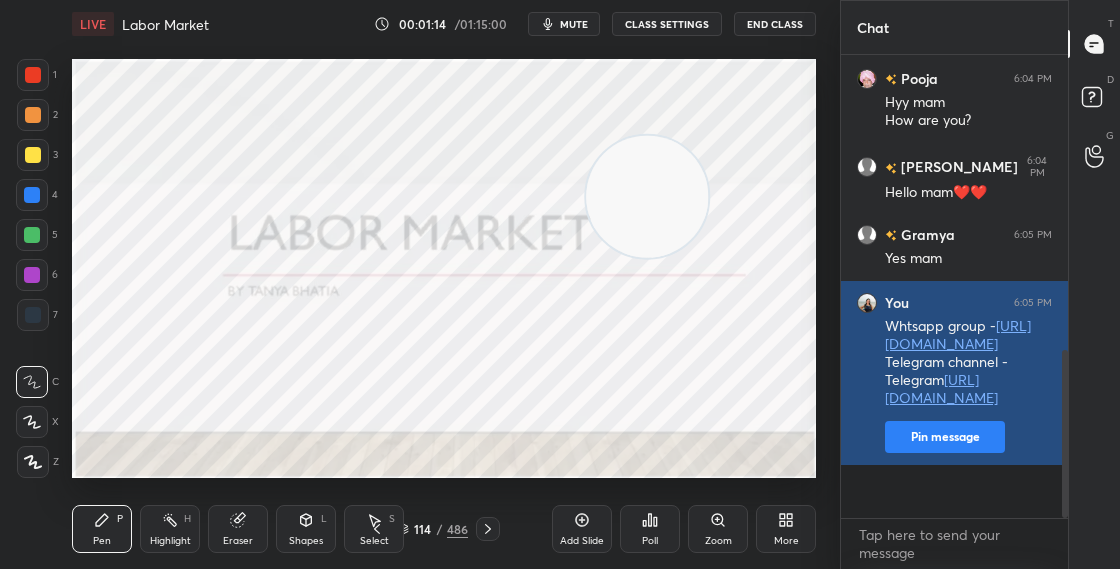 click on "Pin message" at bounding box center (945, 437) 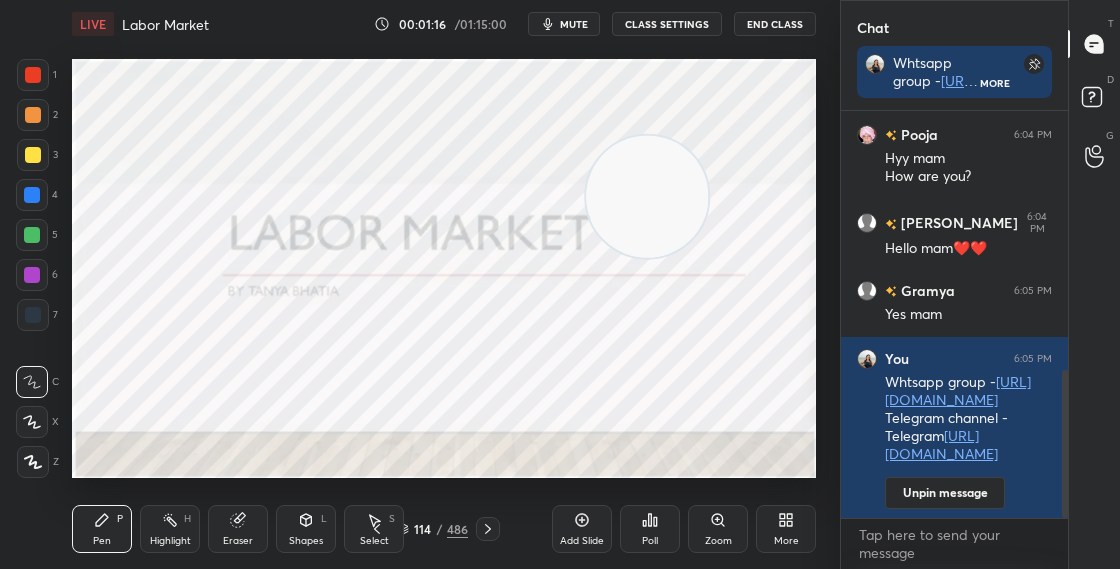 click on "114 / 486" at bounding box center (432, 529) 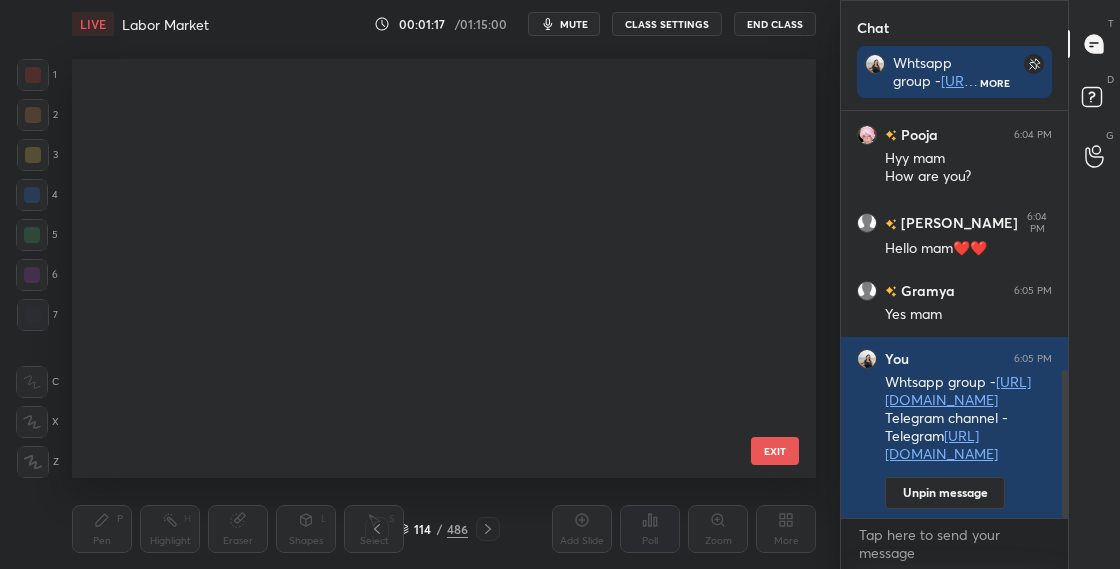 scroll, scrollTop: 4312, scrollLeft: 0, axis: vertical 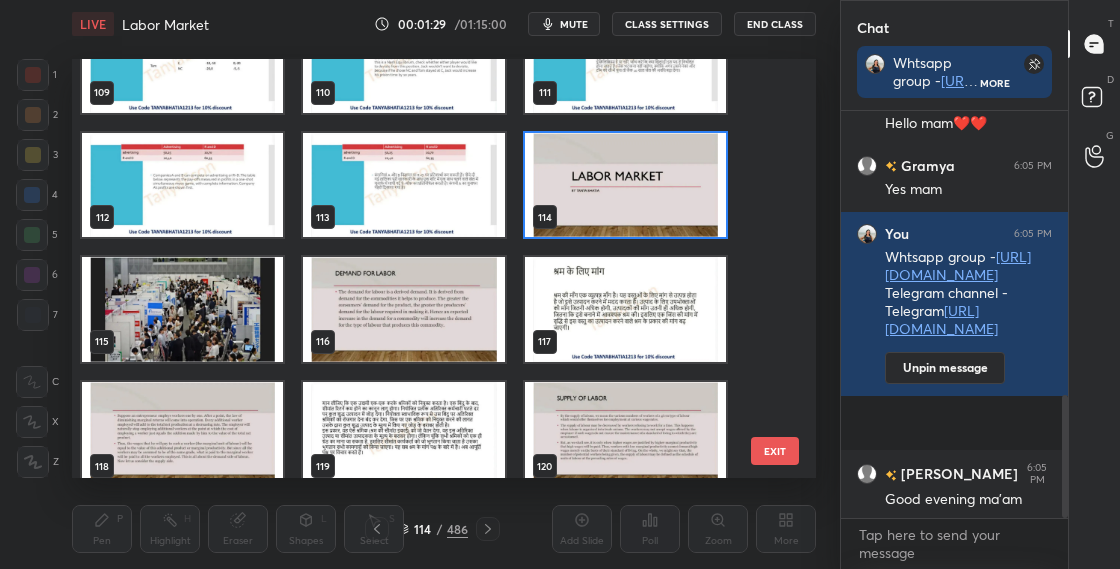 click at bounding box center [625, 185] 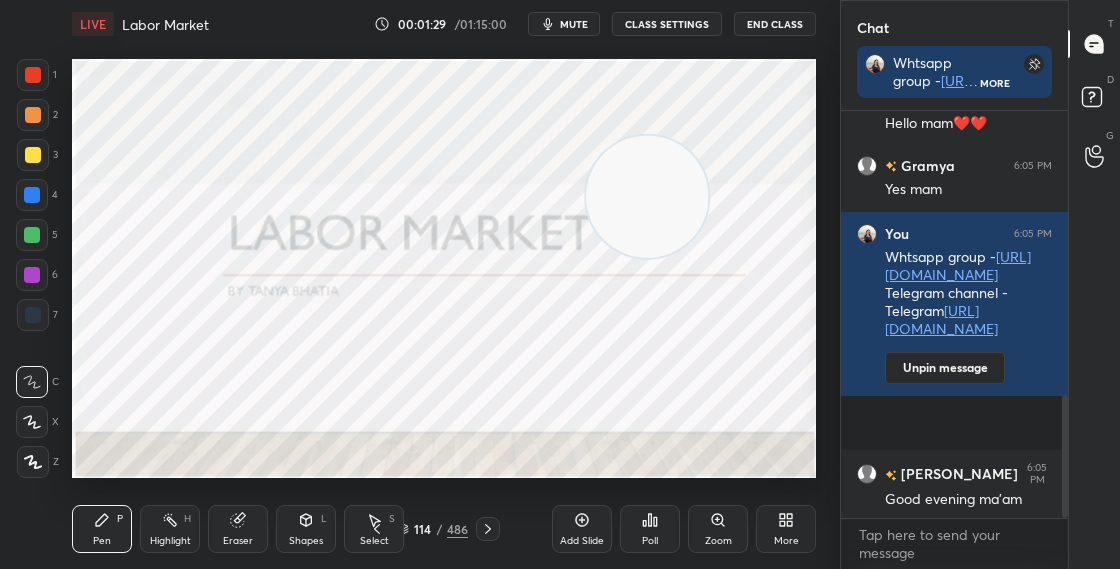 click at bounding box center (625, 185) 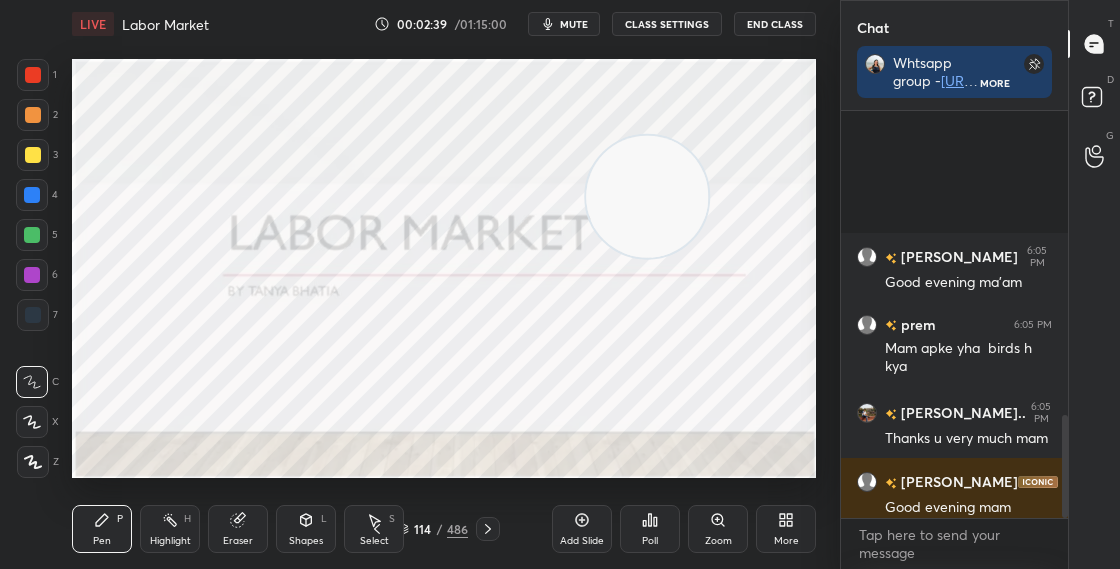 scroll, scrollTop: 1201, scrollLeft: 0, axis: vertical 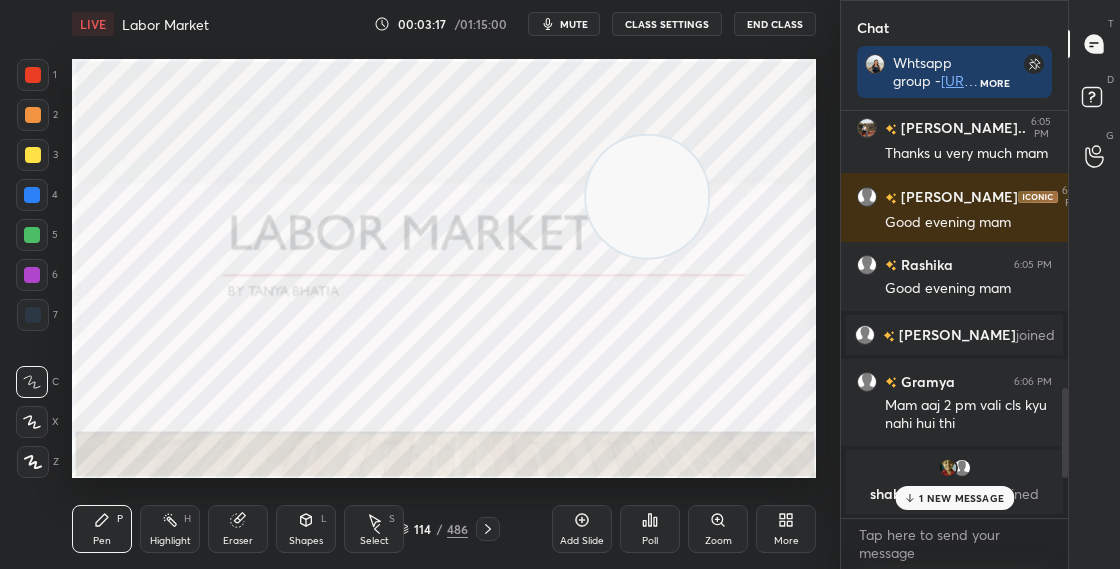 drag, startPoint x: 1066, startPoint y: 451, endPoint x: 1063, endPoint y: 441, distance: 10.440307 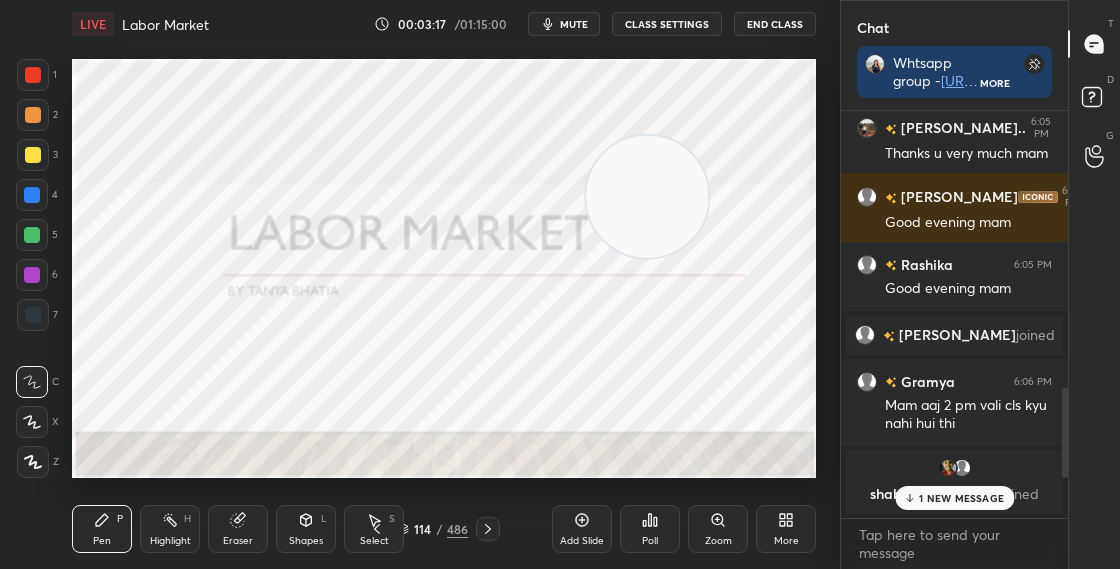 click at bounding box center (1065, 433) 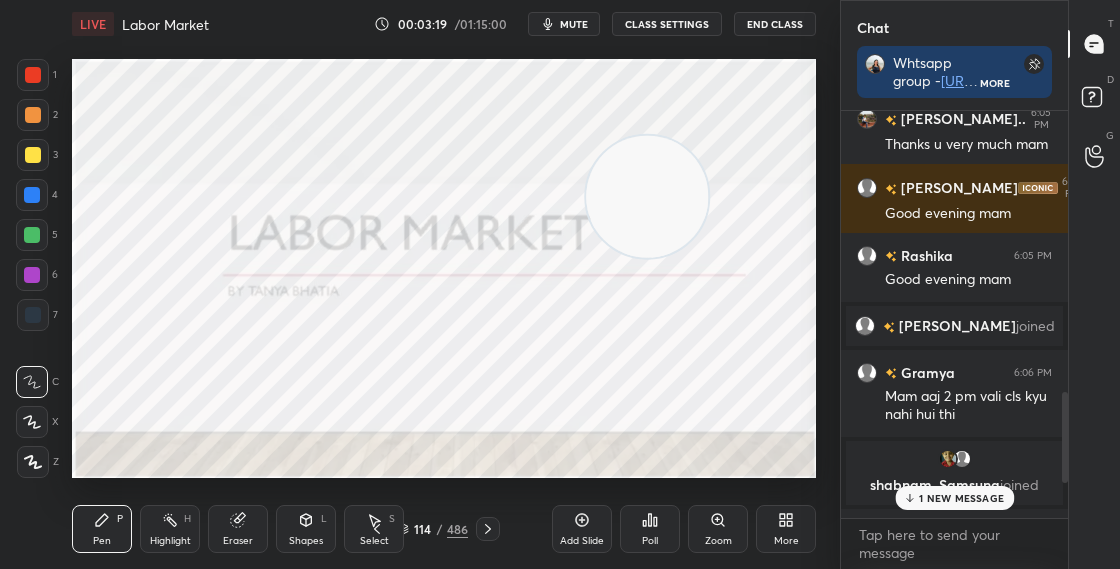 drag, startPoint x: 1063, startPoint y: 470, endPoint x: 1062, endPoint y: 519, distance: 49.010204 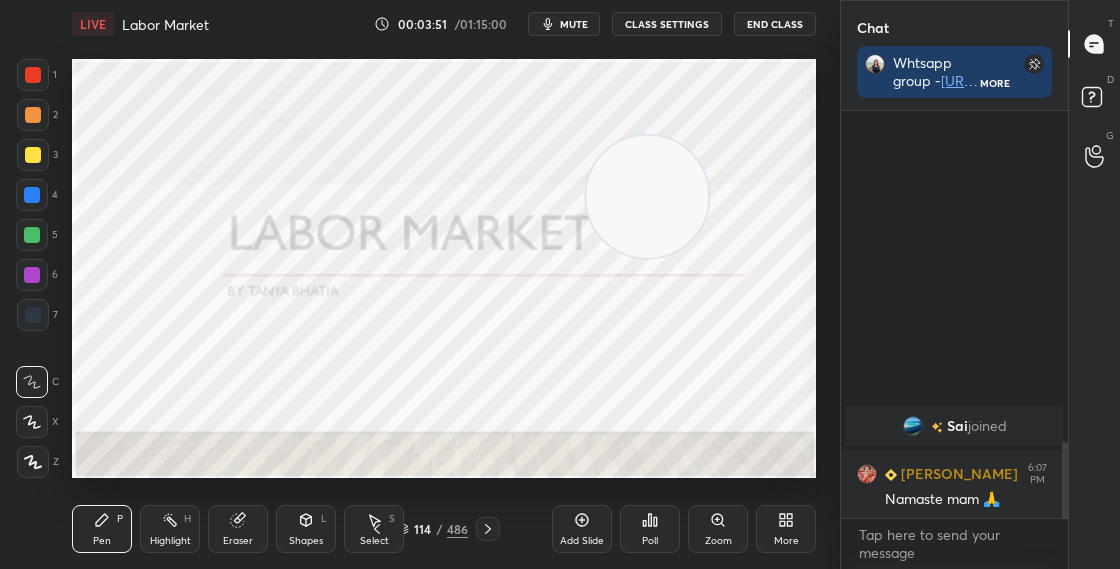 scroll, scrollTop: 1831, scrollLeft: 0, axis: vertical 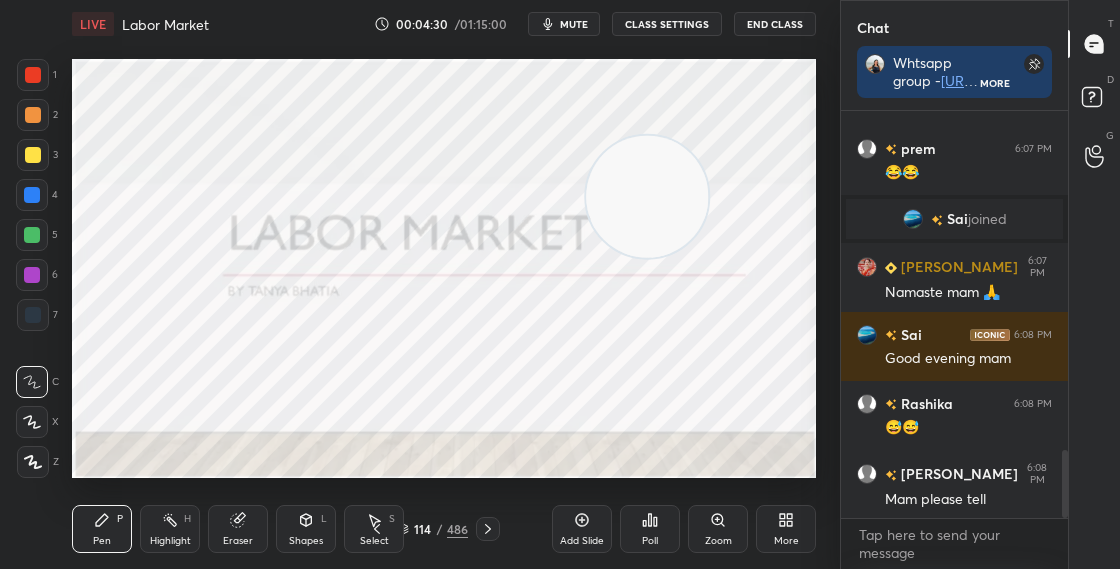 click on "T Messages (T) D Doubts (D) G Raise Hand (G)" at bounding box center (1094, 284) 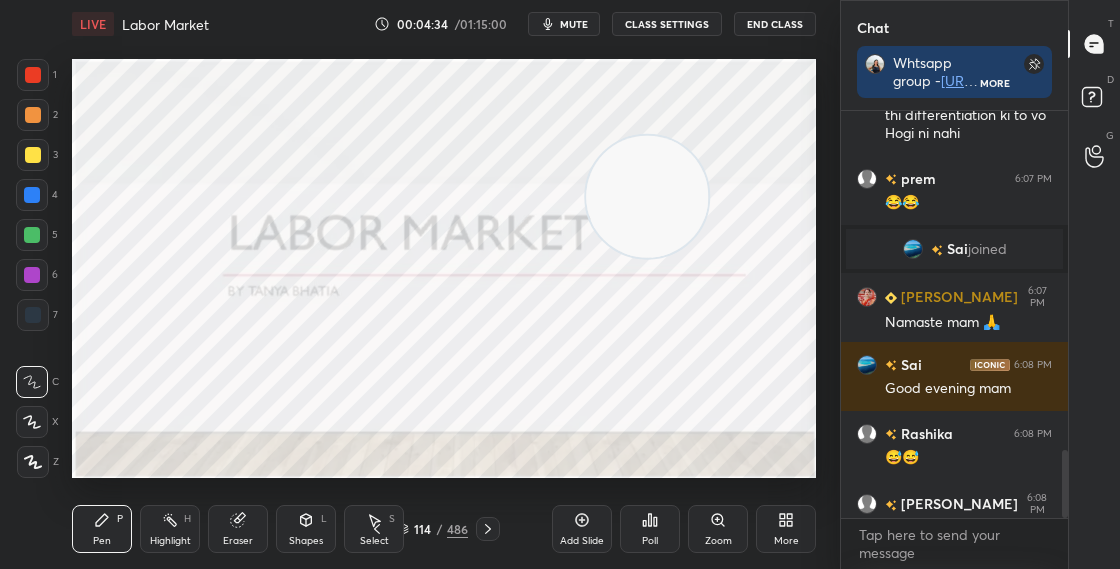 scroll, scrollTop: 2038, scrollLeft: 0, axis: vertical 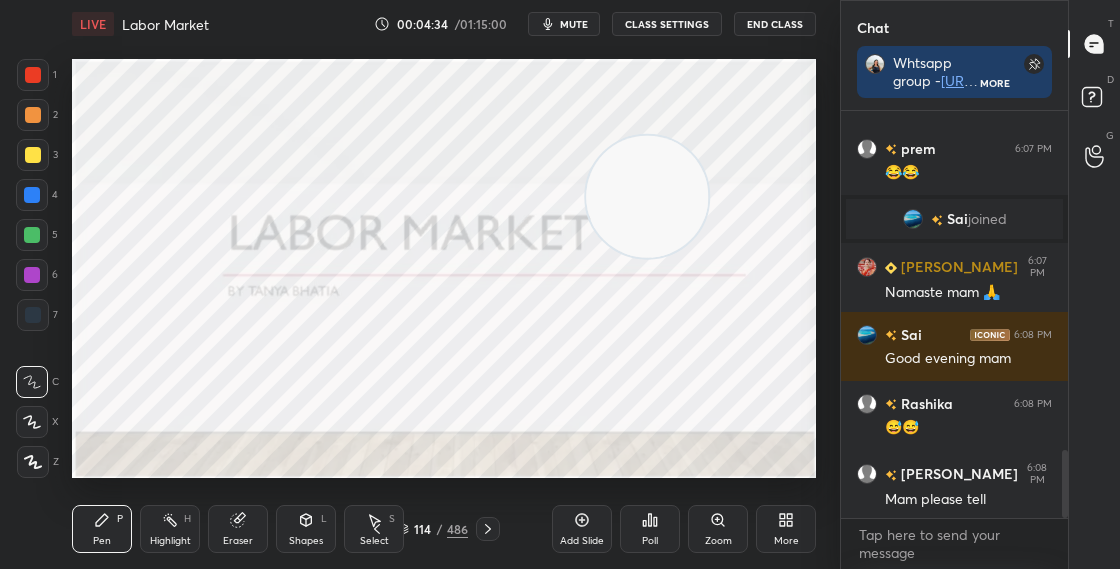 drag, startPoint x: 1067, startPoint y: 494, endPoint x: 1061, endPoint y: 515, distance: 21.84033 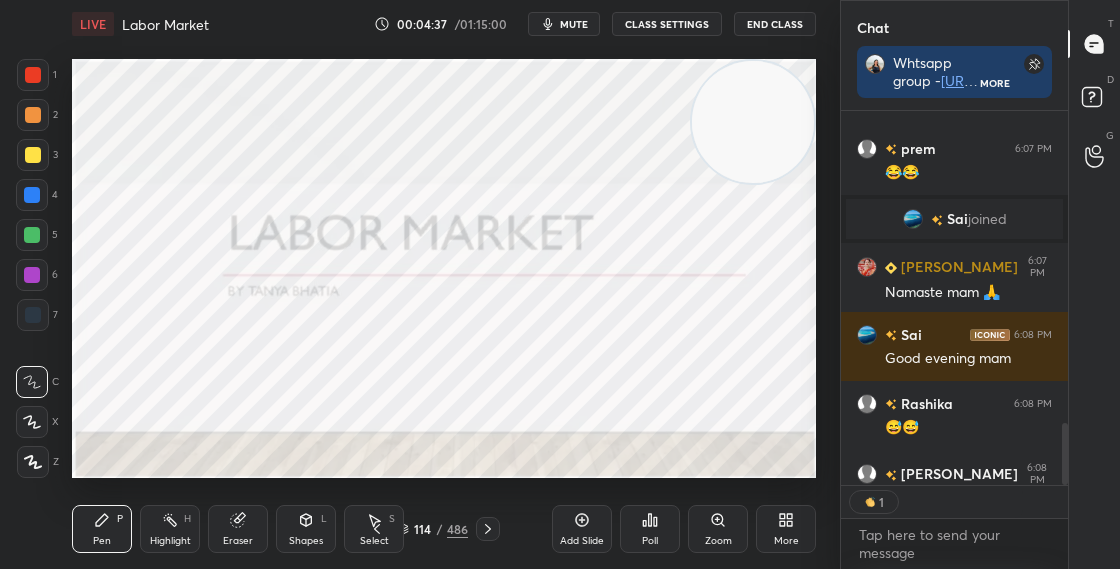 scroll, scrollTop: 368, scrollLeft: 221, axis: both 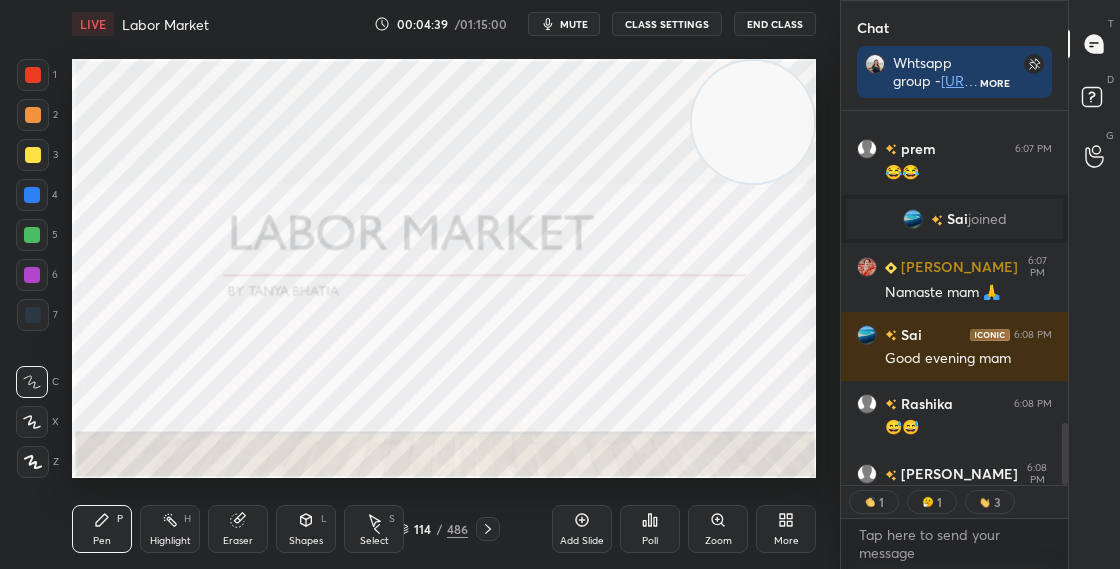 click on "Shapes L" at bounding box center [306, 529] 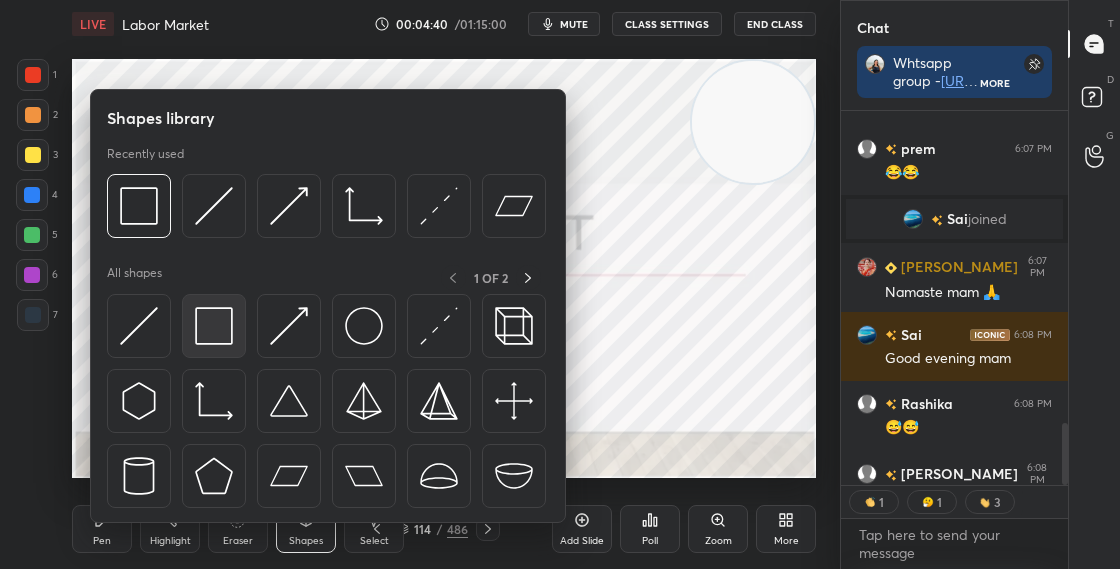 click at bounding box center [214, 326] 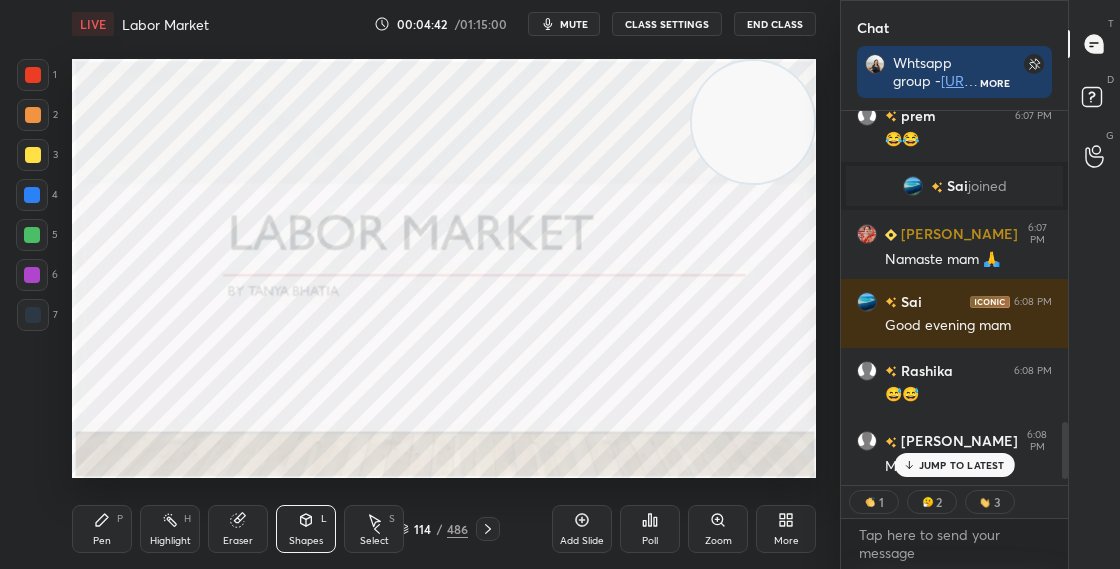 drag, startPoint x: 1065, startPoint y: 472, endPoint x: 1062, endPoint y: 502, distance: 30.149628 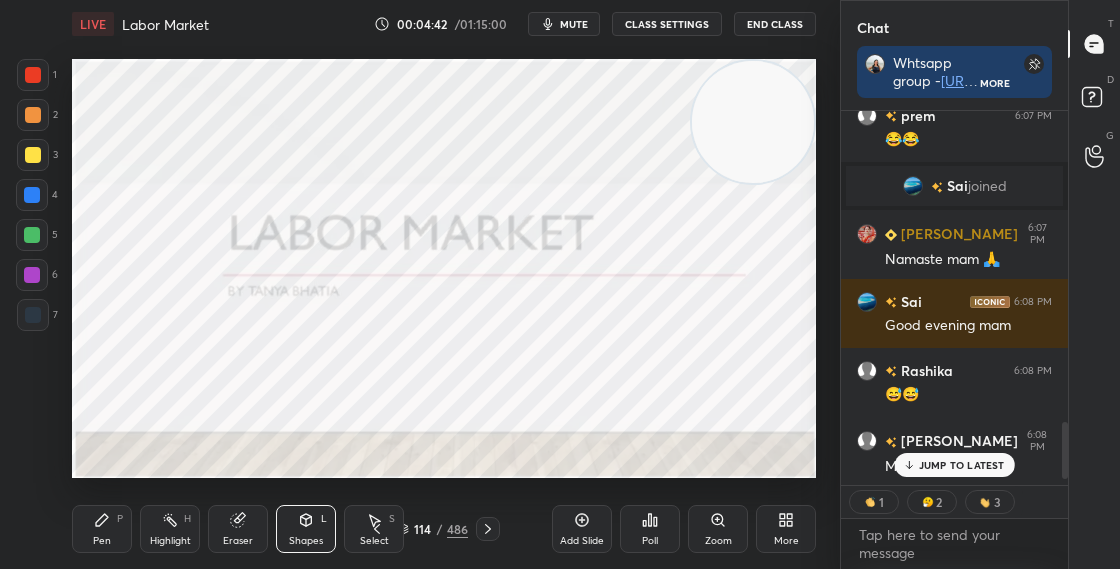 click on "prem 6:05 PM Mam apke yha  birds h [PERSON_NAME] 6:05 PM Thanks u very much mam [PERSON_NAME] 6:05 PM Good evening mam [PERSON_NAME] 6:05 PM Good evening mam [PERSON_NAME]  joined Gramya 6:06 PM Mam aaj 2 pm vali cls kyu nahi hui thi shabnam, Samsung  joined shabnam 6:06 PM Good evening ma'am [PERSON_NAME] 6:07 PM Mam mera Ma [PERSON_NAME] h to usse preparation krne me kuch effect pdega ya classes krne se ho jyga ? [PERSON_NAME]  joined Gramya 6:07 PM Okk mam kr aap night mein special class bol rahi thi differentiation ki to vo Hogi ni nahi prem 6:07 PM 😂😂 [PERSON_NAME]  joined [PERSON_NAME] 6:07 PM Namaste mam 🙏 Sai 6:08 PM Good evening mam [PERSON_NAME] 6:08 PM 😅😅 [PERSON_NAME] 6:08 PM Mam please tell JUMP TO LATEST 1 2 3 Enable hand raising Enable raise hand to speak to learners. Once enabled, chat will be turned off temporarily. Enable x" at bounding box center (954, 340) 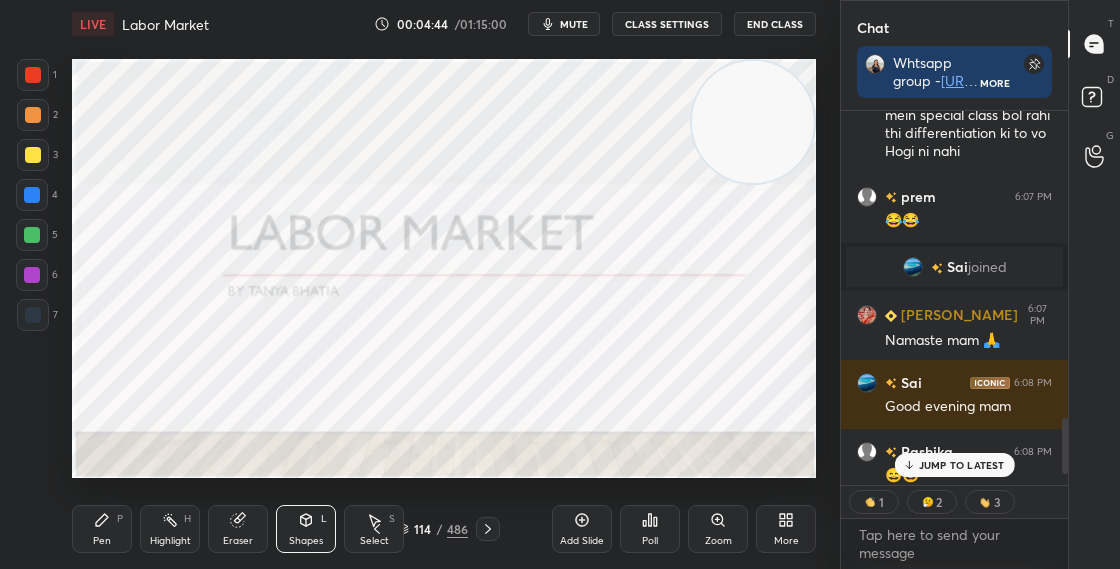 drag, startPoint x: 1064, startPoint y: 468, endPoint x: 1064, endPoint y: 440, distance: 28 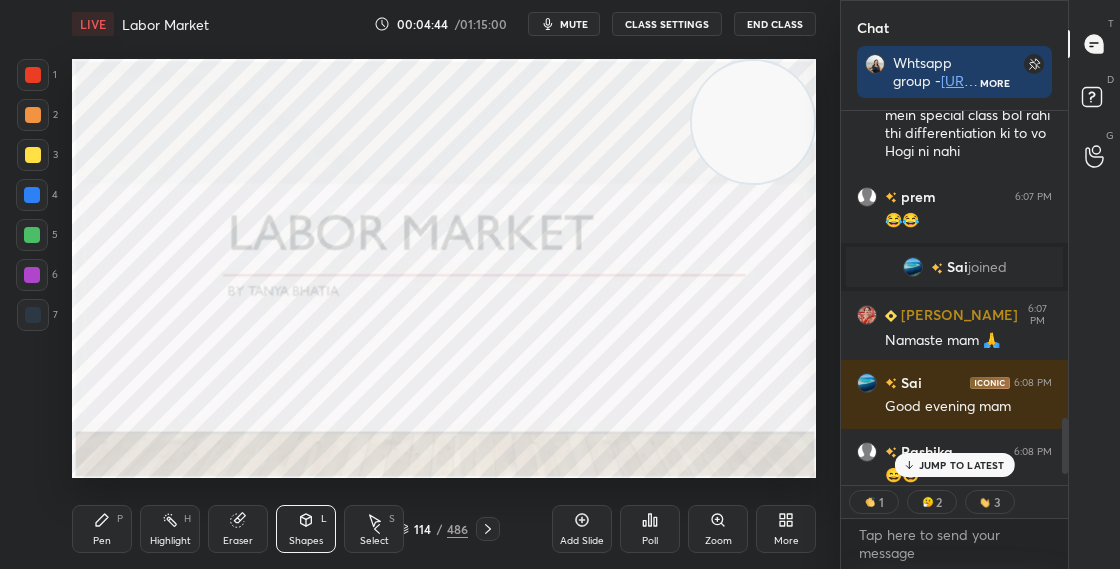 click at bounding box center [1065, 446] 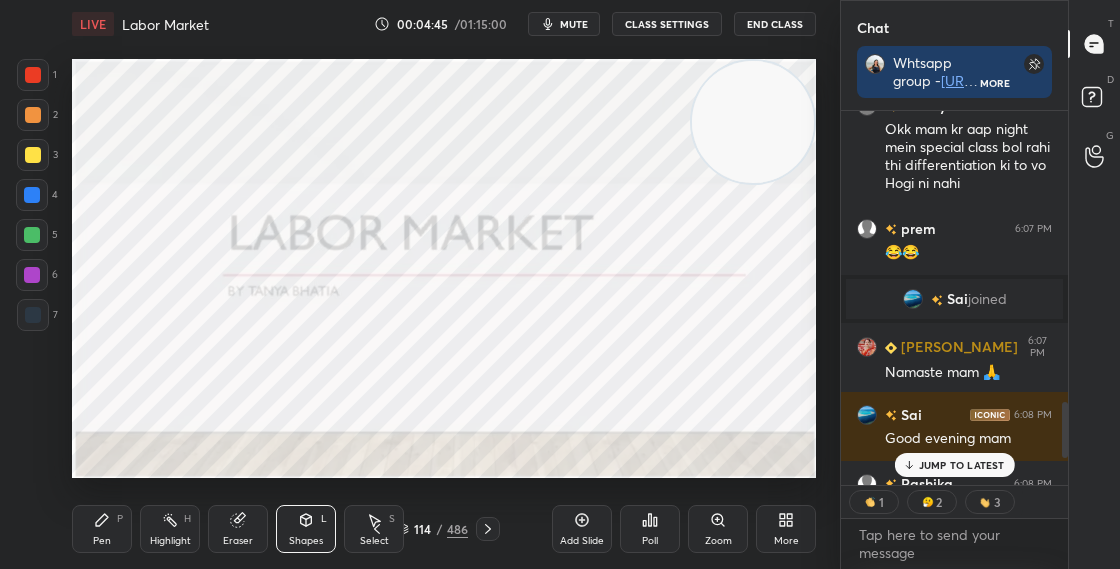 drag, startPoint x: 1067, startPoint y: 446, endPoint x: 1065, endPoint y: 478, distance: 32.06244 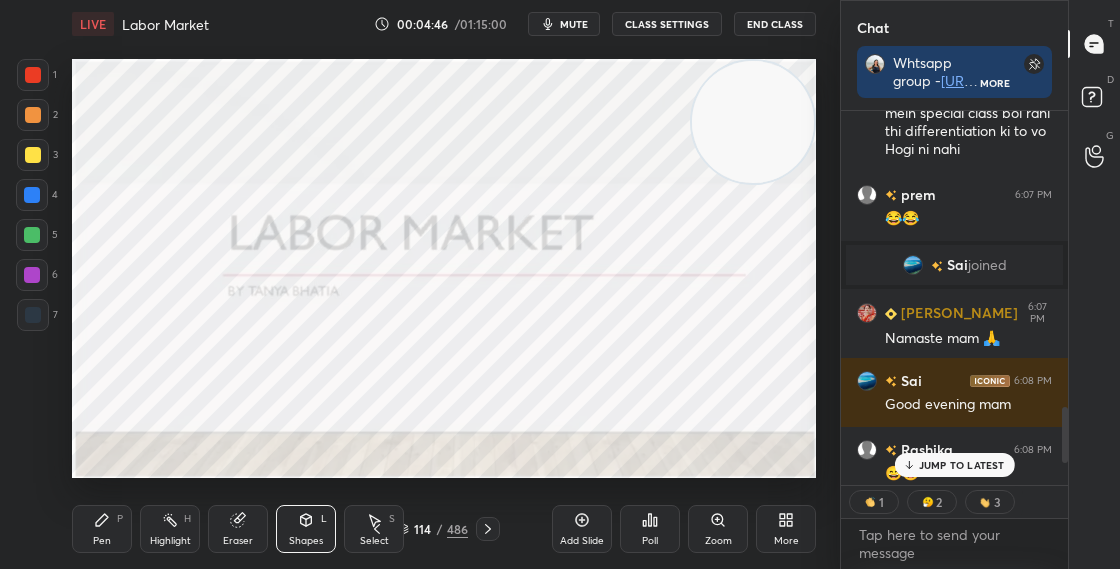 click at bounding box center (1065, 435) 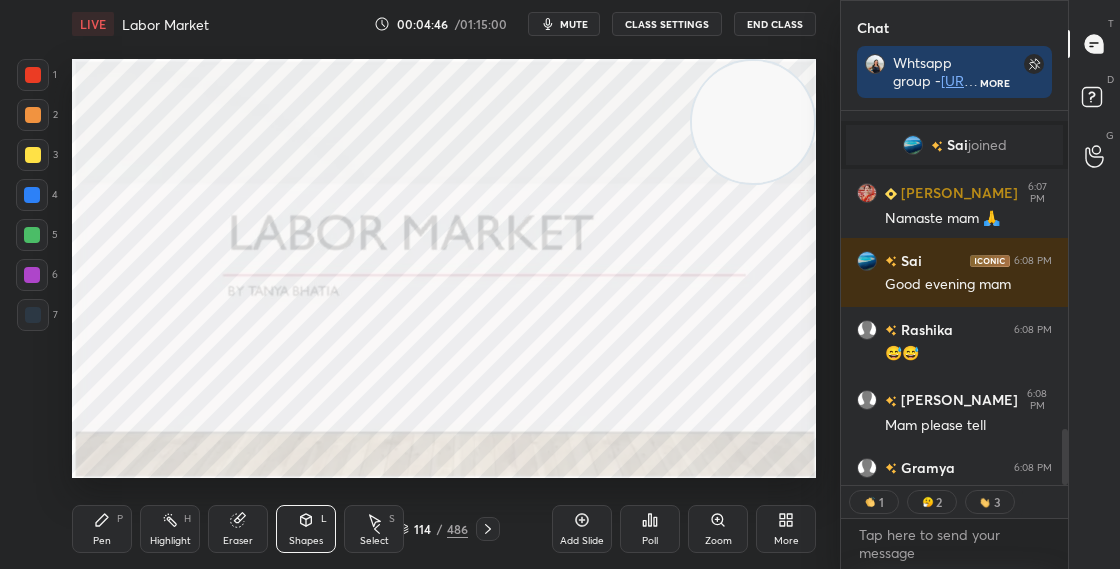 drag, startPoint x: 1064, startPoint y: 442, endPoint x: 1068, endPoint y: 484, distance: 42.190044 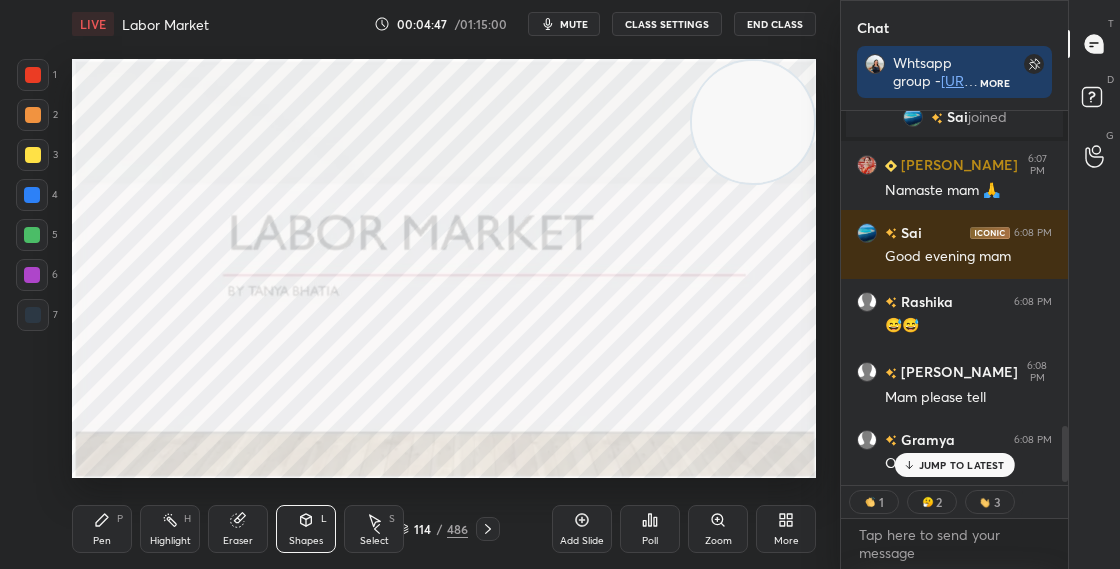 click at bounding box center [1065, 454] 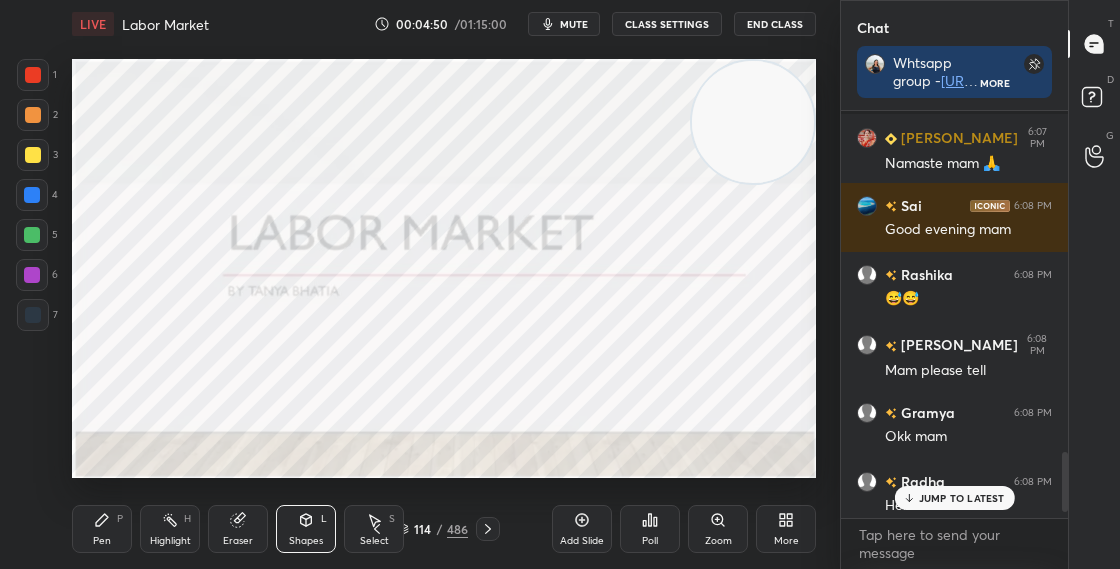 click at bounding box center [1065, 481] 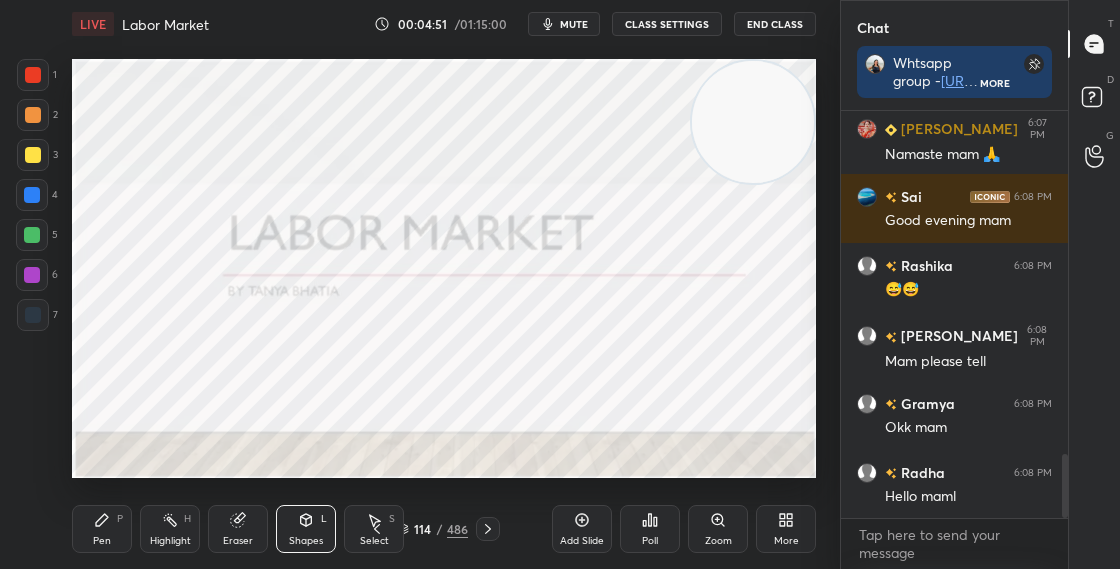 click on "Chat Whtsapp group - [URL][DOMAIN_NAME]
Telegram channel -
Telegram  [URL][DOMAIN_NAME] More [PERSON_NAME]  joined [PERSON_NAME] 6:07 PM Namaste mam 🙏 Sai 6:08 PM Good evening mam [PERSON_NAME] 6:08 PM 😅😅 [PERSON_NAME] 6:08 PM Mam please tell Gramya 6:08 PM Okk mam Radha 6:08 PM Hello maml JUMP TO LATEST Enable hand raising Enable raise hand to speak to learners. Once enabled, chat will be turned off temporarily. Enable x   Doubts asked by learners will show up here NEW DOUBTS ASKED No one has raised a hand yet Can't raise hand Looks like educator just invited you to speak. Please wait before you can raise your hand again. Got it T Messages (T) D Doubts (D) G Raise Hand (G)" at bounding box center [980, 284] 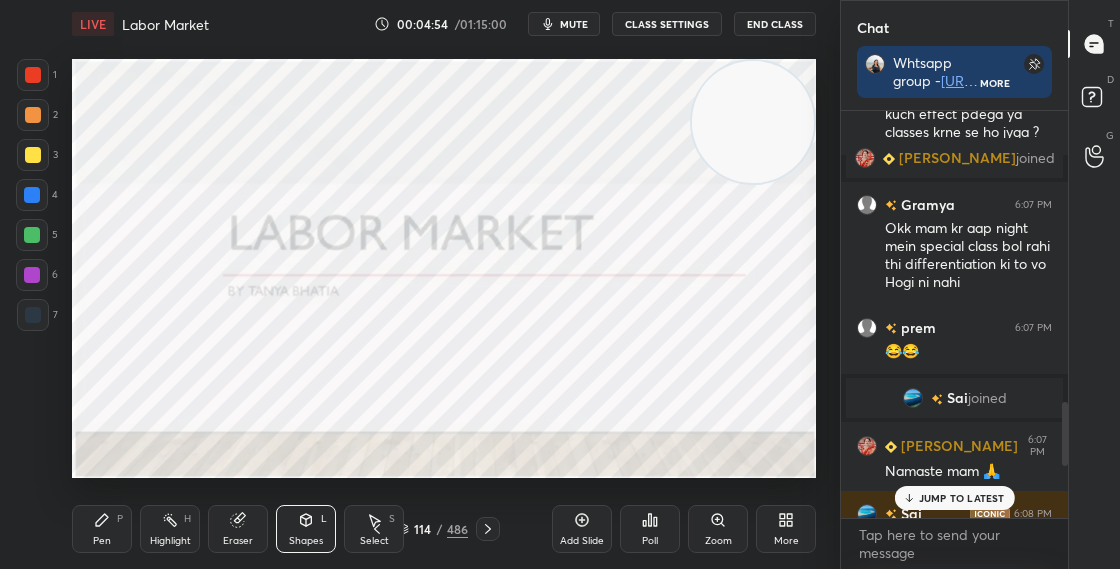 drag, startPoint x: 1067, startPoint y: 497, endPoint x: 1065, endPoint y: 434, distance: 63.03174 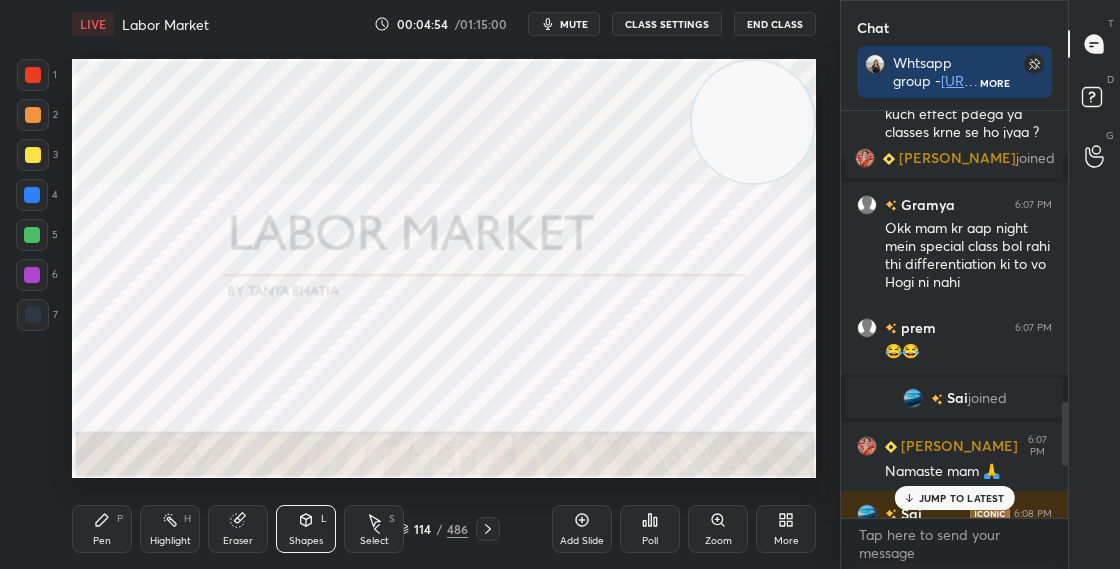 click on "Chat Whtsapp group - [URL][DOMAIN_NAME]
Telegram channel -
Telegram  [URL][DOMAIN_NAME] More You 6:05 PM Whtsapp group - [URL][DOMAIN_NAME]
Telegram channel -
Telegram  [URL][DOMAIN_NAME] Unpin message [PERSON_NAME] 6:05 PM Good evening ma'am prem 6:05 PM Mam apke yha  birds h [PERSON_NAME] 6:05 PM Thanks u very much mam [PERSON_NAME] 6:05 PM Good evening mam [PERSON_NAME] 6:05 PM Good evening mam [PERSON_NAME]  joined Gramya 6:06 PM Mam aaj 2 pm vali cls kyu nahi hui thi shabnam, Samsung  joined shabnam 6:06 PM Good evening ma'am [PERSON_NAME] 6:07 PM Mam mera Ma [PERSON_NAME] h to usse preparation krne me kuch effect pdega ya classes krne se ho jyga ? [PERSON_NAME]  joined Gramya 6:07 PM Okk mam kr aap night mein special class bol rahi thi differentiation ki to vo Hogi ni nahi prem 6:07 PM 😂😂 Sai  joined [PERSON_NAME] 6:07 PM Namaste mam 🙏 Sai 6:08 PM Good evening mam [PERSON_NAME] 6:08 PM 😅😅 JUMP TO LATEST Enable hand raising Enable x   NEW DOUBTS ASKED T D" at bounding box center [980, 284] 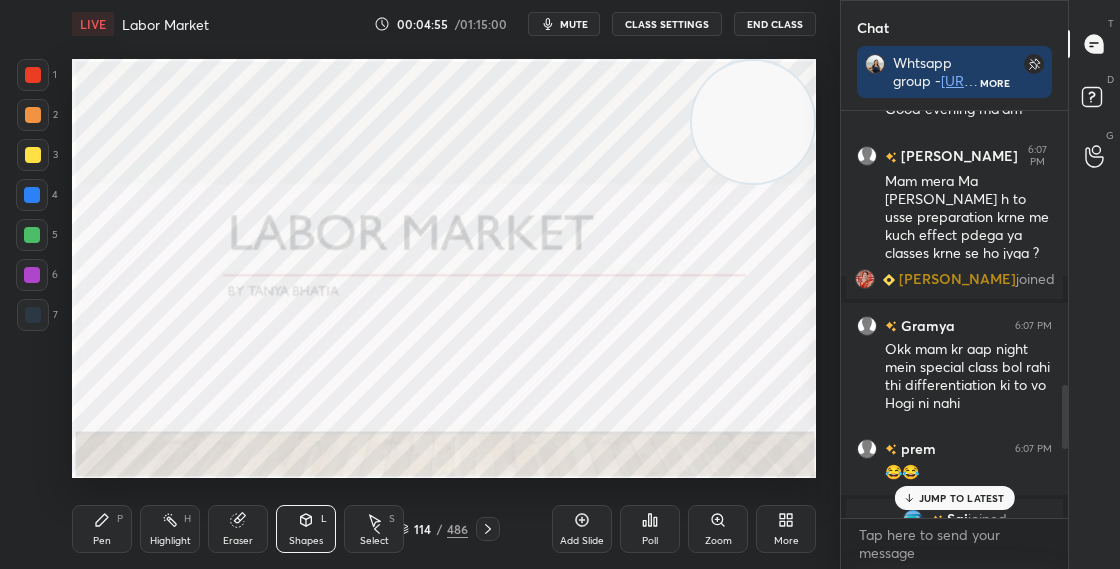 scroll, scrollTop: 1745, scrollLeft: 0, axis: vertical 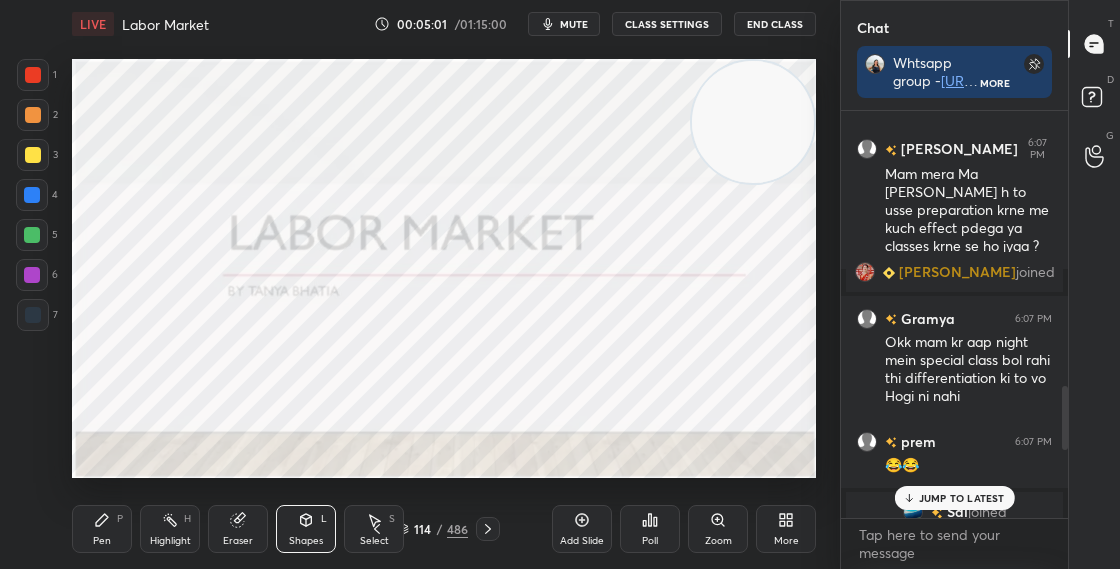 click at bounding box center (1065, 418) 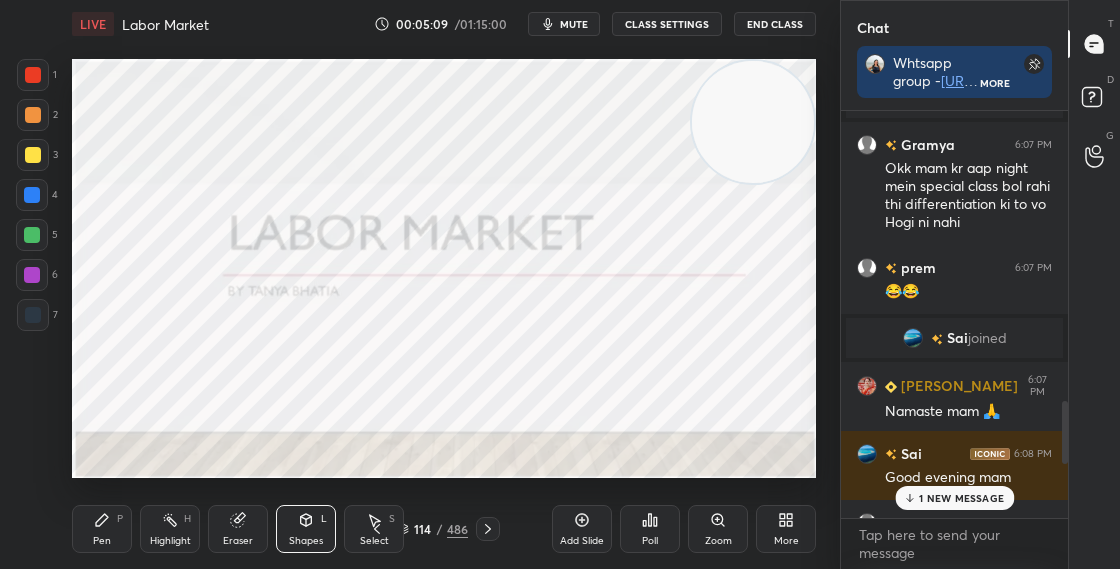 drag, startPoint x: 1065, startPoint y: 447, endPoint x: 1073, endPoint y: 534, distance: 87.36704 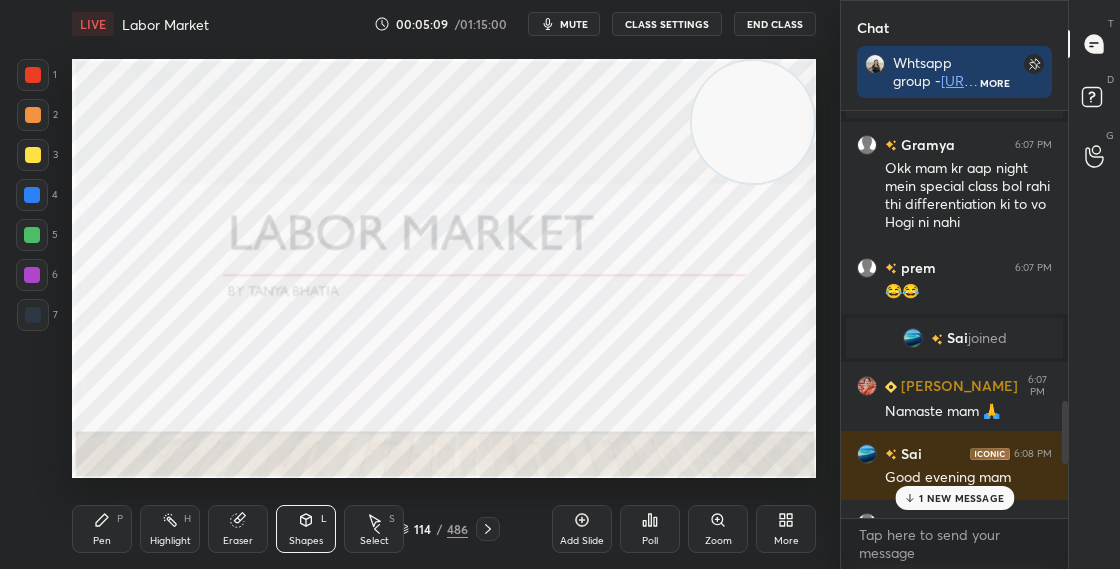 click on "Chat Whtsapp group - [URL][DOMAIN_NAME]
Telegram channel -
Telegram  [URL][DOMAIN_NAME] More shabnam 6:06 PM Good evening ma'am [PERSON_NAME] 6:07 PM Mam mera Ma [PERSON_NAME] h to usse preparation krne me kuch effect pdega ya classes krne se ho jyga ? [PERSON_NAME]  joined Gramya 6:07 PM Okk mam kr aap night mein special class bol rahi thi differentiation ki to vo Hogi ni nahi prem 6:07 PM 😂😂 [PERSON_NAME]  joined [PERSON_NAME] 6:07 PM Namaste mam 🙏 Sai 6:08 PM Good evening mam [PERSON_NAME] 6:08 PM 😅😅 [PERSON_NAME] 6:08 PM Mam please tell Gramya 6:08 PM Okk mam Radha 6:08 PM Hello maml [PERSON_NAME]  joined 1 NEW MESSAGE Enable hand raising Enable raise hand to speak to learners. Once enabled, chat will be turned off temporarily. Enable x   Doubts asked by learners will show up here NEW DOUBTS ASKED No one has raised a hand yet Can't raise hand Looks like educator just invited you to speak. Please wait before you can raise your hand again. Got it T Messages (T) D Doubts (D) G Raise Hand (G)" at bounding box center [980, 284] 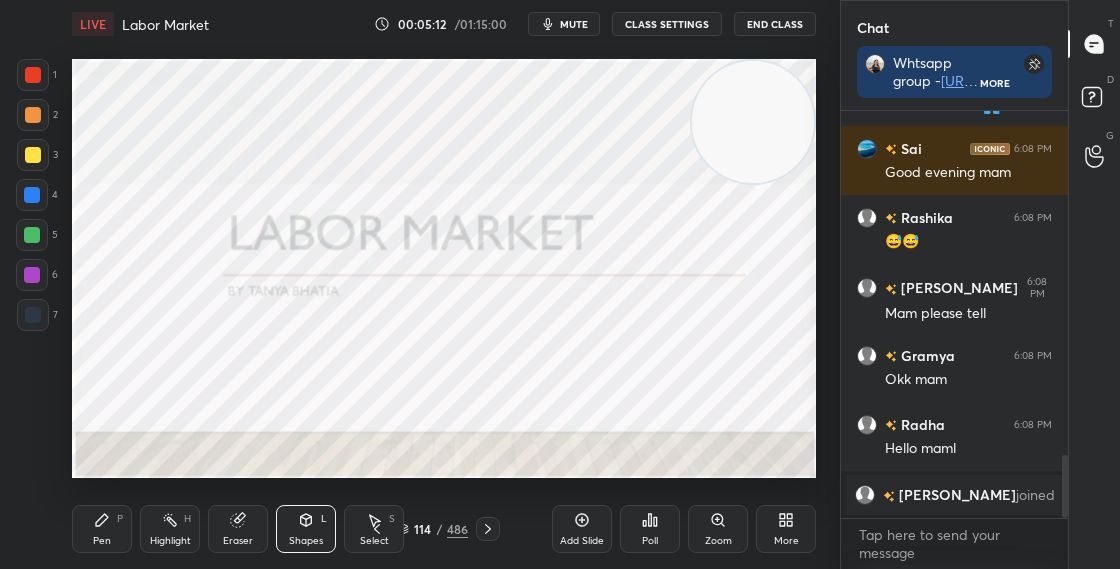 click 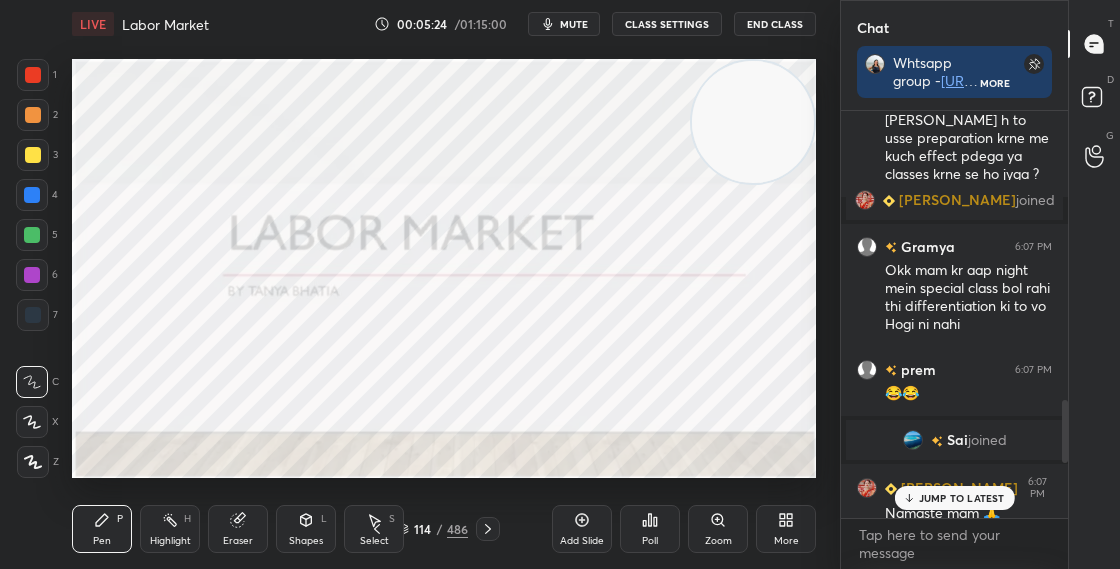 drag, startPoint x: 1066, startPoint y: 471, endPoint x: 1068, endPoint y: 403, distance: 68.0294 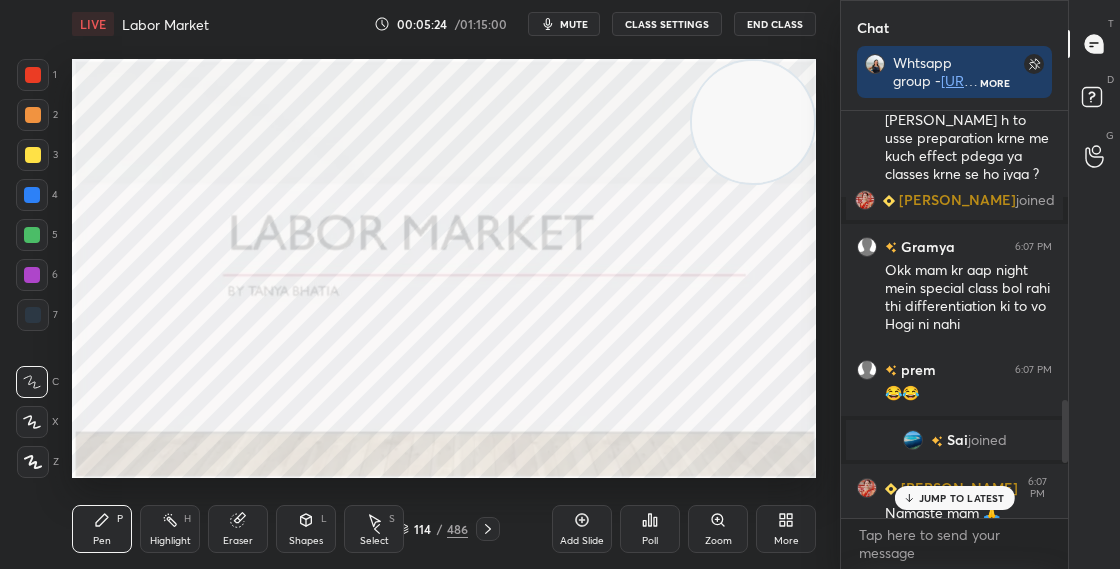 click on "Chat Whtsapp group - [URL][DOMAIN_NAME]
Telegram channel -
Telegram  [URL][DOMAIN_NAME] More You 6:05 PM Whtsapp group - [URL][DOMAIN_NAME]
Telegram channel -
Telegram  [URL][DOMAIN_NAME] Unpin message [PERSON_NAME] 6:05 PM Good evening ma'am prem 6:05 PM Mam apke yha  birds h [PERSON_NAME] 6:05 PM Thanks u very much mam [PERSON_NAME] 6:05 PM Good evening mam [PERSON_NAME] 6:05 PM Good evening mam [PERSON_NAME]  joined Gramya 6:06 PM Mam aaj 2 pm vali cls kyu nahi hui thi shabnam, Samsung  joined shabnam 6:06 PM Good evening ma'am [PERSON_NAME] 6:07 PM Mam mera Ma [PERSON_NAME] h to usse preparation krne me kuch effect pdega ya classes krne se ho jyga ? [PERSON_NAME]  joined Gramya 6:07 PM Okk mam kr aap night mein special class bol rahi thi differentiation ki to vo Hogi ni nahi prem 6:07 PM 😂😂 Sai  joined [PERSON_NAME] 6:07 PM Namaste mam 🙏 Sai 6:08 PM Good evening mam [PERSON_NAME] 6:08 PM 😅😅 JUMP TO LATEST Enable hand raising Enable x   NEW DOUBTS ASKED T D" at bounding box center [980, 284] 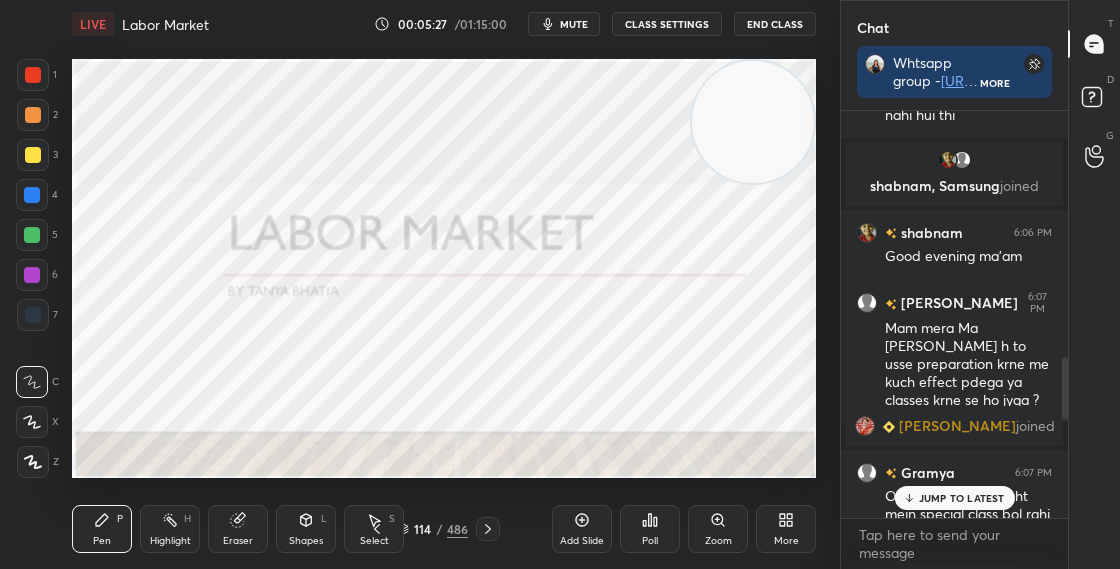 drag, startPoint x: 1065, startPoint y: 407, endPoint x: 1068, endPoint y: 370, distance: 37.12142 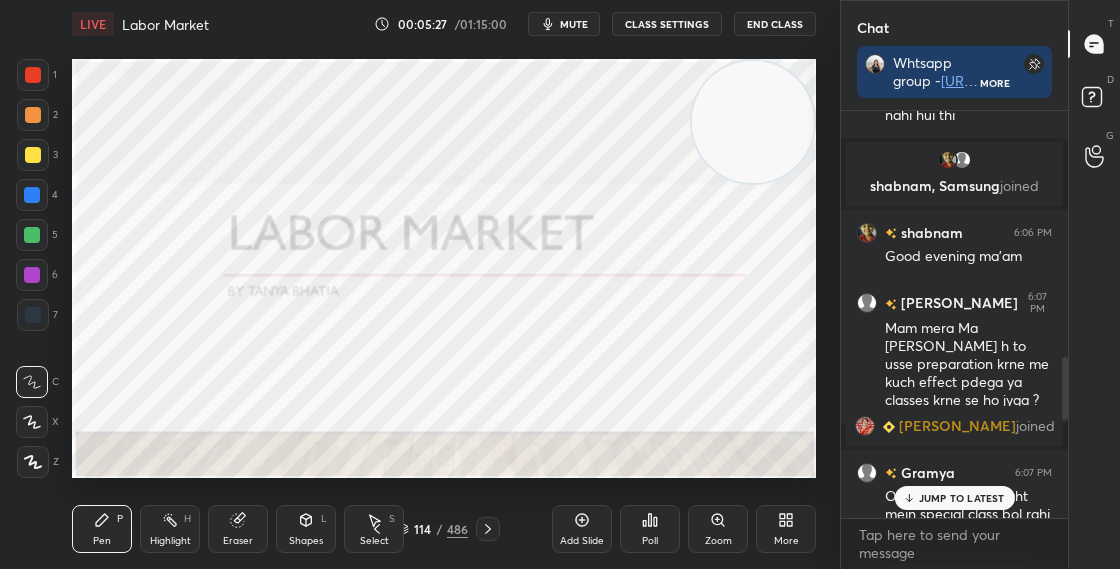 click on "Chat Whtsapp group - [URL][DOMAIN_NAME]
Telegram channel -
Telegram  [URL][DOMAIN_NAME] More Pooja 6:04 PM Hyy mam
How are you? [PERSON_NAME] 6:04 PM Hello mam❤️❤️ Gramya 6:05 PM Yes mam You 6:05 PM Whtsapp group - [URL][DOMAIN_NAME]
Telegram channel -
Telegram  [URL][DOMAIN_NAME] Unpin message [PERSON_NAME] 6:05 PM Good evening ma'am prem 6:05 PM Mam apke yha  birds h [PERSON_NAME].. 6:05 PM Thanks u very much mam [PERSON_NAME] 6:05 PM Good evening mam [PERSON_NAME] 6:05 PM Good evening mam [PERSON_NAME]  joined Gramya 6:06 PM Mam aaj 2 pm vali cls kyu nahi hui thi shabnam, Samsung  joined shabnam 6:06 PM Good evening ma'am [PERSON_NAME] 6:07 PM Mam mera Ma [PERSON_NAME] h to usse preparation krne me kuch effect pdega ya classes krne se ho jyga ? [PERSON_NAME]  joined Gramya 6:07 PM Okk mam kr aap night mein special class bol rahi thi differentiation ki to vo Hogi ni nahi prem 6:07 PM 😂😂 JUMP TO LATEST Enable hand raising Enable x   NEW DOUBTS ASKED Got it" at bounding box center [980, 284] 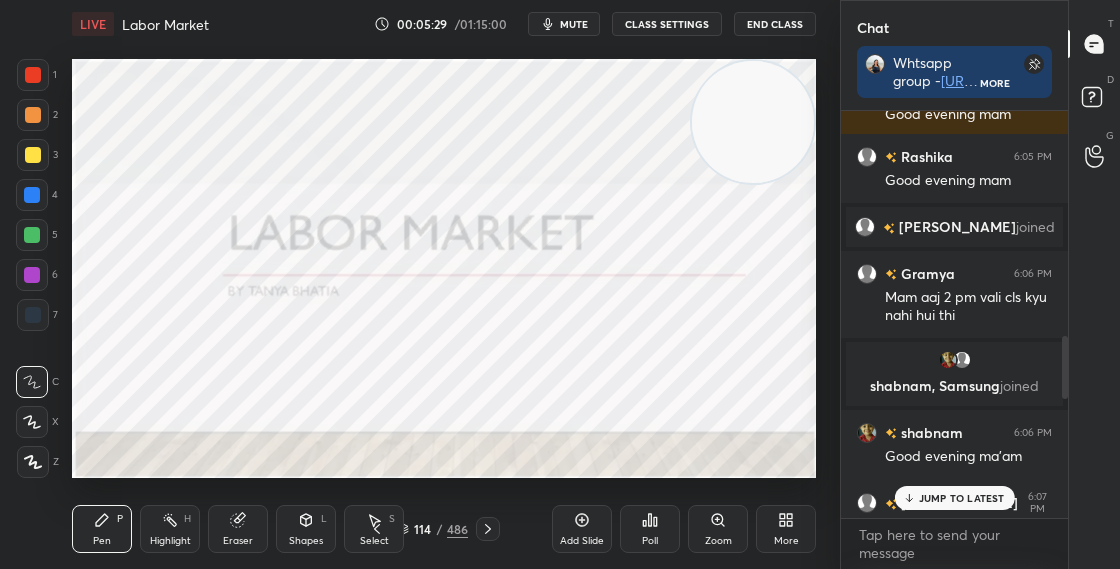 drag, startPoint x: 1067, startPoint y: 376, endPoint x: 1066, endPoint y: 333, distance: 43.011627 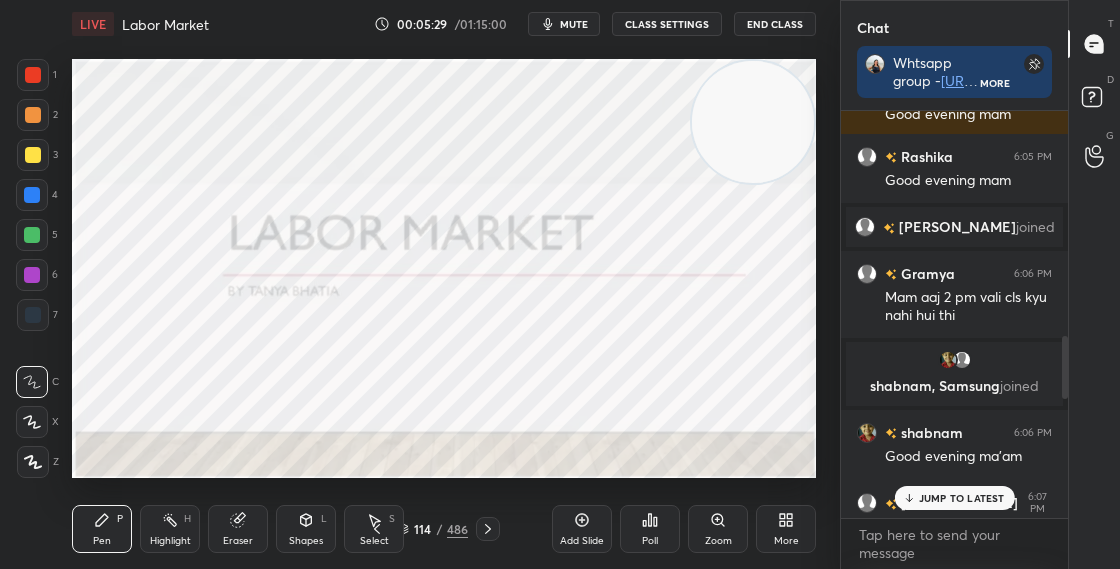 click on "Chat Whtsapp group - [URL][DOMAIN_NAME]
Telegram channel -
Telegram  [URL][DOMAIN_NAME] More [PERSON_NAME] 6:04 PM Good evening mam [PERSON_NAME] 6:04 PM Hlo mam Pooja 6:04 PM Hyy mam
How are you? [PERSON_NAME] 6:04 PM Hello mam❤️❤️ Gramya 6:05 PM Yes mam You 6:05 PM Whtsapp group - [URL][DOMAIN_NAME]
Telegram channel -
Telegram  [URL][DOMAIN_NAME] Unpin message [PERSON_NAME] 6:05 PM Good evening ma'am prem 6:05 PM Mam apke yha  birds h [PERSON_NAME].. 6:05 PM Thanks u very much mam [PERSON_NAME] 6:05 PM Good evening mam [PERSON_NAME] 6:05 PM Good evening mam [PERSON_NAME]  joined Gramya 6:06 PM Mam aaj 2 pm vali cls kyu nahi hui thi shabnam, Samsung  joined shabnam 6:06 PM Good evening ma'am [PERSON_NAME] 6:07 PM Mam mera Ma [PERSON_NAME] h to usse preparation krne me kuch effect pdega ya classes krne se ho jyga ? [PERSON_NAME]  joined JUMP TO LATEST Enable hand raising Enable raise hand to speak to learners. Once enabled, chat will be turned off temporarily. Enable x" at bounding box center [980, 284] 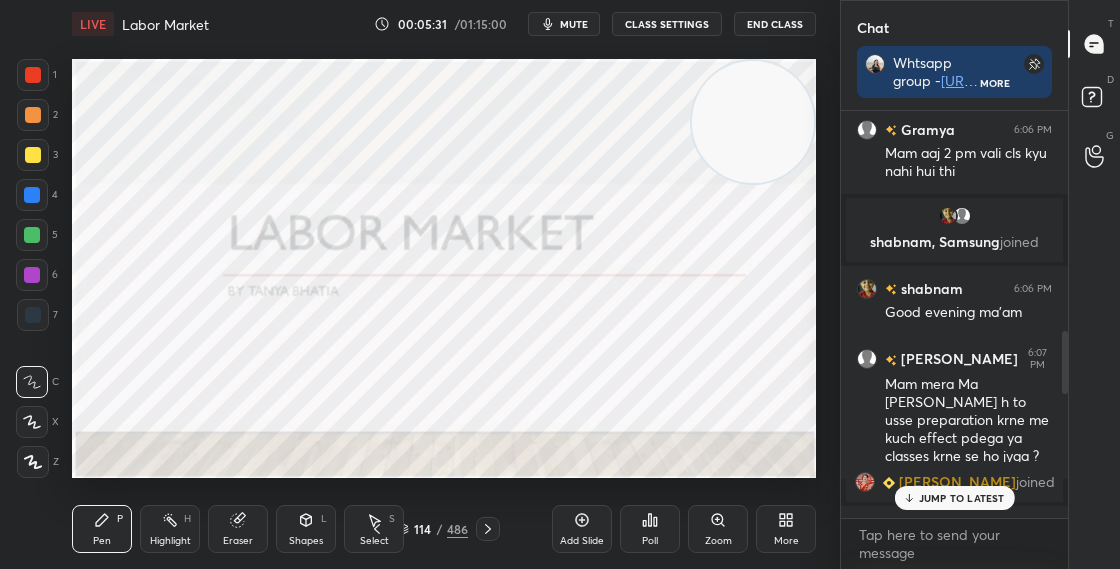 drag, startPoint x: 1066, startPoint y: 363, endPoint x: 1061, endPoint y: 432, distance: 69.18092 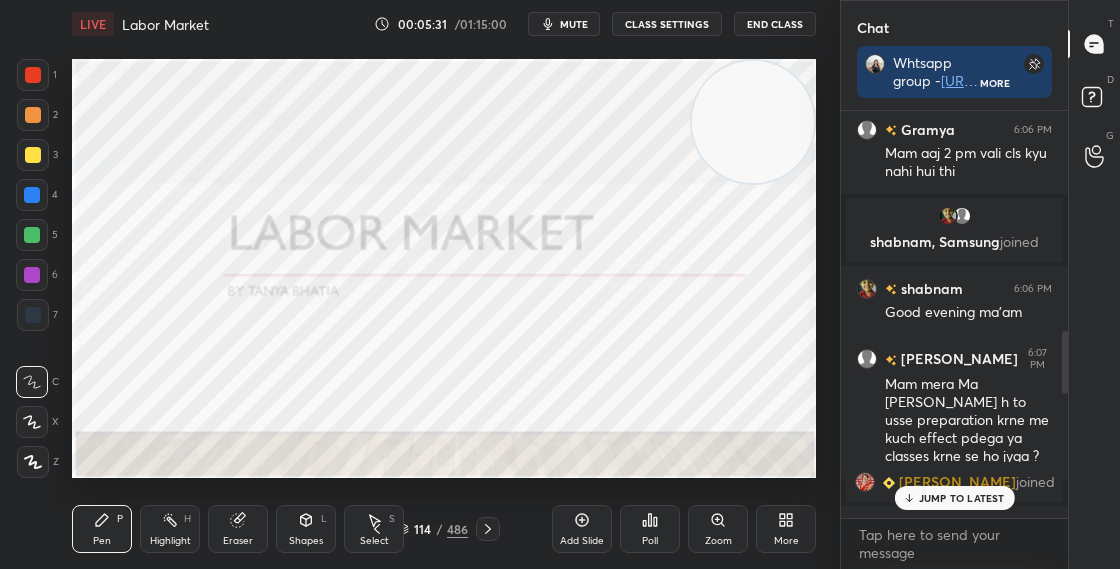 click at bounding box center [1062, 314] 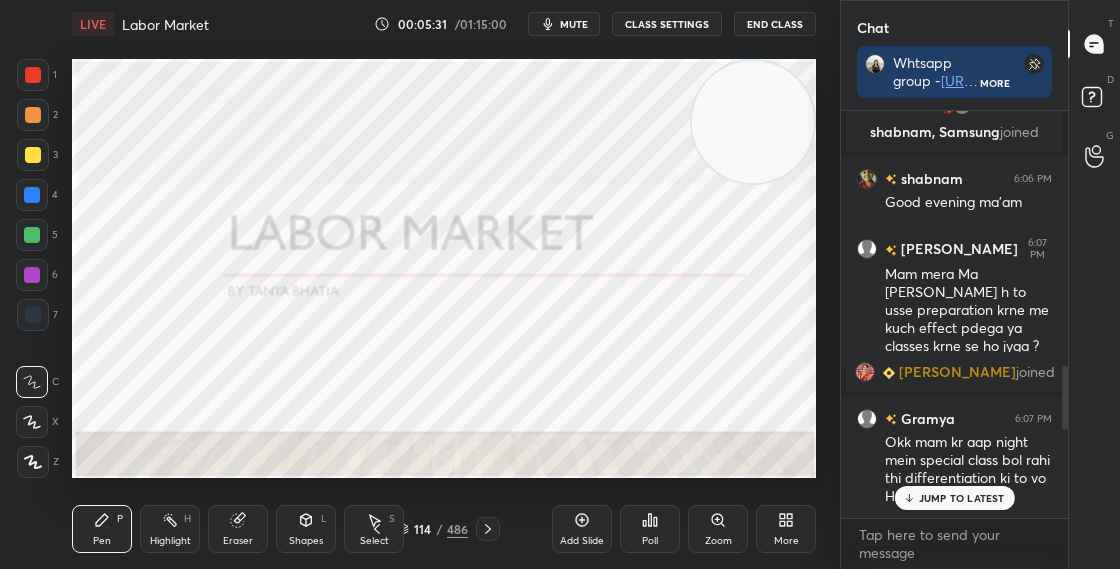 scroll, scrollTop: 2241, scrollLeft: 0, axis: vertical 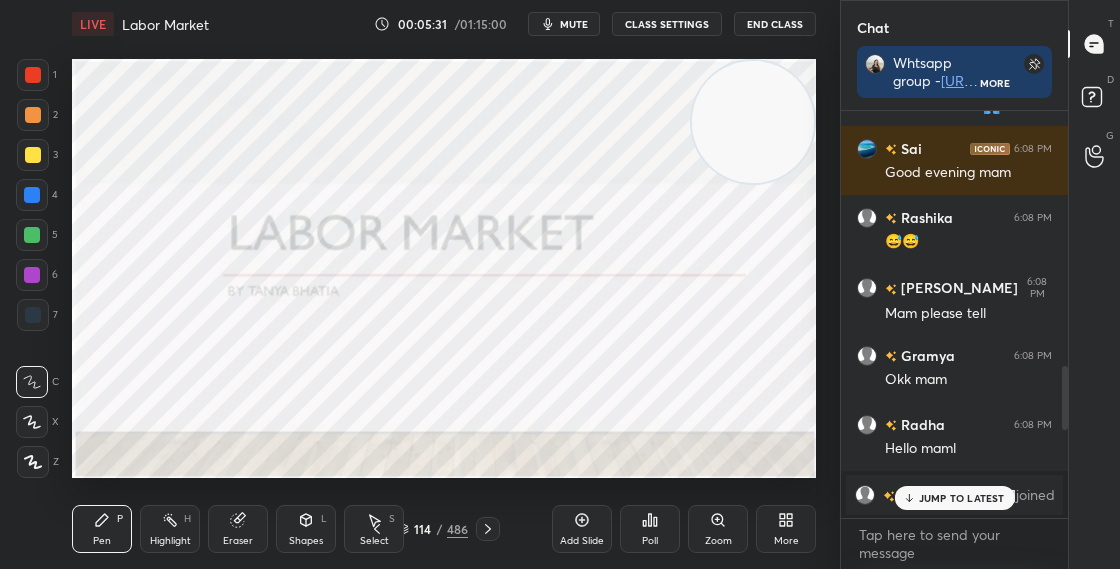 drag, startPoint x: 1066, startPoint y: 417, endPoint x: 1042, endPoint y: 566, distance: 150.9205 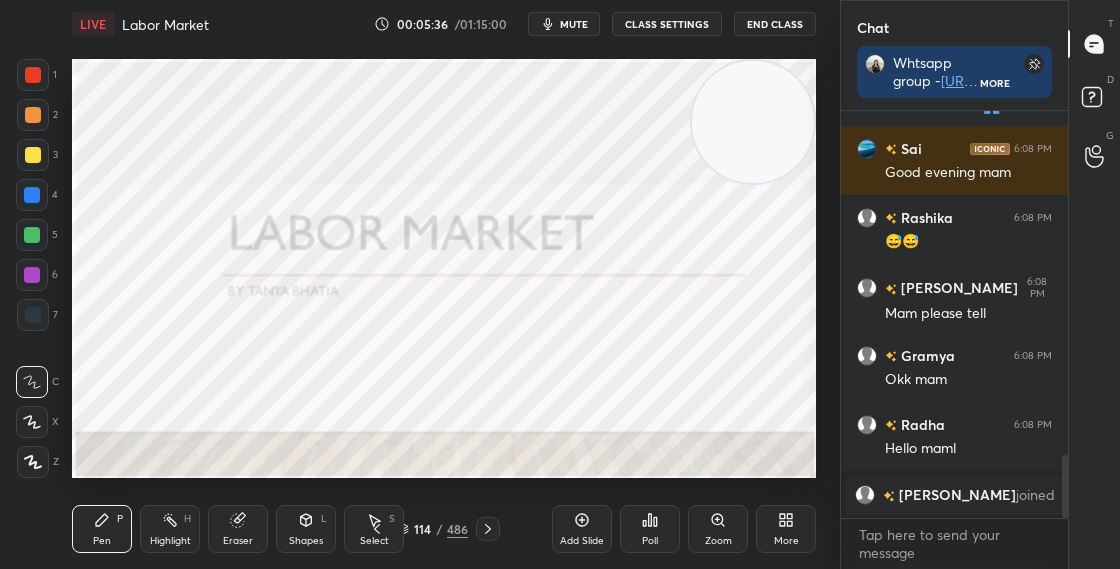 click on "114 / 486" at bounding box center [432, 529] 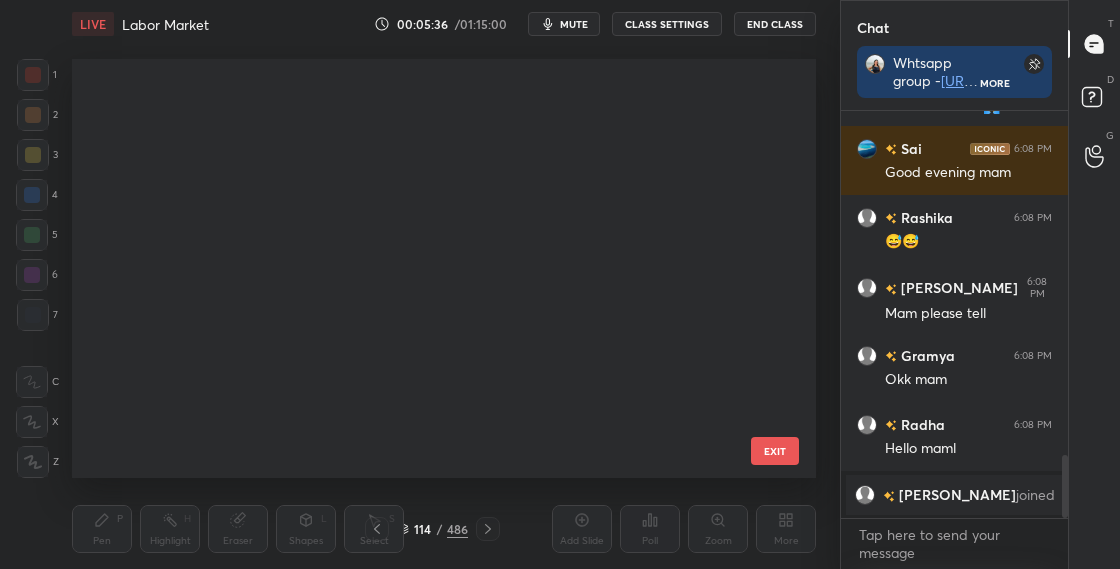 scroll, scrollTop: 4312, scrollLeft: 0, axis: vertical 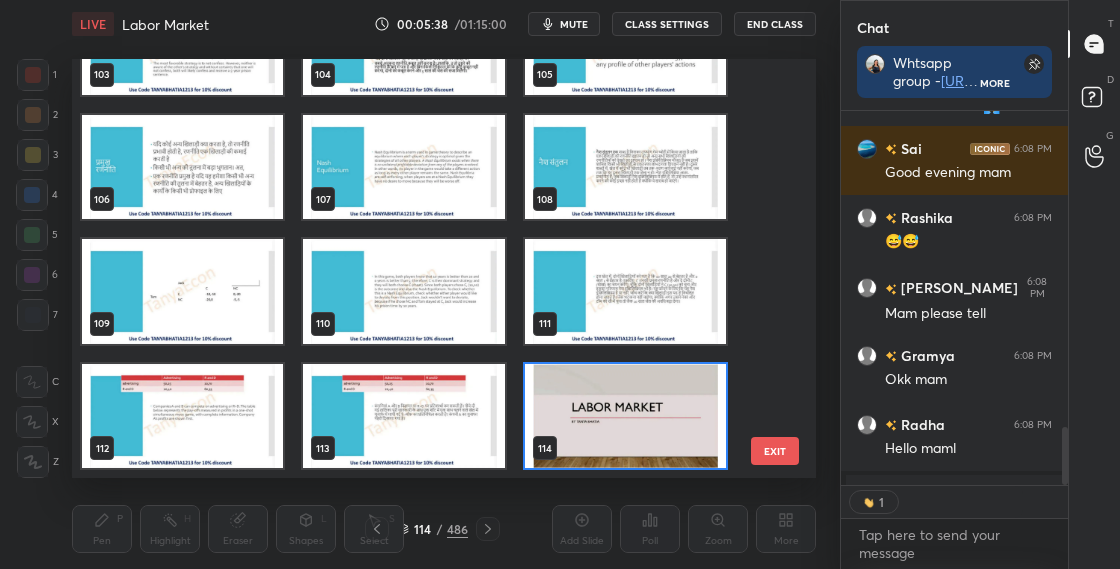 click at bounding box center [625, 416] 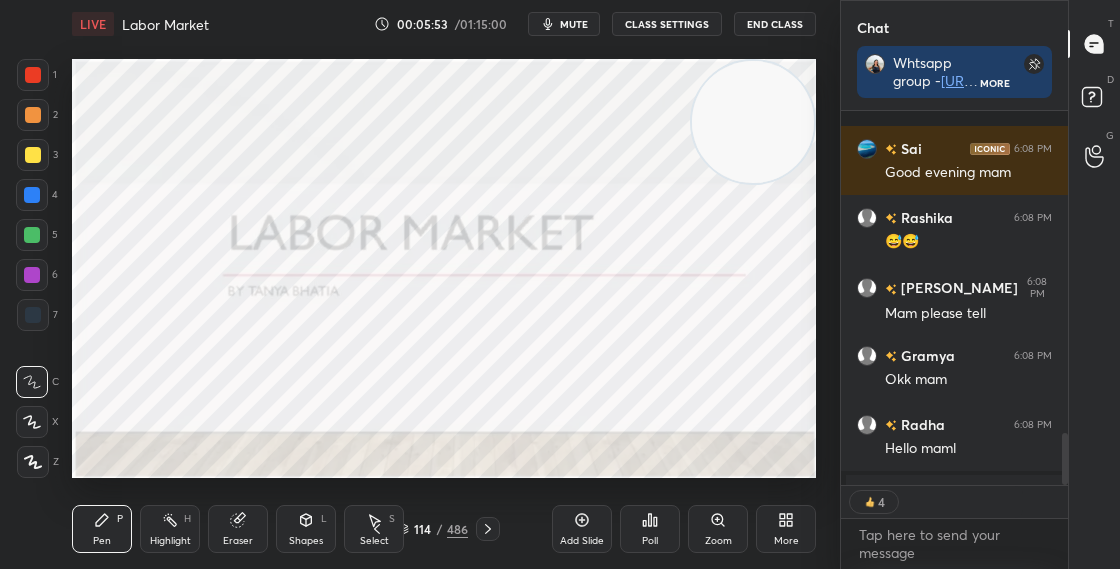 scroll, scrollTop: 2343, scrollLeft: 0, axis: vertical 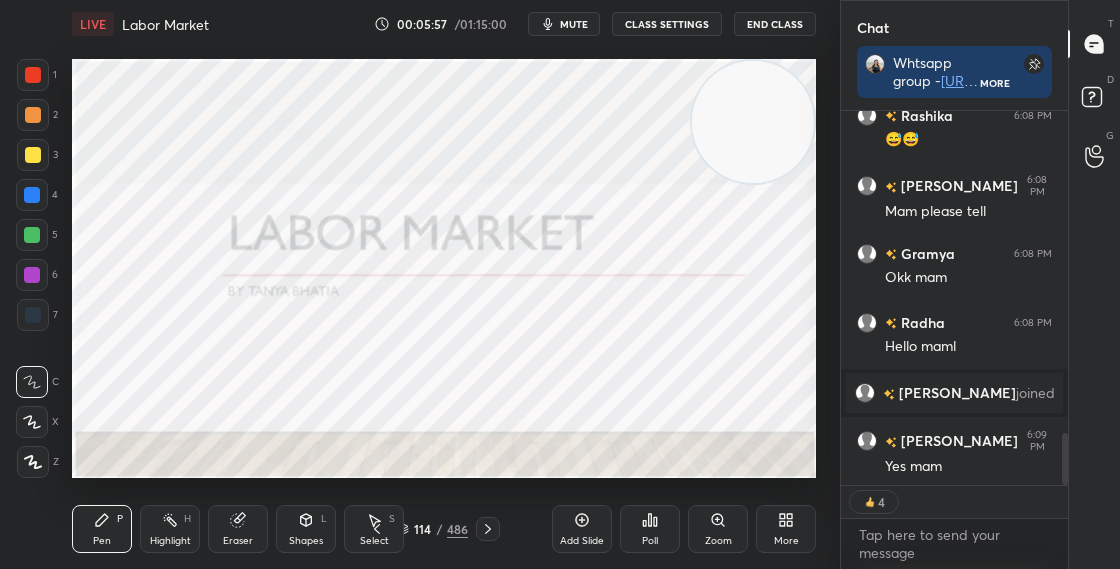 click 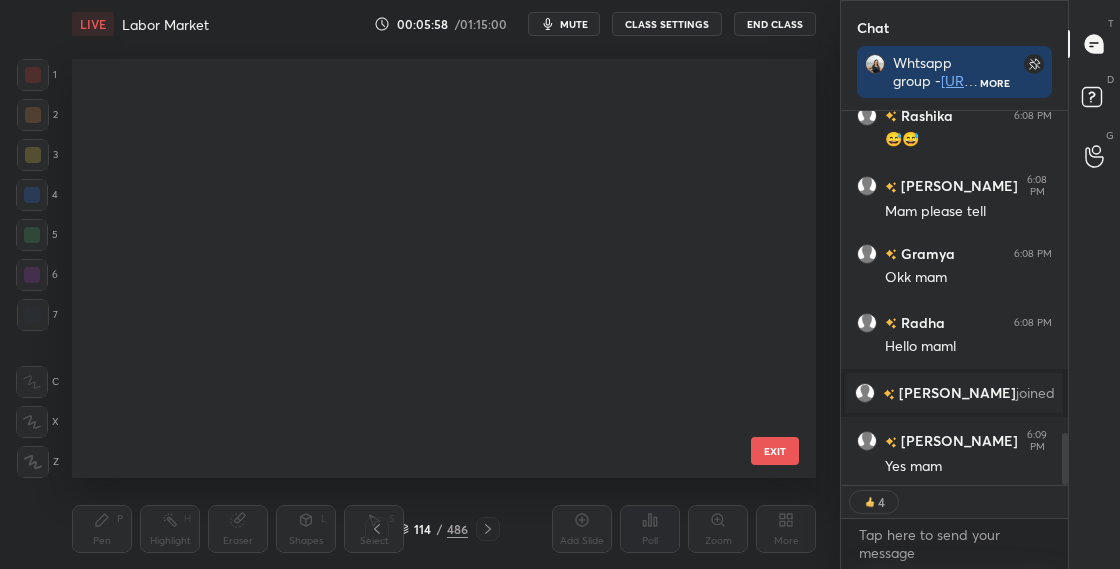 scroll, scrollTop: 4312, scrollLeft: 0, axis: vertical 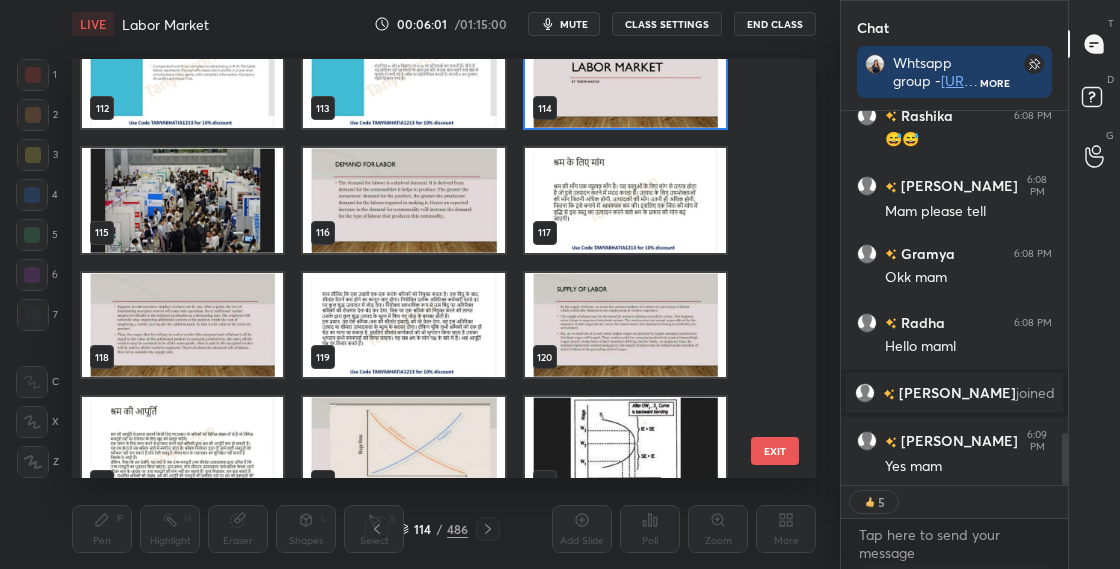 click at bounding box center [182, 200] 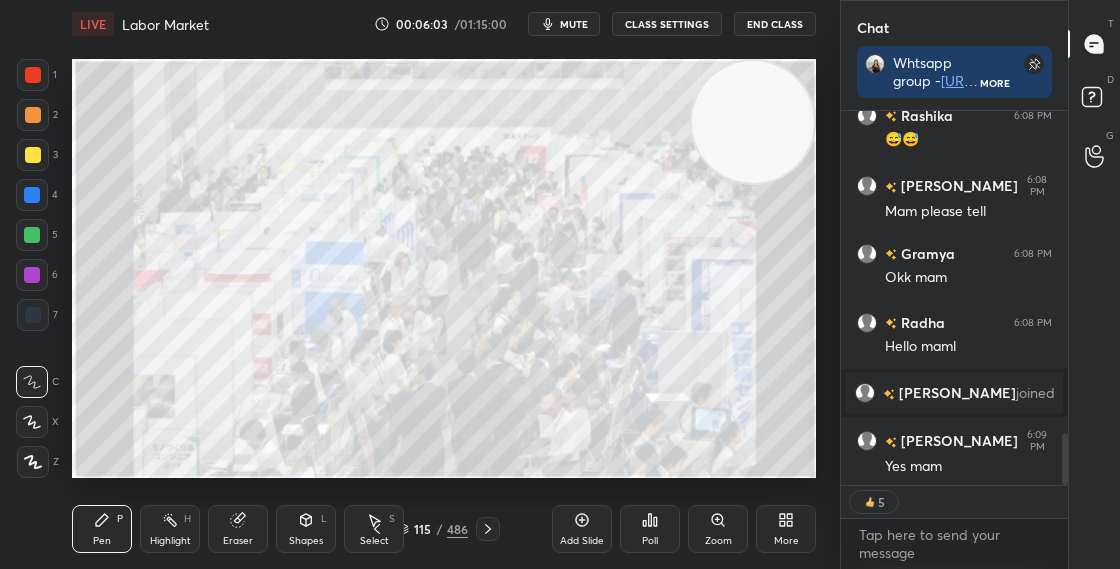 scroll, scrollTop: 2412, scrollLeft: 0, axis: vertical 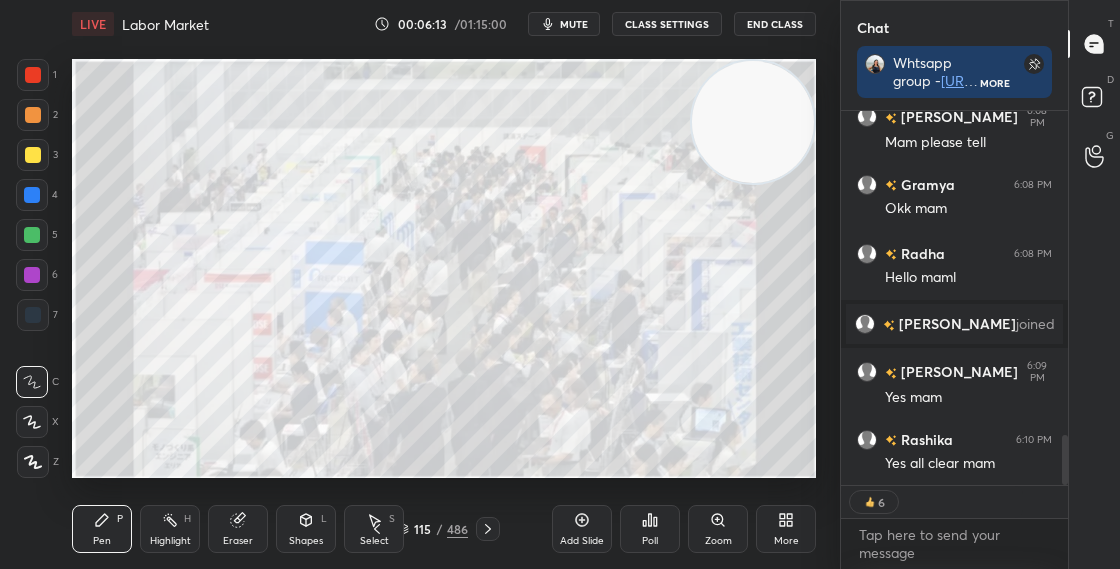 click on "115" at bounding box center [423, 529] 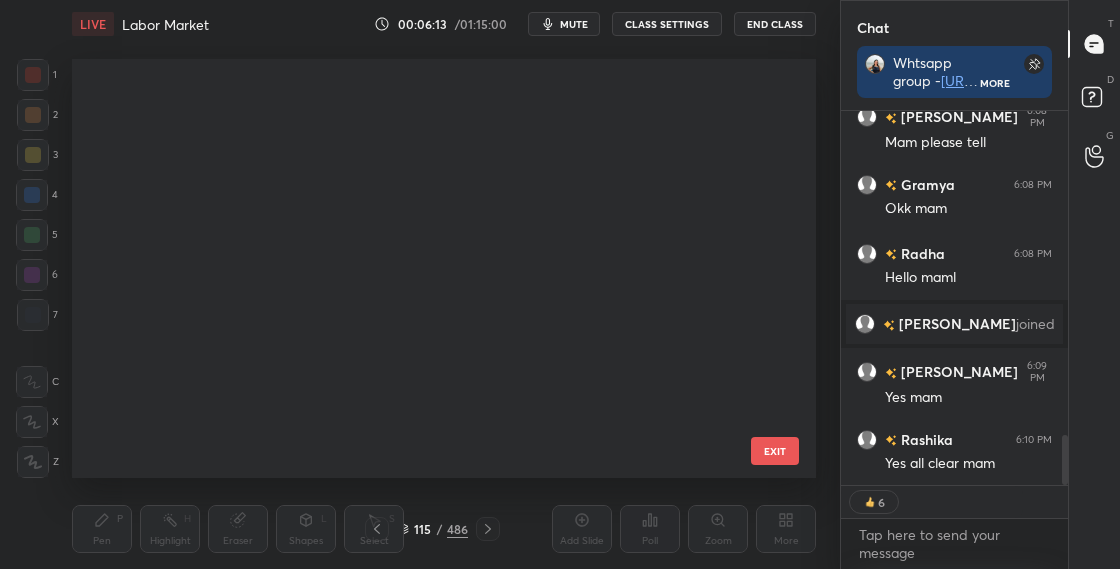 scroll, scrollTop: 4436, scrollLeft: 0, axis: vertical 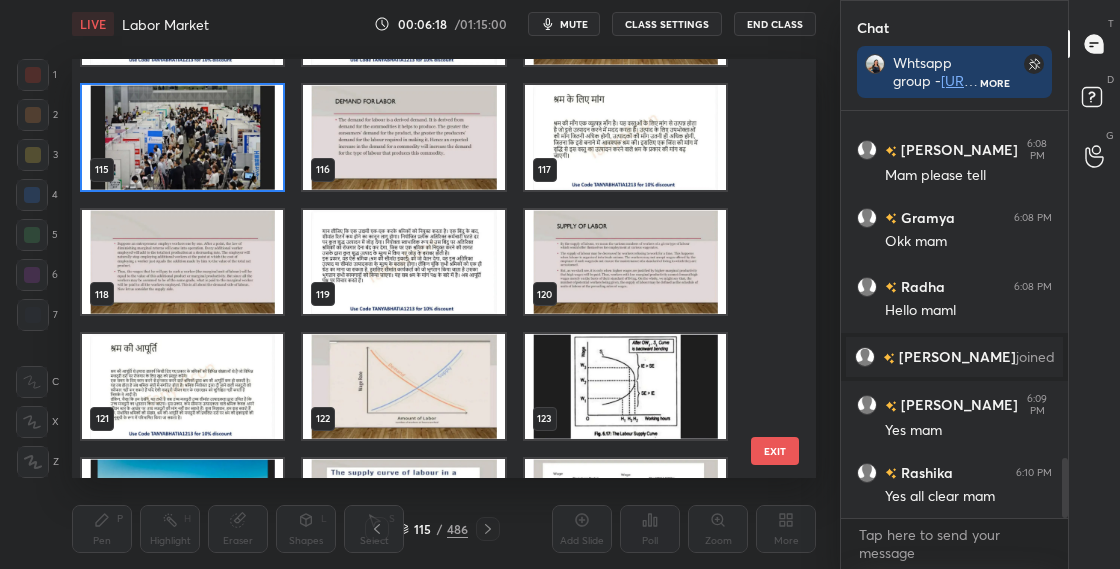 click at bounding box center [182, 137] 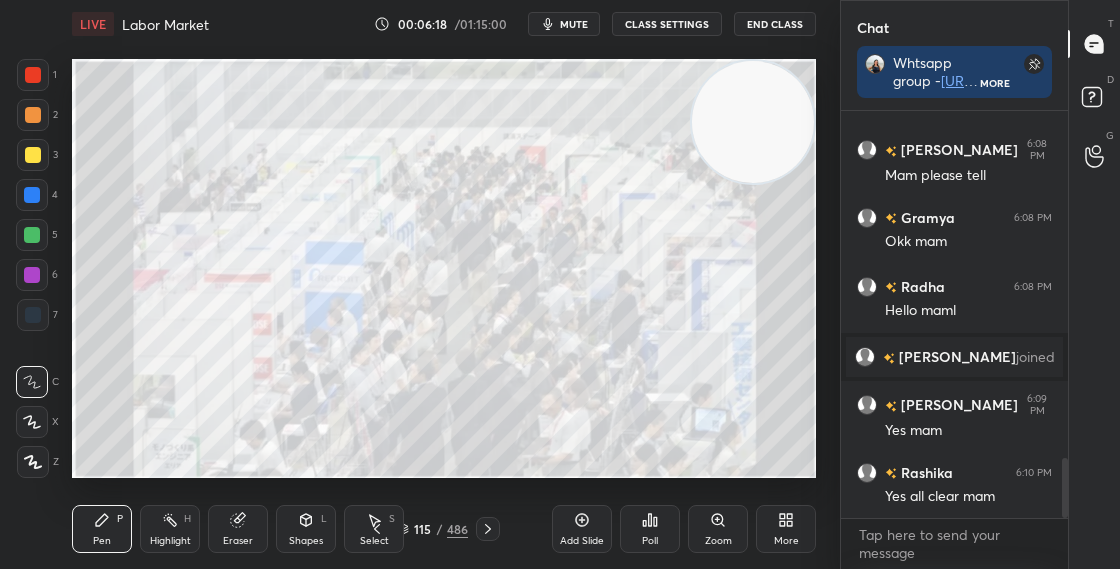 click at bounding box center (182, 137) 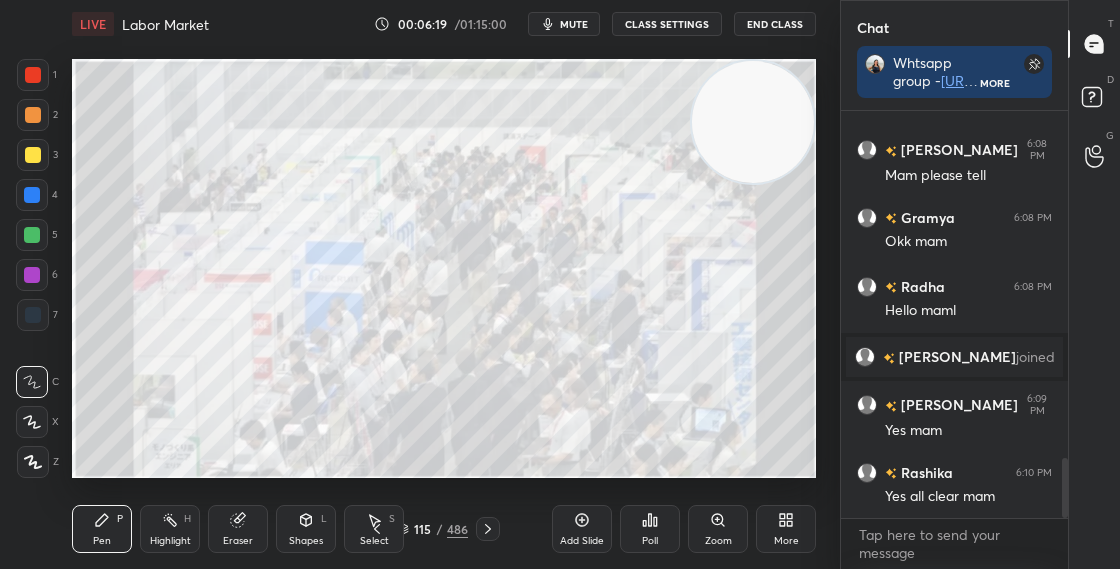 click 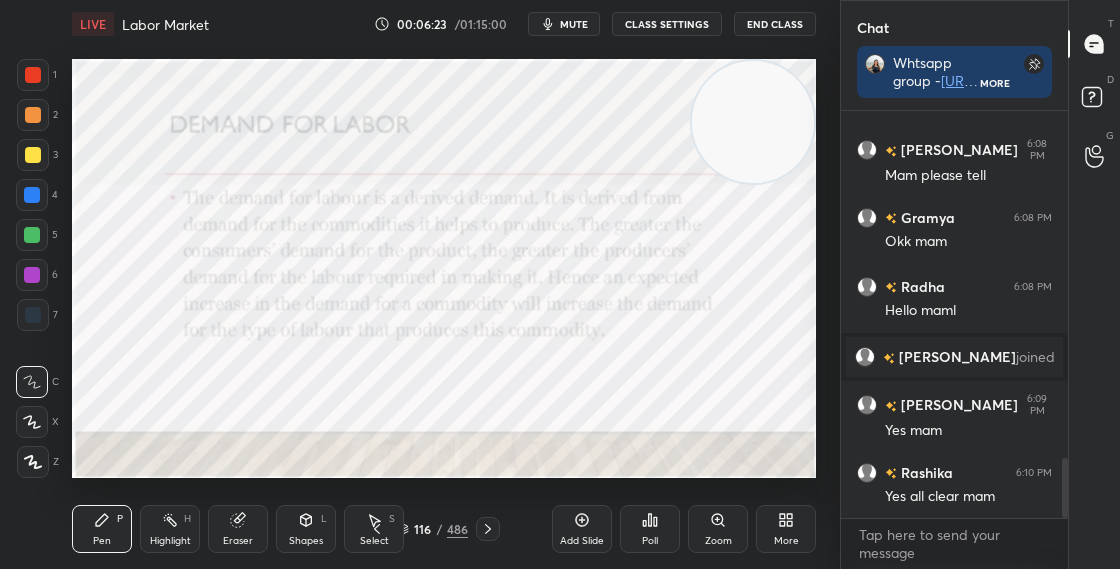 click at bounding box center (33, 75) 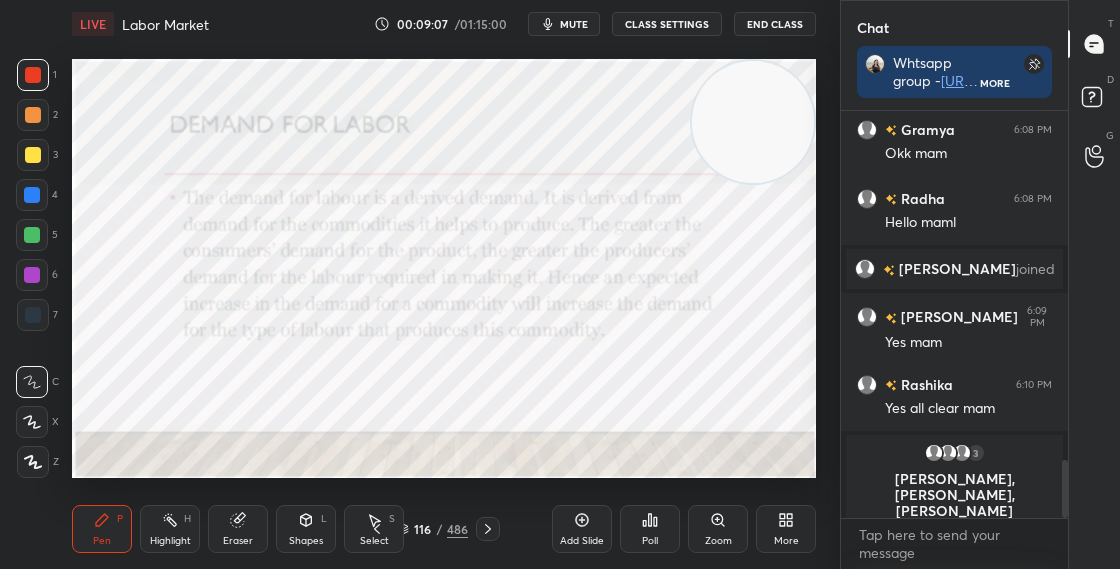 scroll, scrollTop: 2086, scrollLeft: 0, axis: vertical 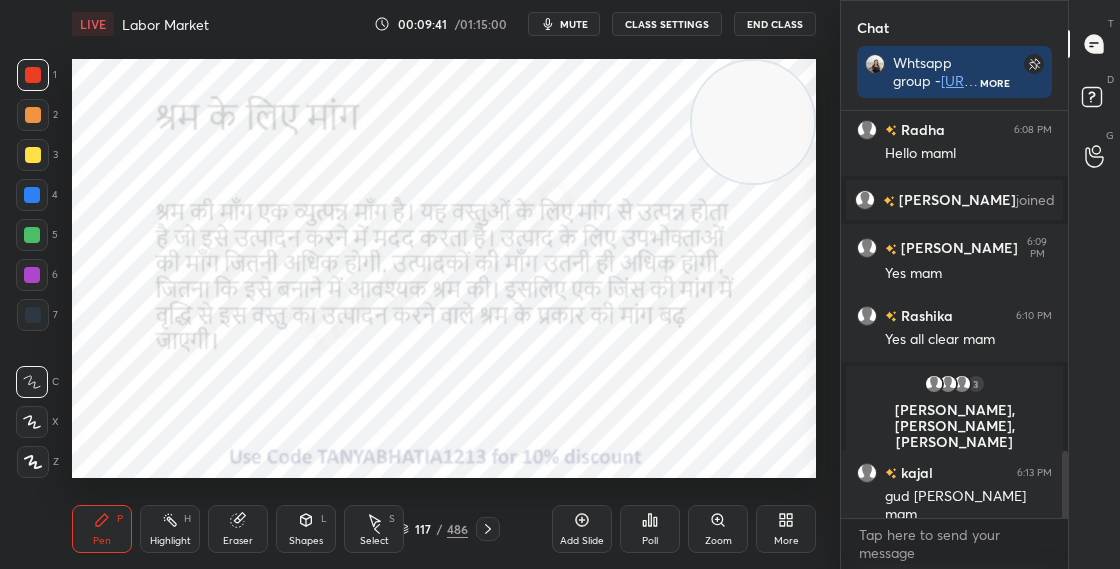 click on "117 / 486" at bounding box center [432, 529] 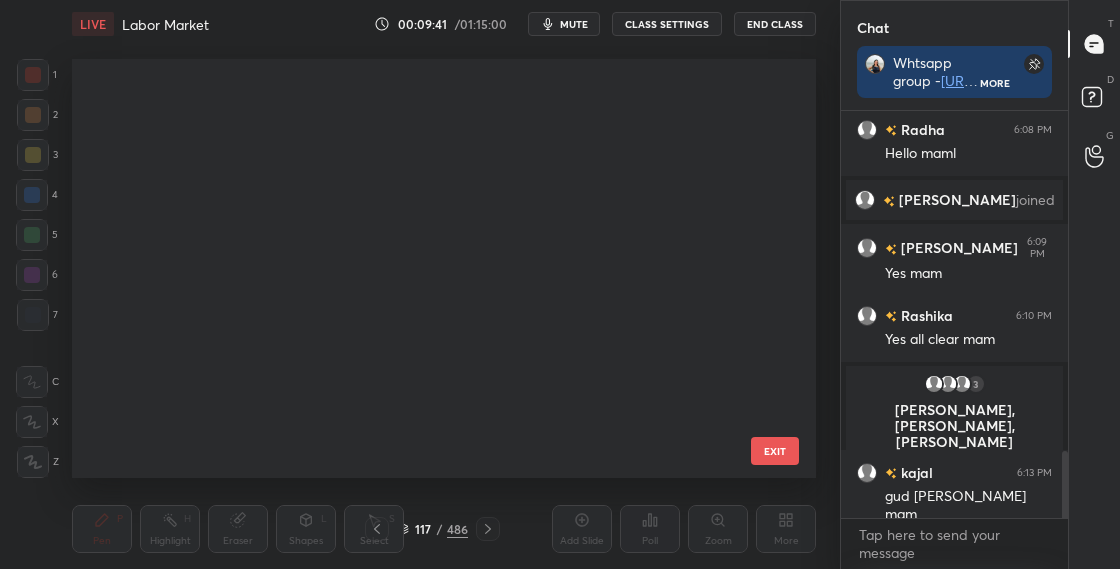 scroll, scrollTop: 4436, scrollLeft: 0, axis: vertical 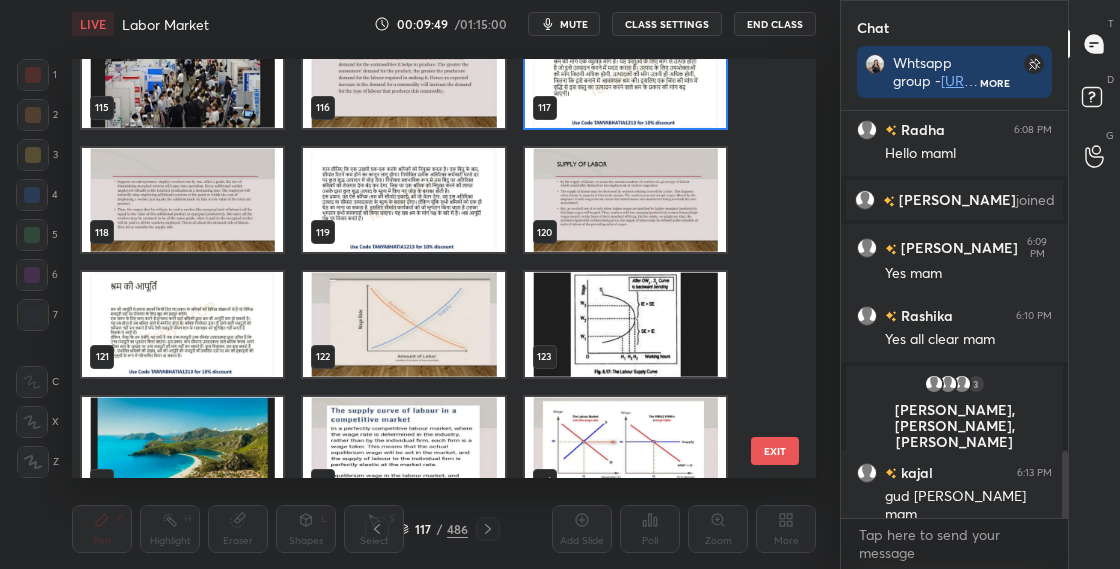 click at bounding box center [625, 75] 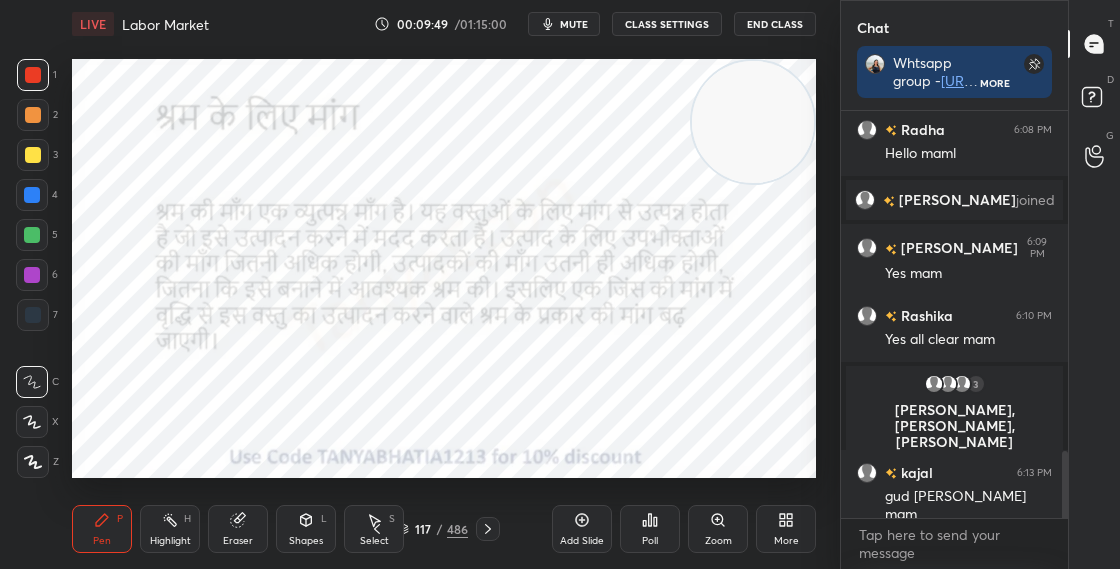 click at bounding box center [625, 75] 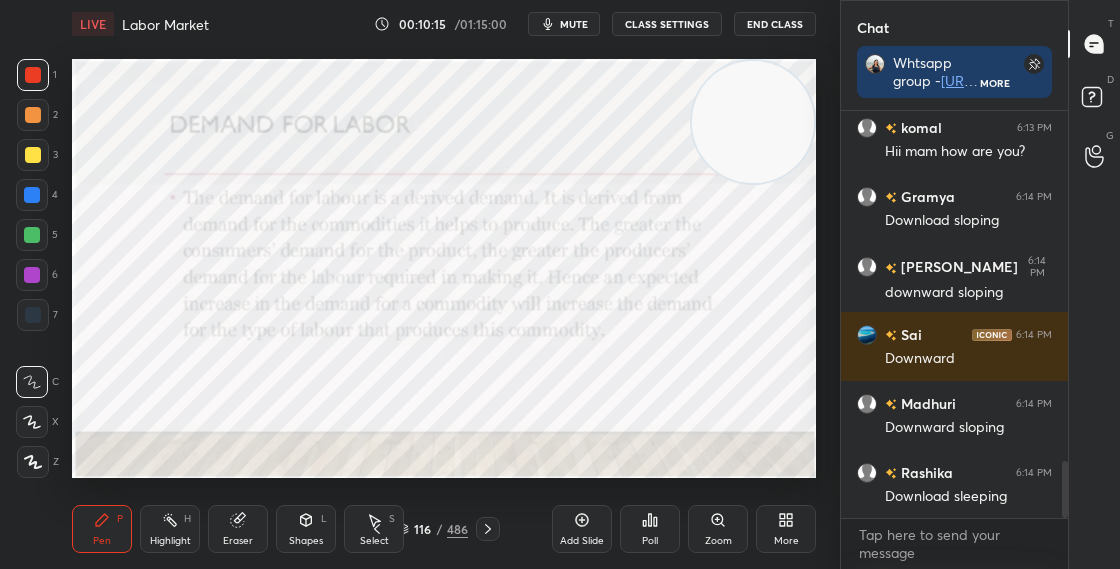 scroll, scrollTop: 2569, scrollLeft: 0, axis: vertical 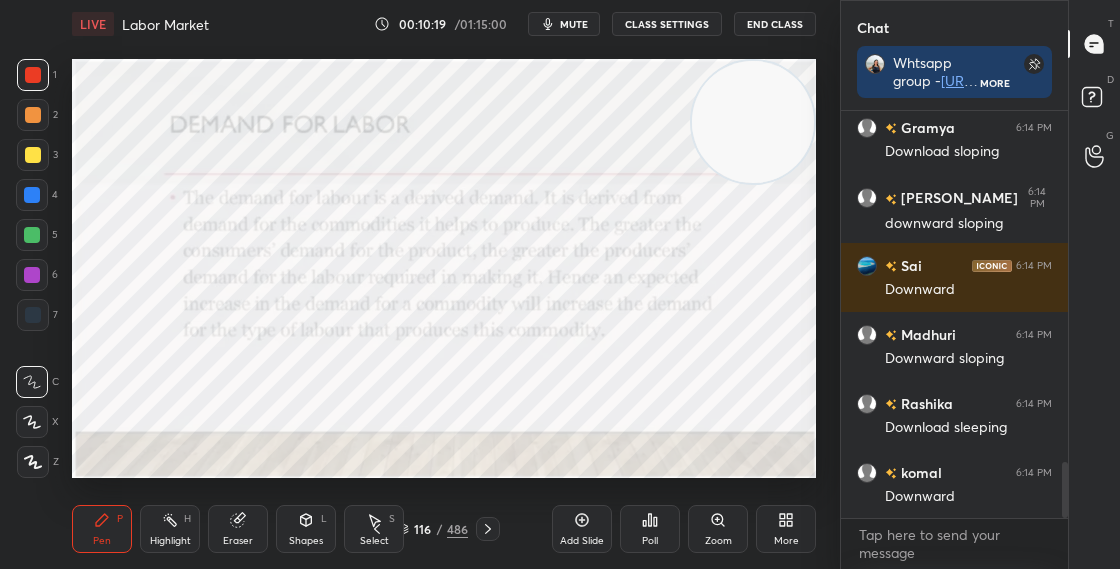 click on "116 / 486" at bounding box center (432, 529) 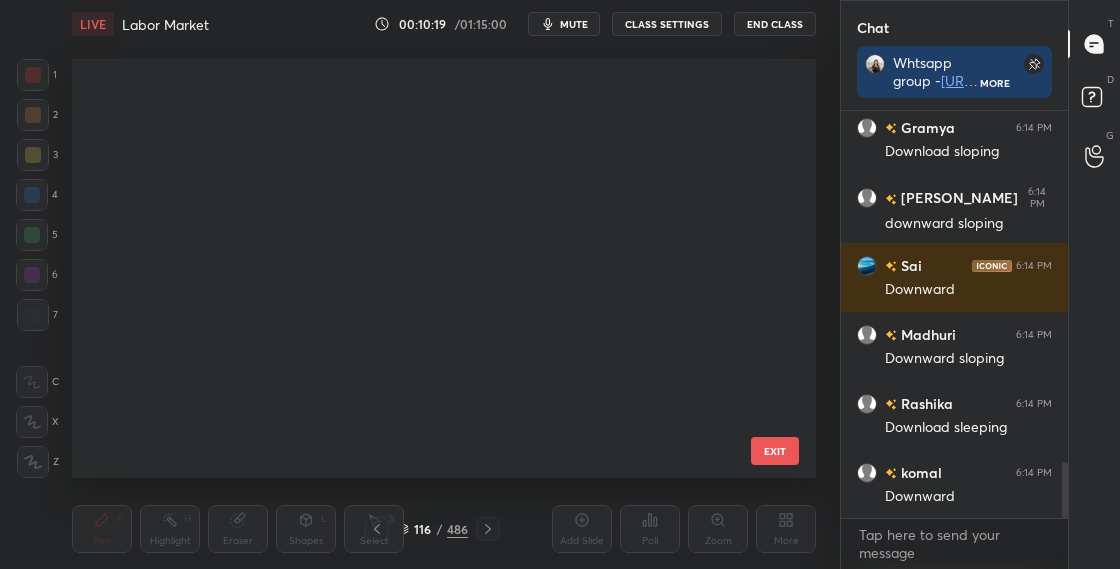 scroll, scrollTop: 4436, scrollLeft: 0, axis: vertical 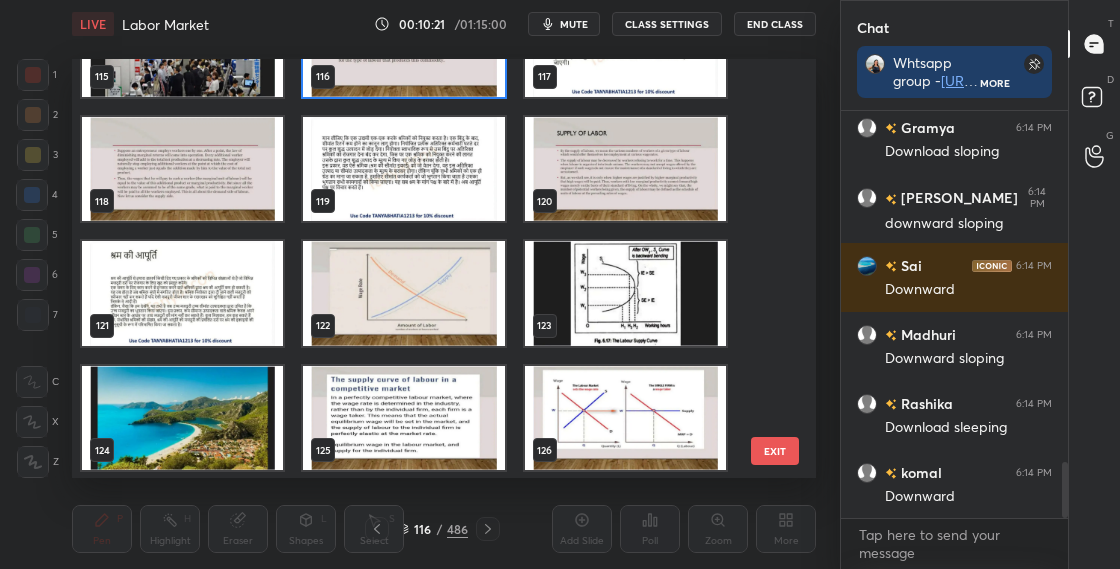 click at bounding box center (403, 293) 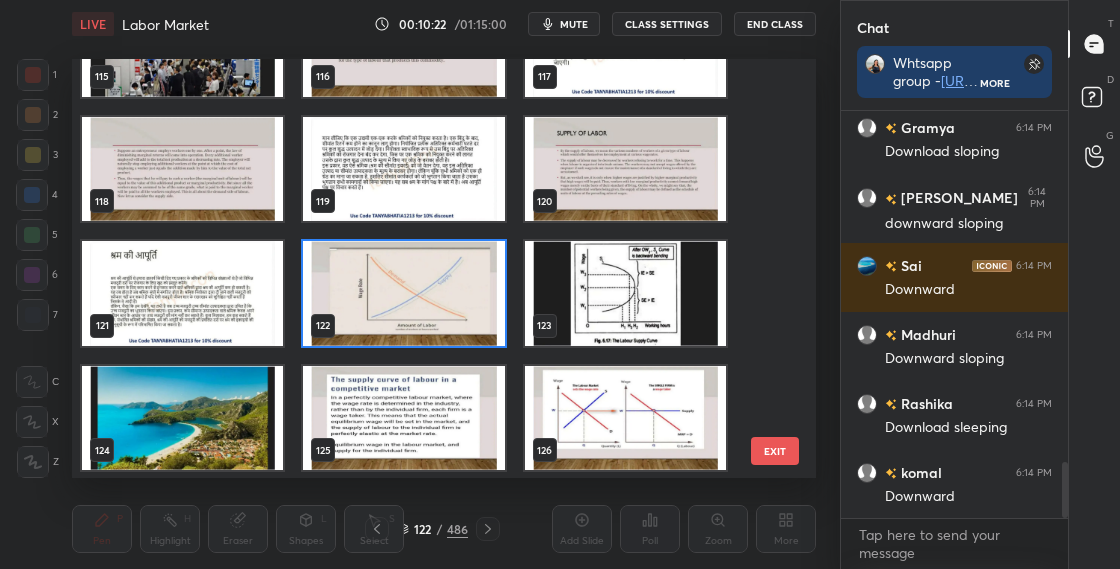 click at bounding box center [403, 293] 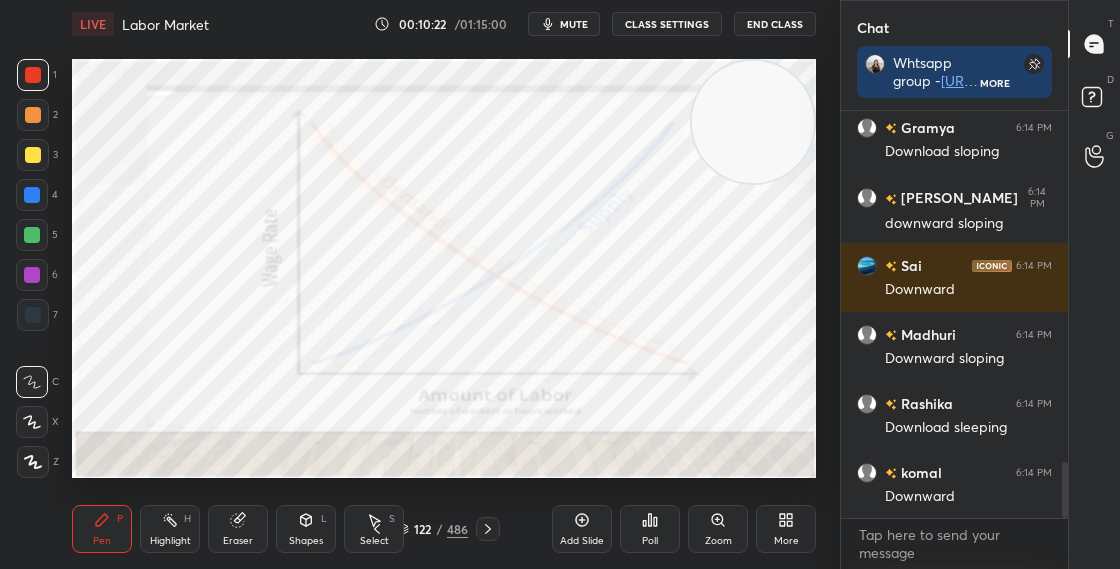 click at bounding box center (403, 293) 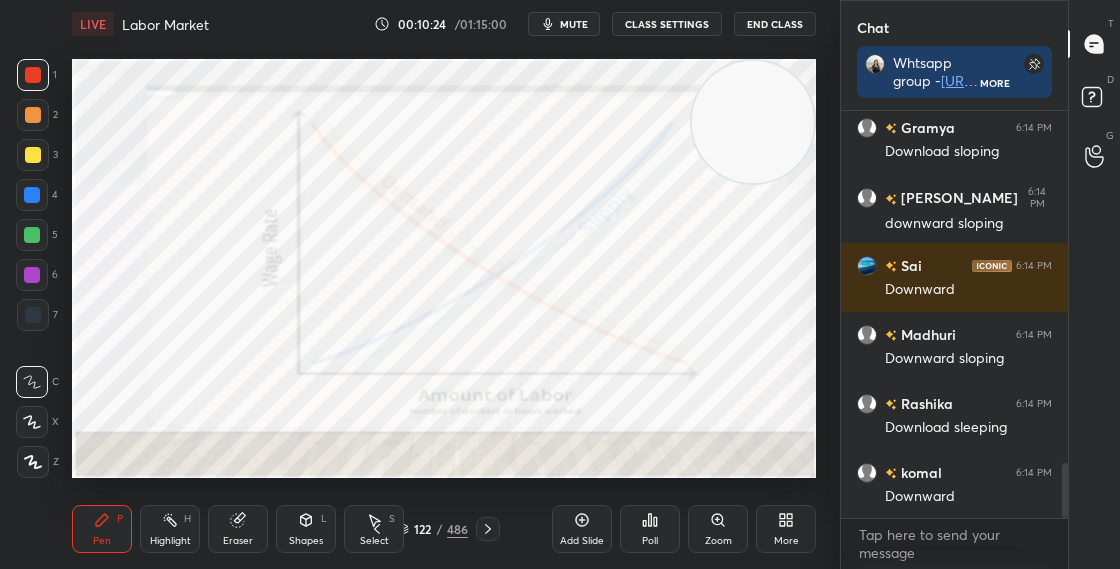 scroll, scrollTop: 2638, scrollLeft: 0, axis: vertical 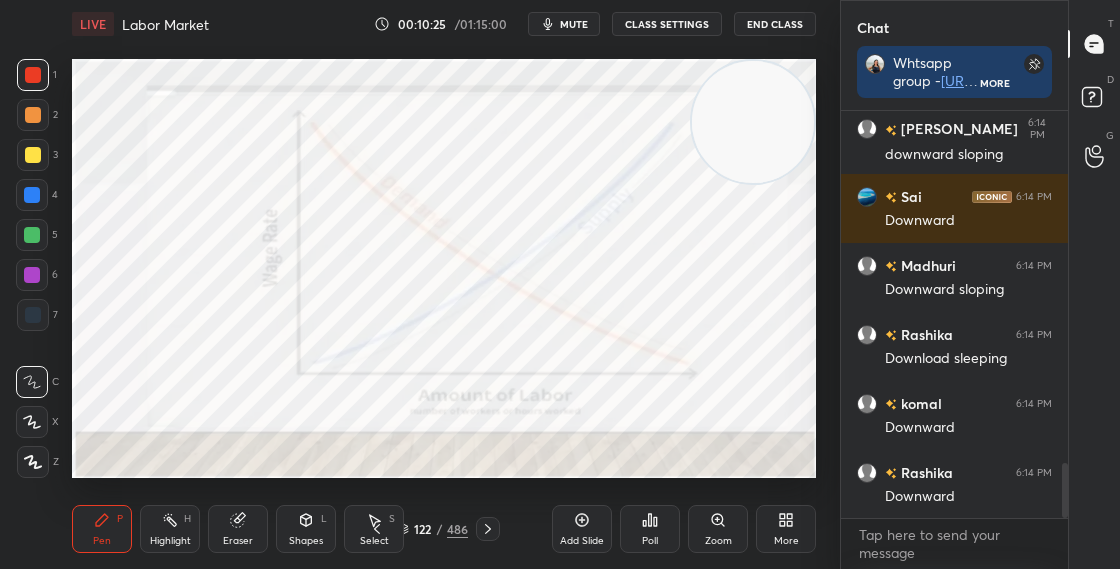 click 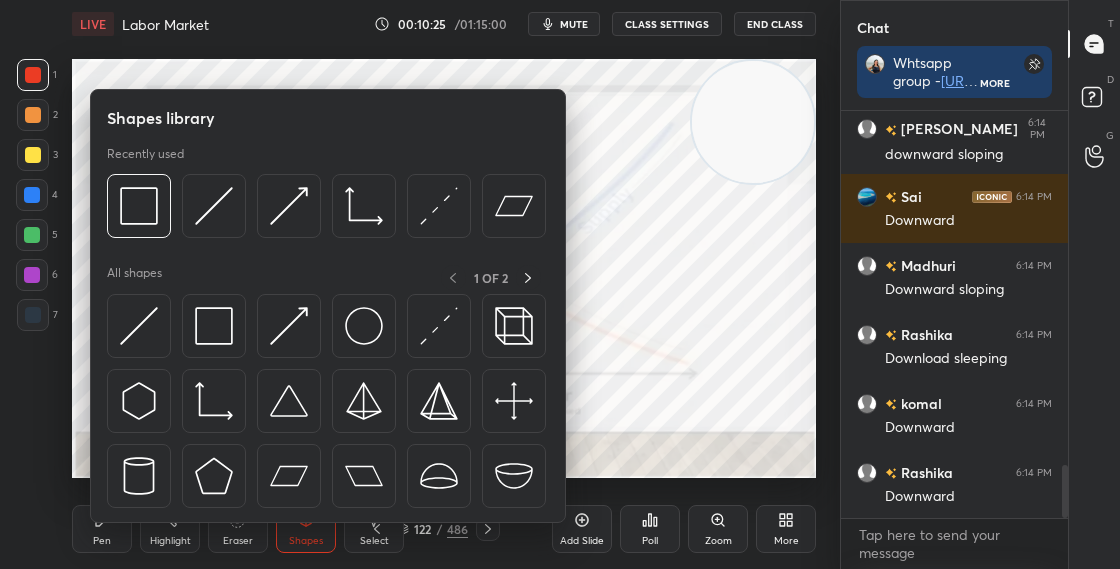 scroll, scrollTop: 2707, scrollLeft: 0, axis: vertical 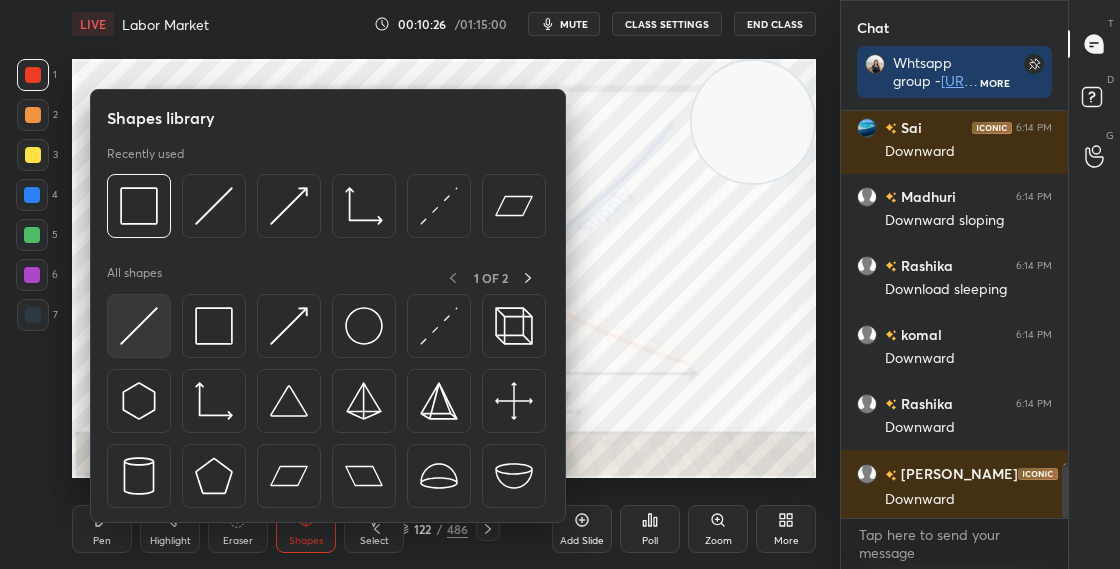 click at bounding box center (139, 326) 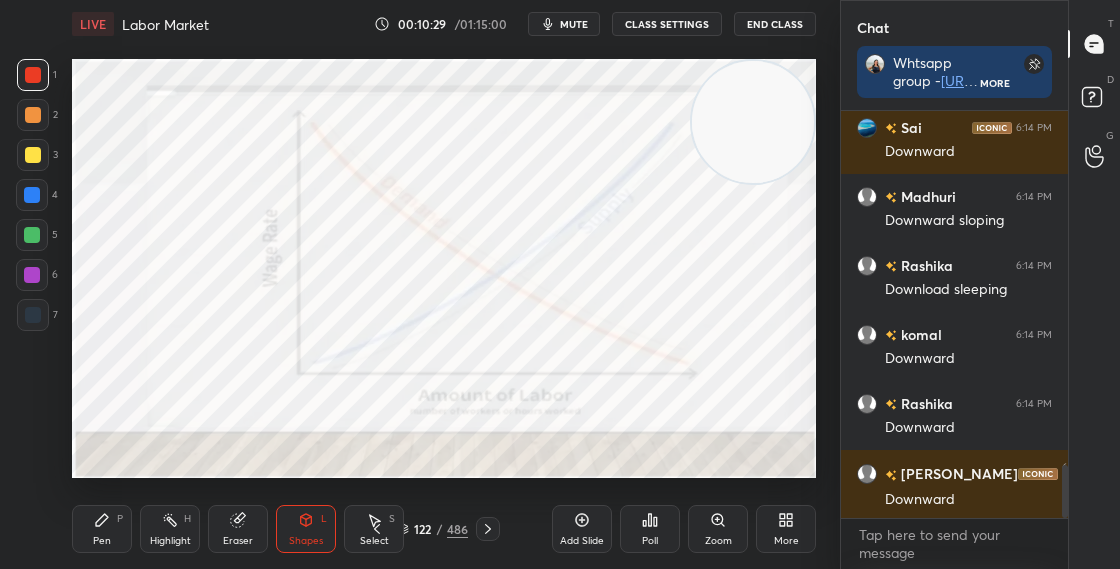 click at bounding box center (32, 195) 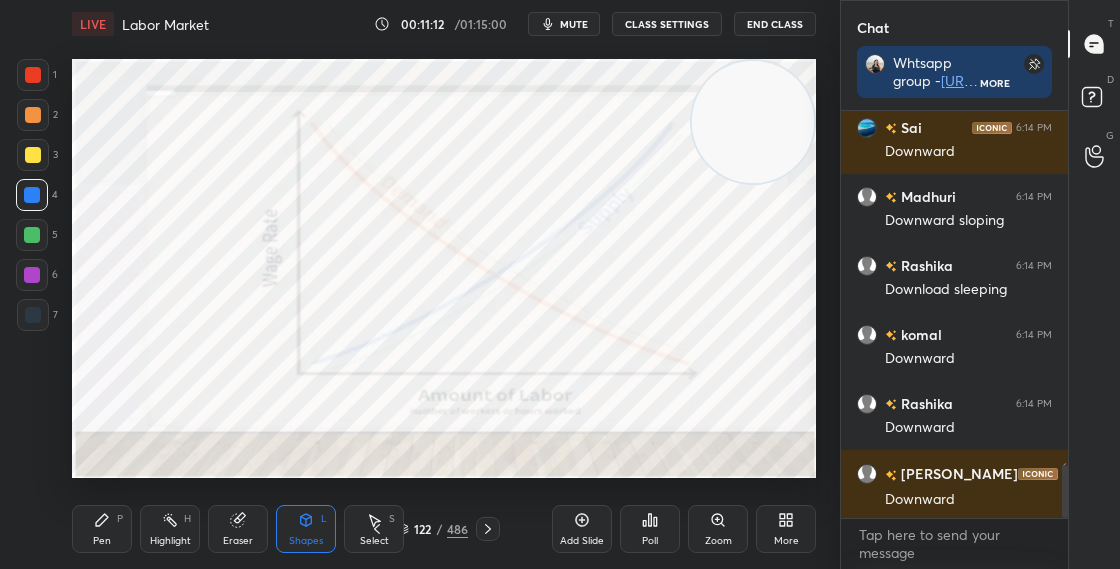 click on "Pen" at bounding box center [102, 541] 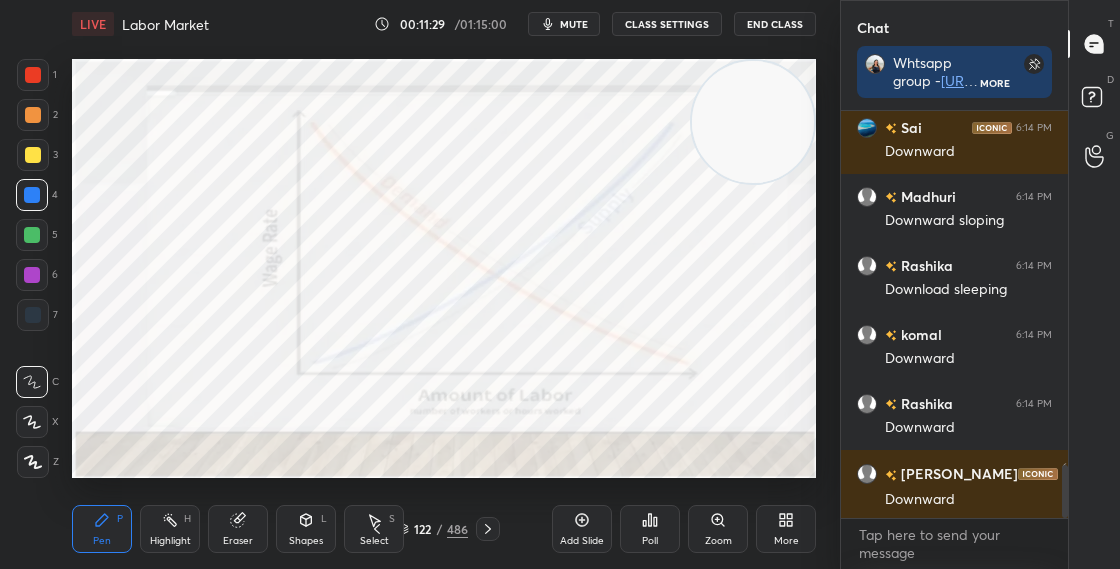 click on "122" at bounding box center [423, 529] 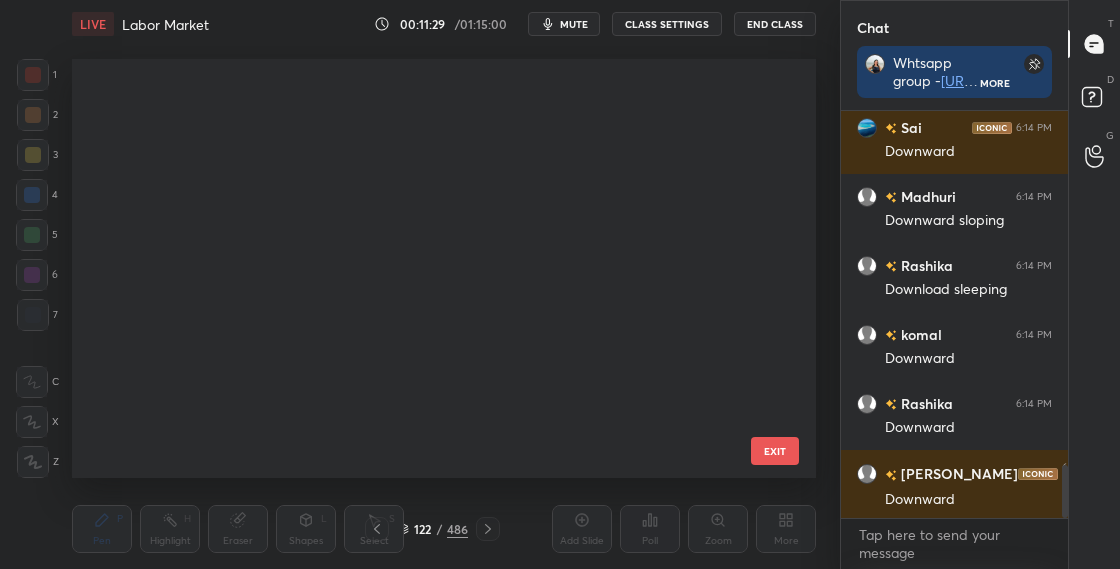 scroll, scrollTop: 4685, scrollLeft: 0, axis: vertical 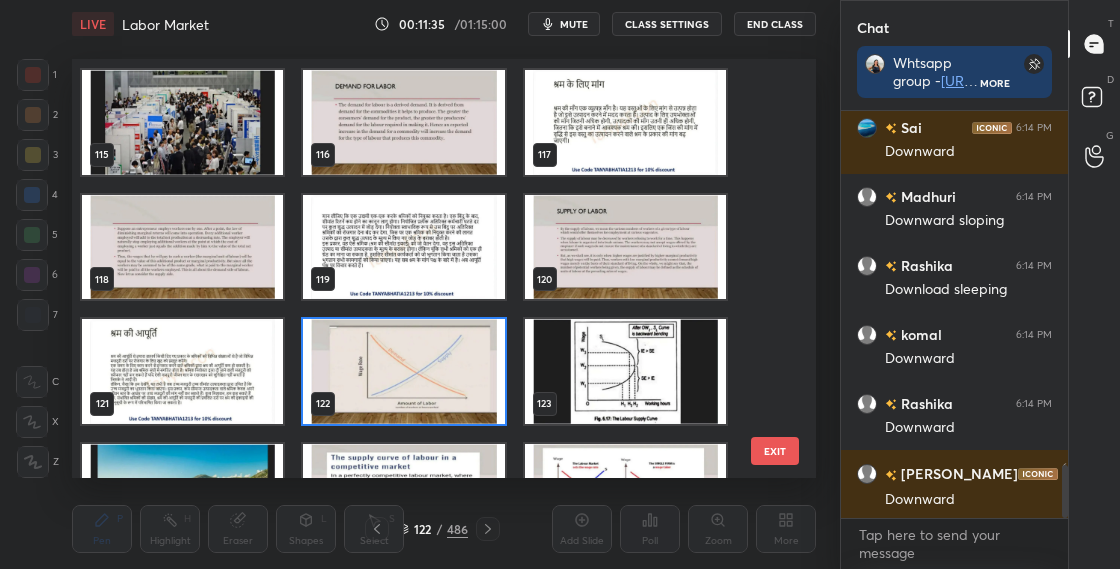 click at bounding box center (625, 247) 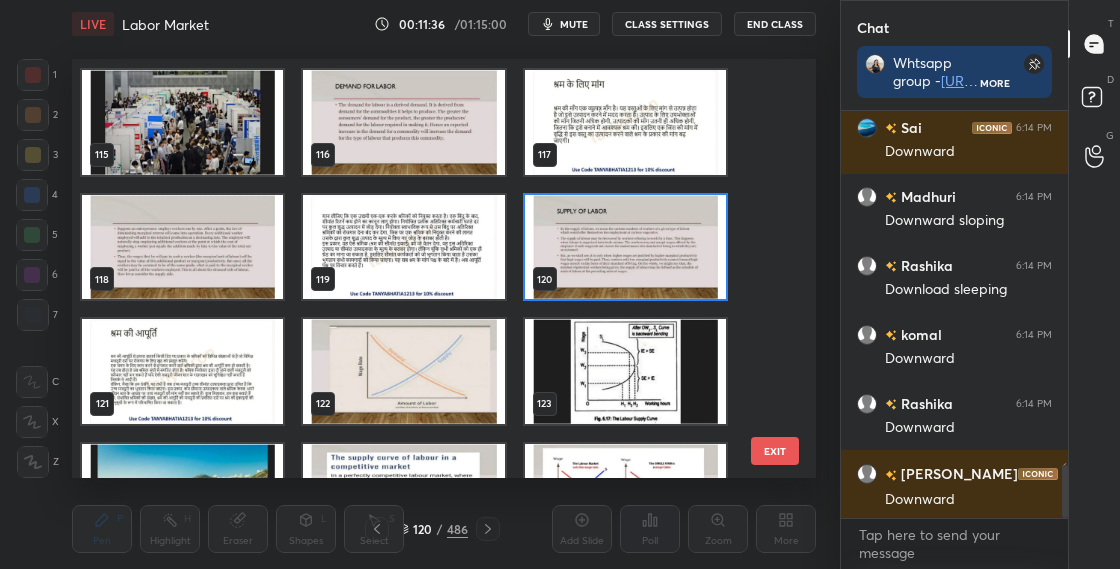 click at bounding box center (625, 247) 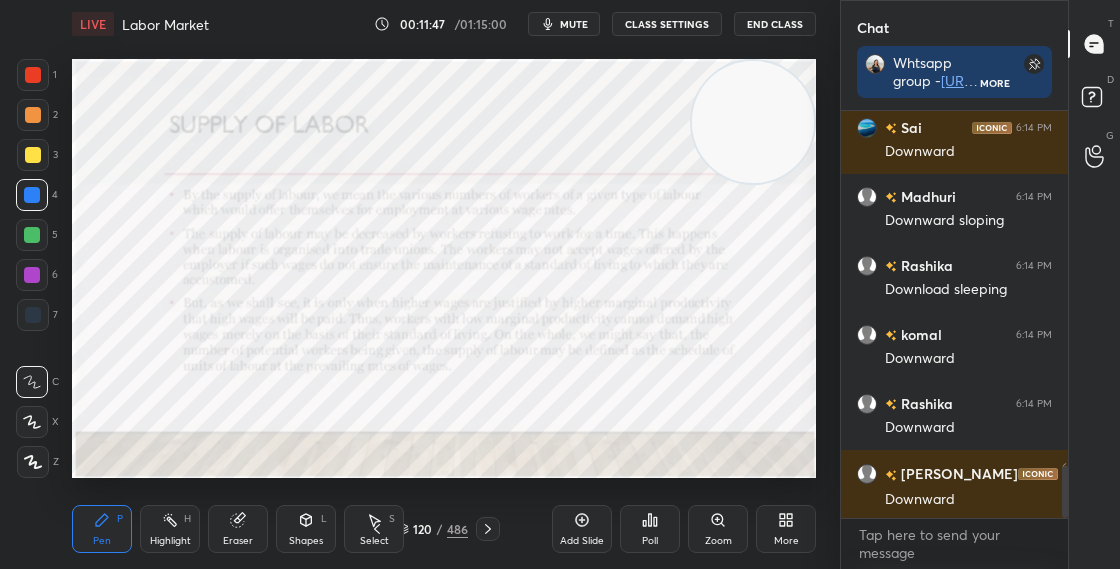 scroll, scrollTop: 2776, scrollLeft: 0, axis: vertical 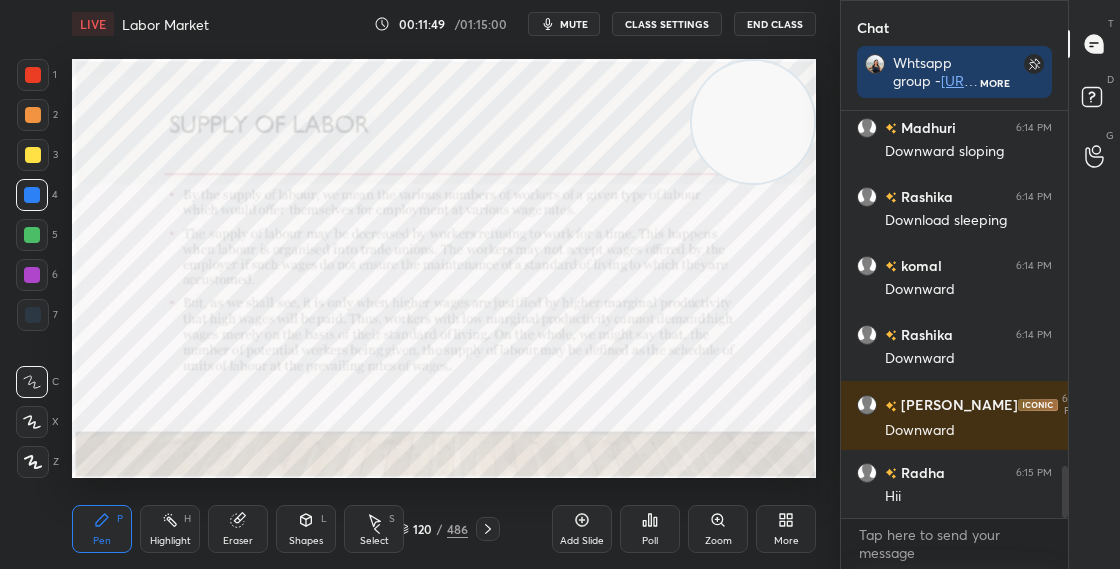 click at bounding box center (33, 155) 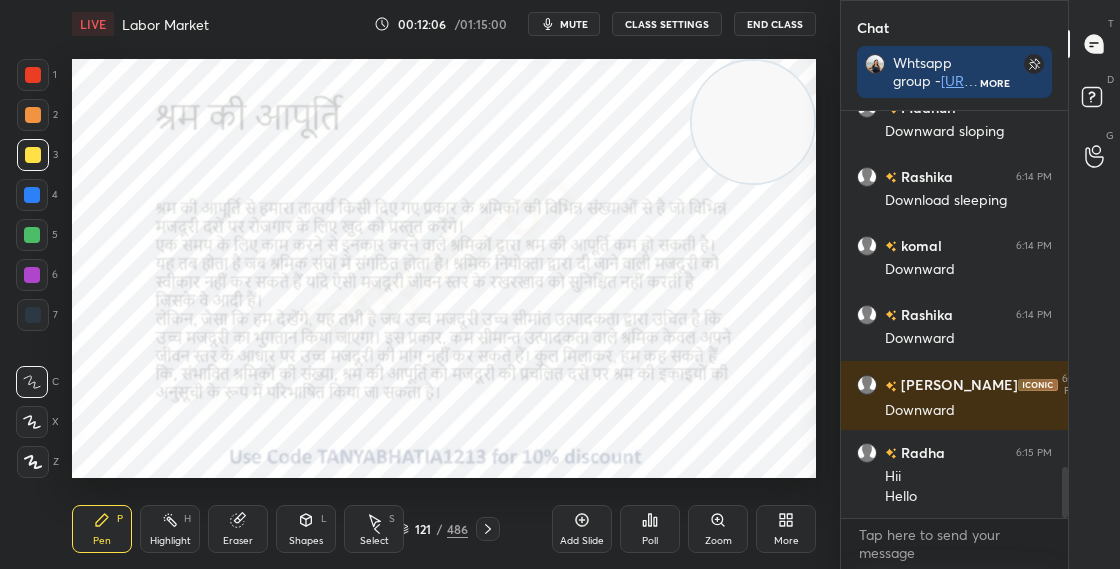 scroll, scrollTop: 2844, scrollLeft: 0, axis: vertical 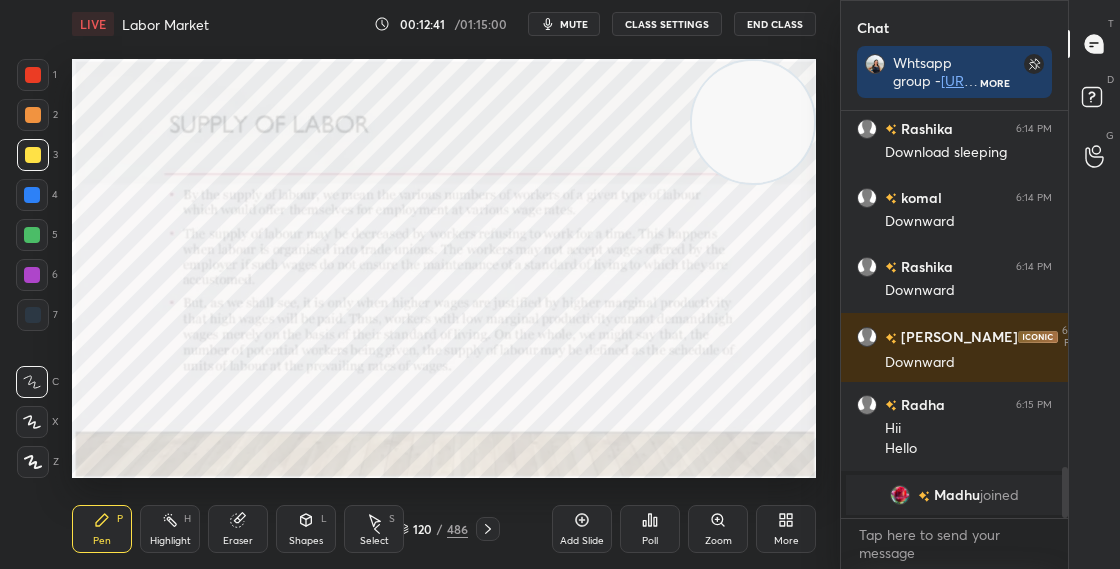 click at bounding box center [33, 75] 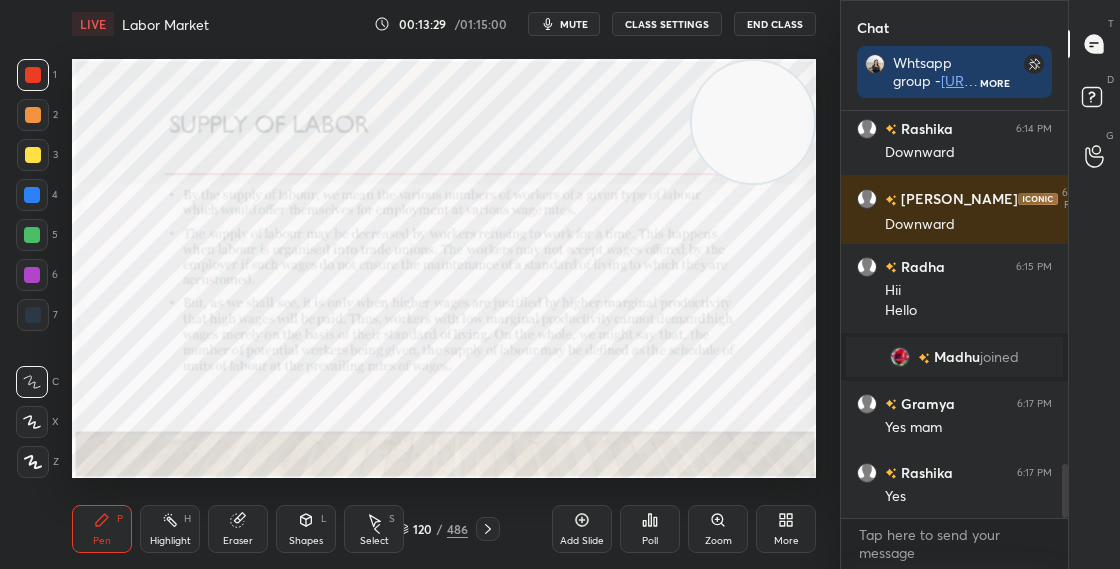 scroll, scrollTop: 2738, scrollLeft: 0, axis: vertical 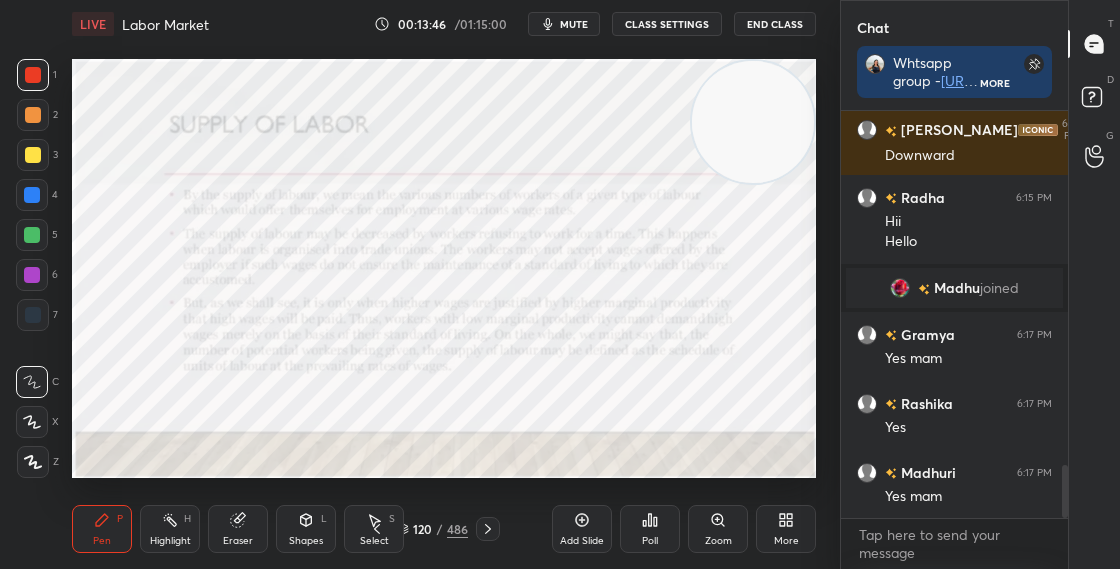 click 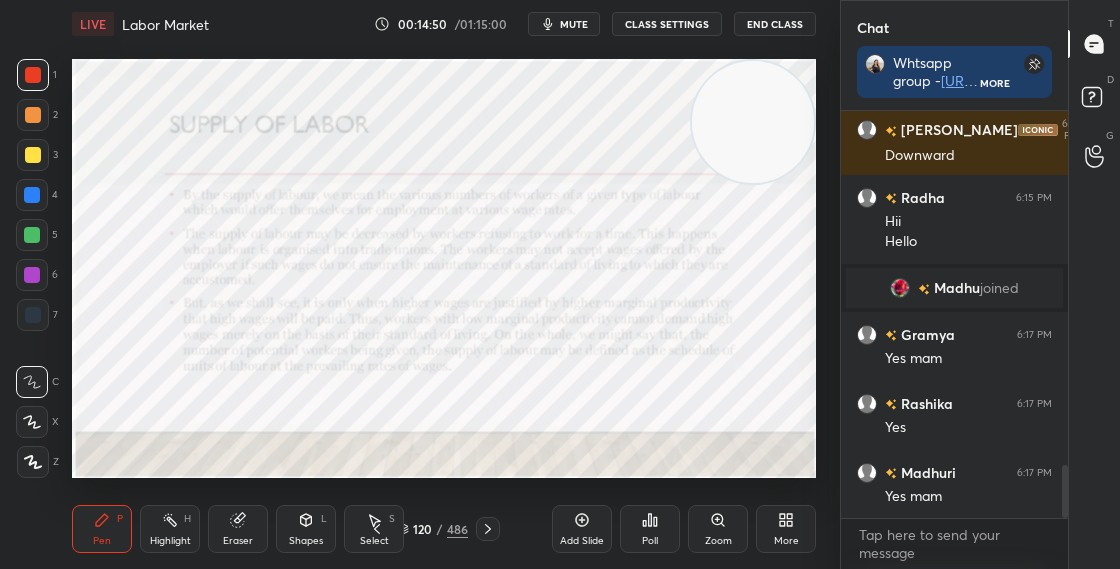 click at bounding box center [32, 195] 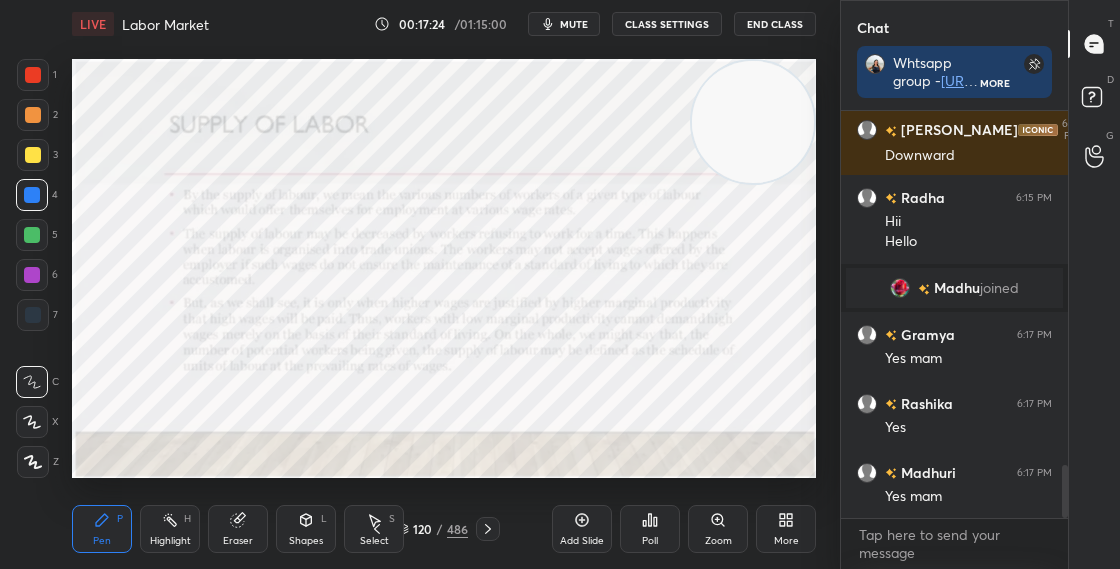click at bounding box center (753, 122) 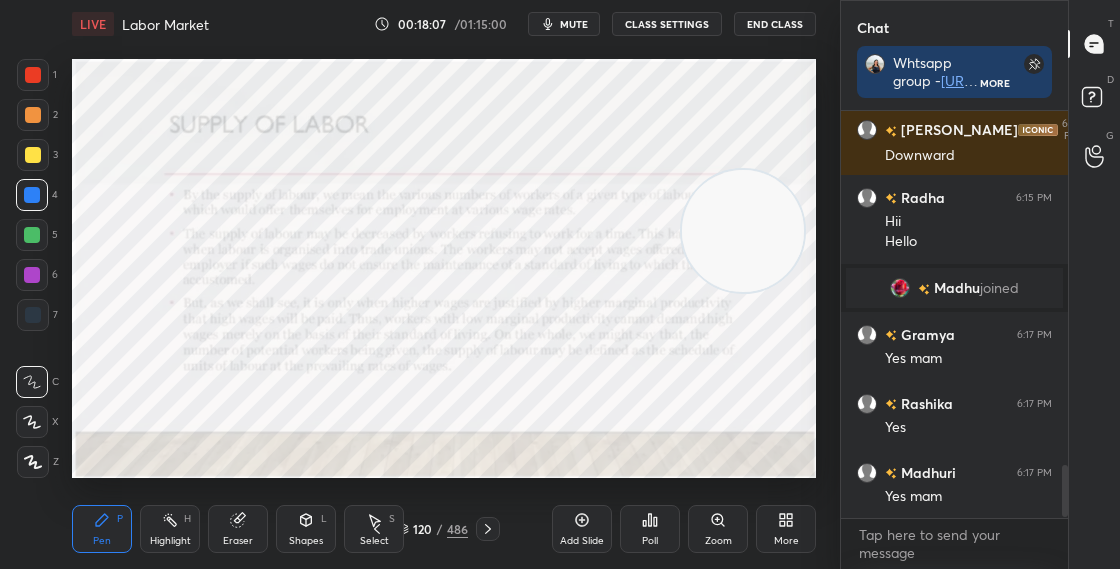 scroll, scrollTop: 2786, scrollLeft: 0, axis: vertical 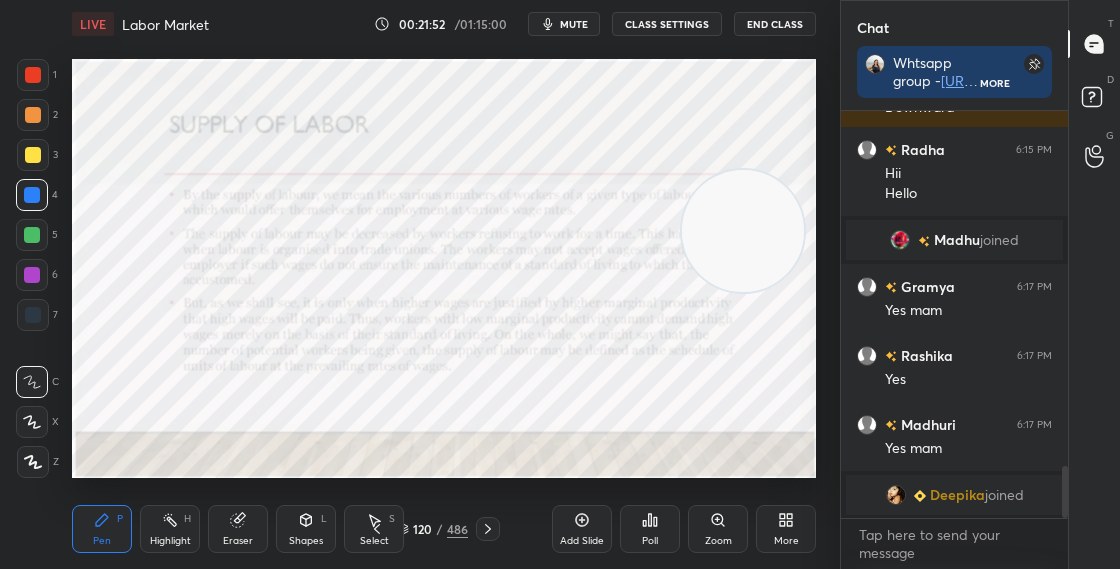 click at bounding box center [33, 75] 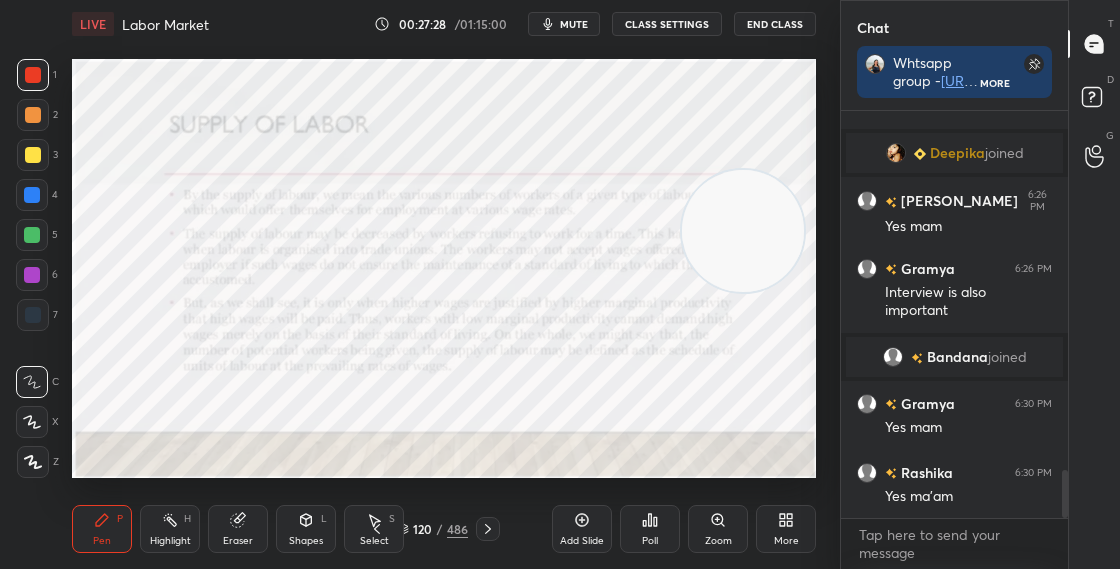 scroll, scrollTop: 3085, scrollLeft: 0, axis: vertical 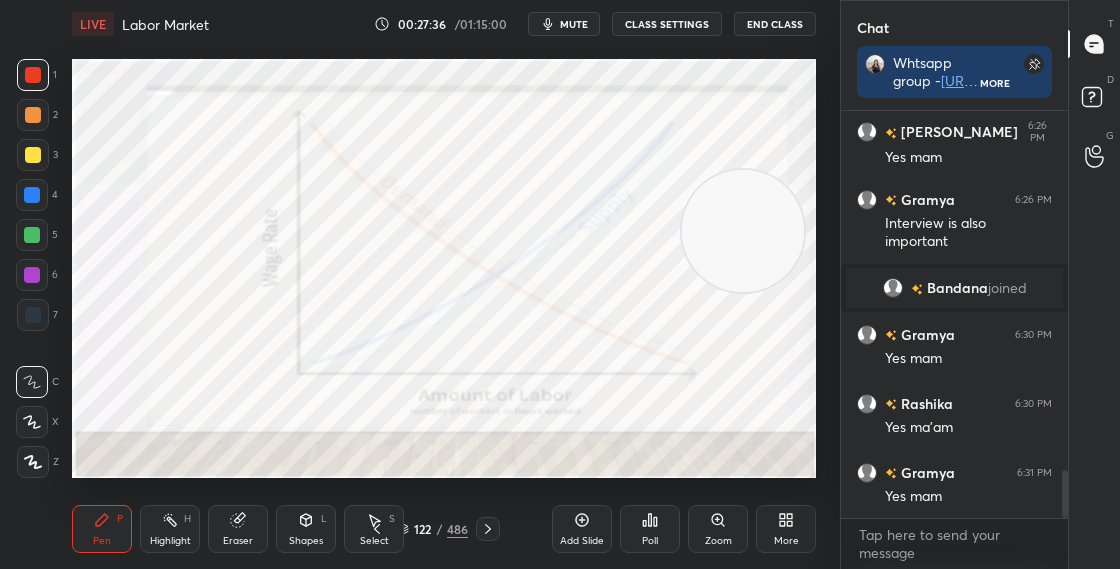 click at bounding box center (32, 195) 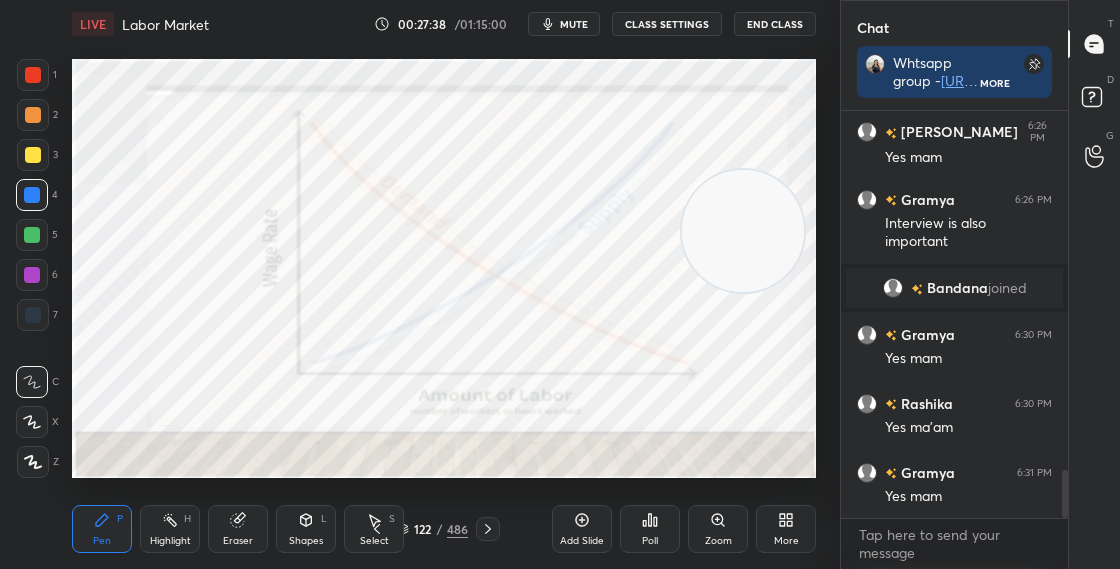 click at bounding box center [33, 115] 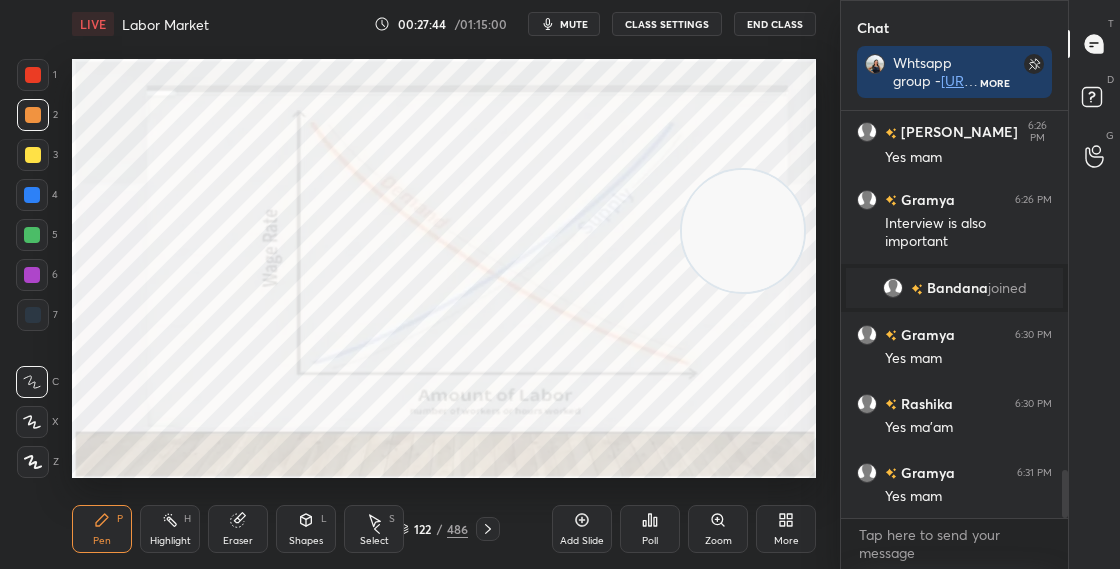 click at bounding box center (32, 195) 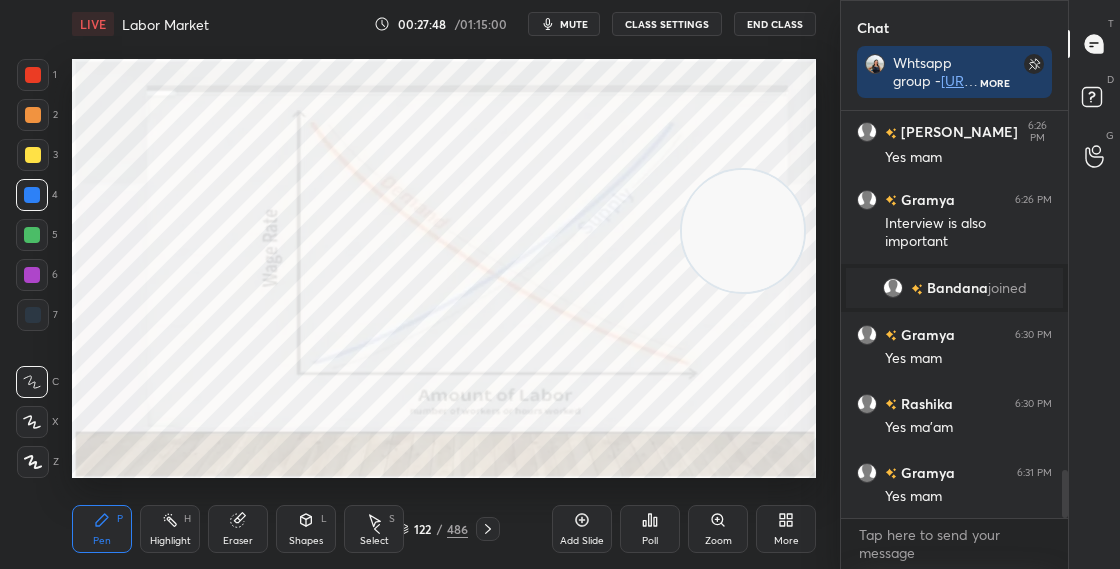scroll, scrollTop: 3154, scrollLeft: 0, axis: vertical 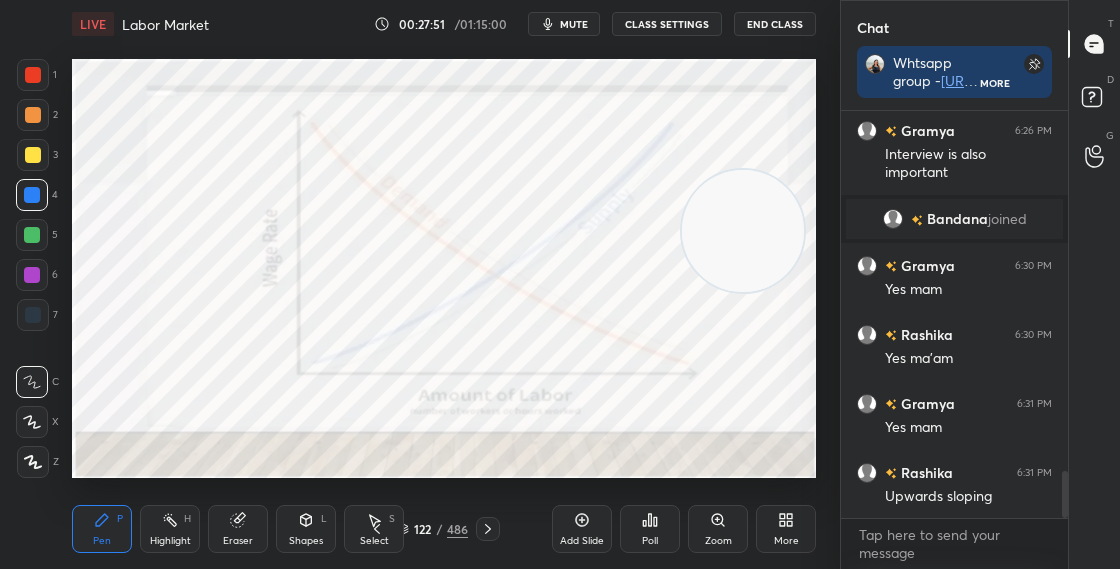 click on "Shapes L" at bounding box center (306, 529) 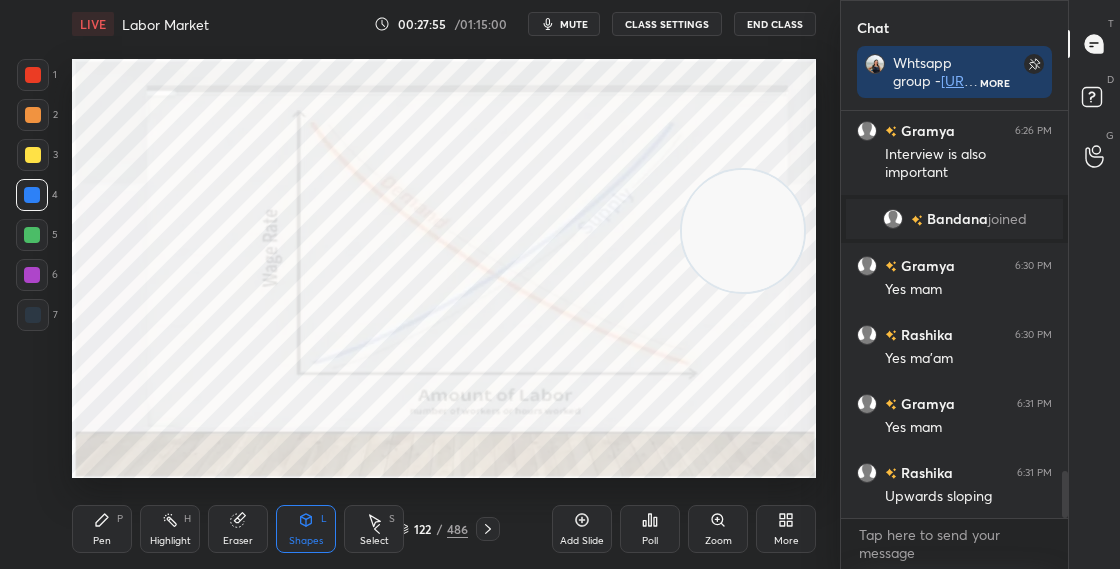 click on "Eraser" at bounding box center (238, 541) 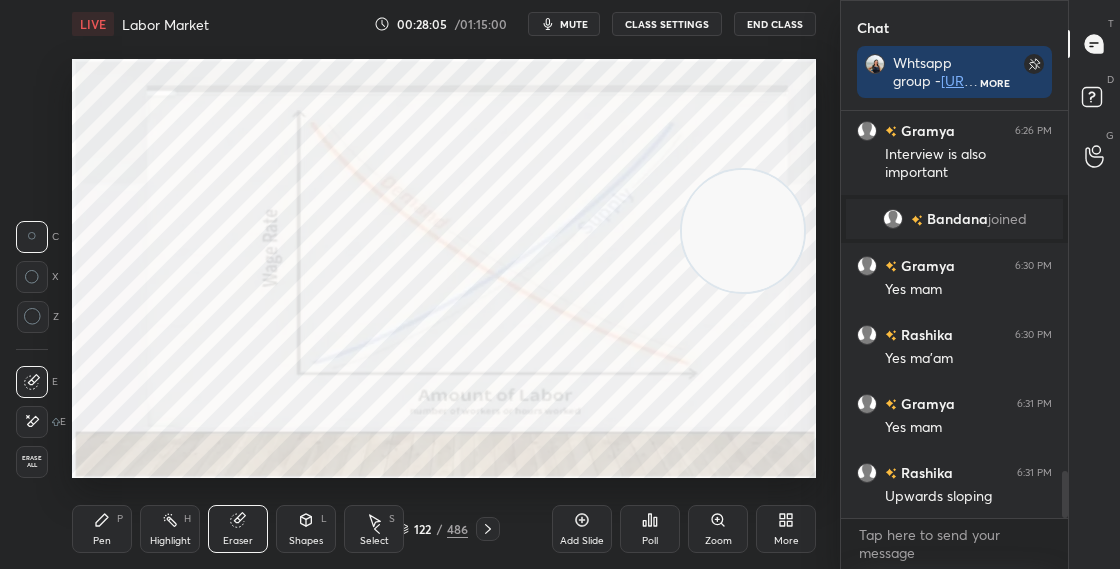 click on "P" at bounding box center [120, 519] 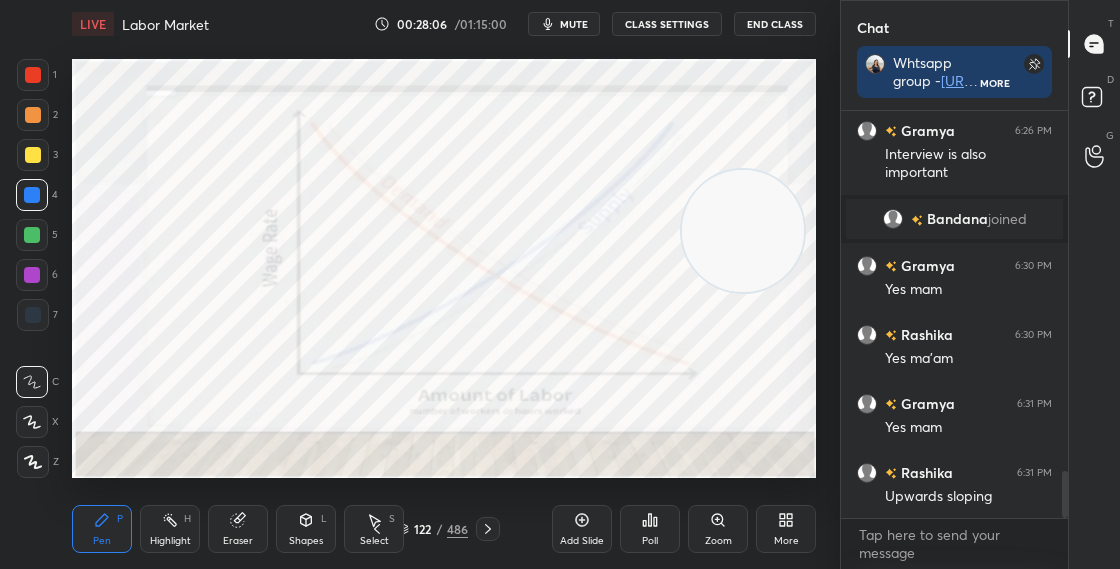 click at bounding box center [33, 75] 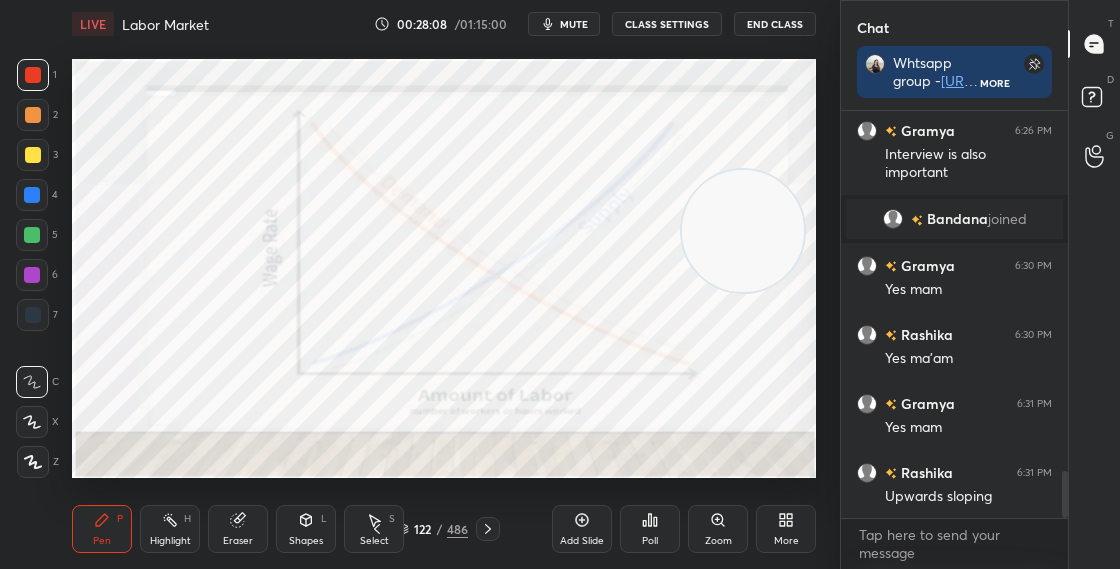 click on "Shapes L" at bounding box center (306, 529) 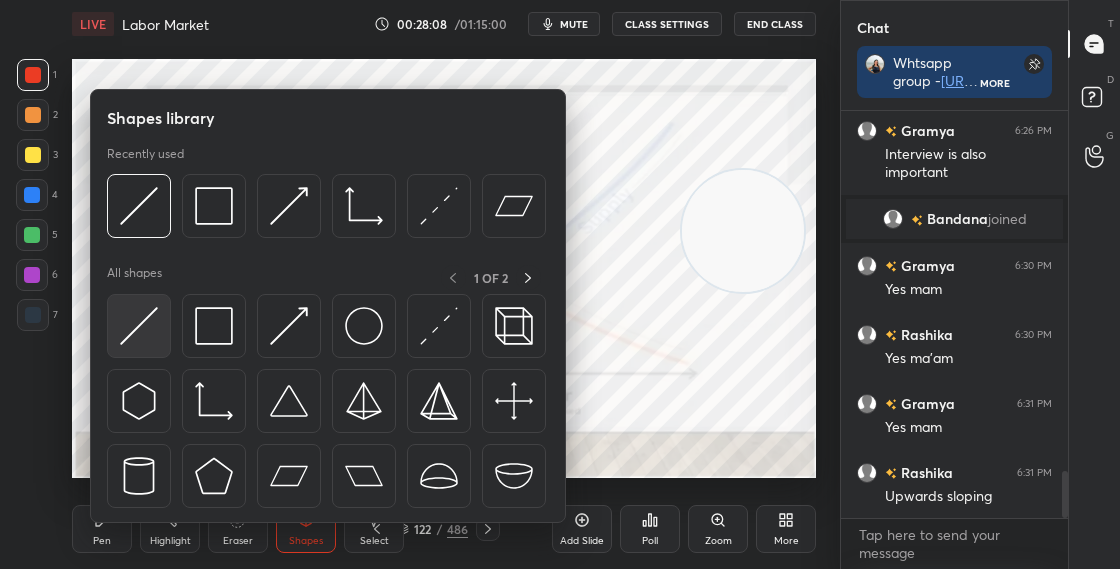 click at bounding box center [139, 326] 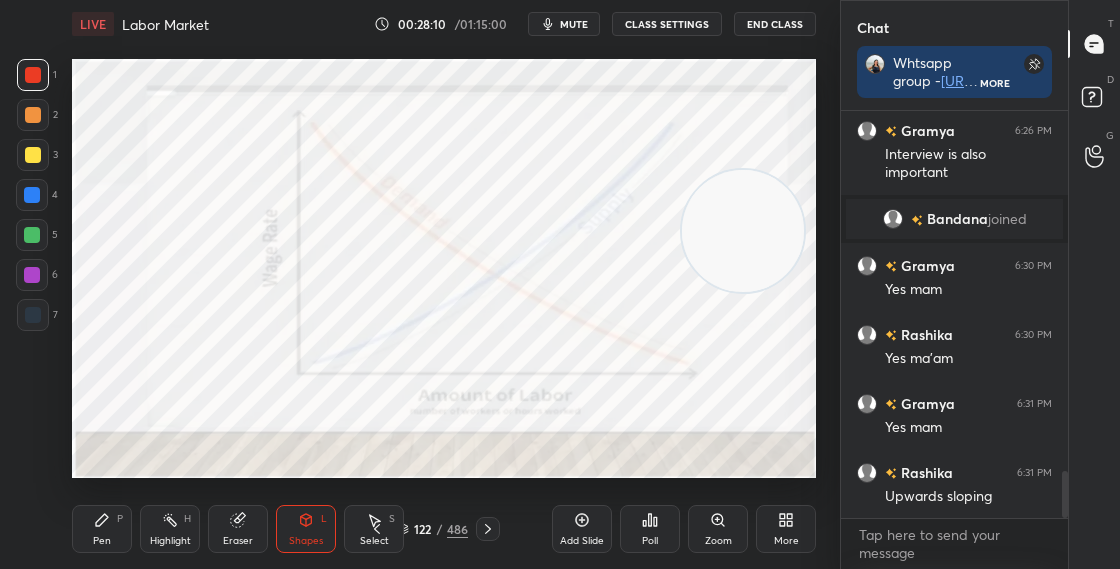 scroll, scrollTop: 3223, scrollLeft: 0, axis: vertical 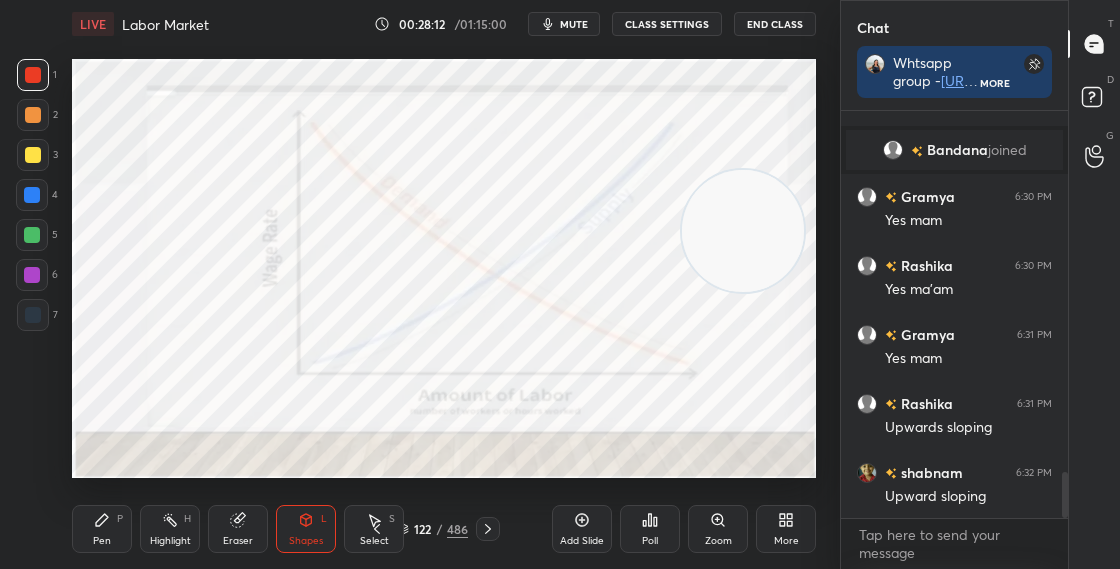 click at bounding box center (33, 75) 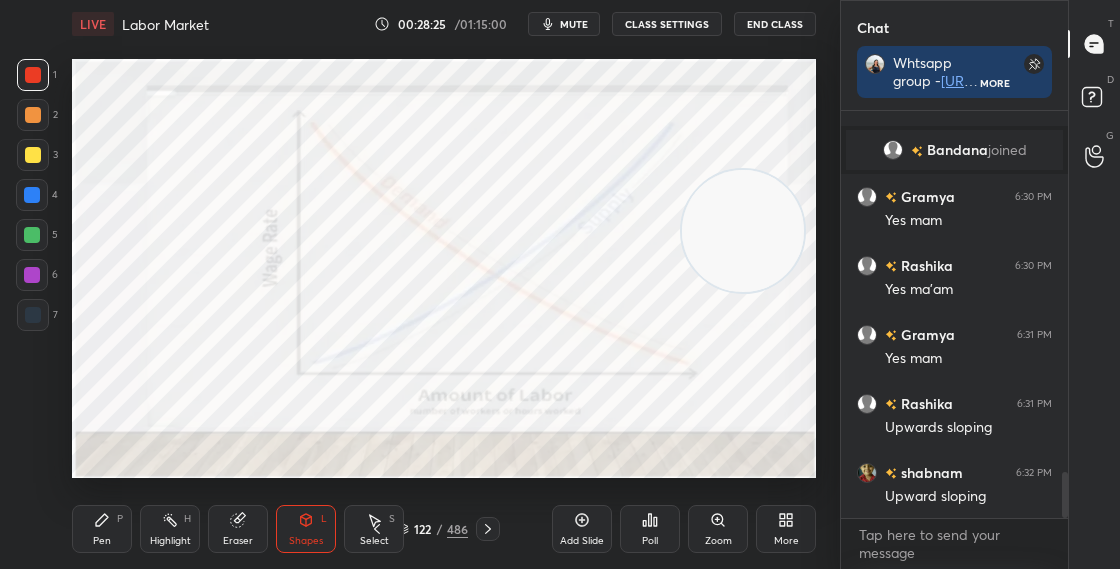 scroll, scrollTop: 3310, scrollLeft: 0, axis: vertical 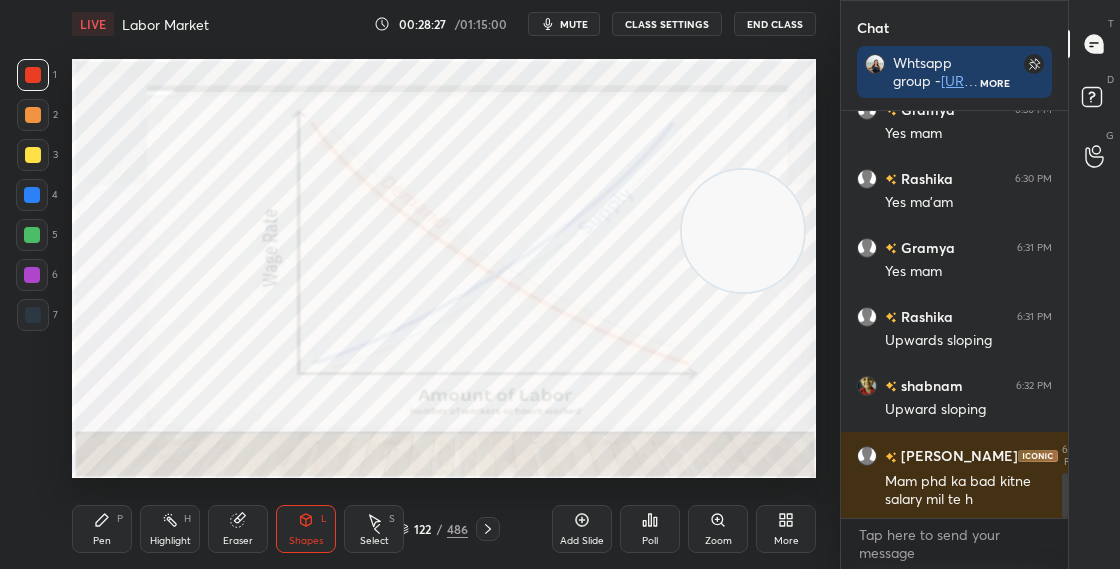 click on "122 / 486" at bounding box center [432, 529] 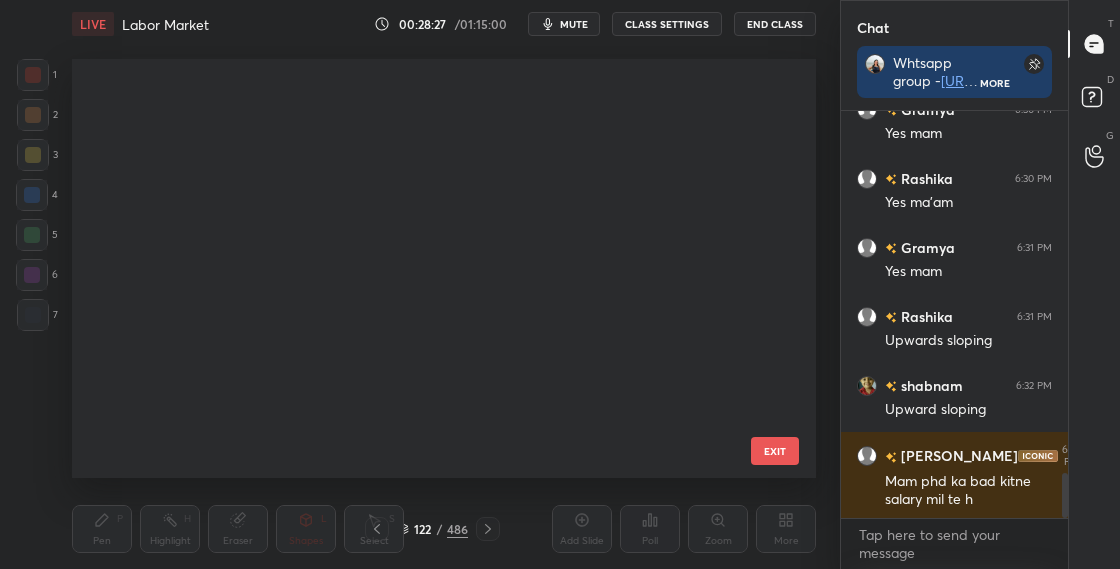 scroll, scrollTop: 4685, scrollLeft: 0, axis: vertical 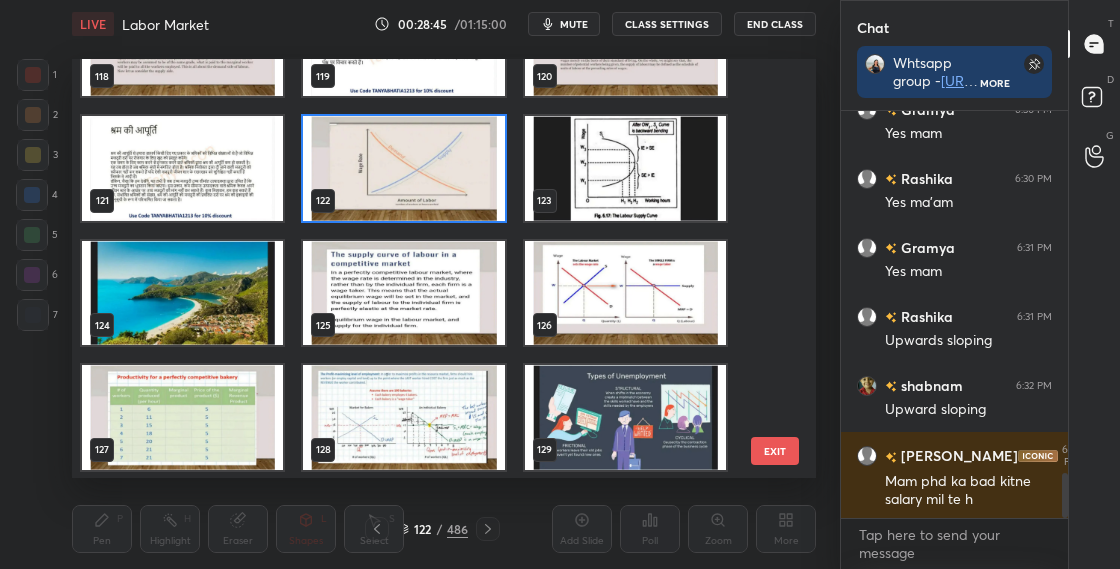 click at bounding box center (403, 168) 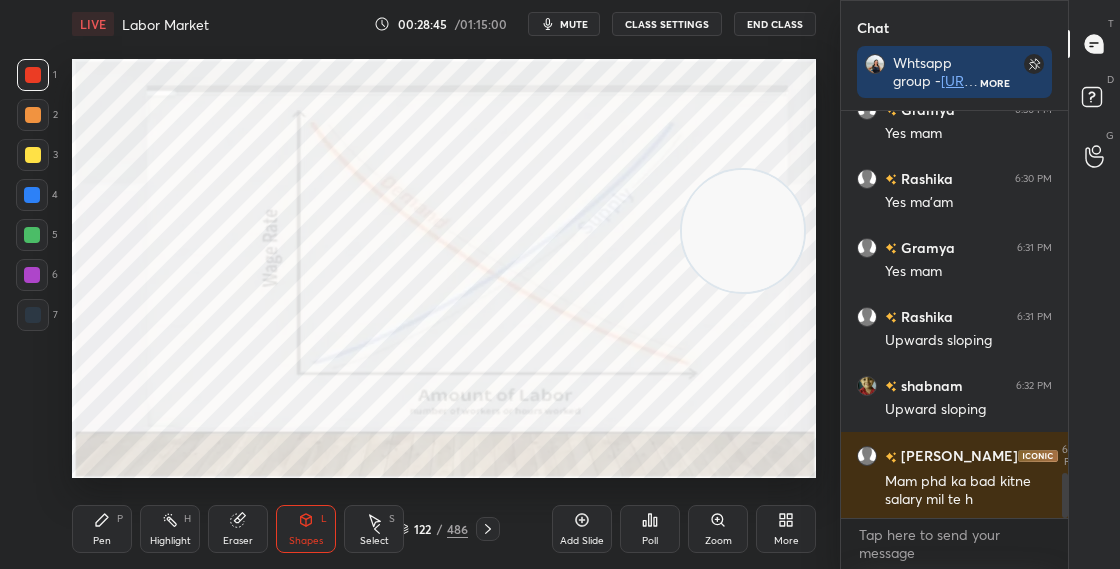 click at bounding box center [403, 168] 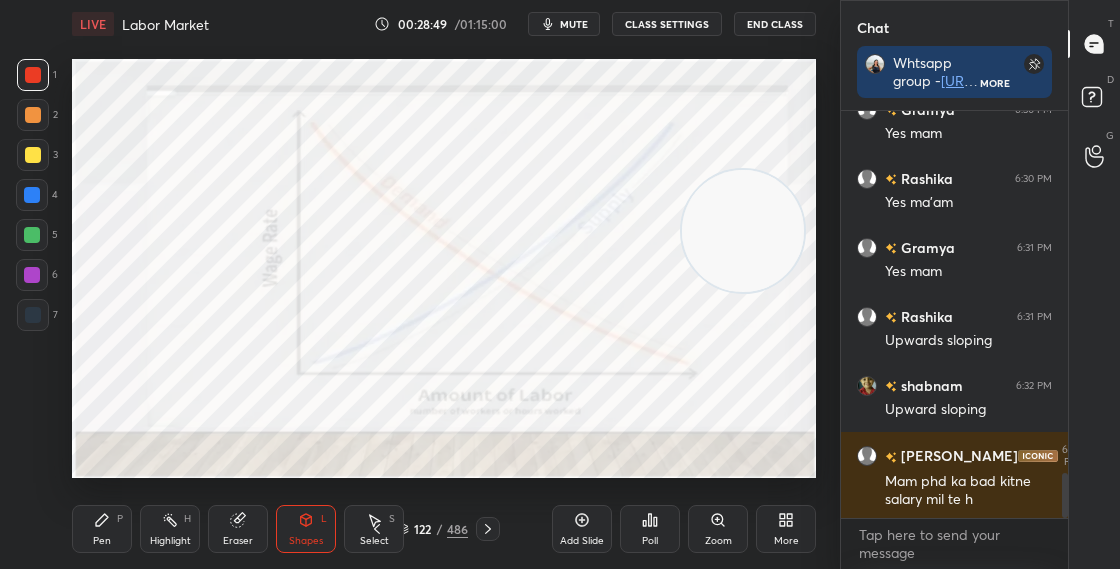scroll, scrollTop: 368, scrollLeft: 221, axis: both 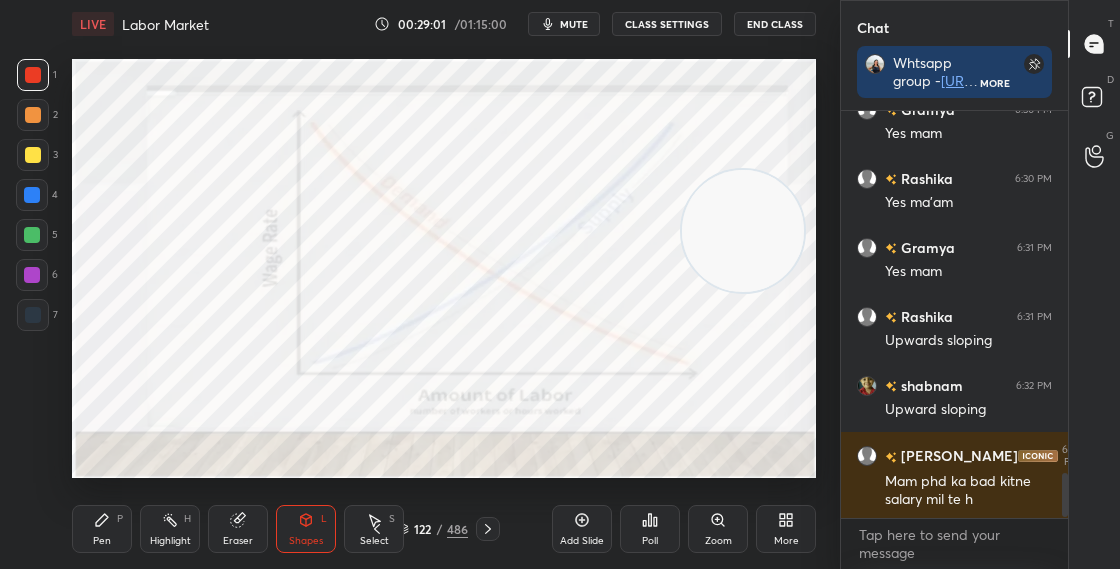 click on "P" at bounding box center [120, 519] 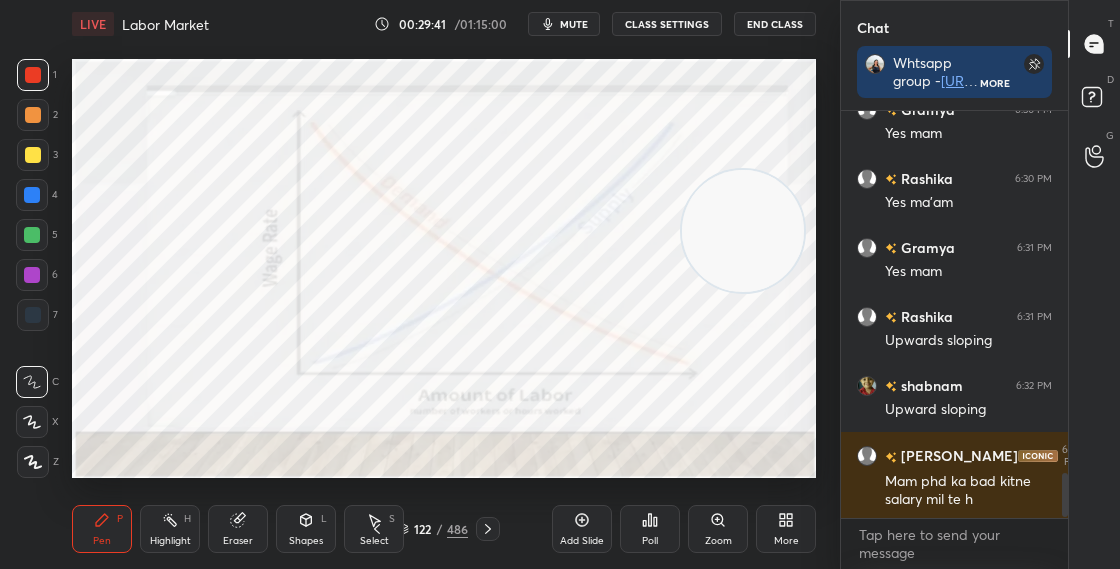 click on "122 / 486" at bounding box center (432, 529) 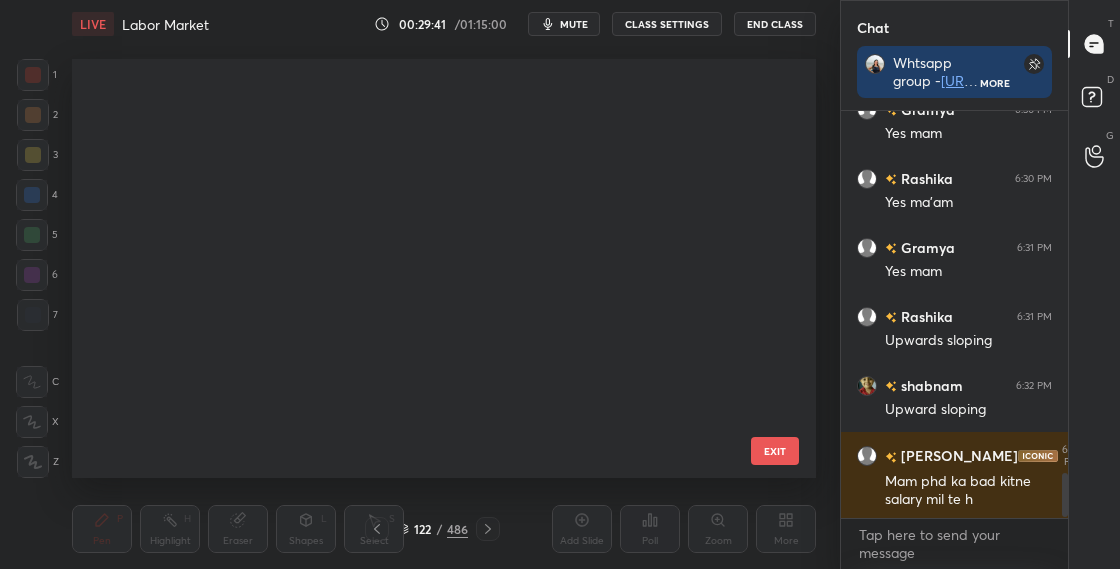 scroll, scrollTop: 4685, scrollLeft: 0, axis: vertical 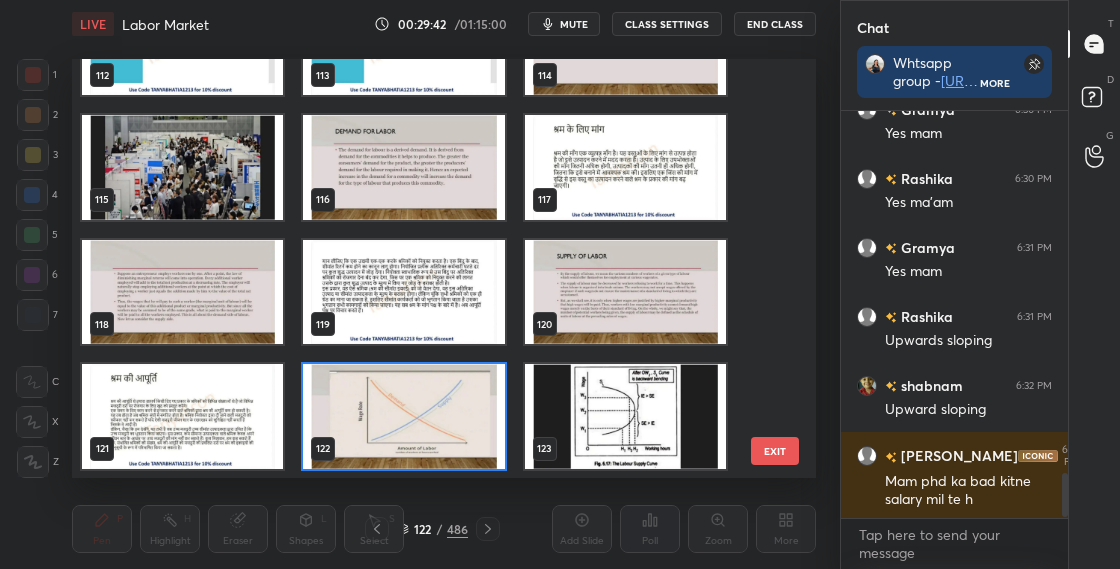 click at bounding box center [403, 416] 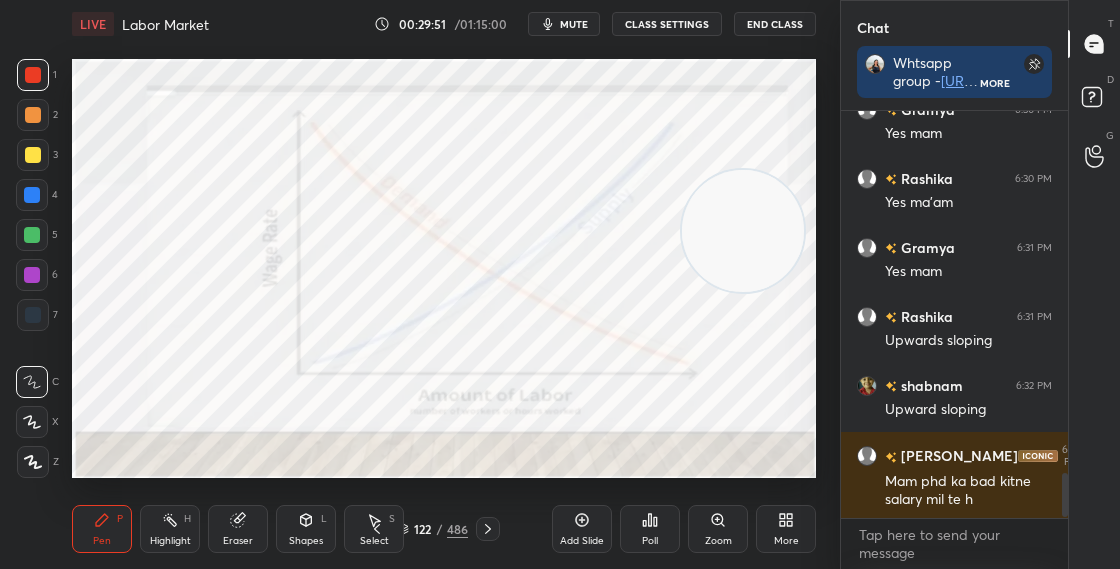 click 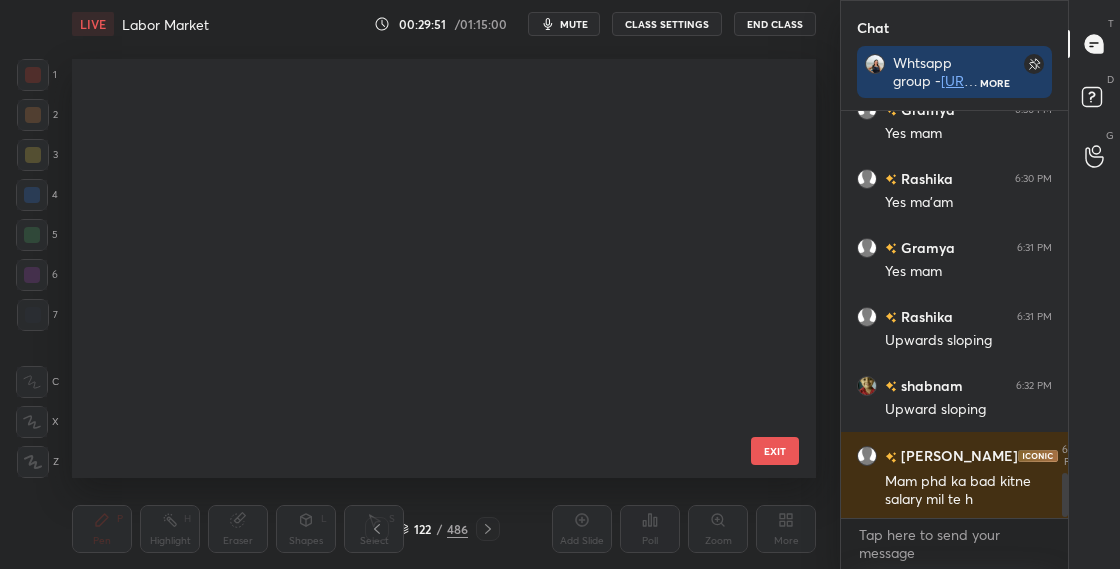scroll, scrollTop: 4685, scrollLeft: 0, axis: vertical 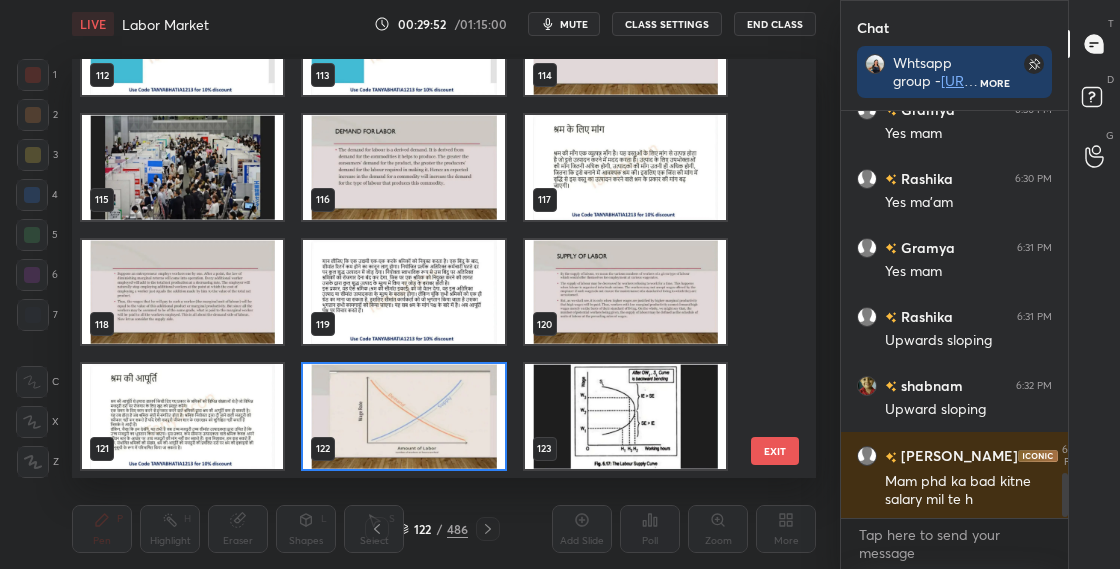 click at bounding box center (403, 416) 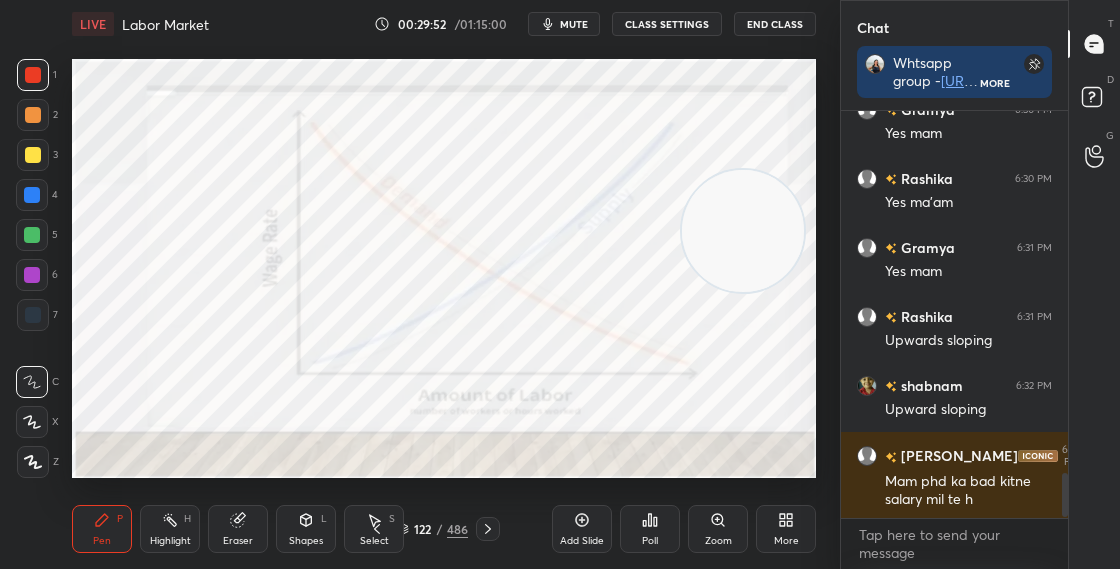 click at bounding box center (403, 416) 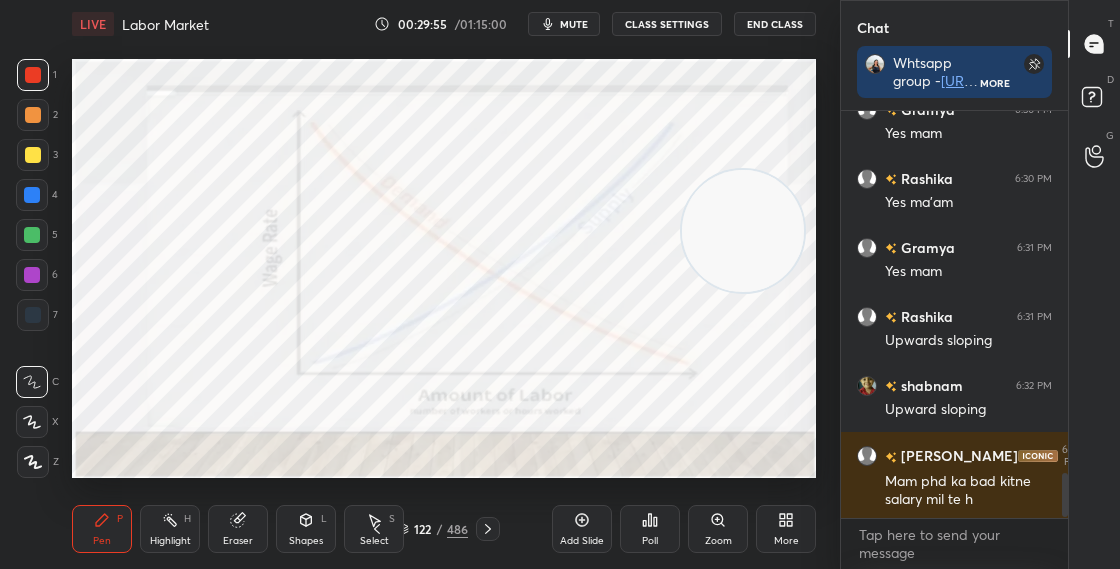 click on "122 / 486" at bounding box center [432, 529] 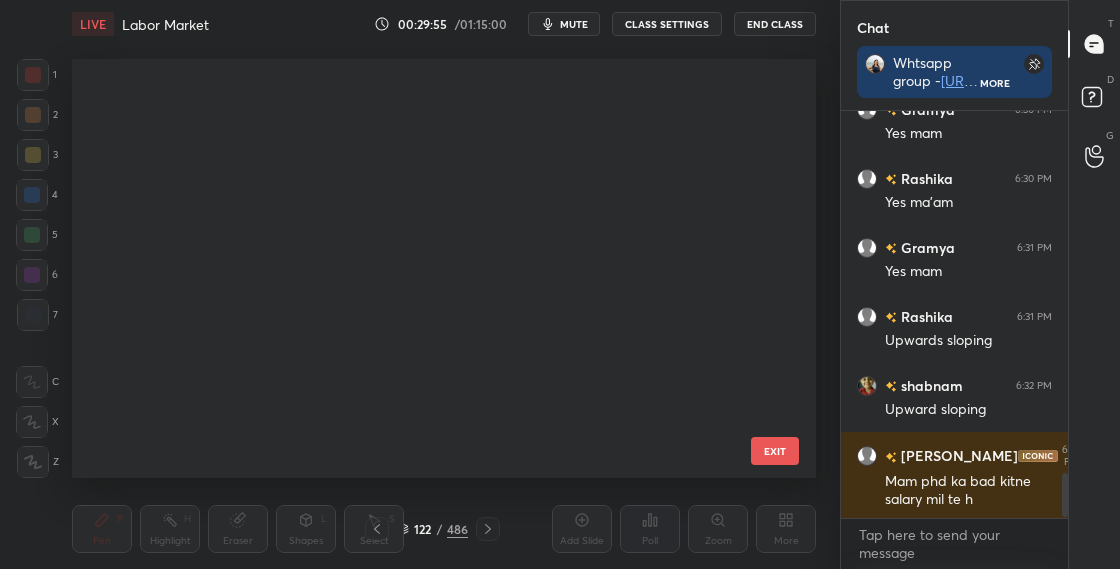 scroll, scrollTop: 4685, scrollLeft: 0, axis: vertical 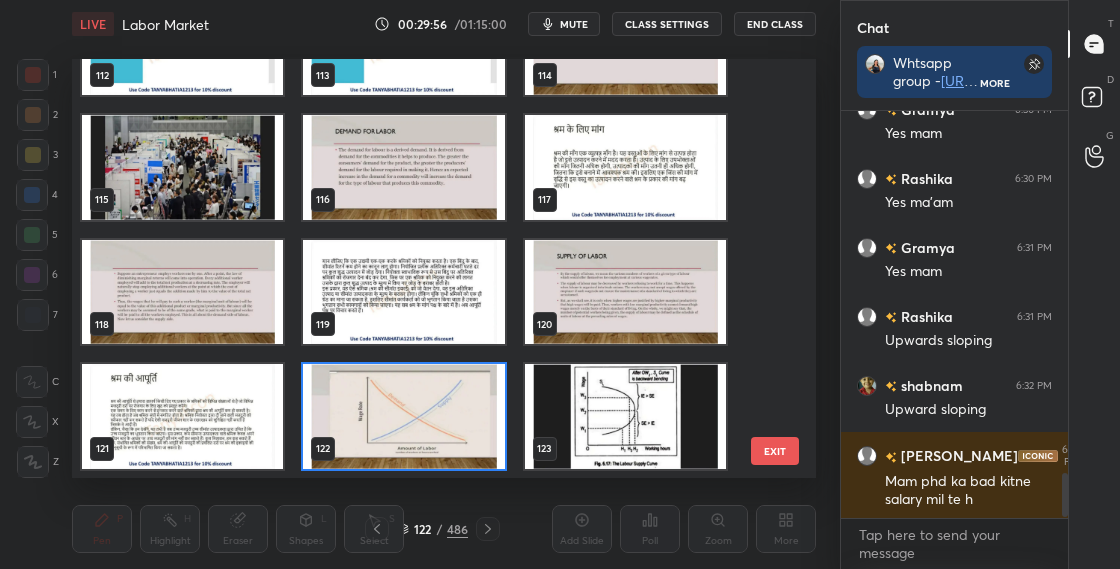 click at bounding box center [403, 416] 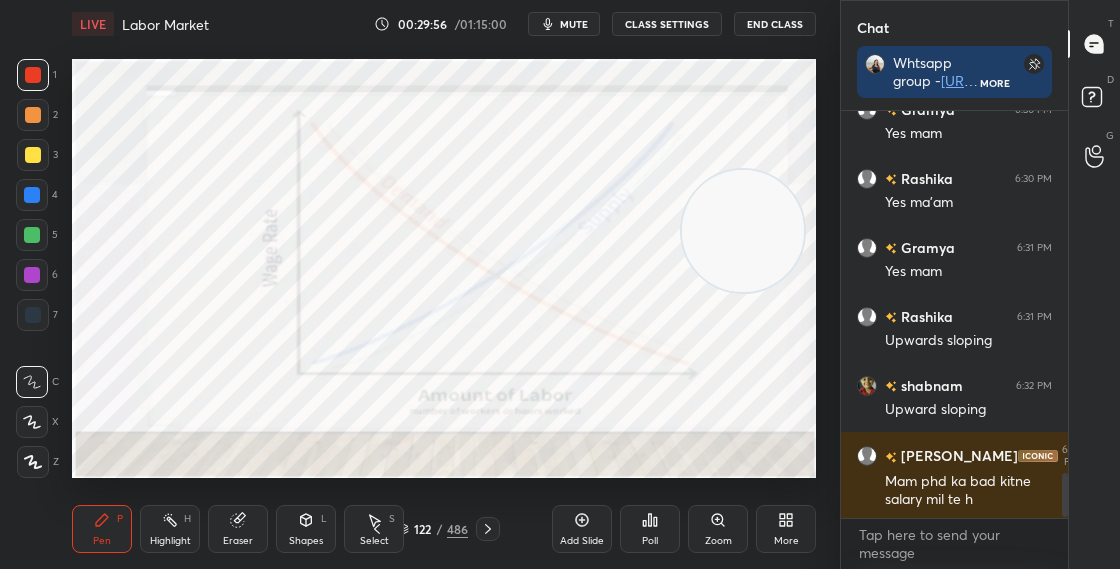 click at bounding box center (403, 416) 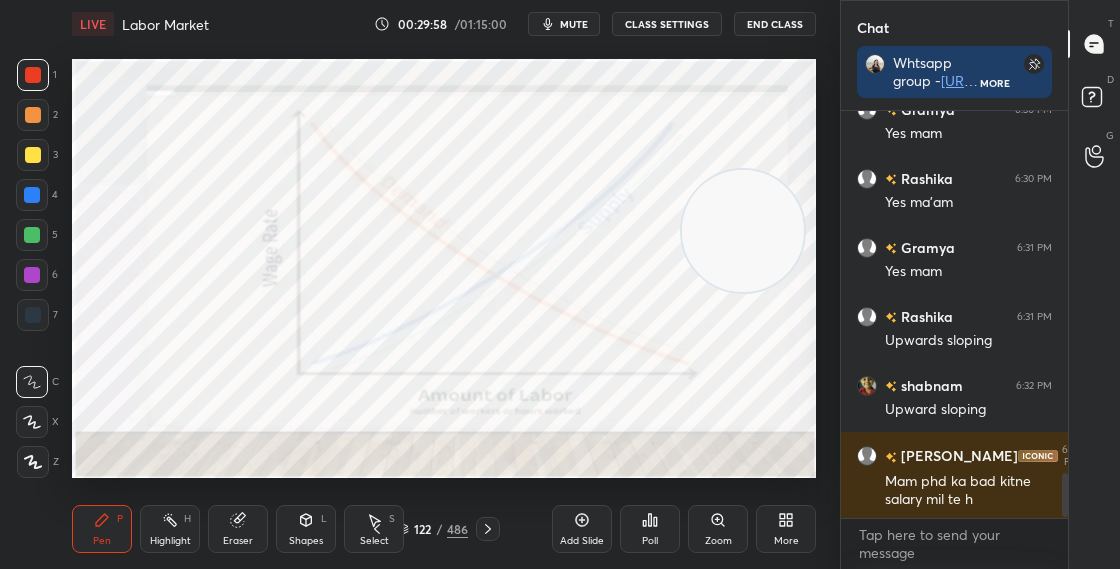 click on "122 / 486" at bounding box center (432, 529) 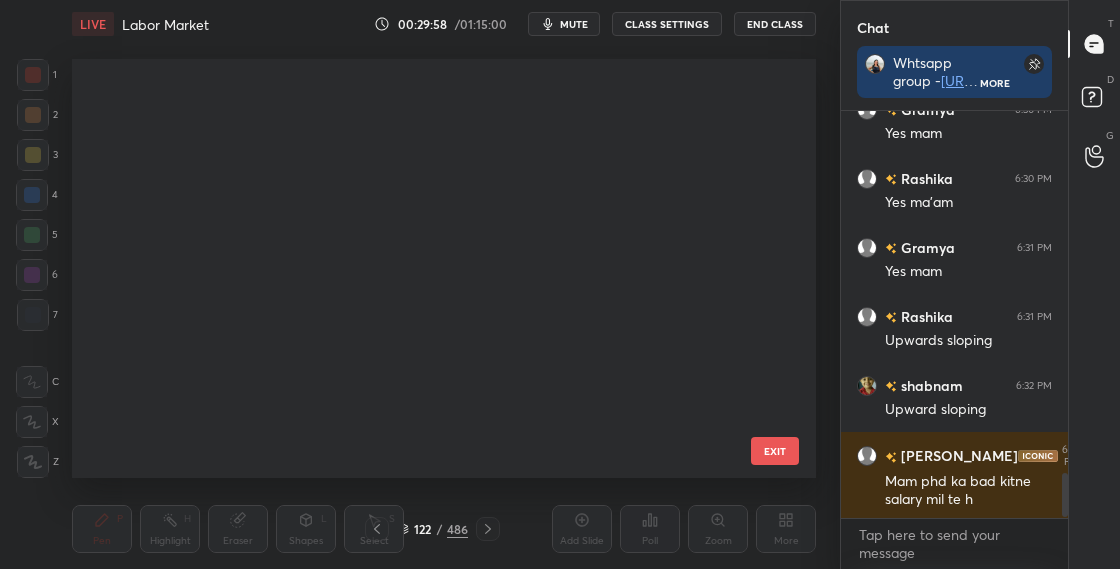scroll, scrollTop: 4685, scrollLeft: 0, axis: vertical 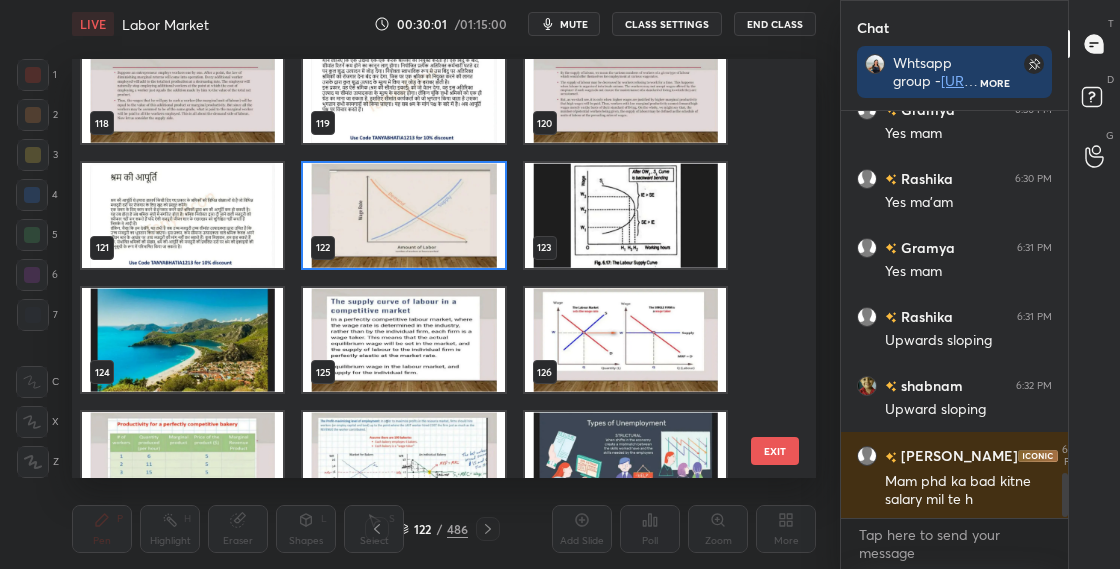 click at bounding box center (625, 215) 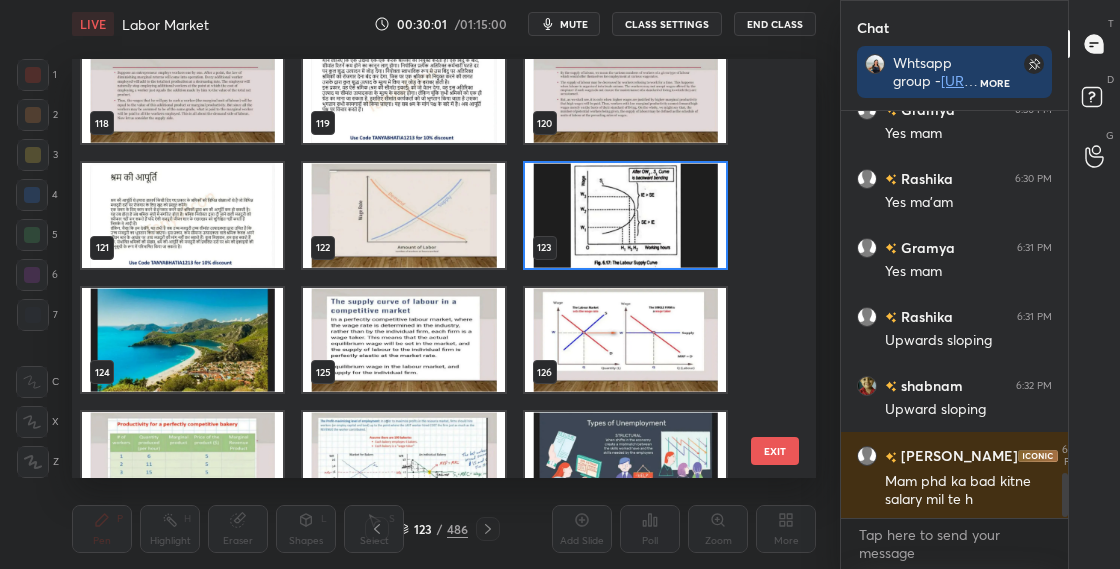 click at bounding box center [625, 215] 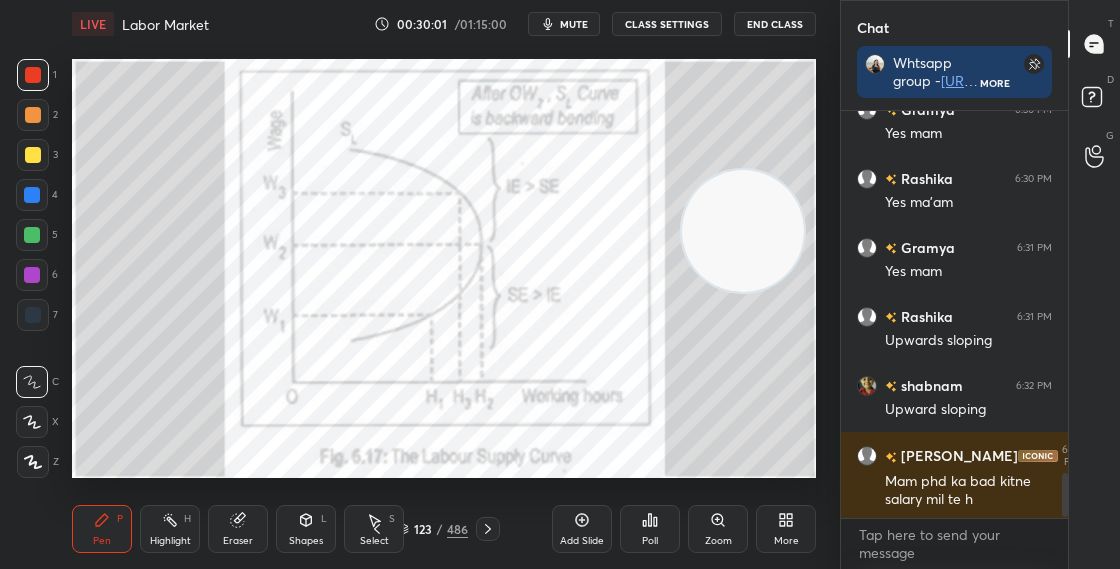 click at bounding box center [625, 215] 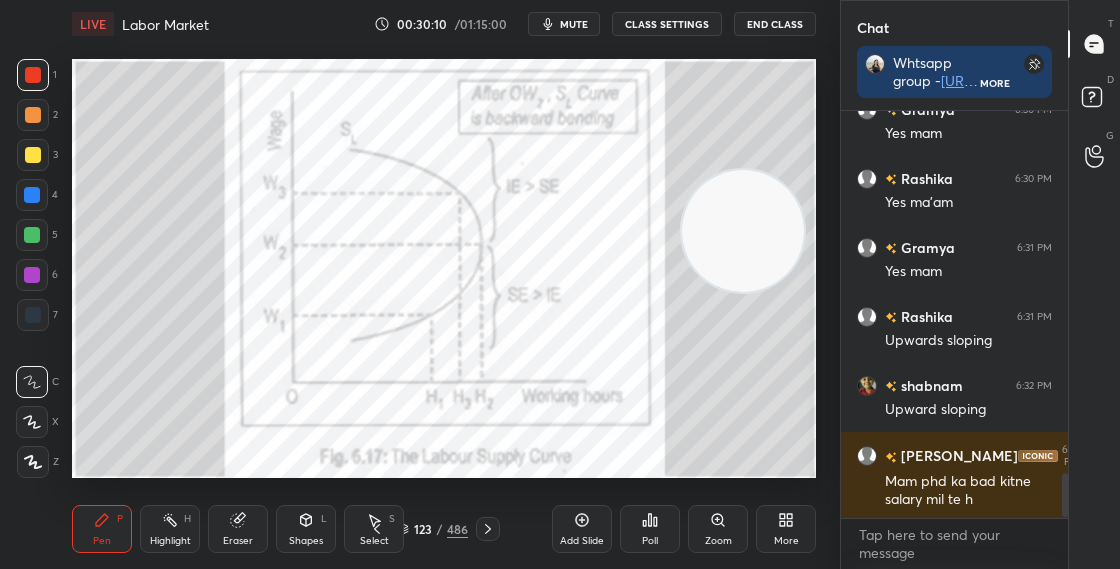 click on "Shapes L" at bounding box center [306, 529] 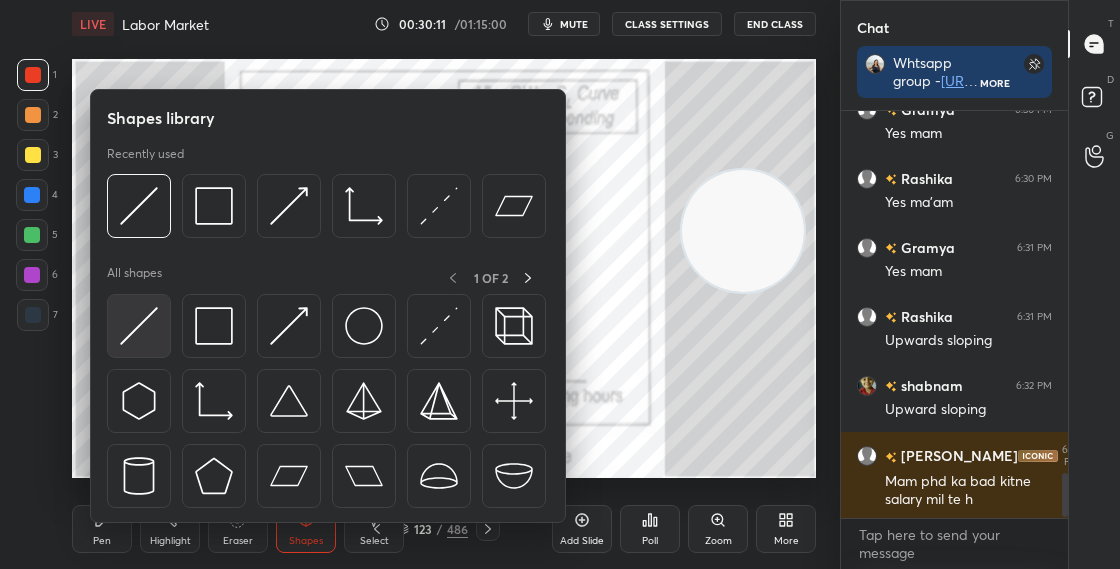 click at bounding box center (139, 326) 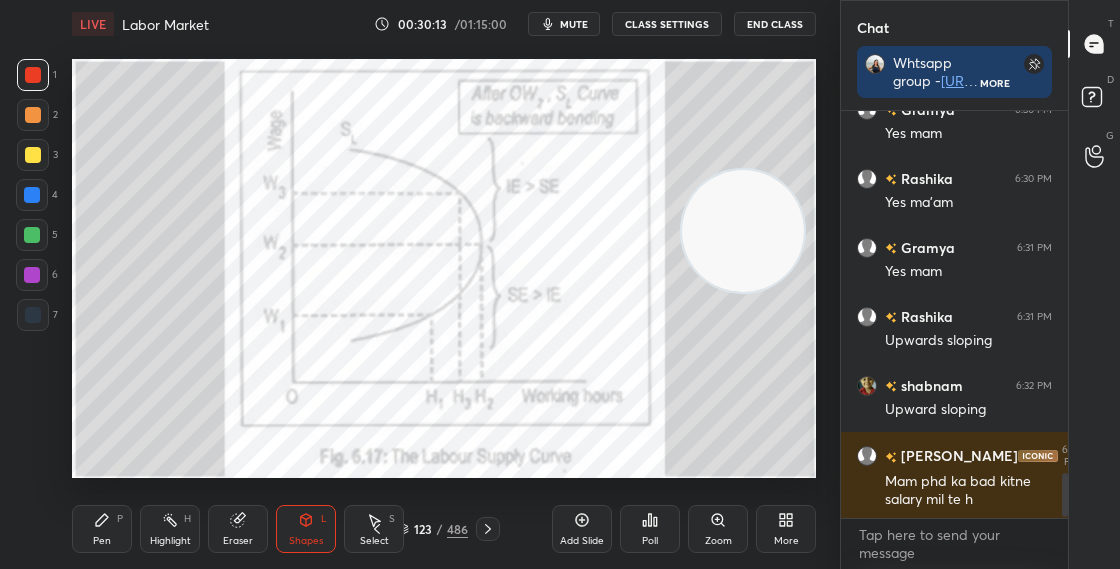 click at bounding box center (32, 195) 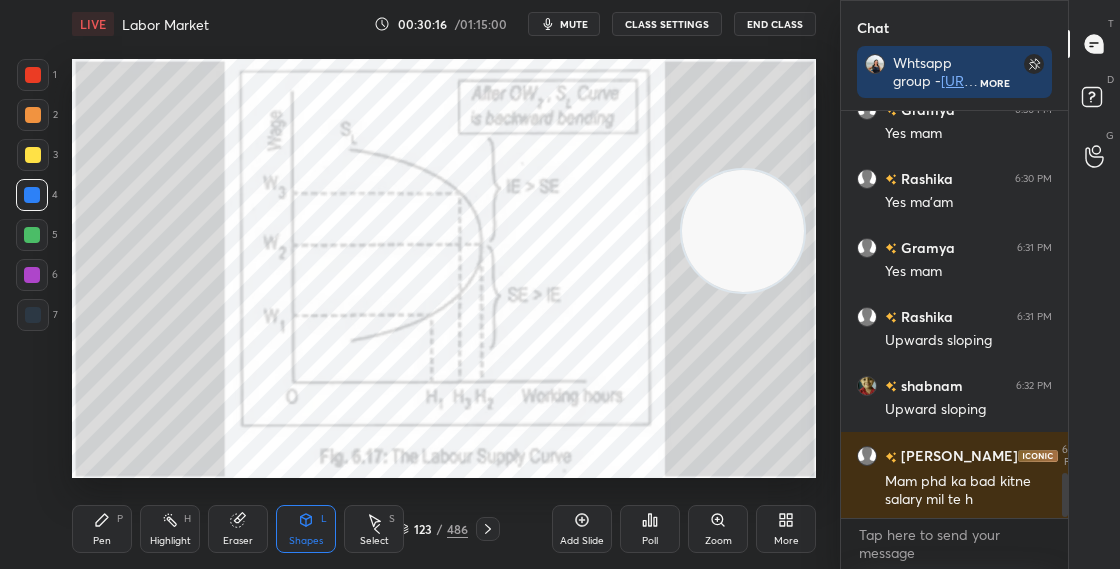 click on "Pen P" at bounding box center (102, 529) 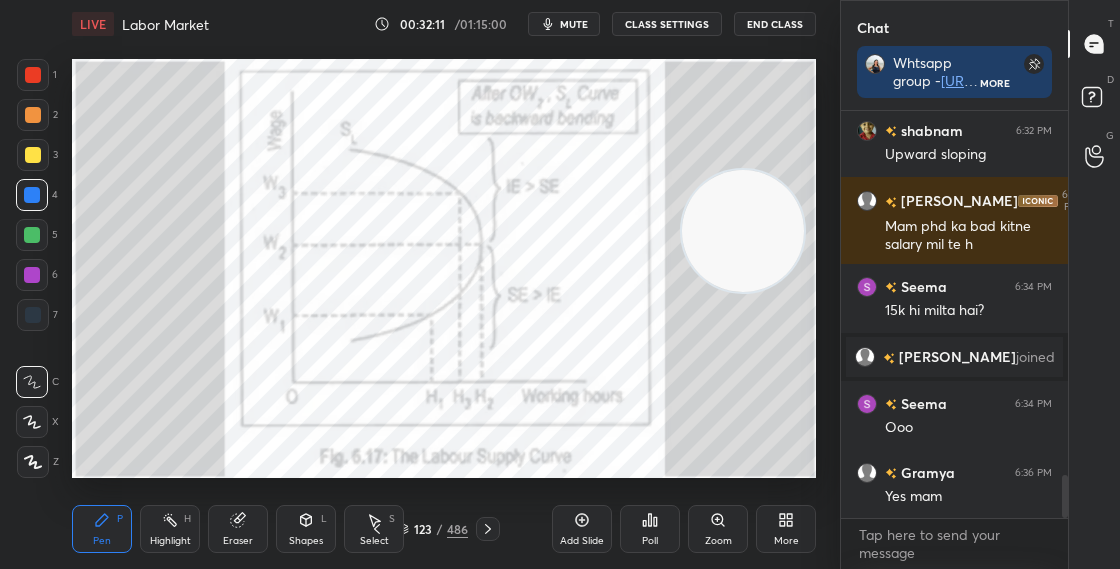 scroll, scrollTop: 3463, scrollLeft: 0, axis: vertical 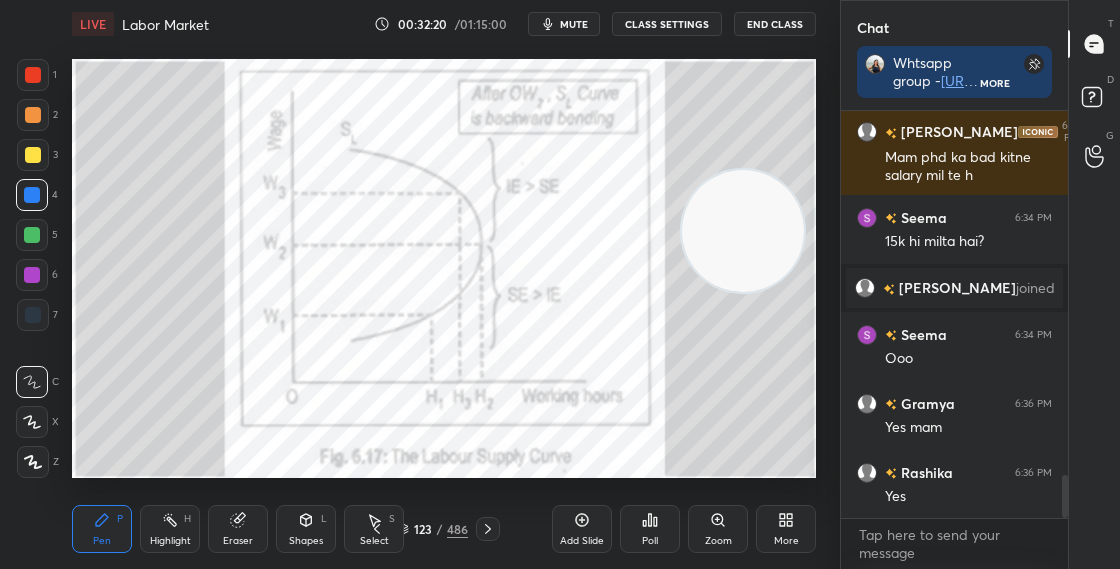 click on "Shapes L" at bounding box center [306, 529] 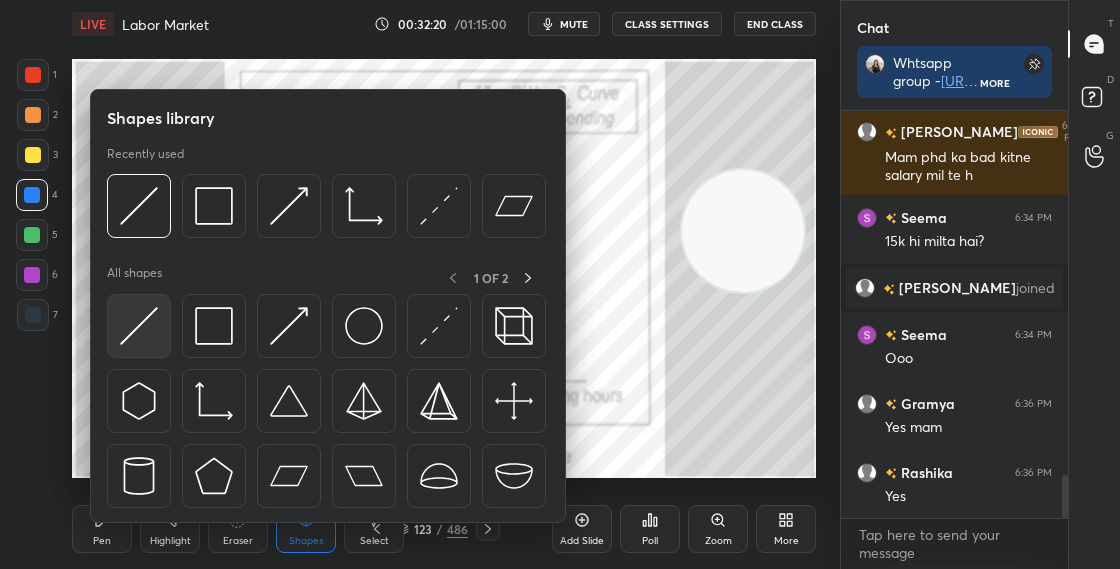 click at bounding box center (139, 326) 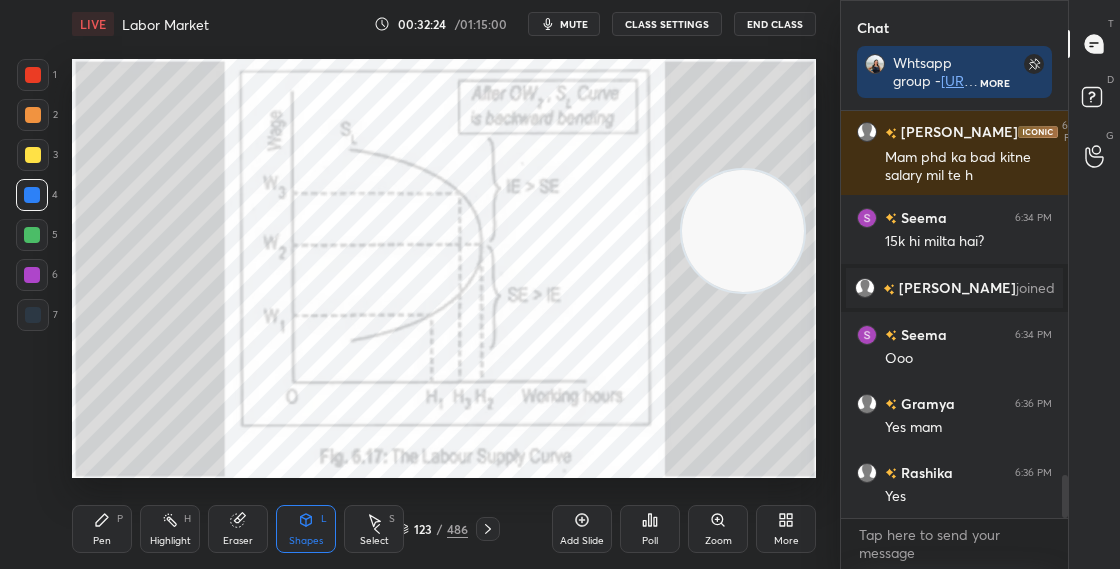 click on "2" at bounding box center [37, 119] 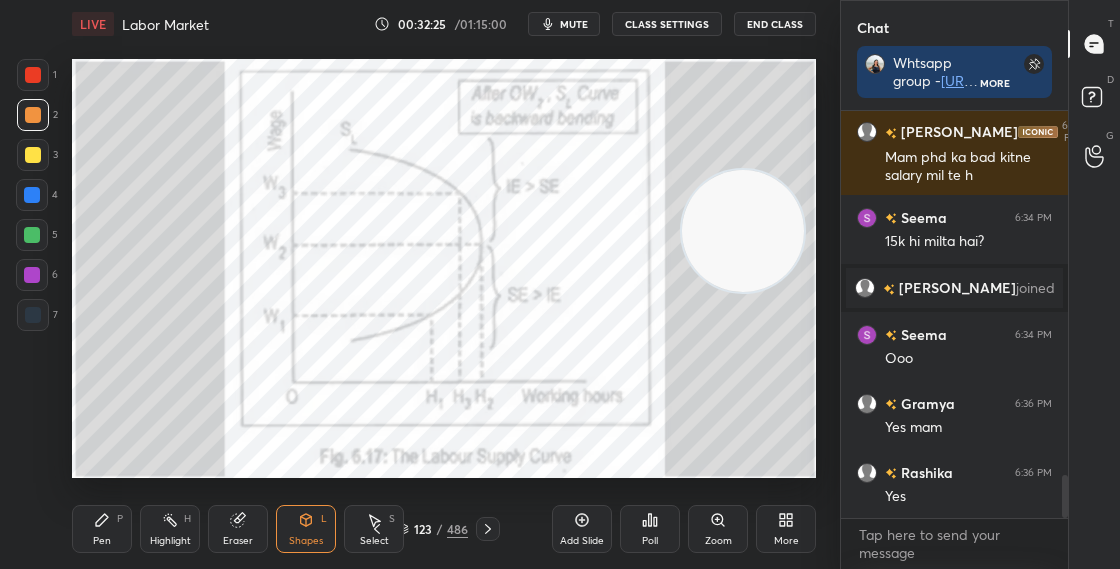 click at bounding box center (33, 115) 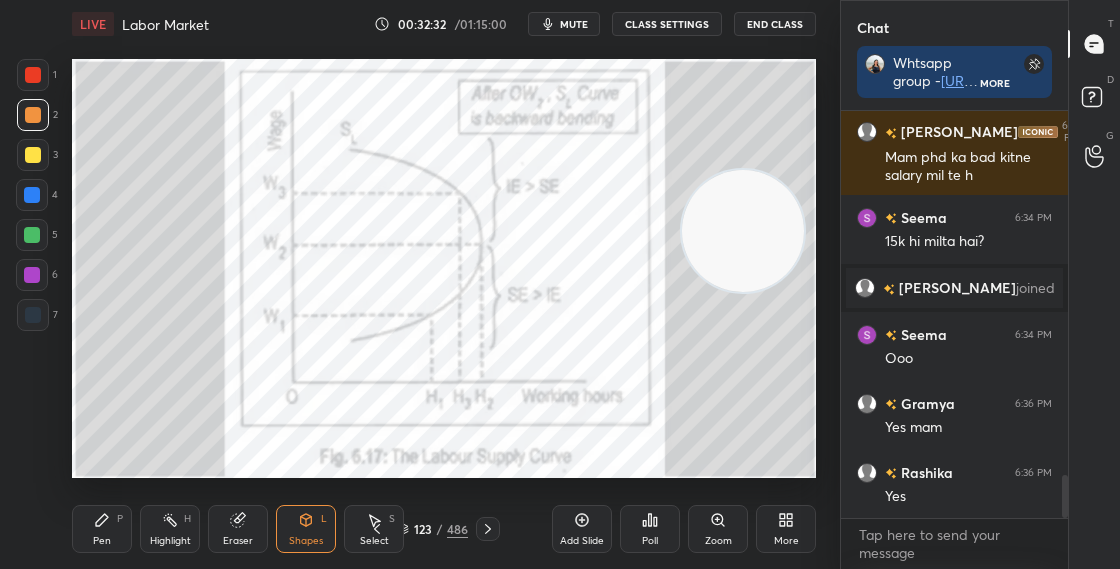 click on "Pen P" at bounding box center [102, 529] 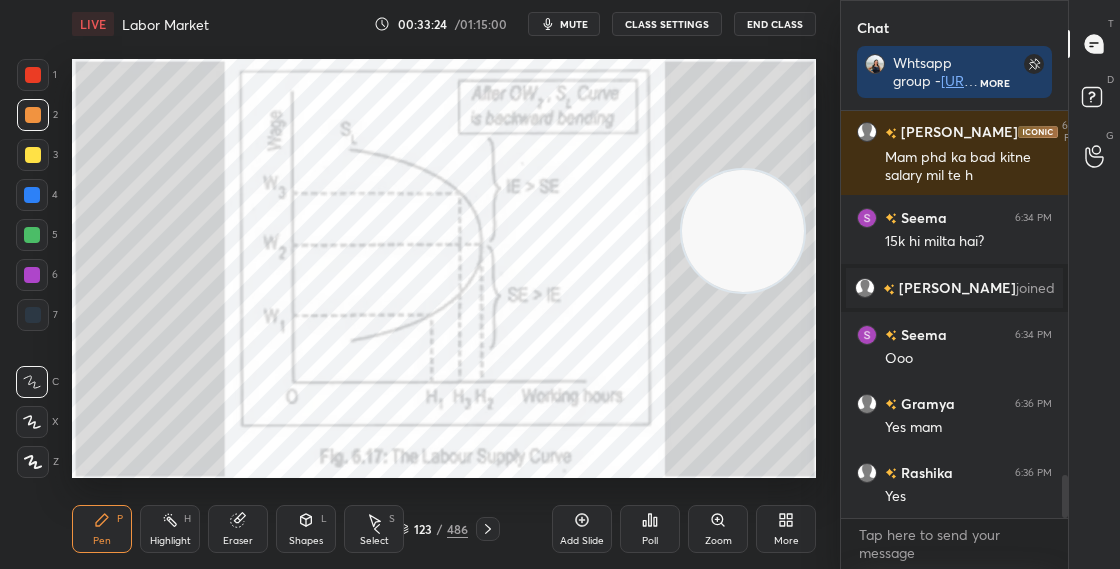 click at bounding box center [33, 75] 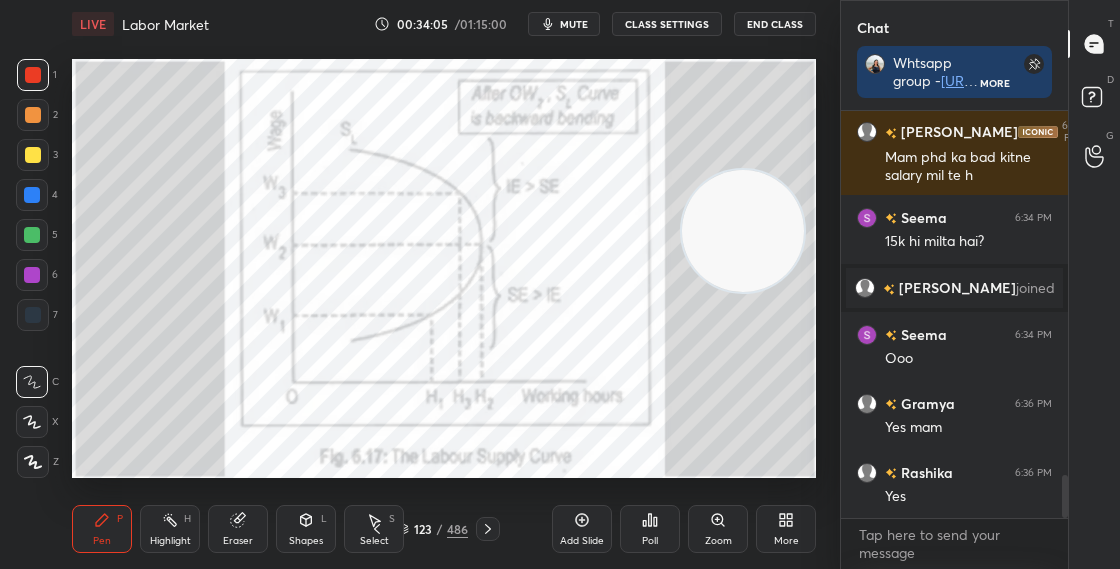 drag, startPoint x: 34, startPoint y: 159, endPoint x: 28, endPoint y: 149, distance: 11.661903 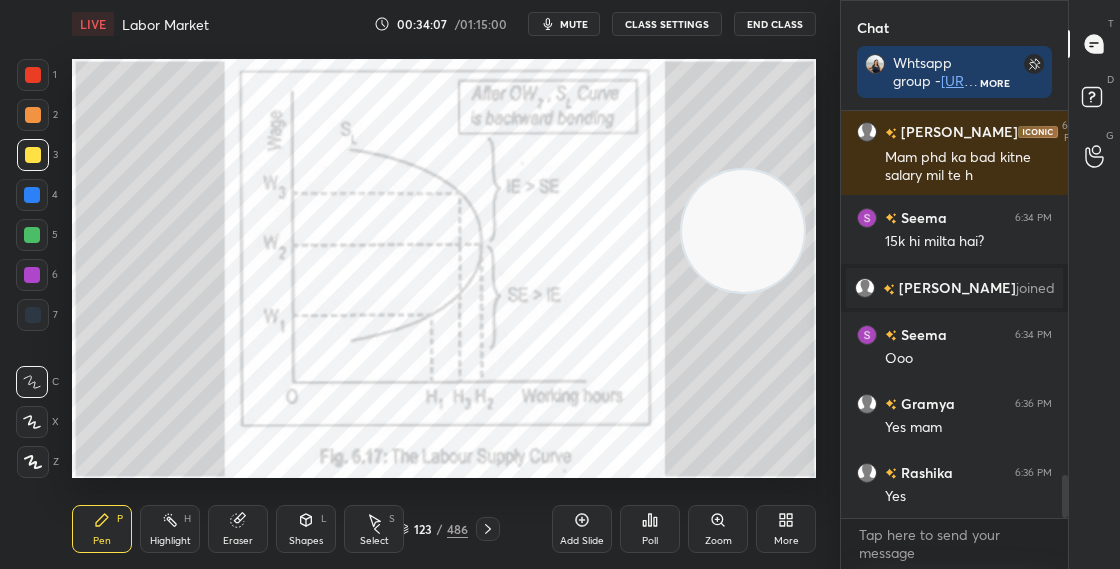 click on "Shapes L" at bounding box center (306, 529) 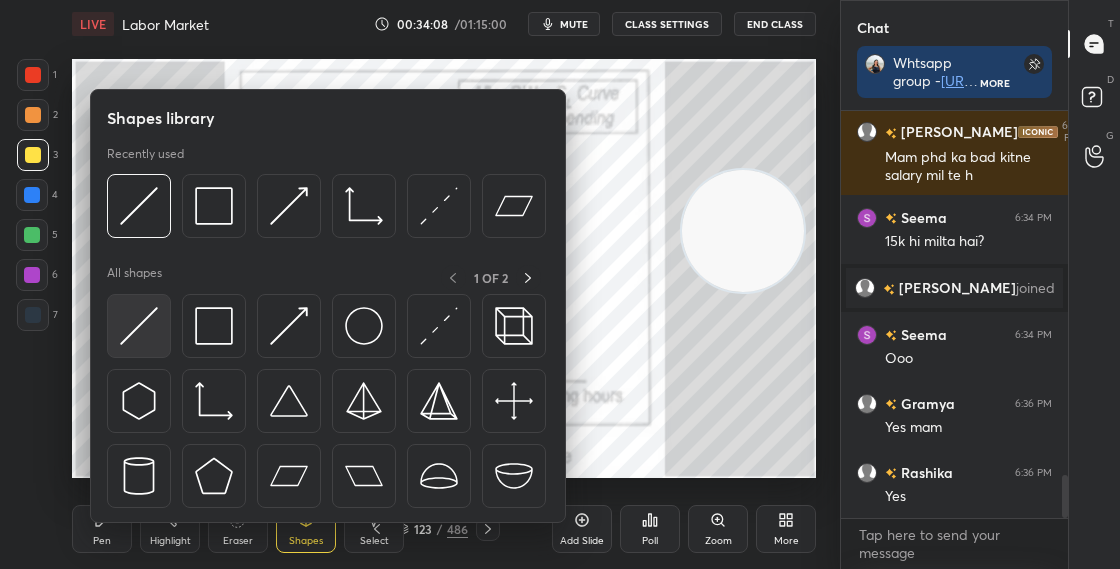 click at bounding box center (139, 326) 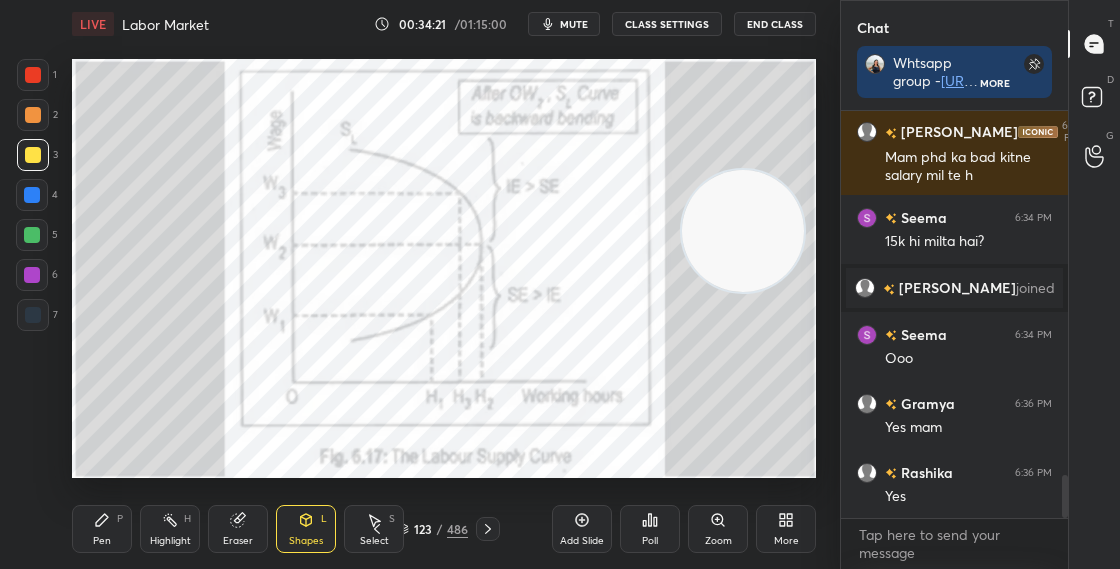 click on "Pen P" at bounding box center [102, 529] 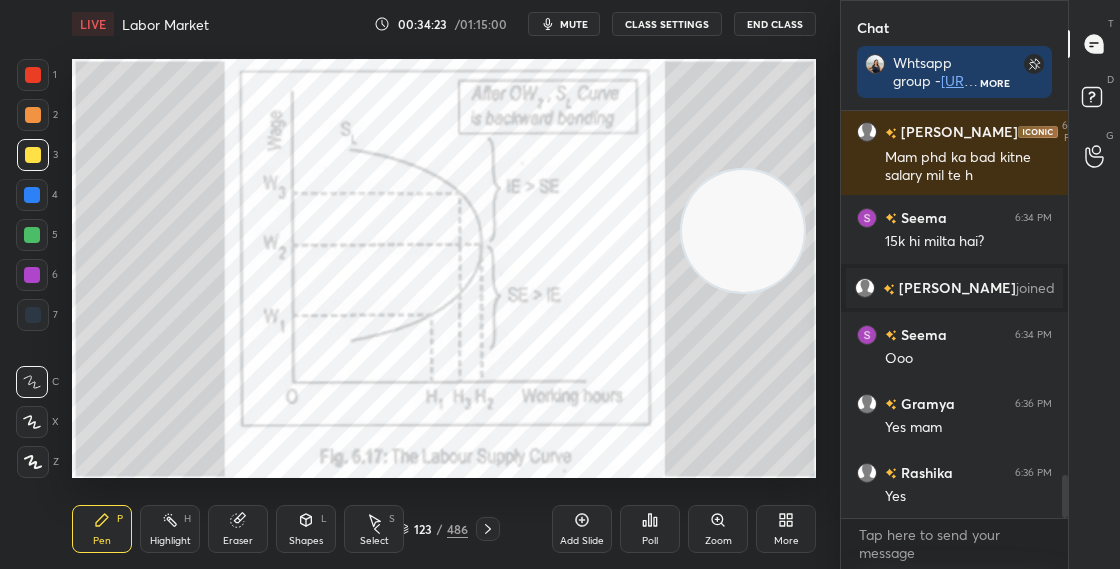 click at bounding box center (32, 275) 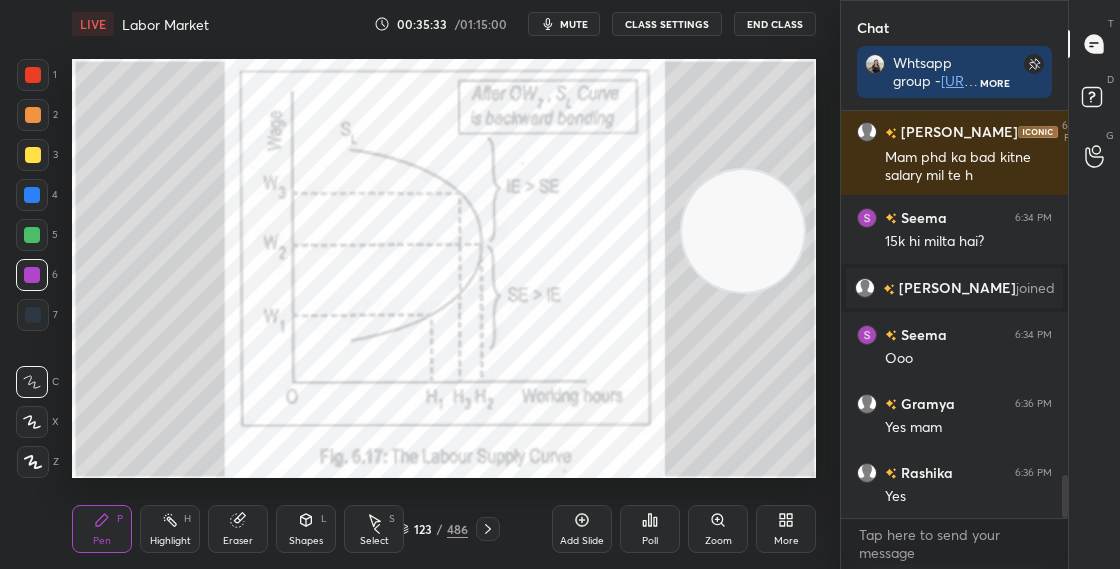 scroll, scrollTop: 3532, scrollLeft: 0, axis: vertical 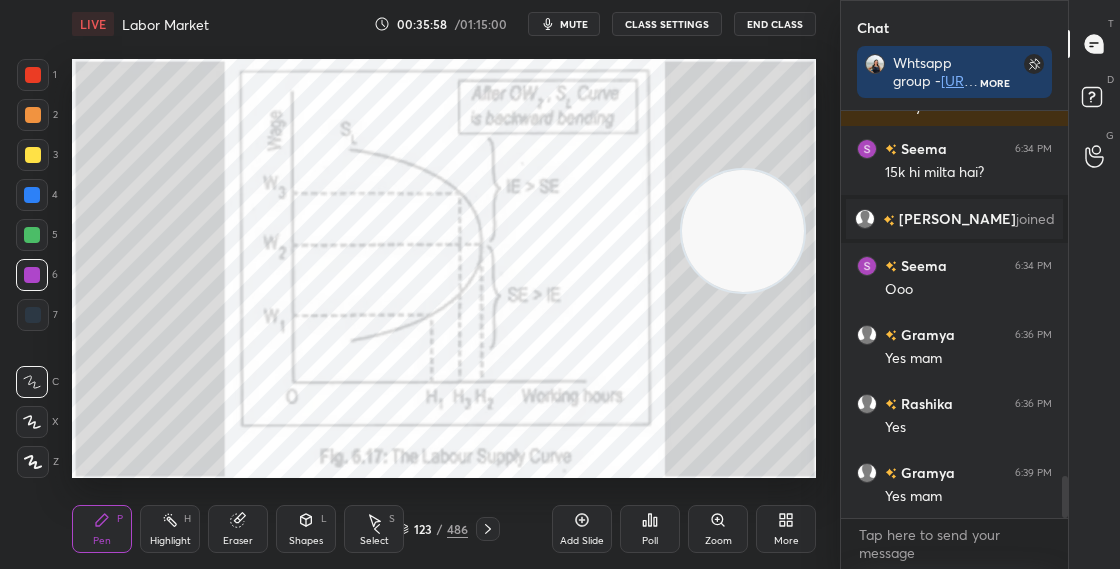click on "Shapes L" at bounding box center [306, 529] 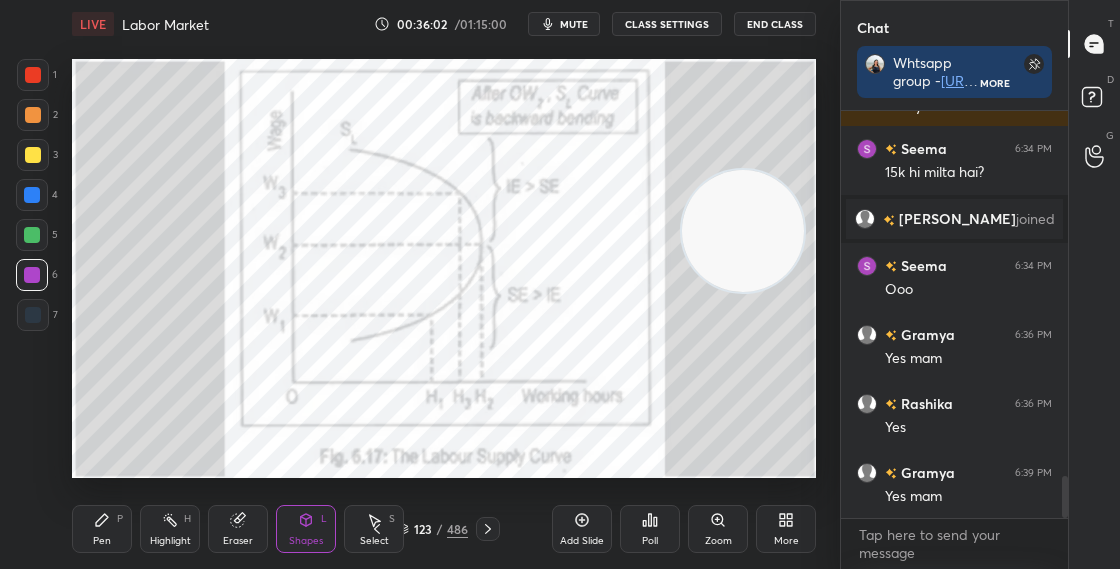 click at bounding box center (32, 235) 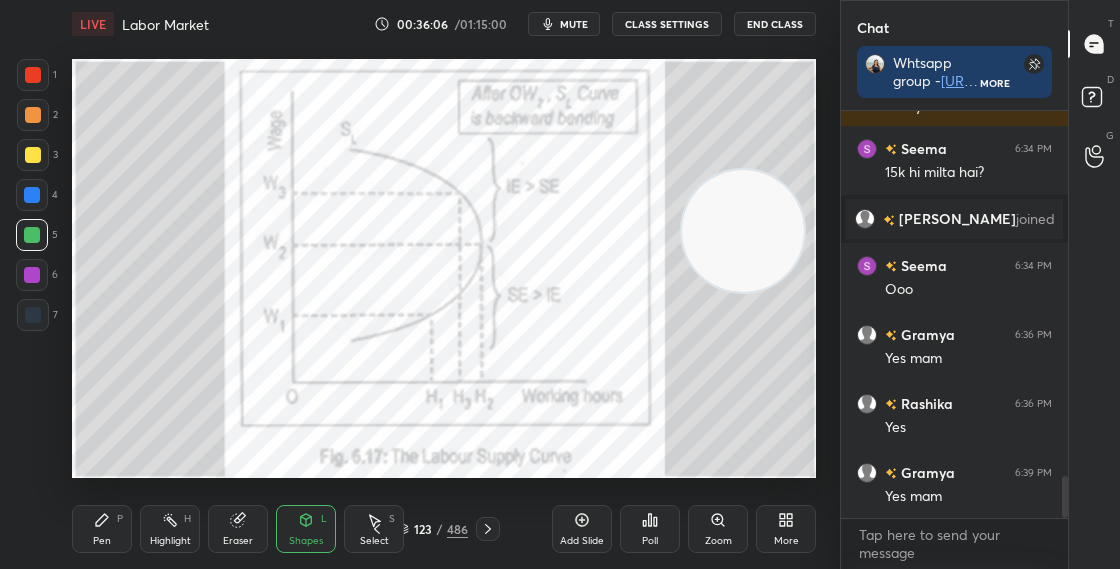 click 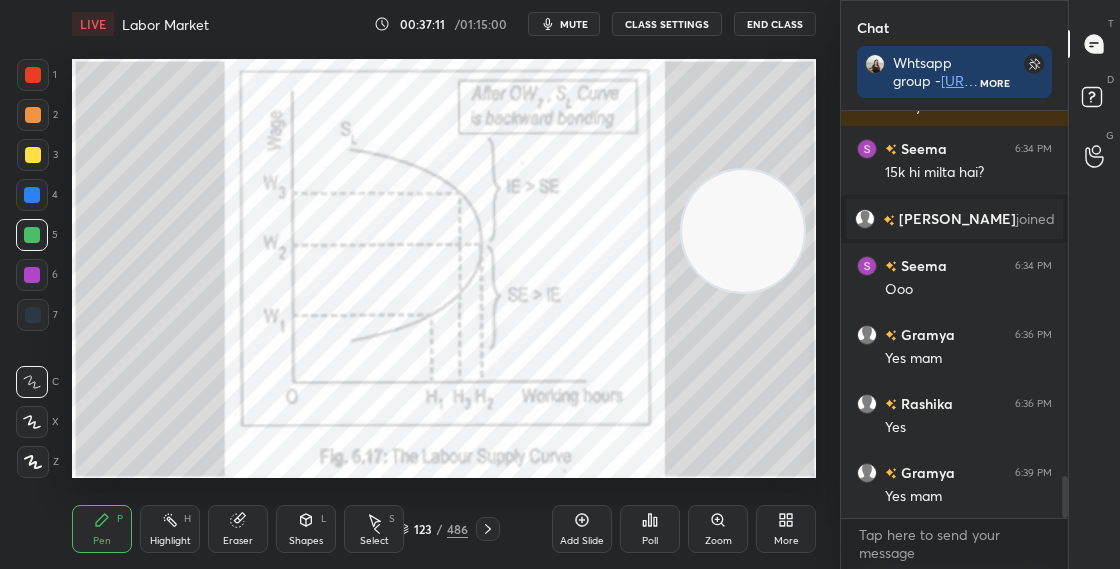 click at bounding box center (33, 115) 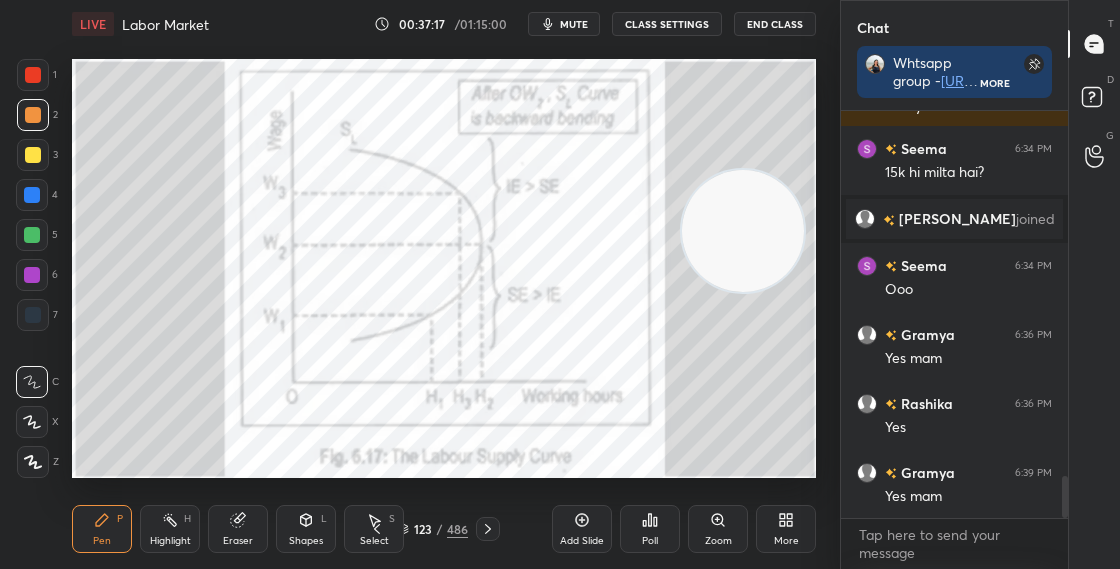 click at bounding box center [33, 75] 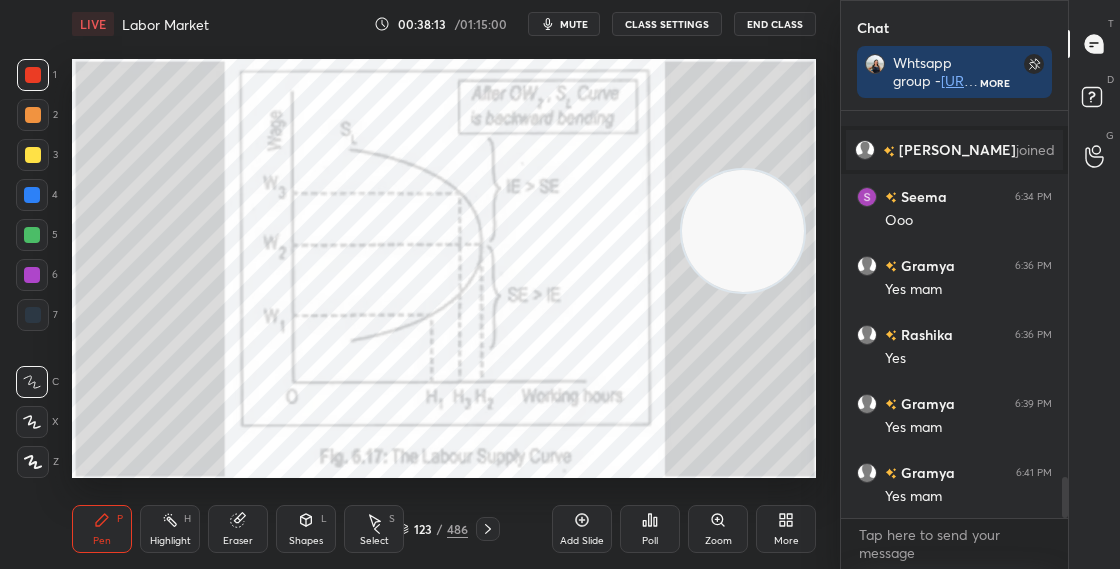 scroll, scrollTop: 3688, scrollLeft: 0, axis: vertical 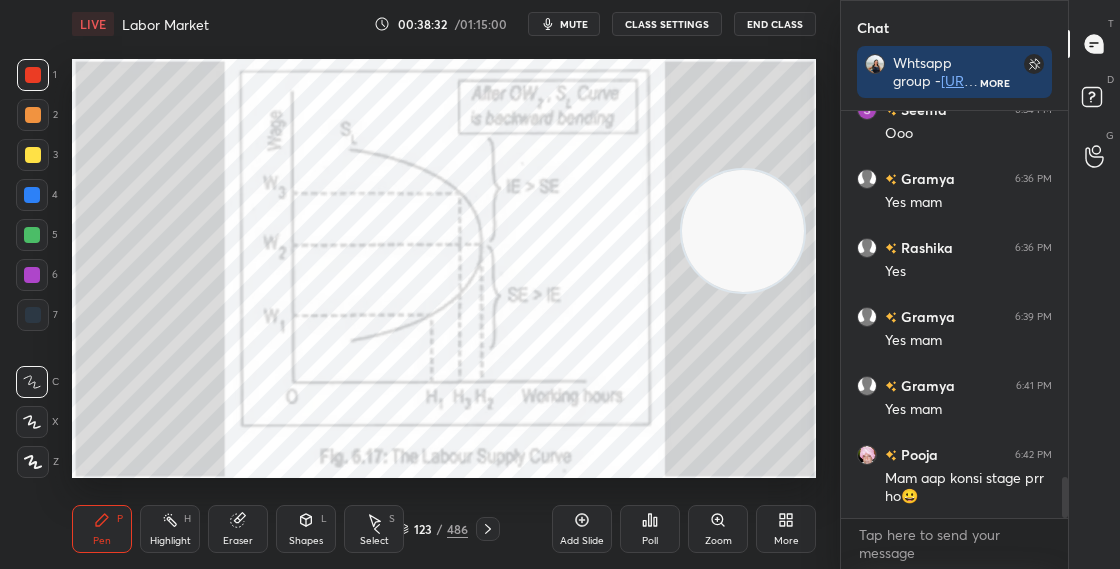 click at bounding box center [32, 275] 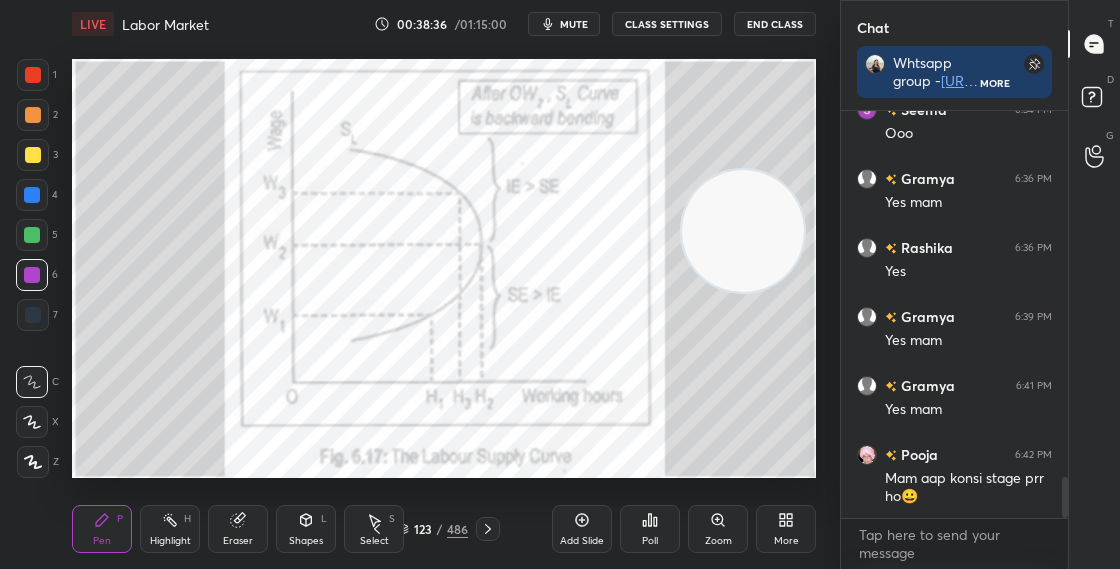 scroll, scrollTop: 3736, scrollLeft: 0, axis: vertical 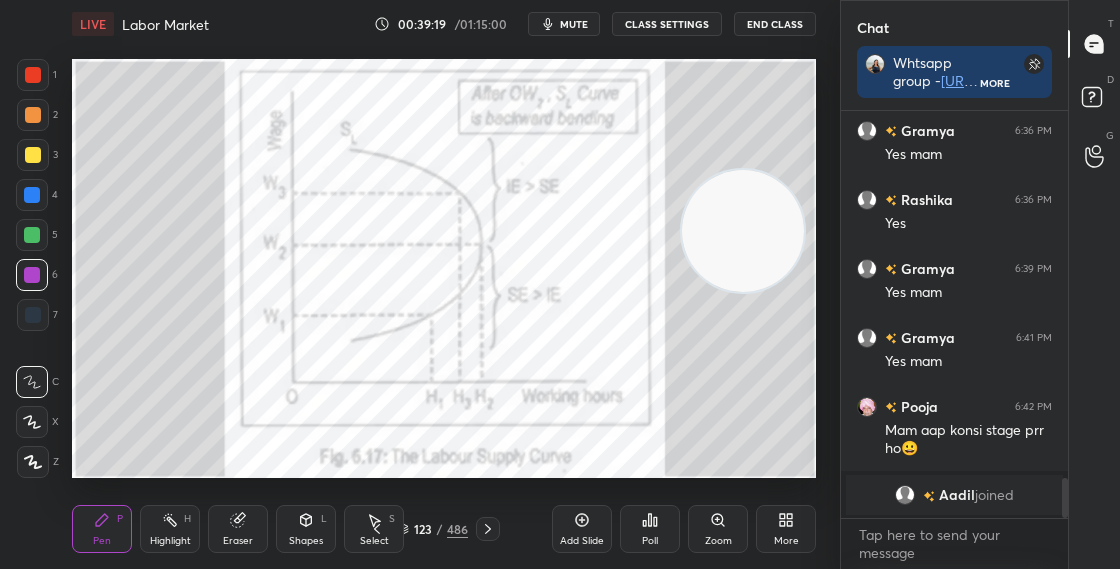 click at bounding box center (33, 115) 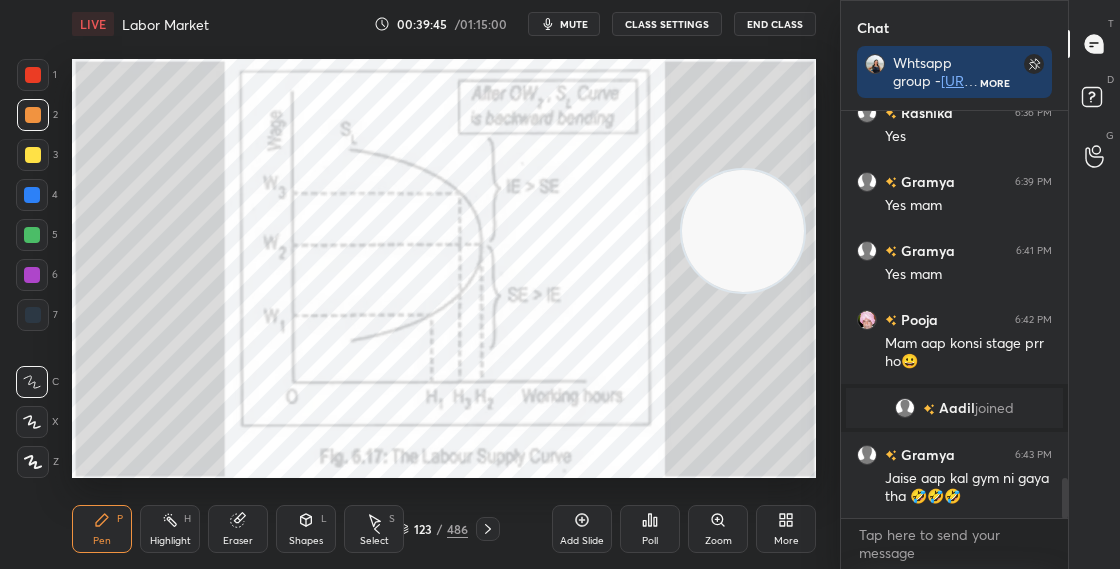 scroll, scrollTop: 3712, scrollLeft: 0, axis: vertical 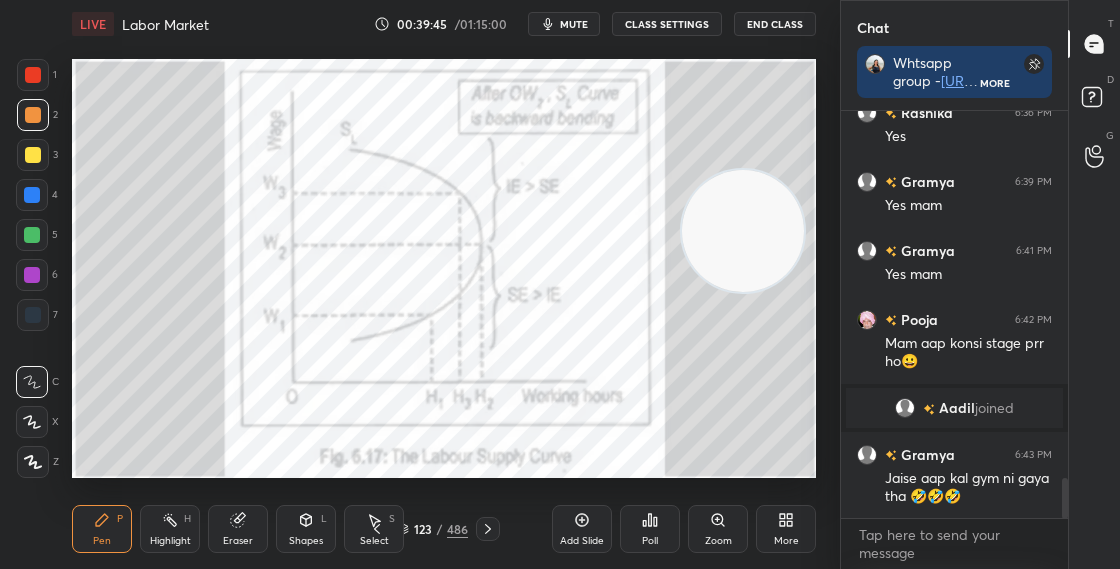 click at bounding box center [32, 235] 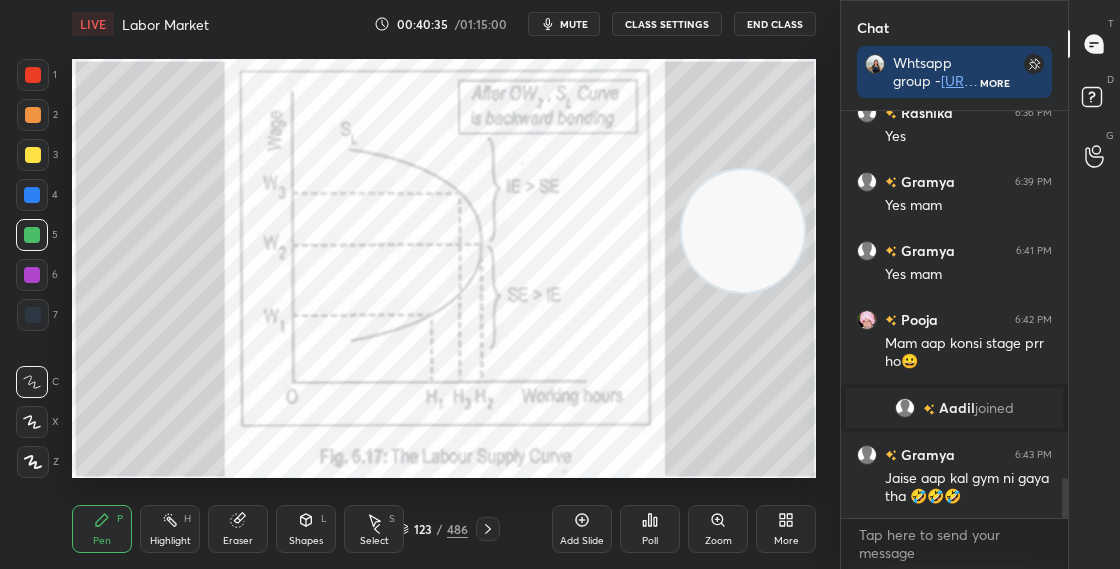 click at bounding box center [33, 155] 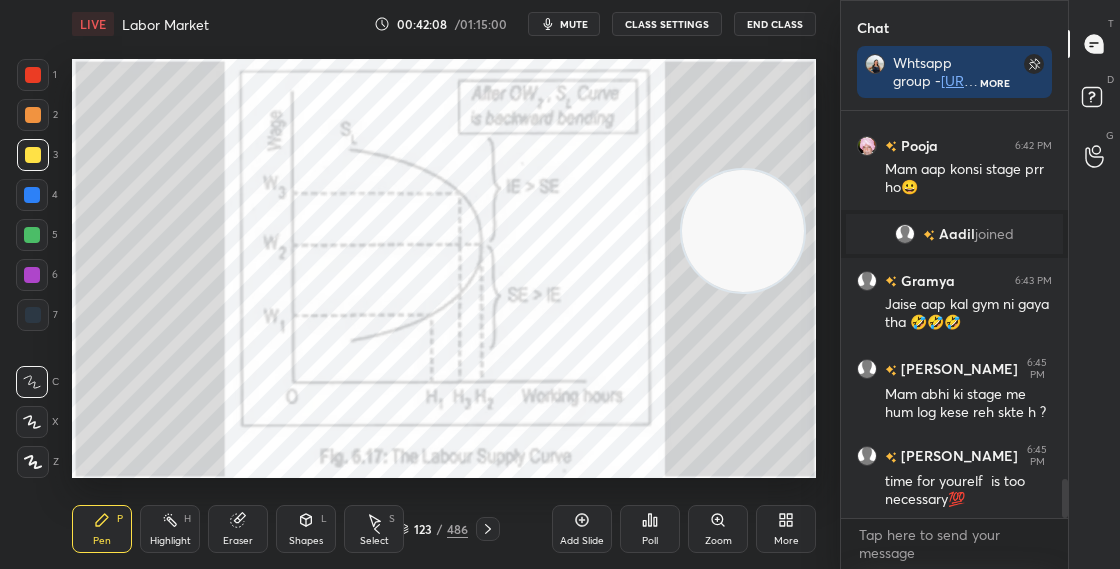scroll, scrollTop: 3955, scrollLeft: 0, axis: vertical 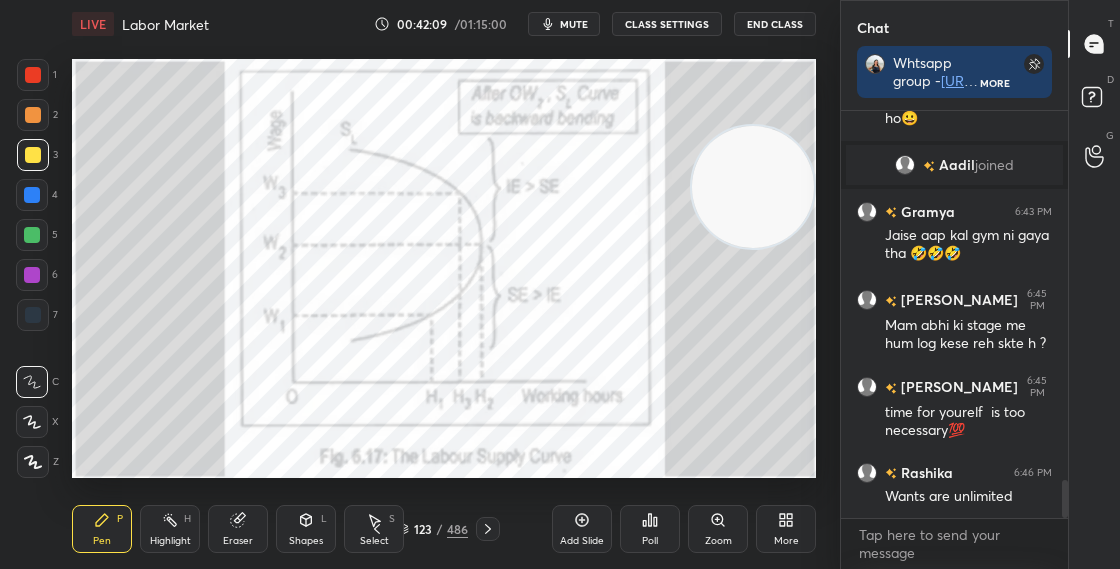 drag, startPoint x: 725, startPoint y: 236, endPoint x: 746, endPoint y: 158, distance: 80.77747 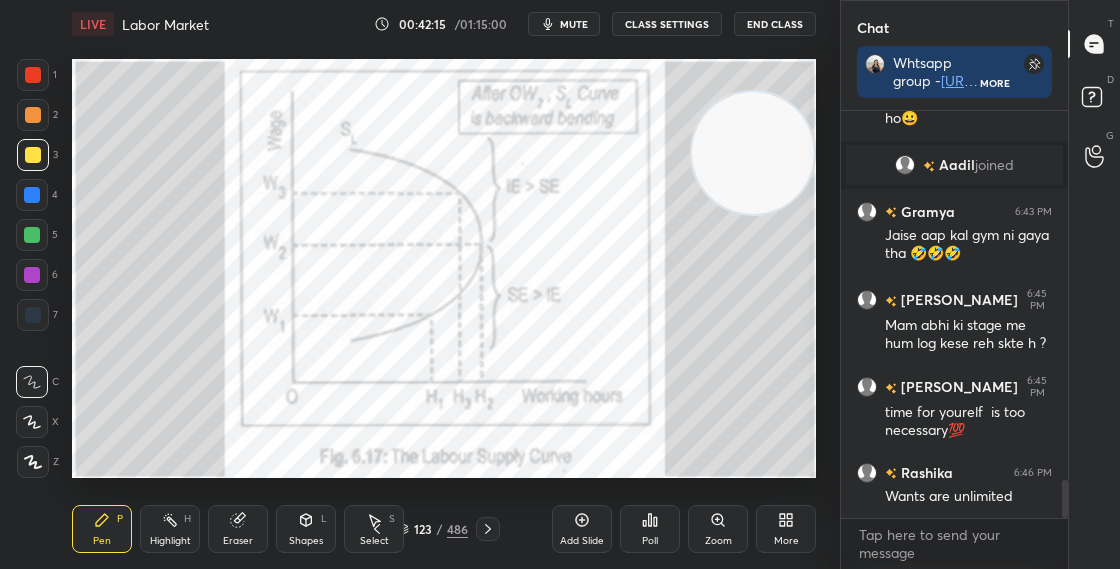 scroll, scrollTop: 4060, scrollLeft: 0, axis: vertical 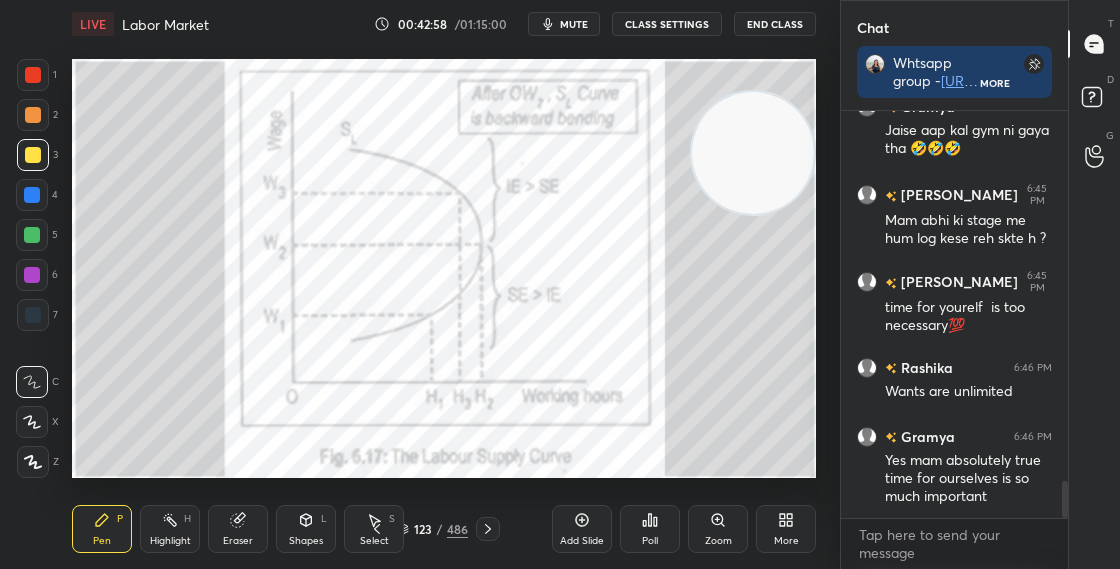 click at bounding box center (32, 235) 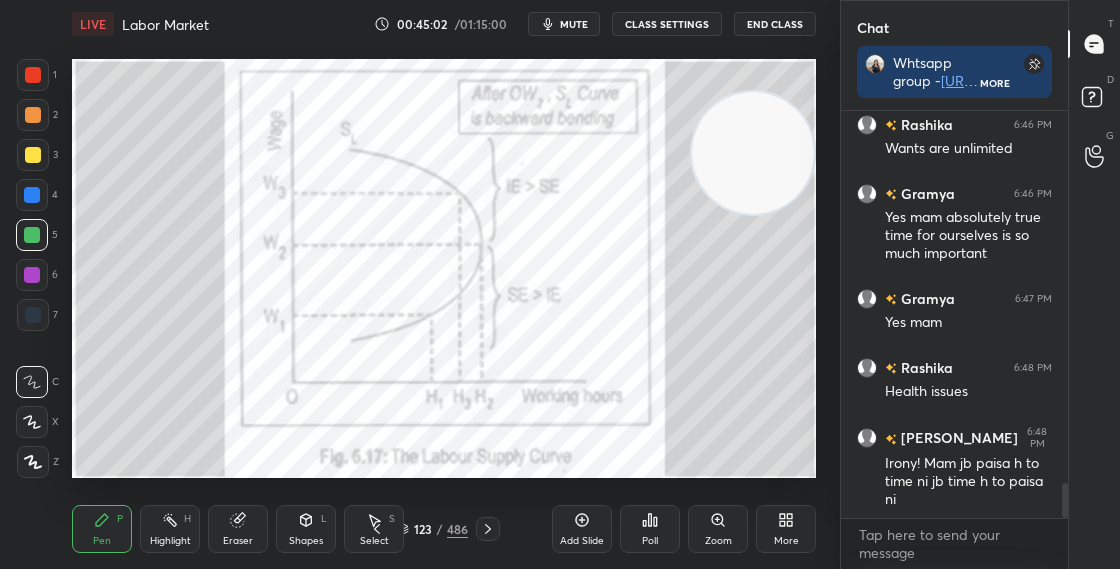 scroll, scrollTop: 4372, scrollLeft: 0, axis: vertical 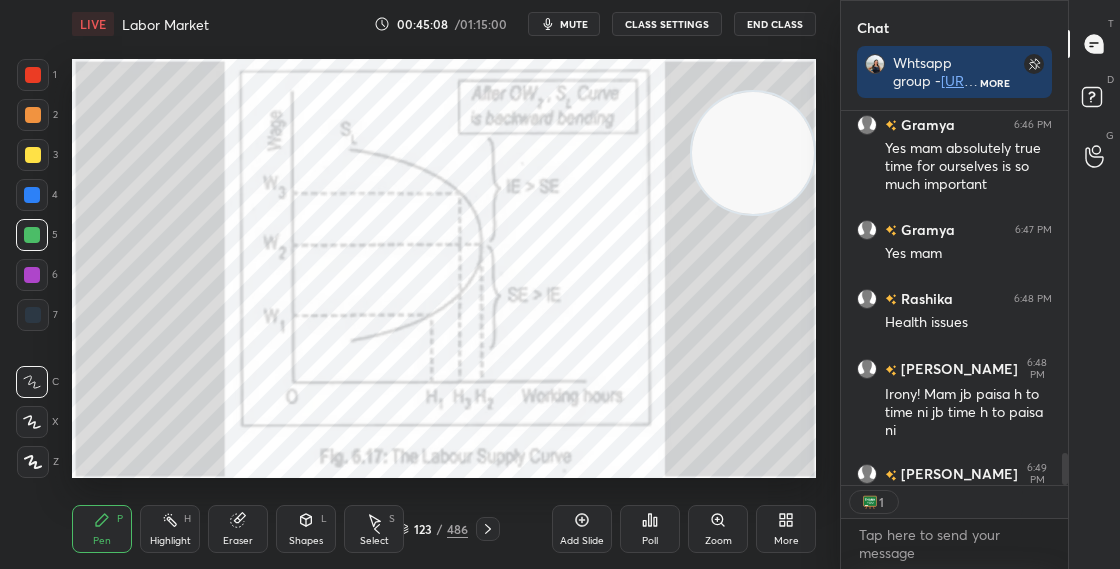 click at bounding box center (32, 275) 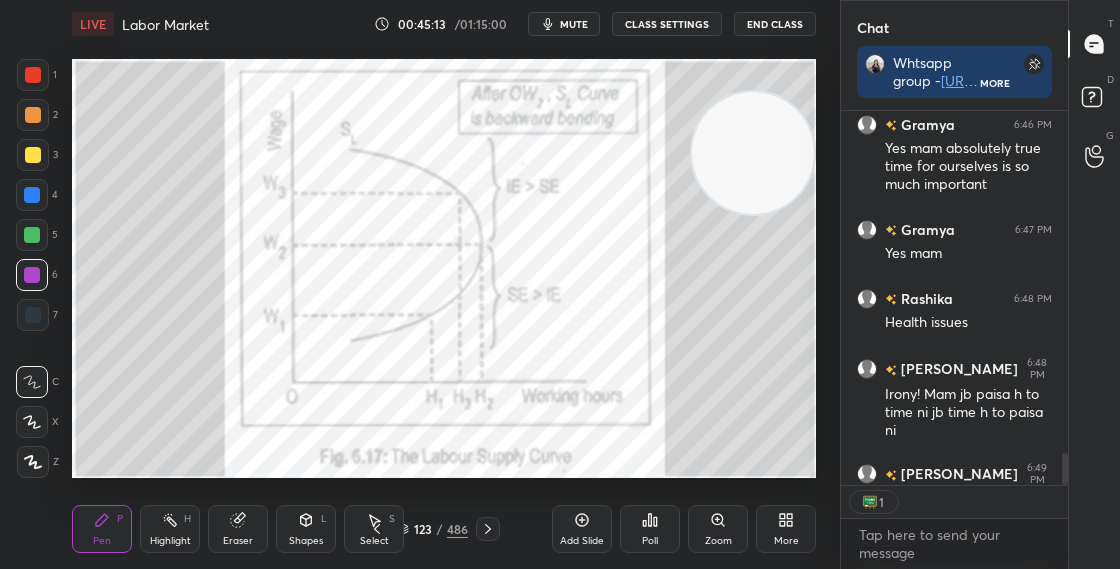 scroll, scrollTop: 7, scrollLeft: 7, axis: both 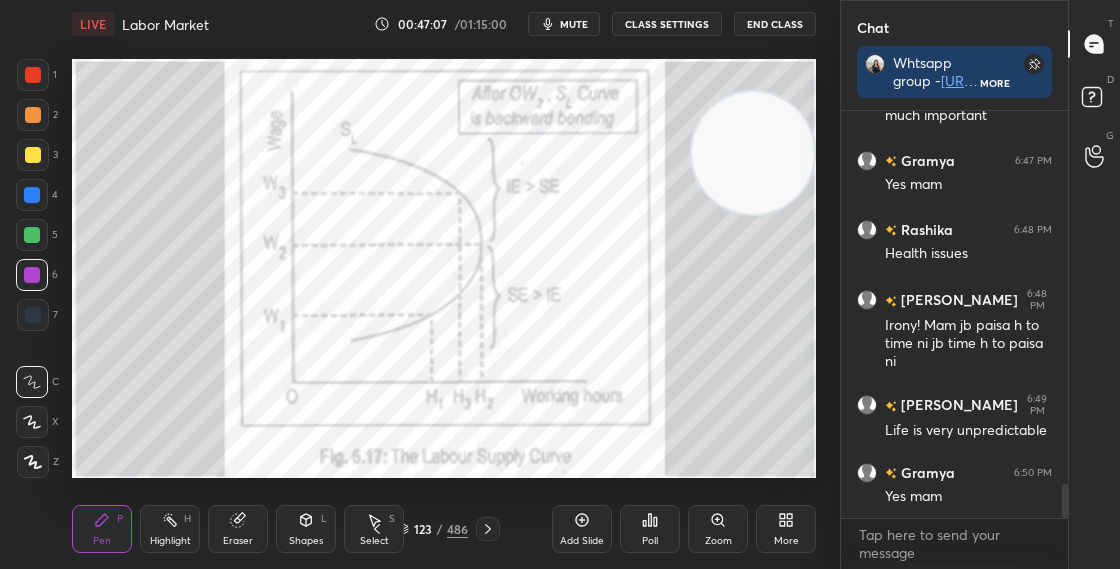 click at bounding box center [33, 155] 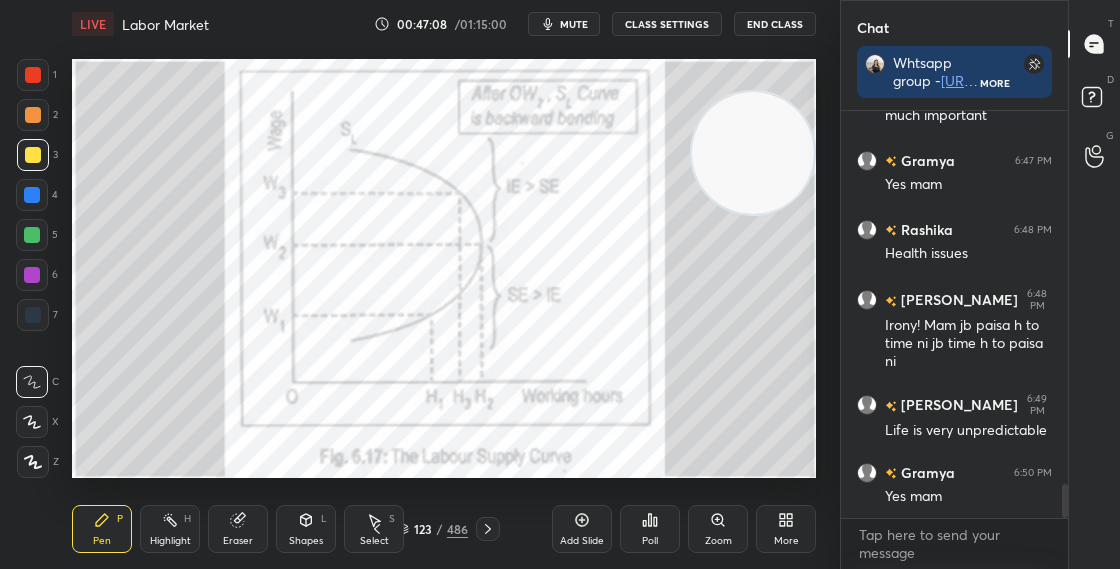 scroll, scrollTop: 4510, scrollLeft: 0, axis: vertical 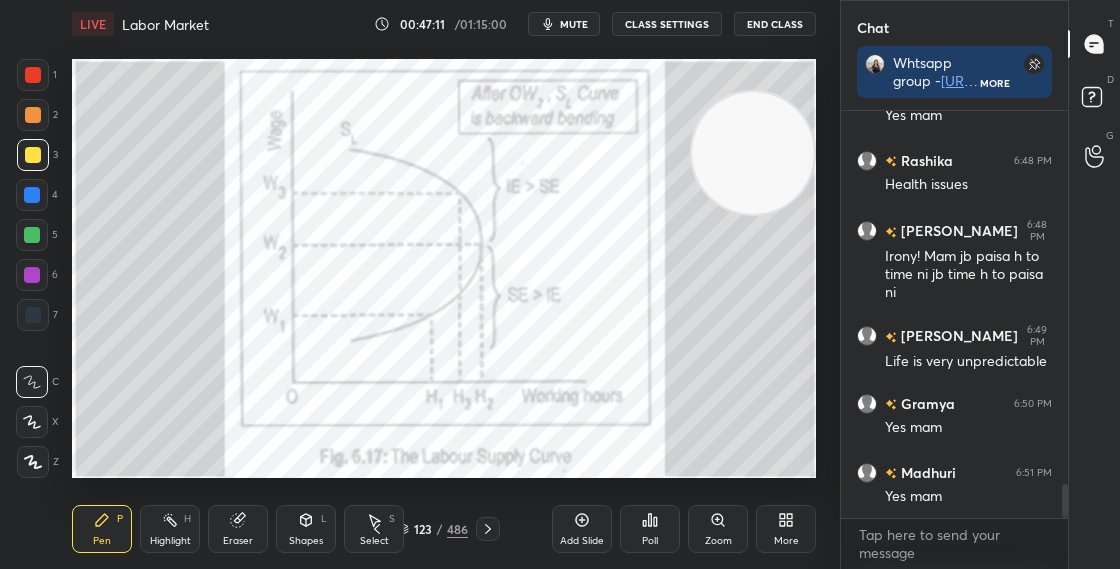 click at bounding box center [32, 235] 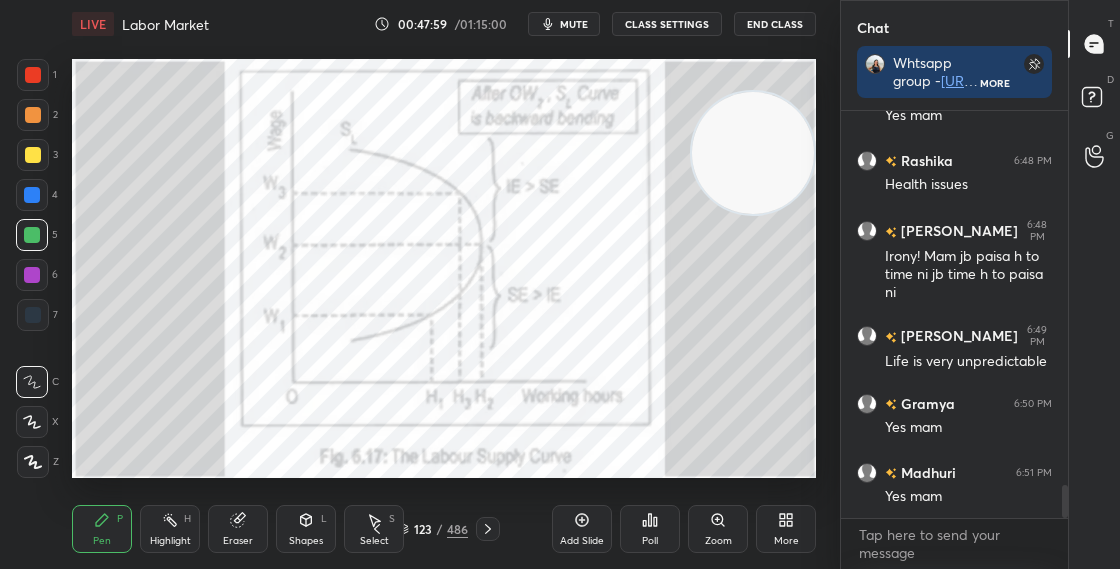 scroll, scrollTop: 4579, scrollLeft: 0, axis: vertical 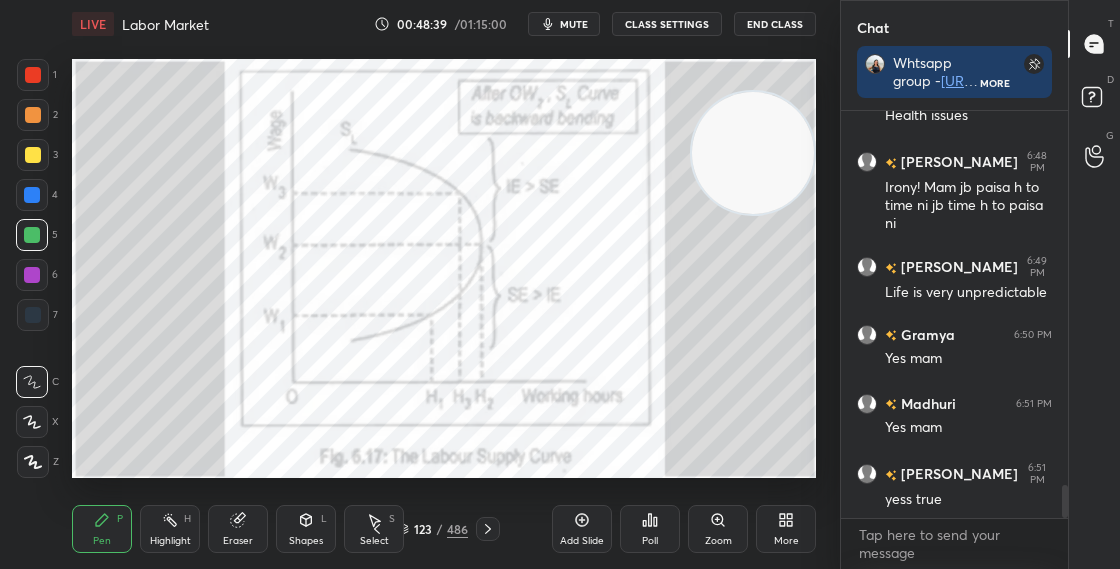 click at bounding box center (33, 115) 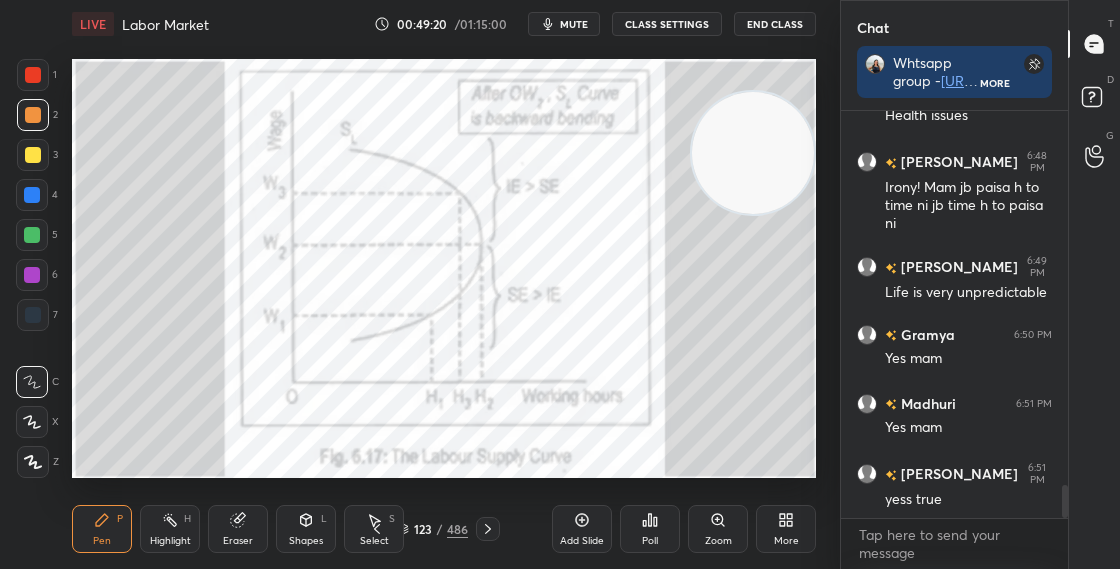 scroll, scrollTop: 4684, scrollLeft: 0, axis: vertical 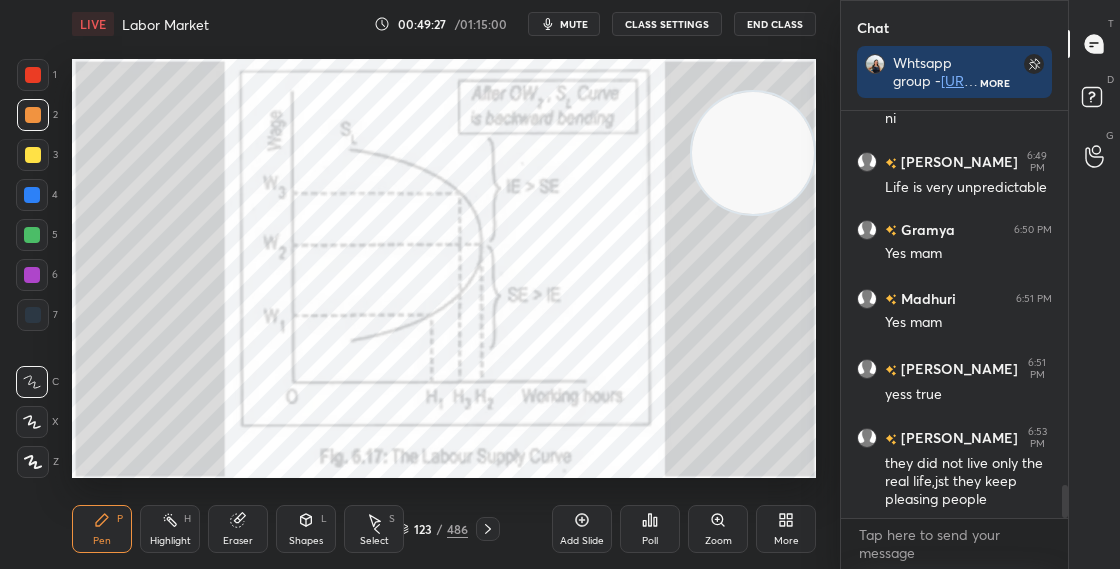 click 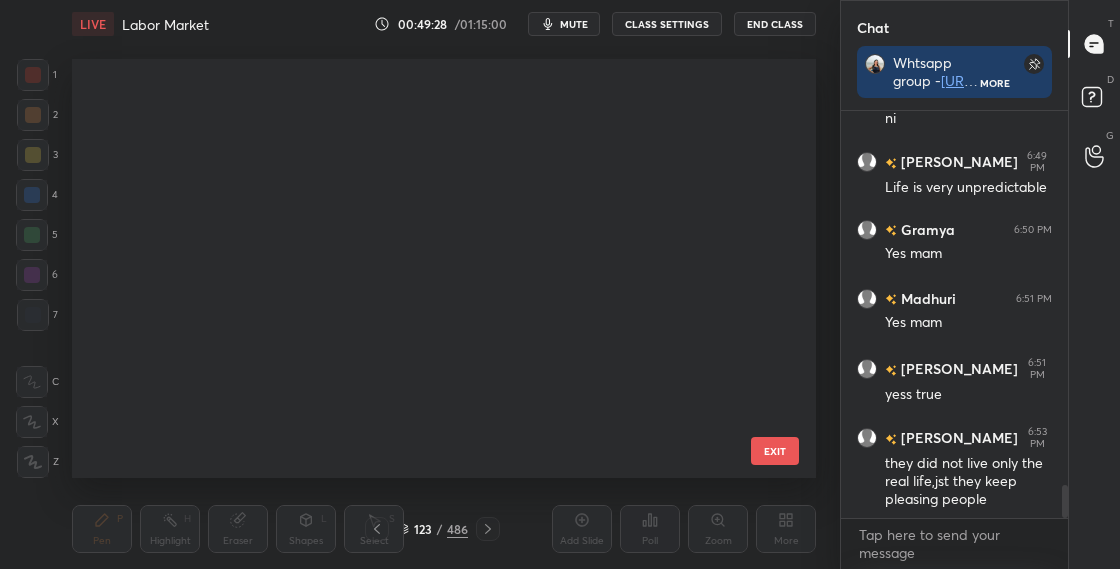 scroll, scrollTop: 4685, scrollLeft: 0, axis: vertical 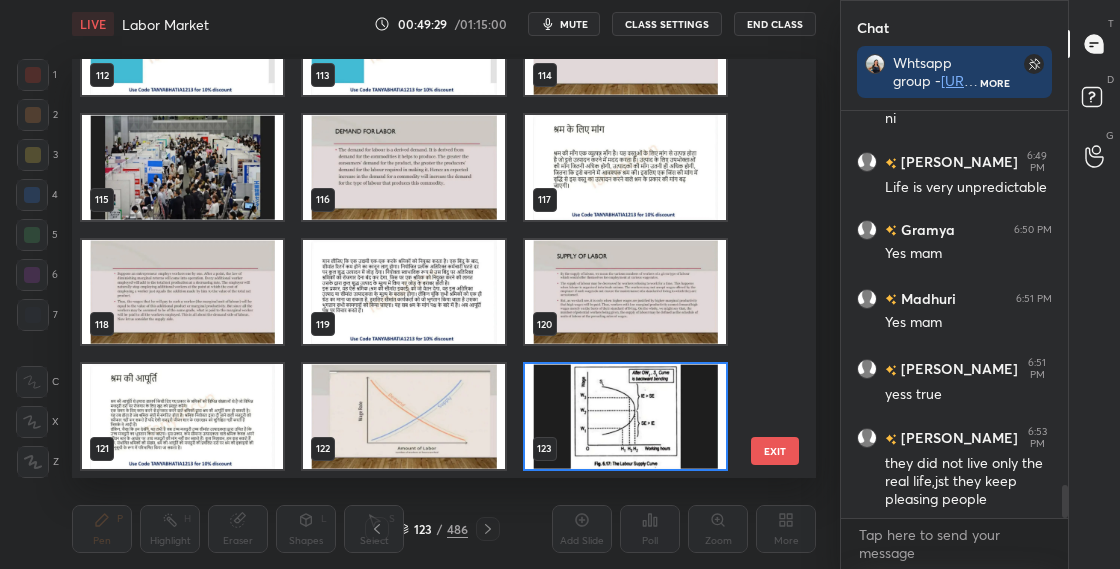 click at bounding box center (625, 416) 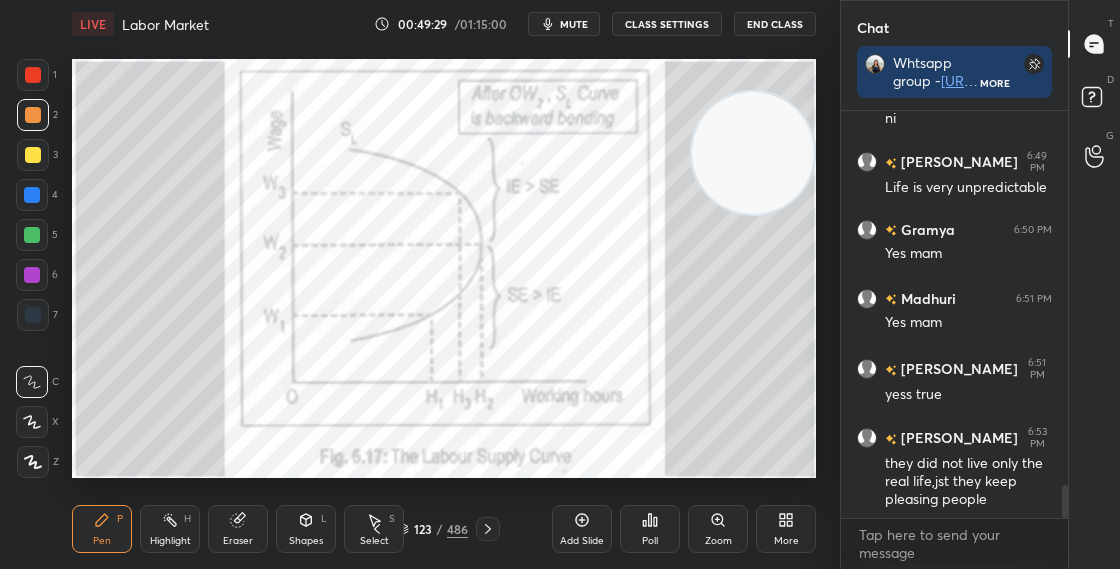 click at bounding box center (625, 416) 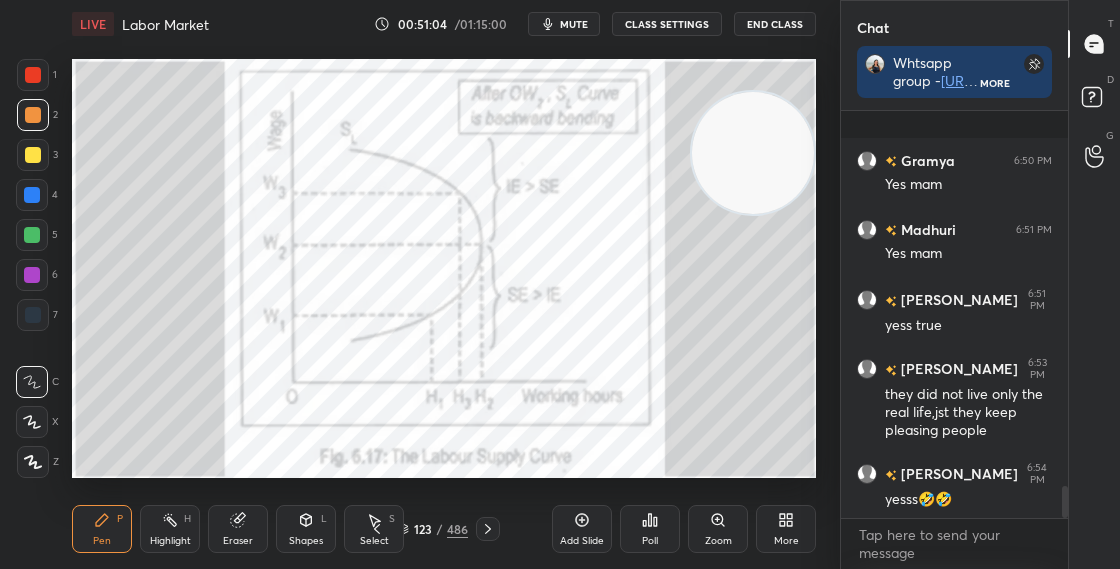 scroll, scrollTop: 4858, scrollLeft: 0, axis: vertical 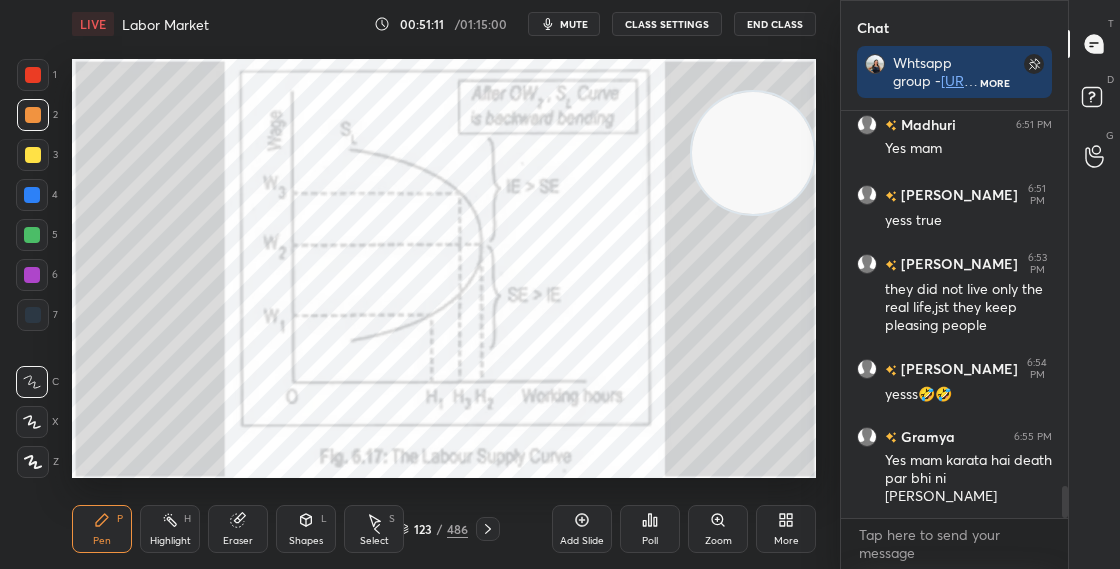 click 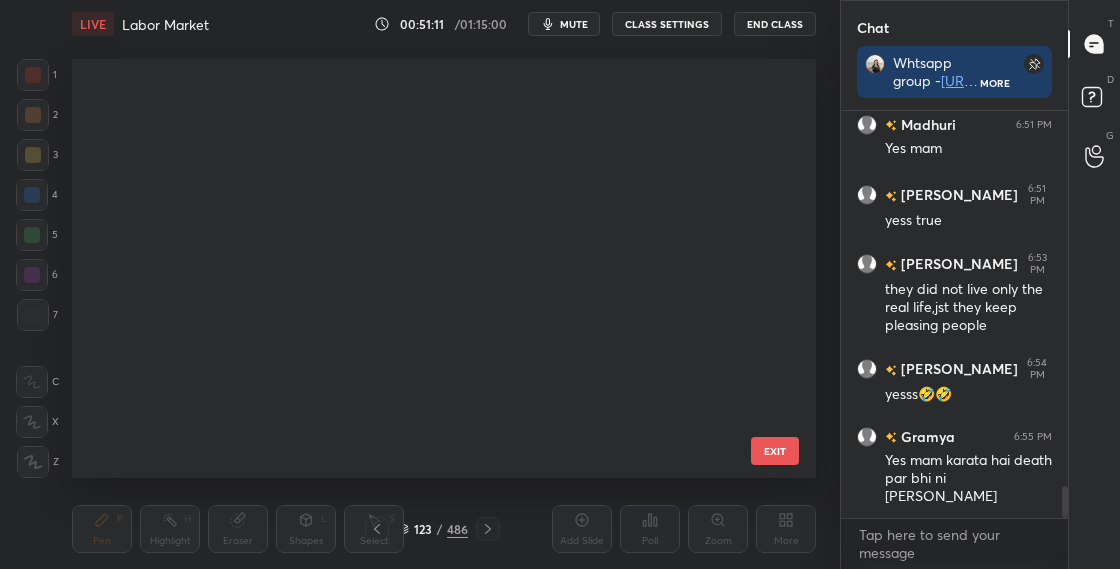 scroll, scrollTop: 4685, scrollLeft: 0, axis: vertical 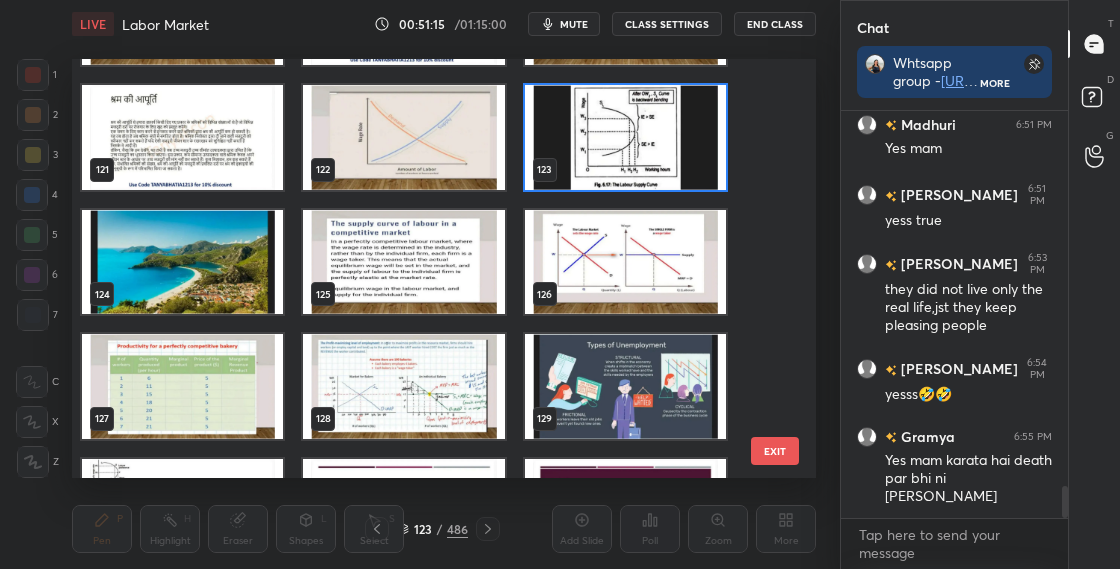 click at bounding box center [625, 137] 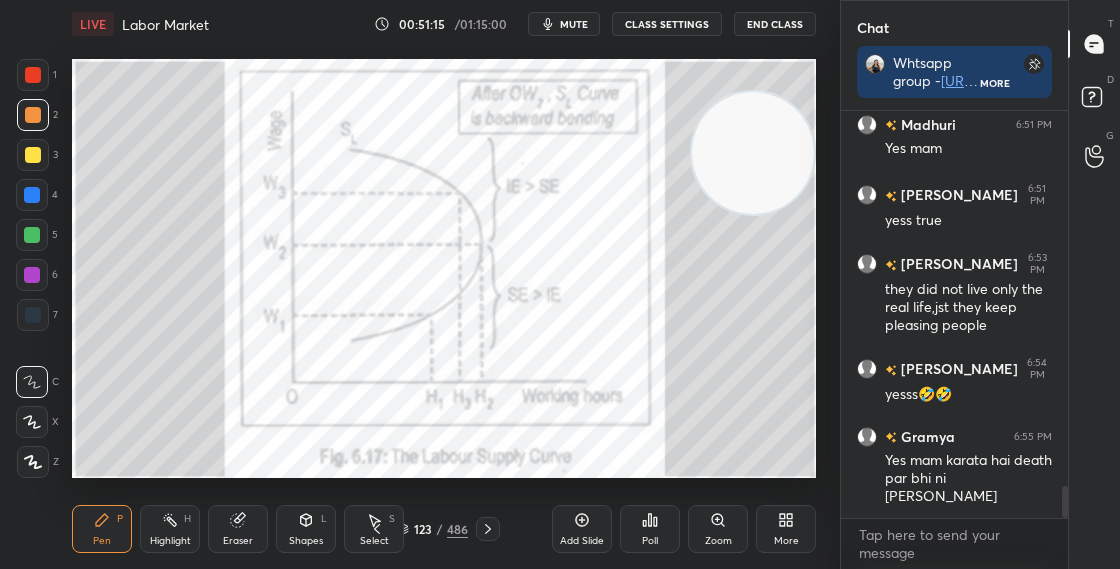 click at bounding box center [625, 137] 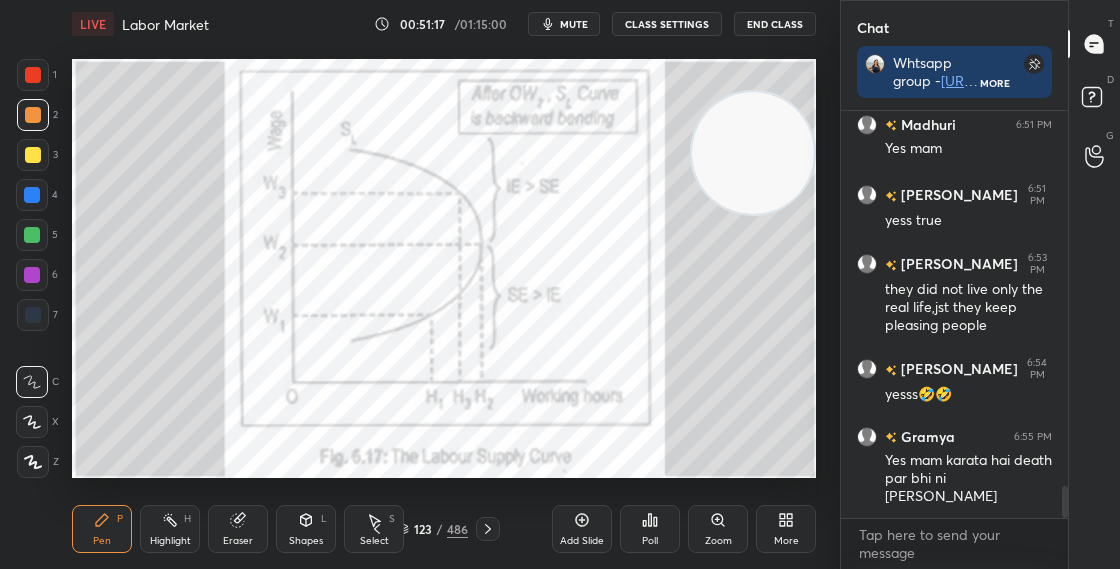 click on "123 / 486" at bounding box center [432, 529] 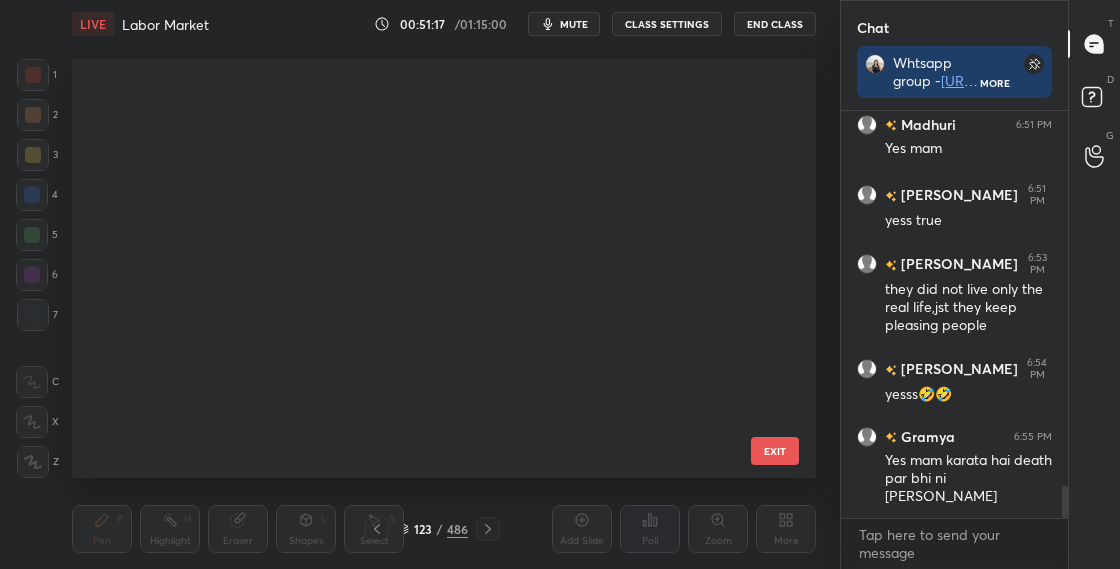 scroll, scrollTop: 4685, scrollLeft: 0, axis: vertical 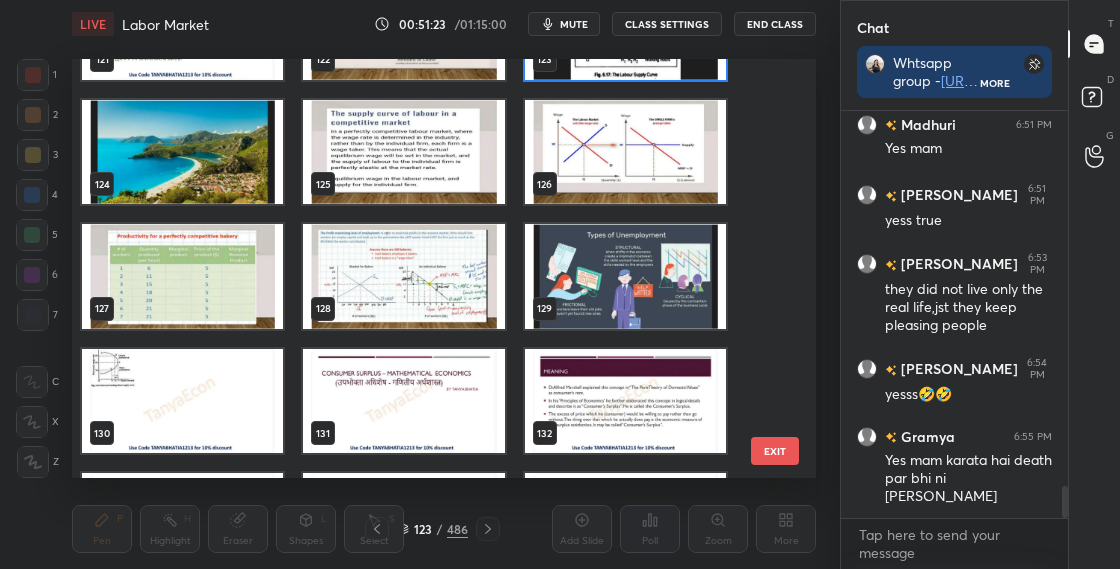 click at bounding box center [182, 152] 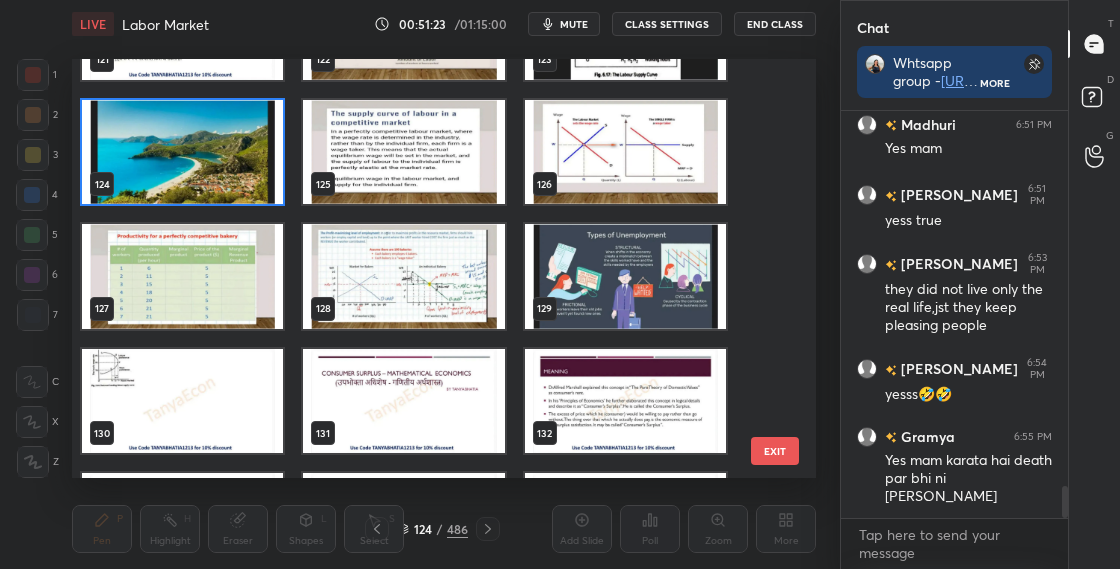 click at bounding box center (182, 152) 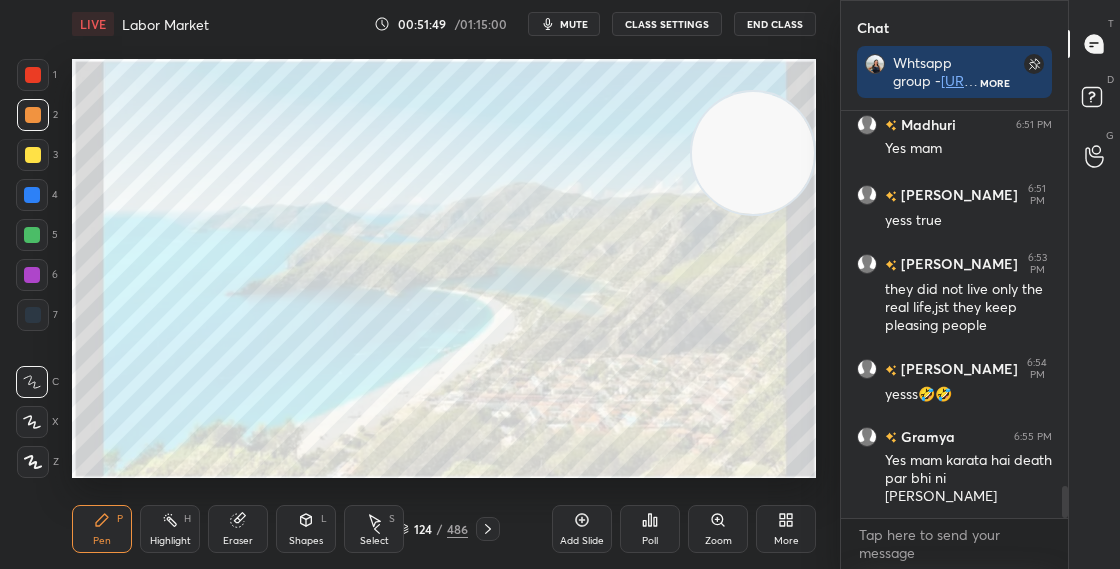 click at bounding box center (33, 155) 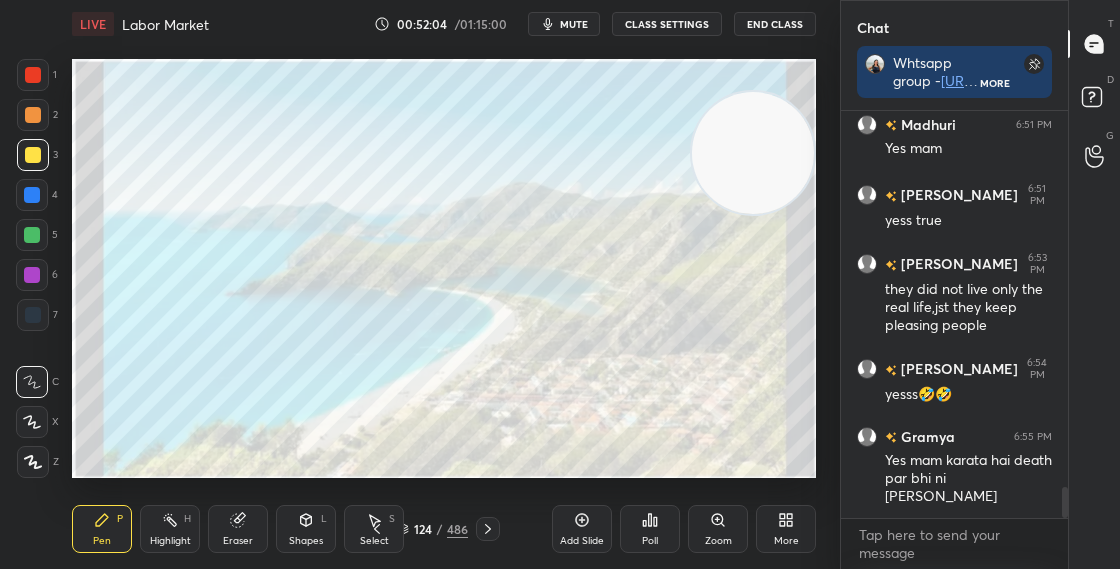 scroll, scrollTop: 4927, scrollLeft: 0, axis: vertical 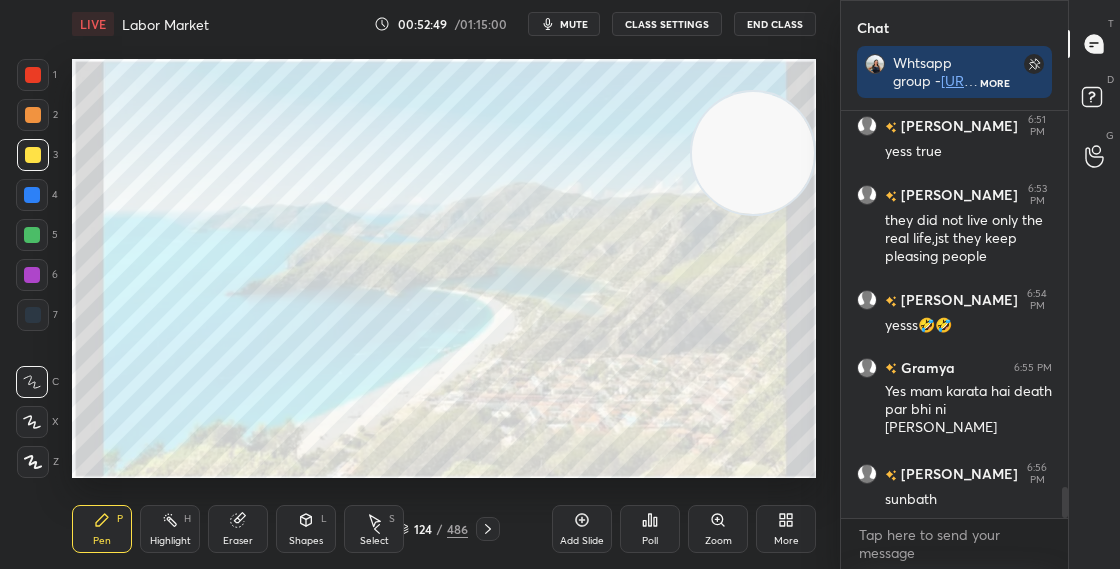 click on "124" at bounding box center [423, 529] 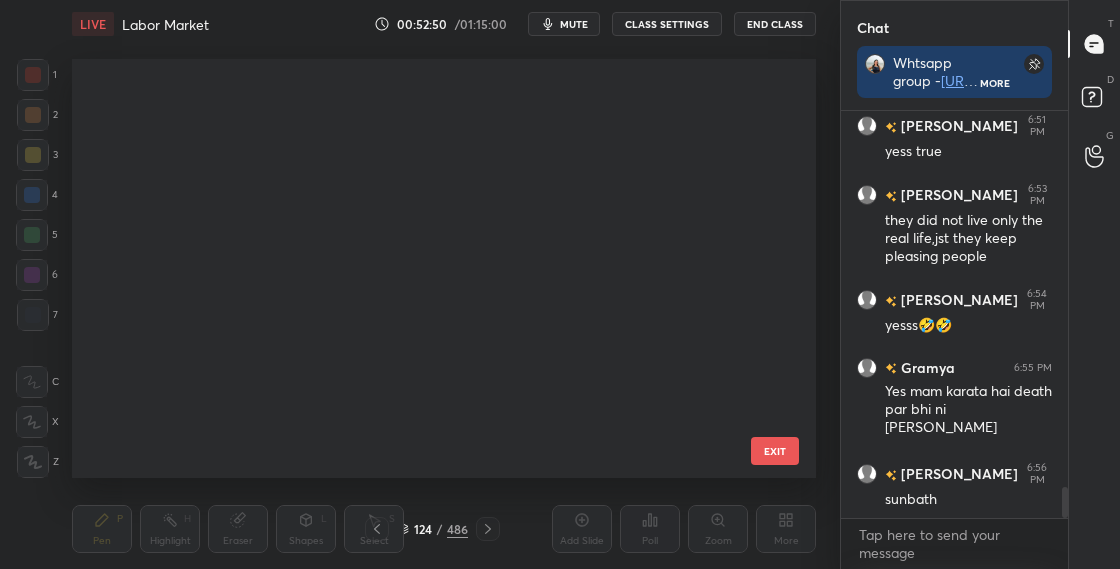 scroll, scrollTop: 4810, scrollLeft: 0, axis: vertical 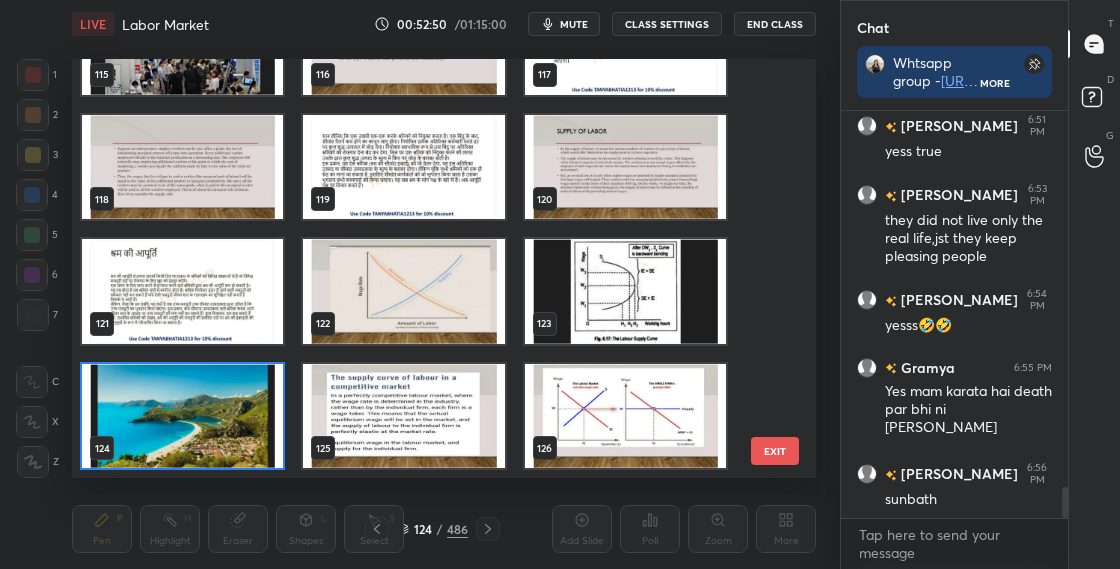 drag, startPoint x: 401, startPoint y: 511, endPoint x: 378, endPoint y: 415, distance: 98.71677 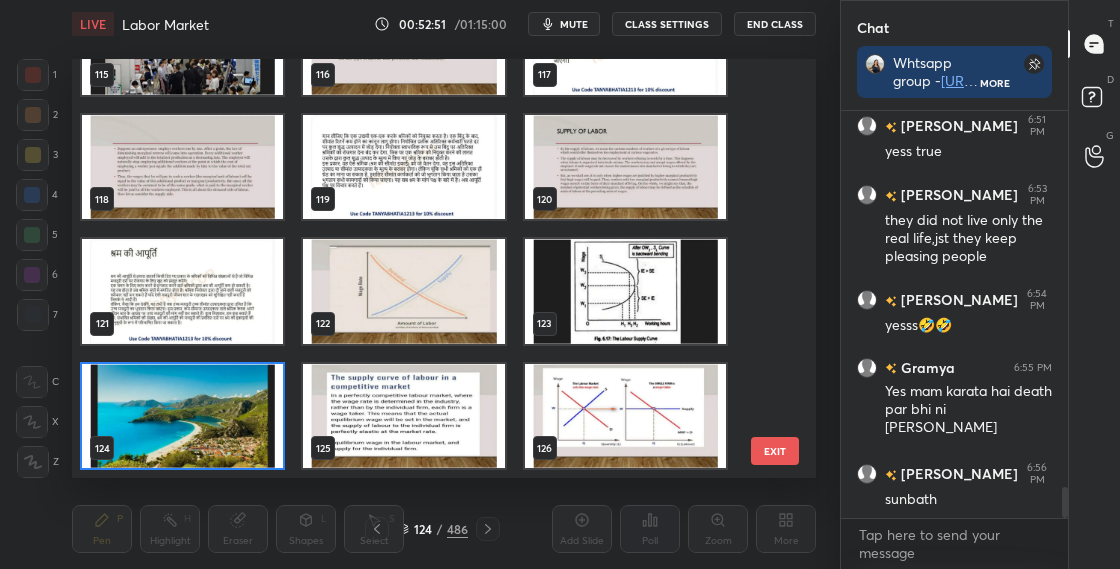 click at bounding box center [182, 416] 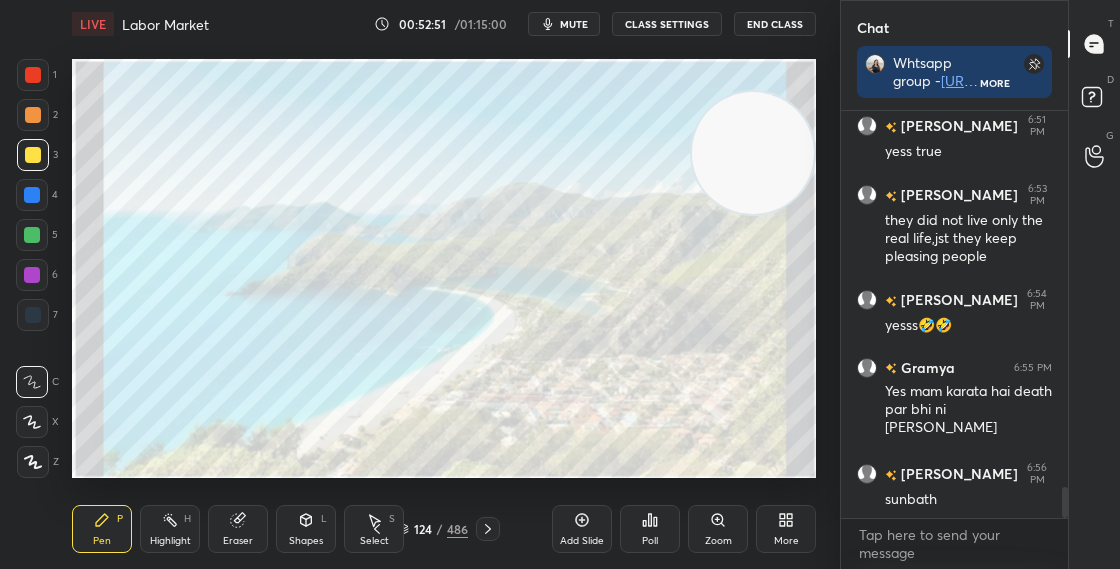 click at bounding box center [182, 416] 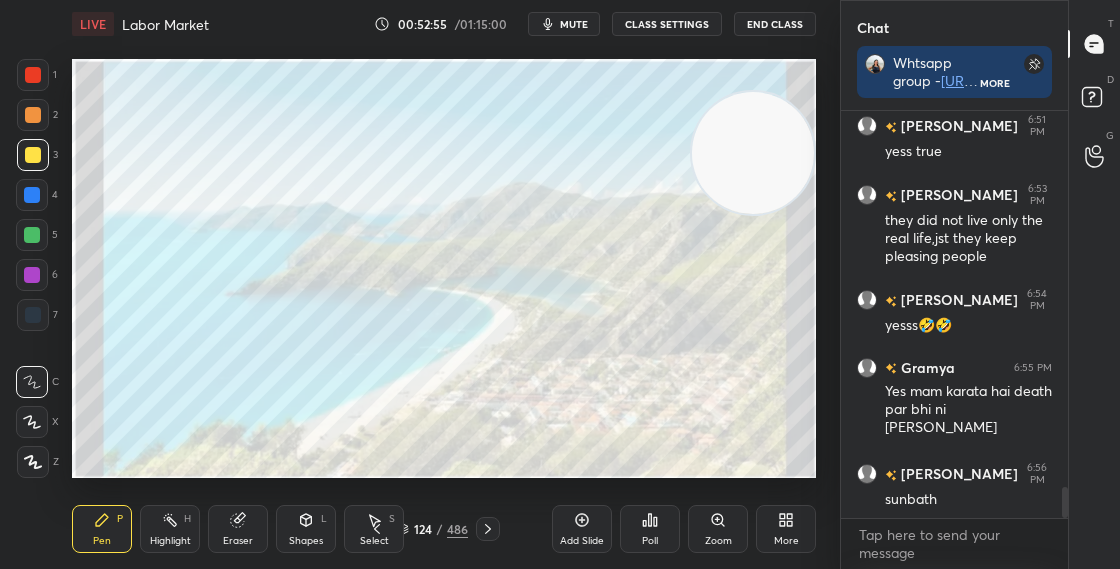 click on "124 / 486" at bounding box center [432, 529] 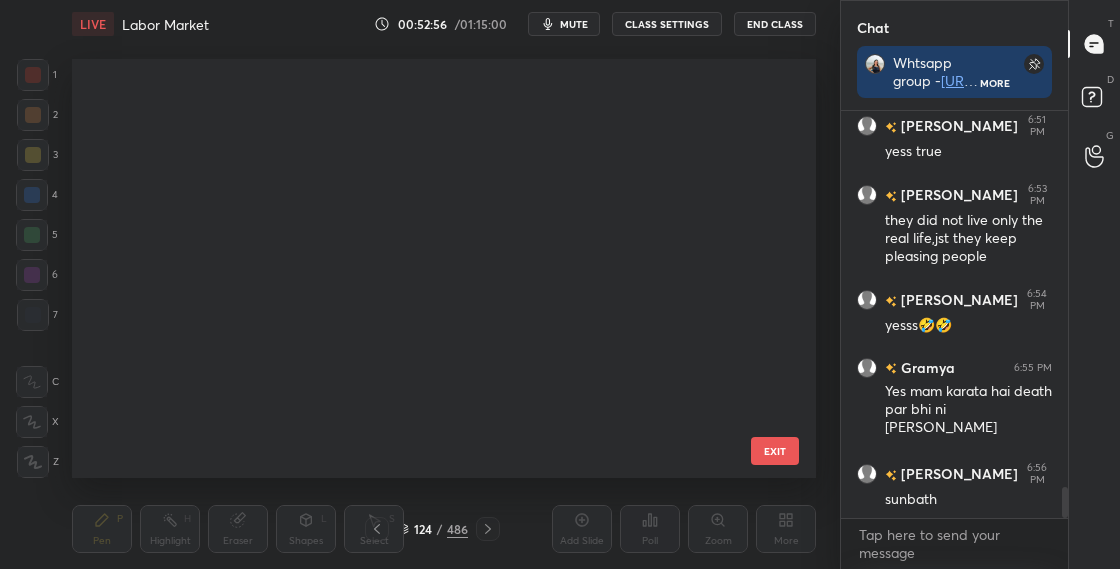 scroll, scrollTop: 4810, scrollLeft: 0, axis: vertical 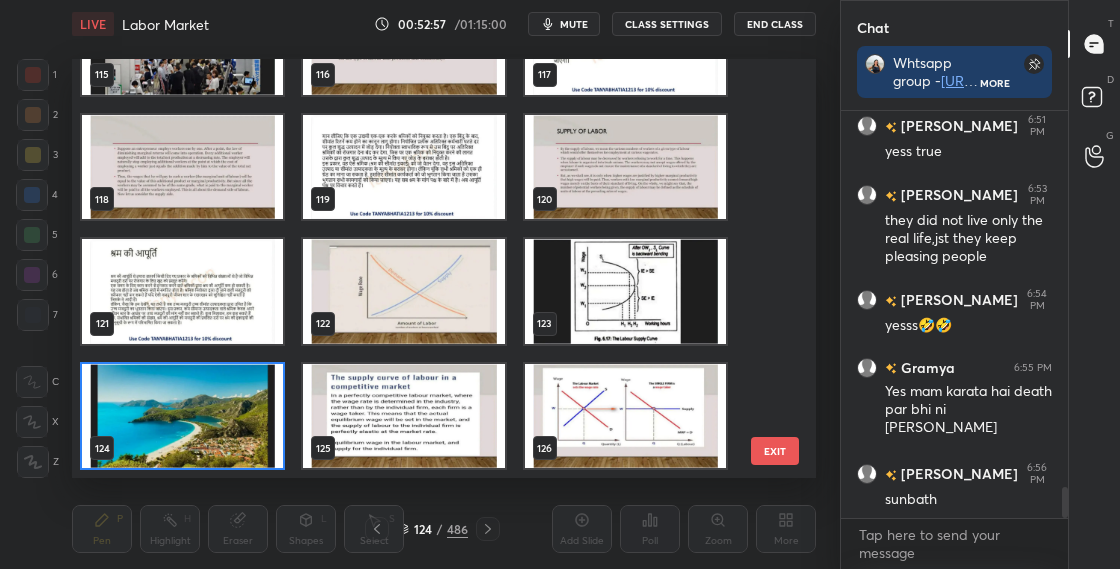click at bounding box center [182, 416] 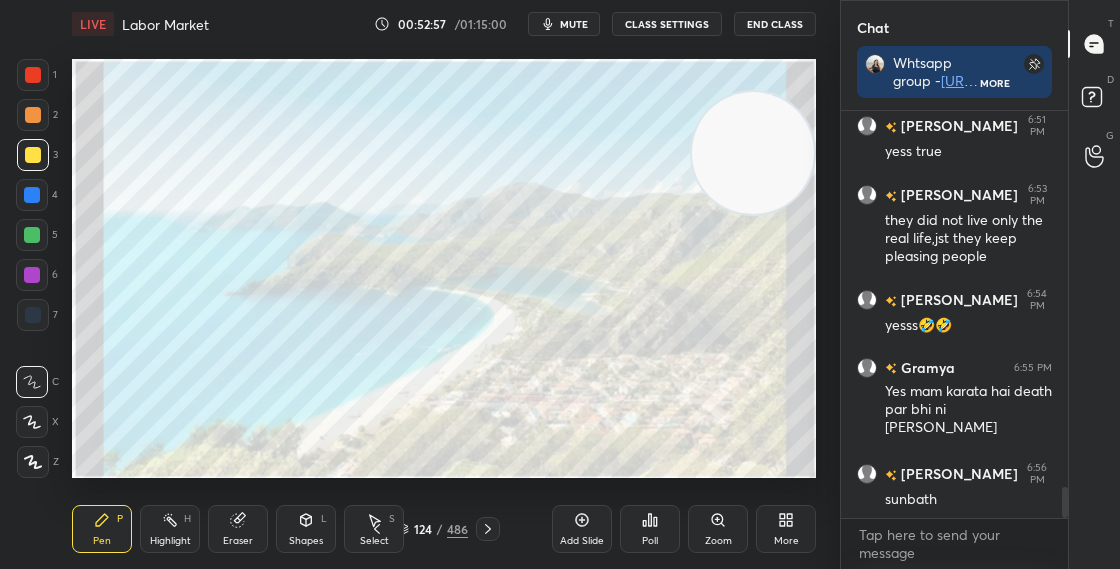 click at bounding box center [182, 416] 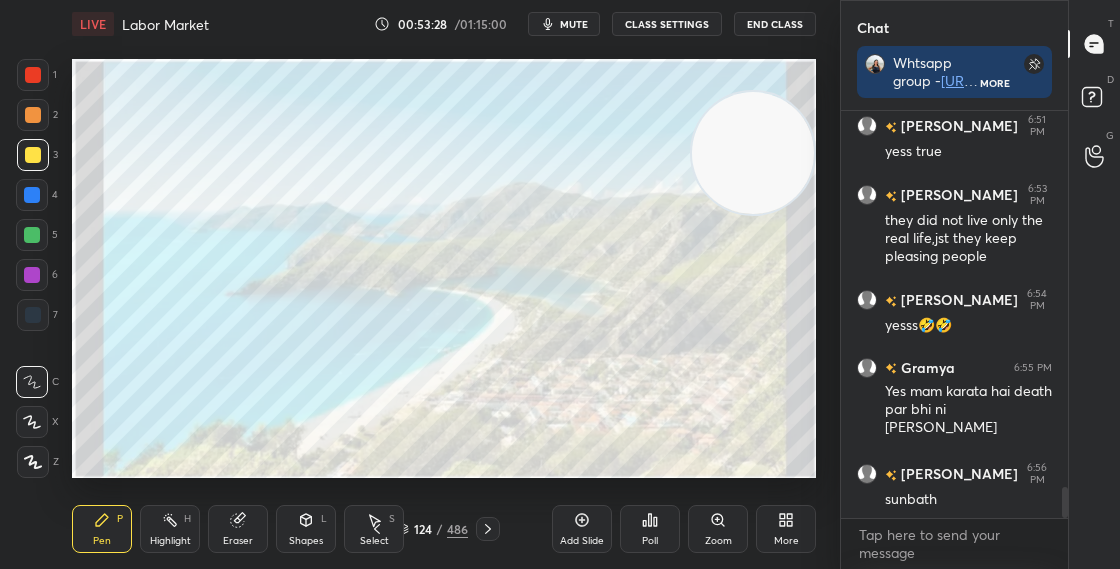 click on "124 / 486" at bounding box center [432, 529] 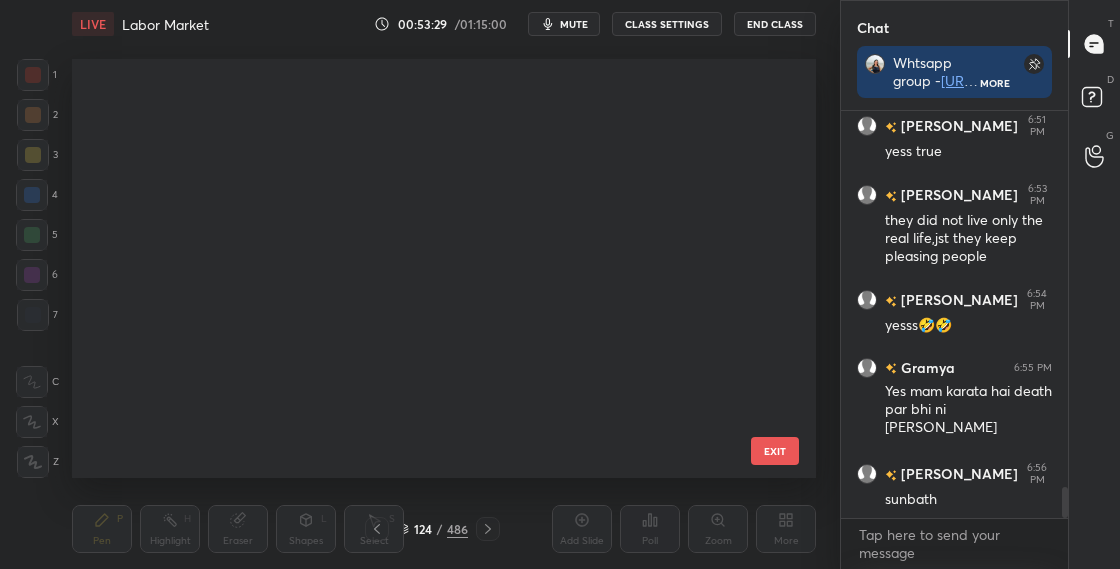scroll, scrollTop: 4810, scrollLeft: 0, axis: vertical 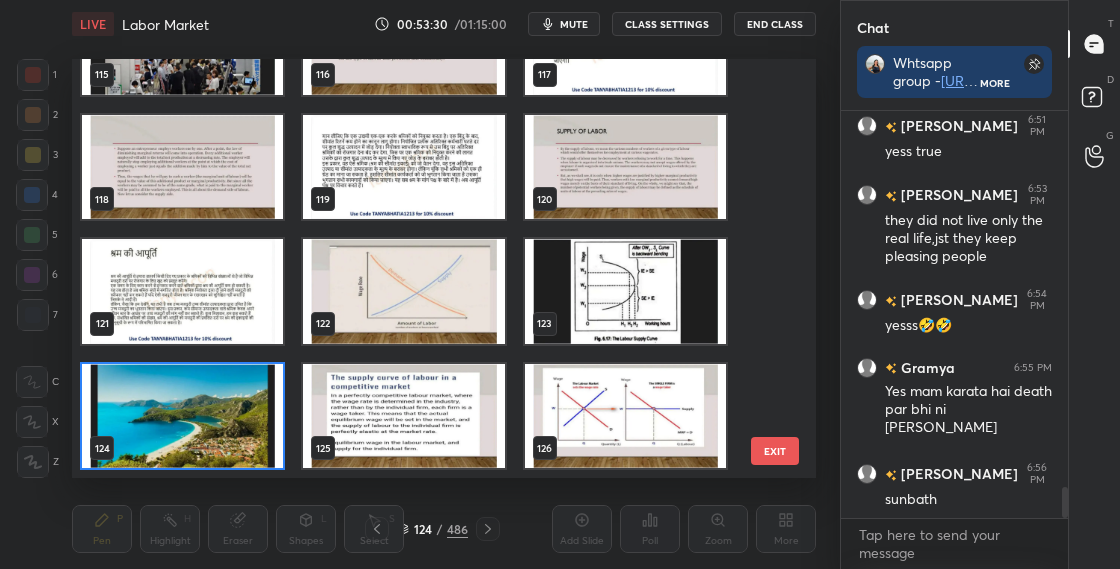 click at bounding box center [403, 416] 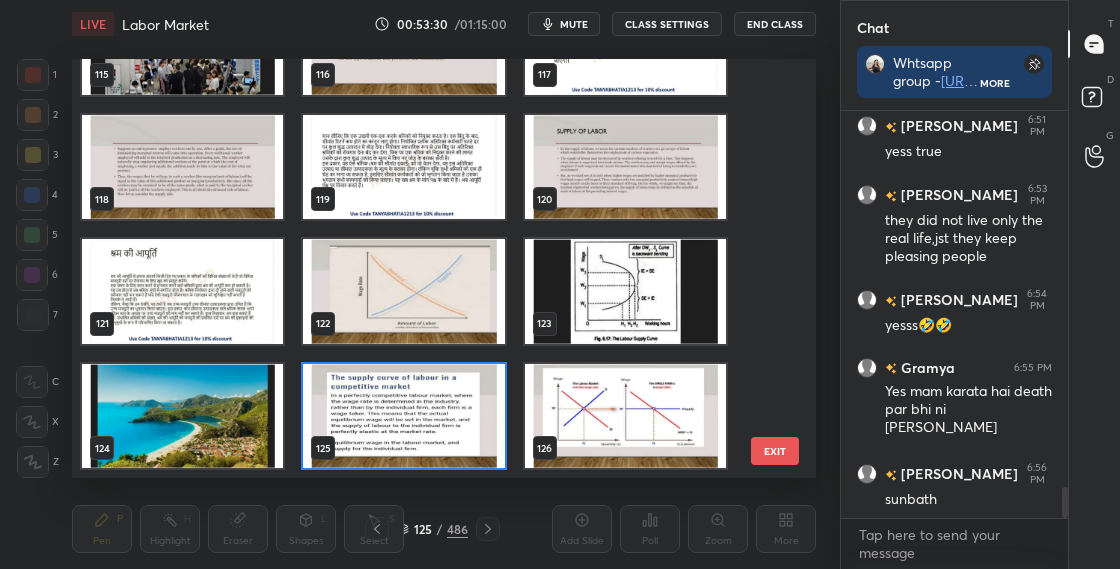 click at bounding box center [403, 416] 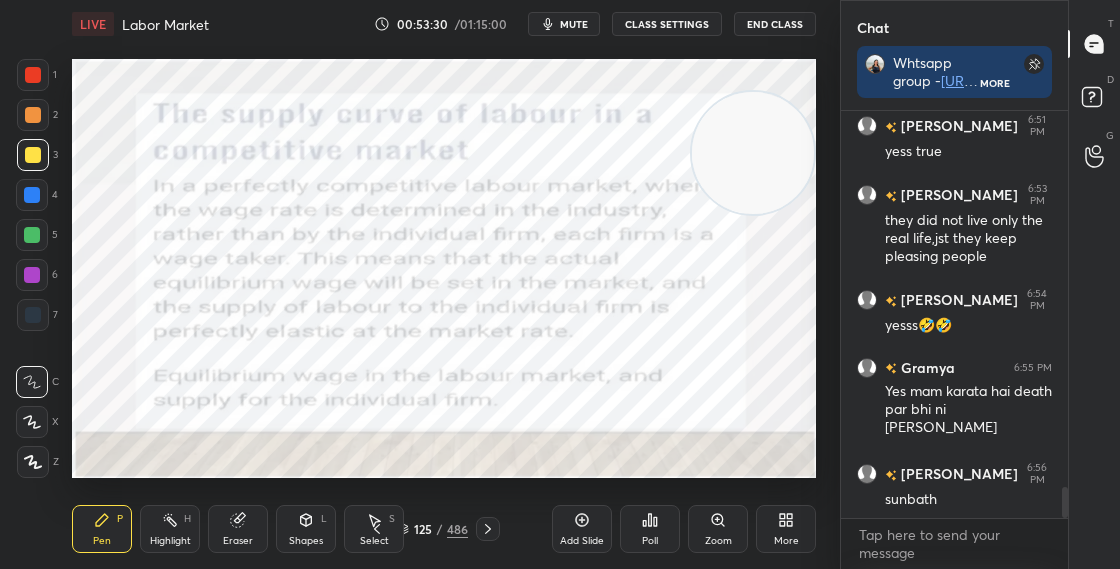 click at bounding box center [403, 416] 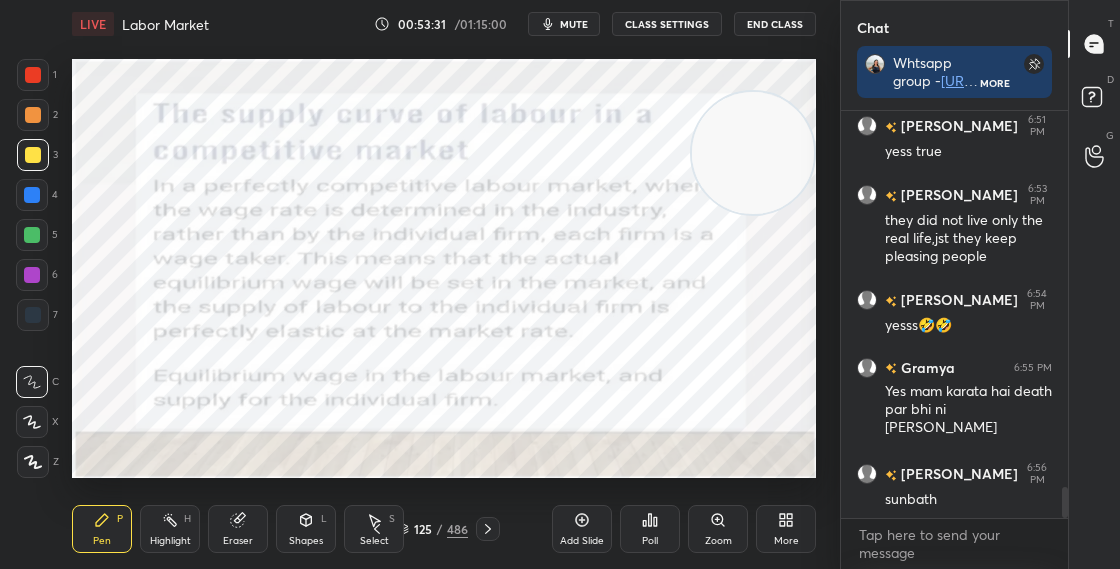 click on "Shapes L" at bounding box center (306, 529) 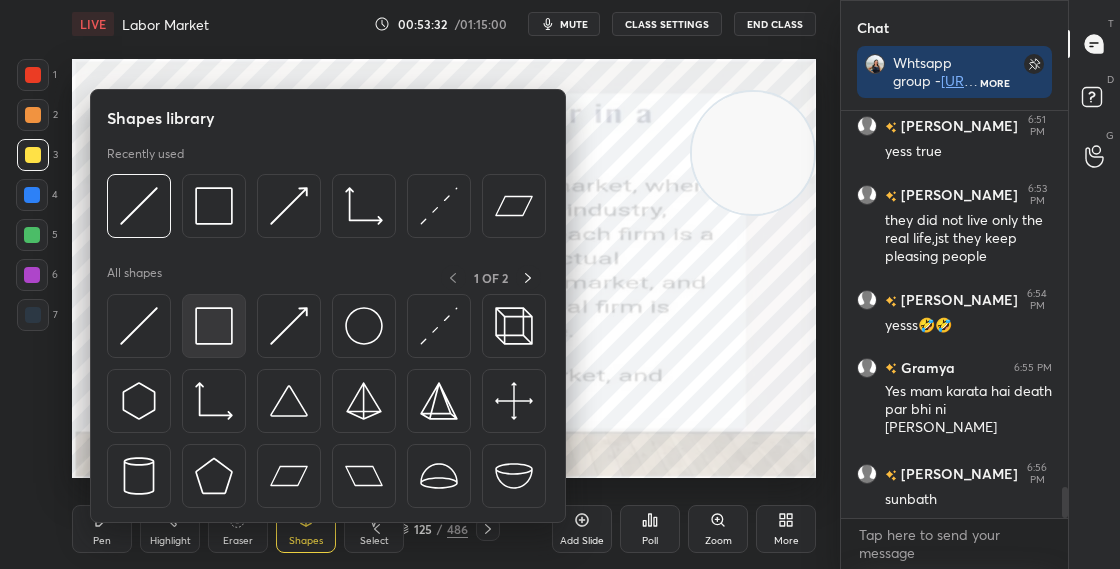 click at bounding box center [214, 326] 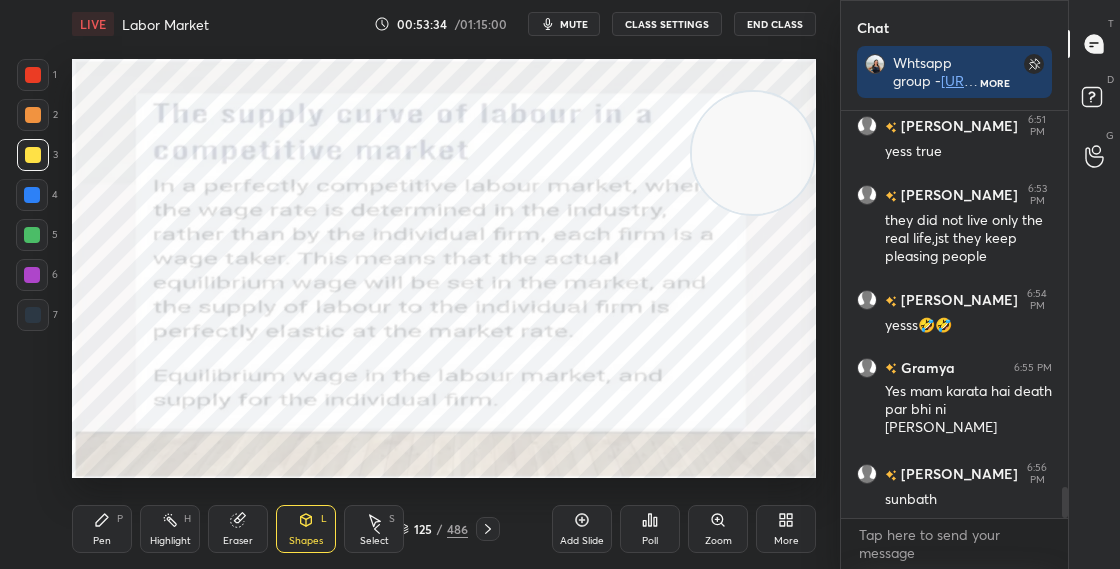 click at bounding box center [33, 75] 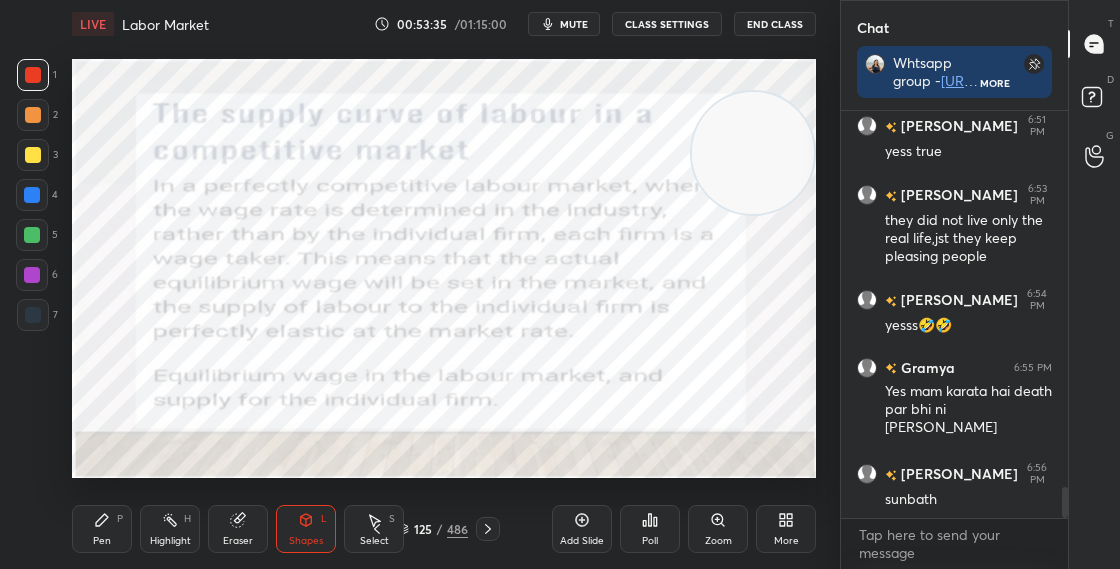 scroll, scrollTop: 4996, scrollLeft: 0, axis: vertical 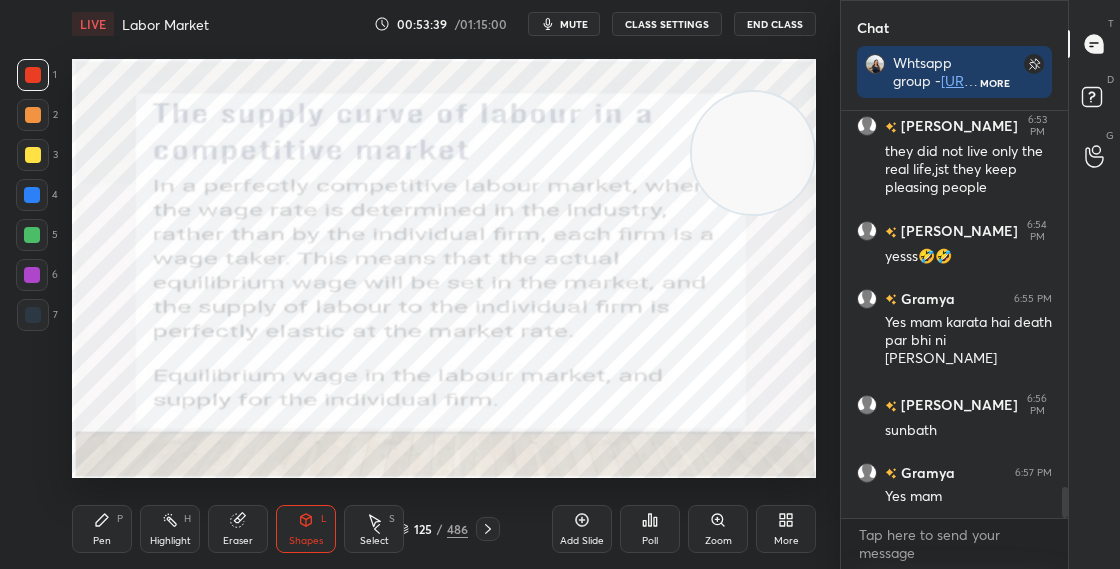 click on "125" at bounding box center (423, 529) 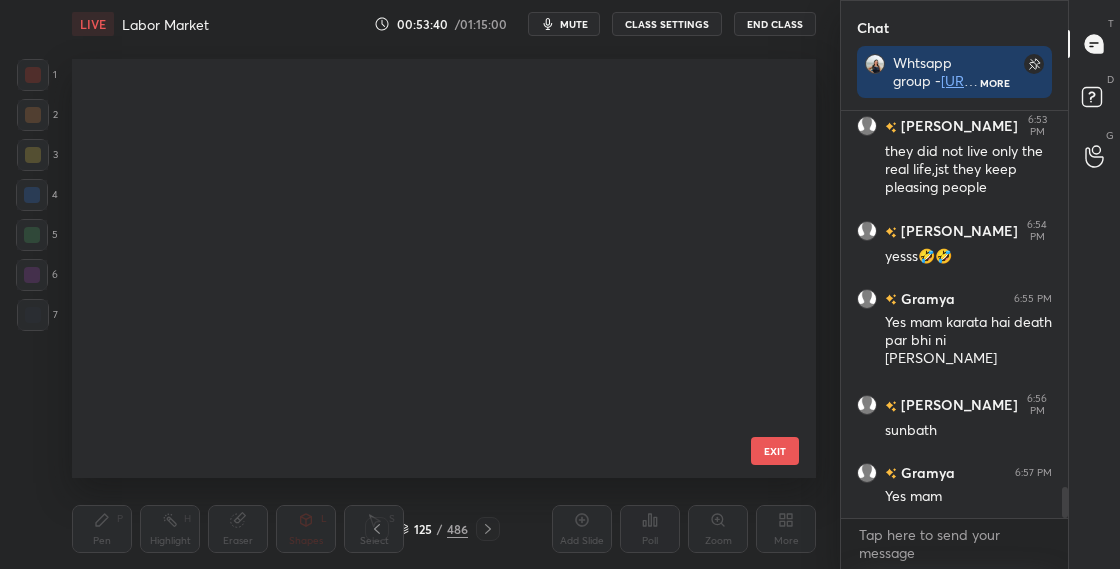 scroll, scrollTop: 4810, scrollLeft: 0, axis: vertical 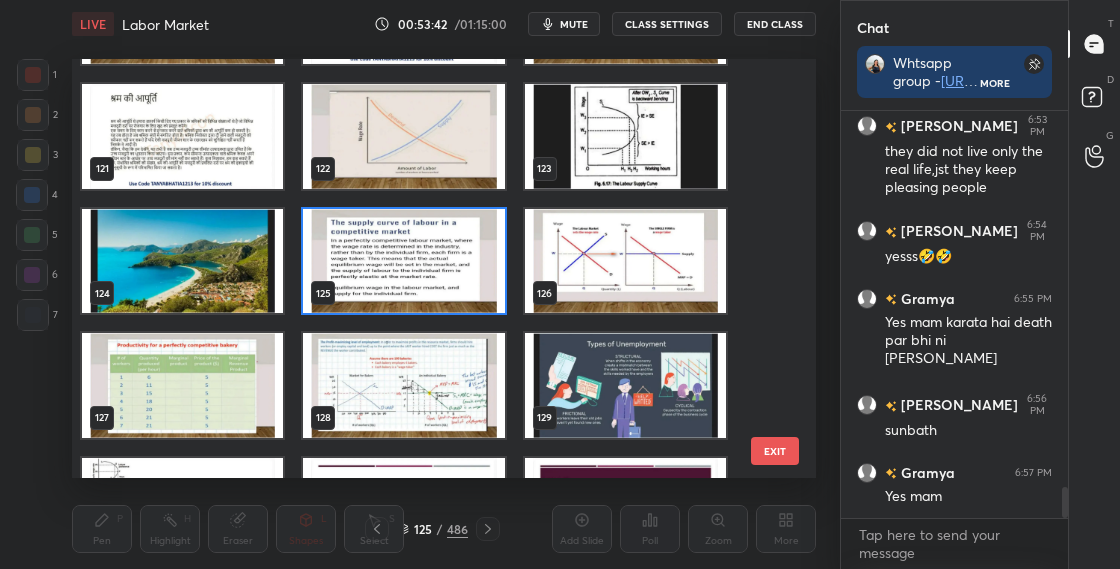 click at bounding box center (625, 261) 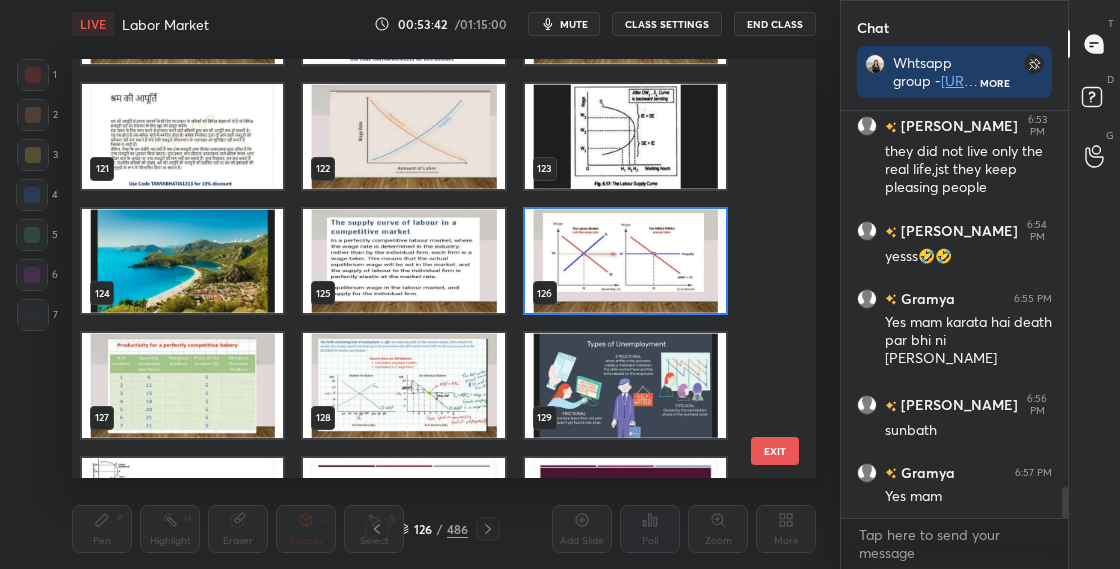 click at bounding box center (625, 261) 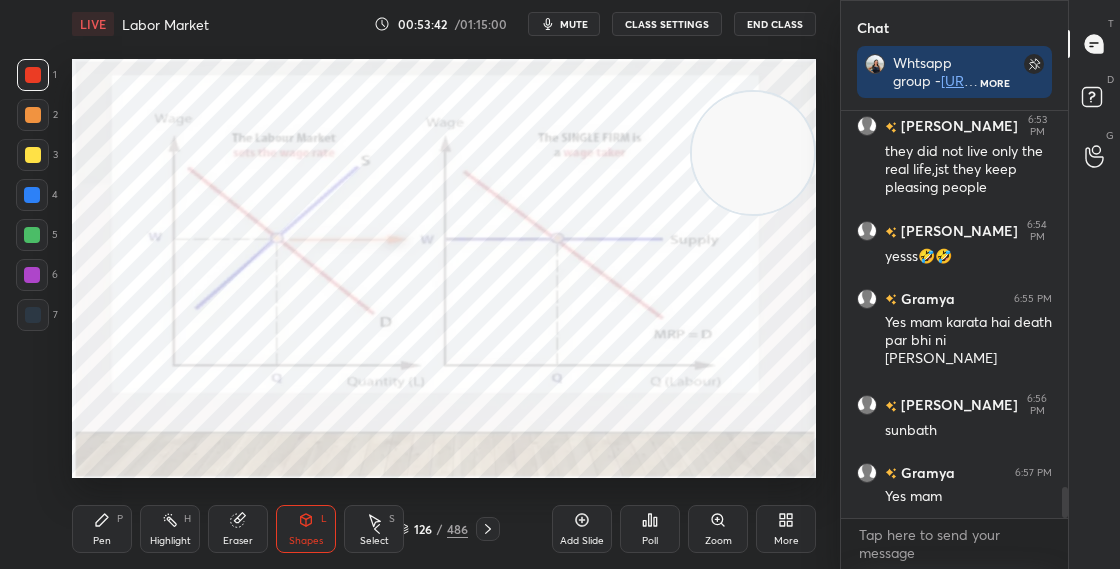 click at bounding box center (625, 261) 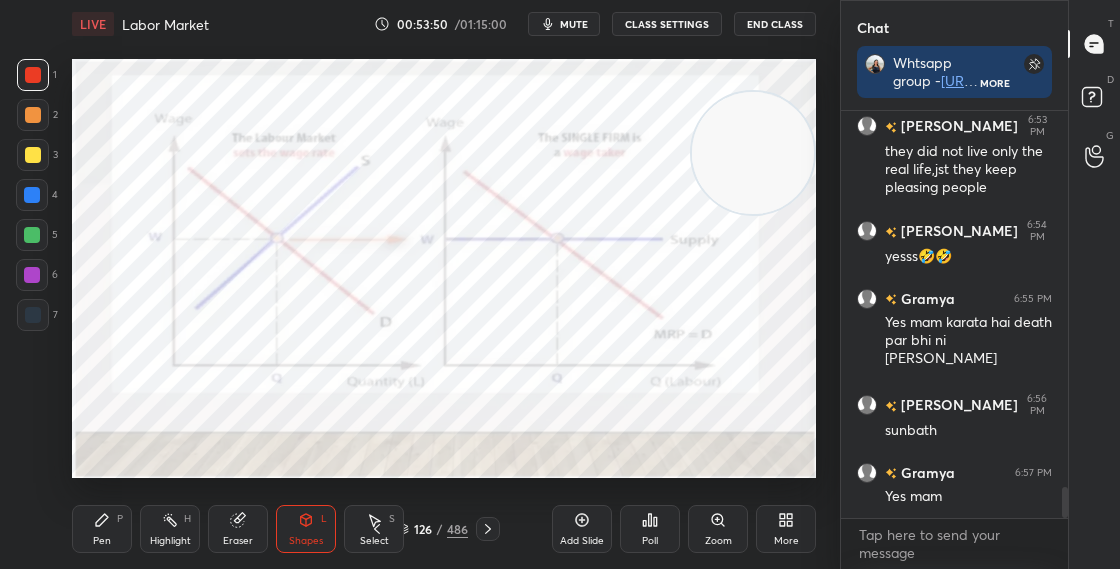 click on "Shapes L" at bounding box center (306, 529) 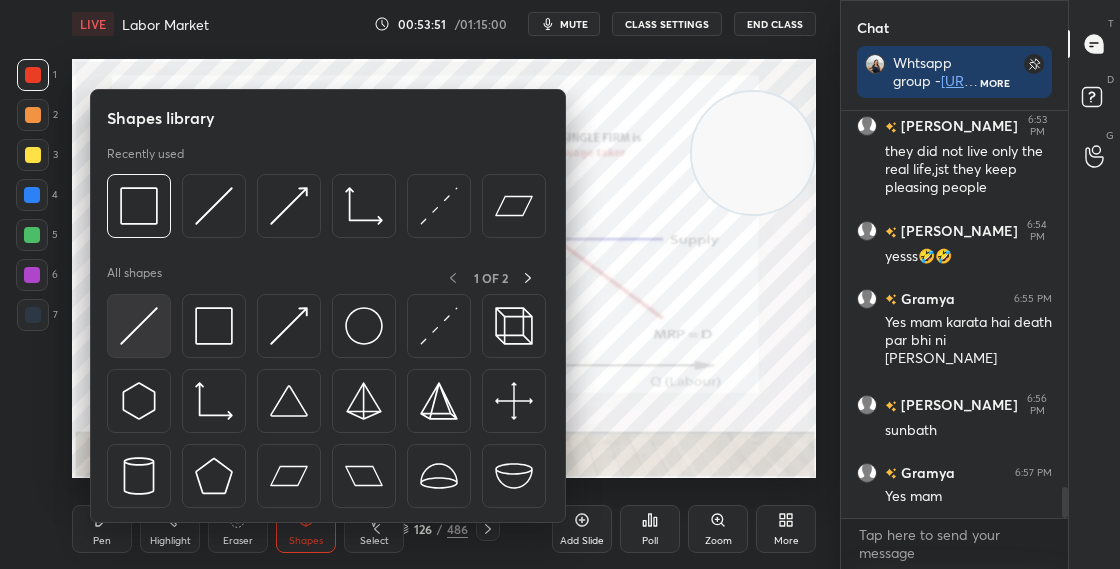 click at bounding box center (139, 326) 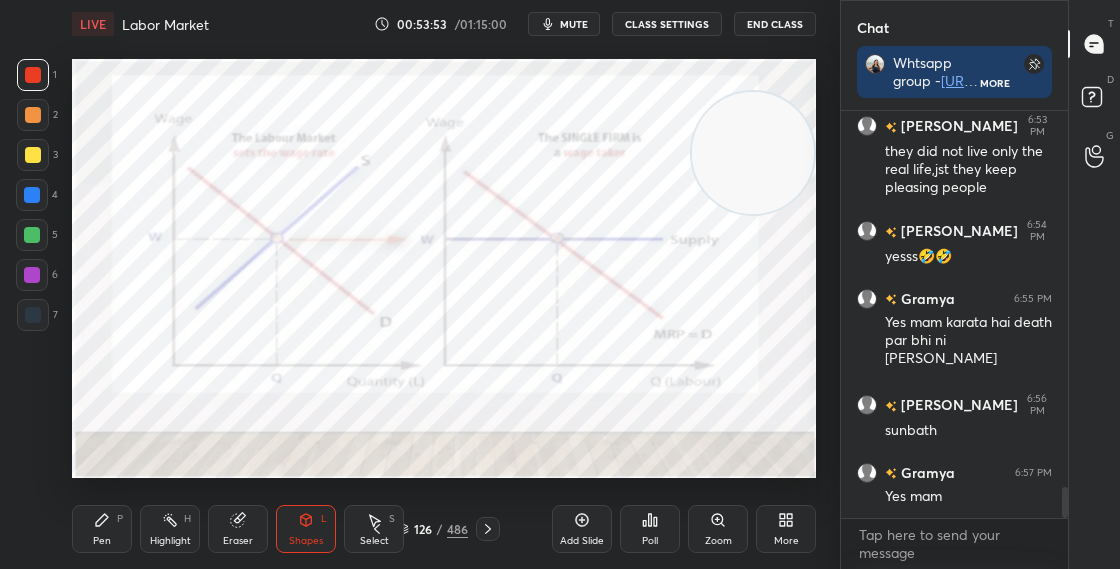 click on "Pen P" at bounding box center (102, 529) 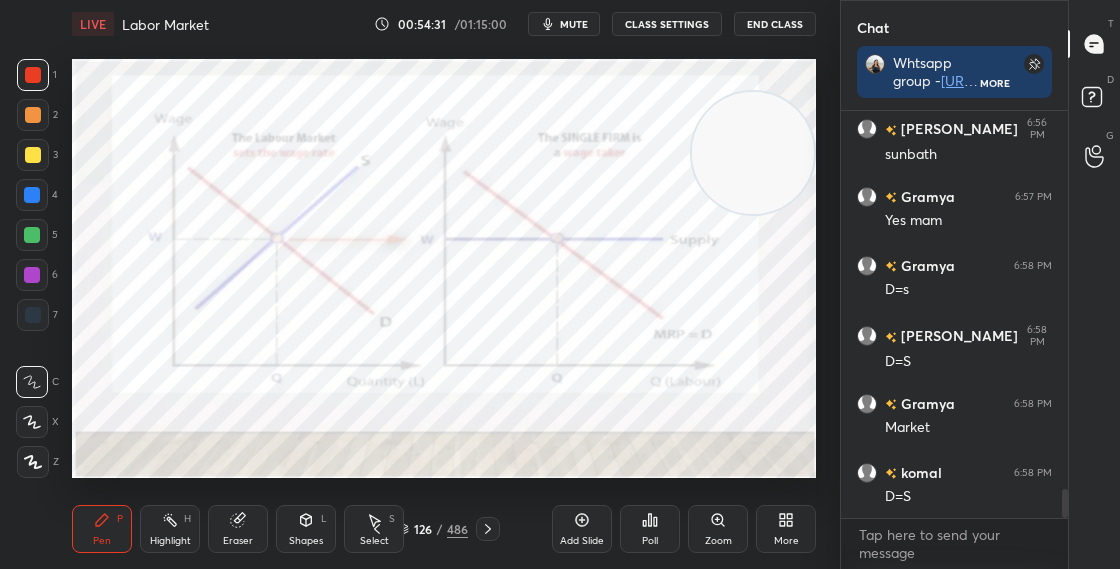 scroll, scrollTop: 5341, scrollLeft: 0, axis: vertical 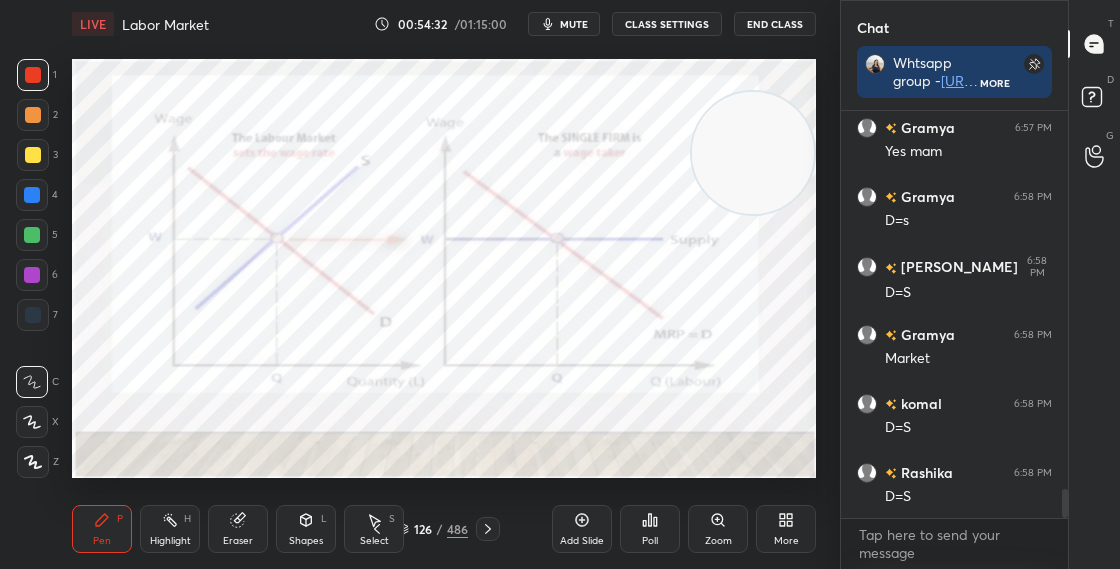 click at bounding box center [32, 195] 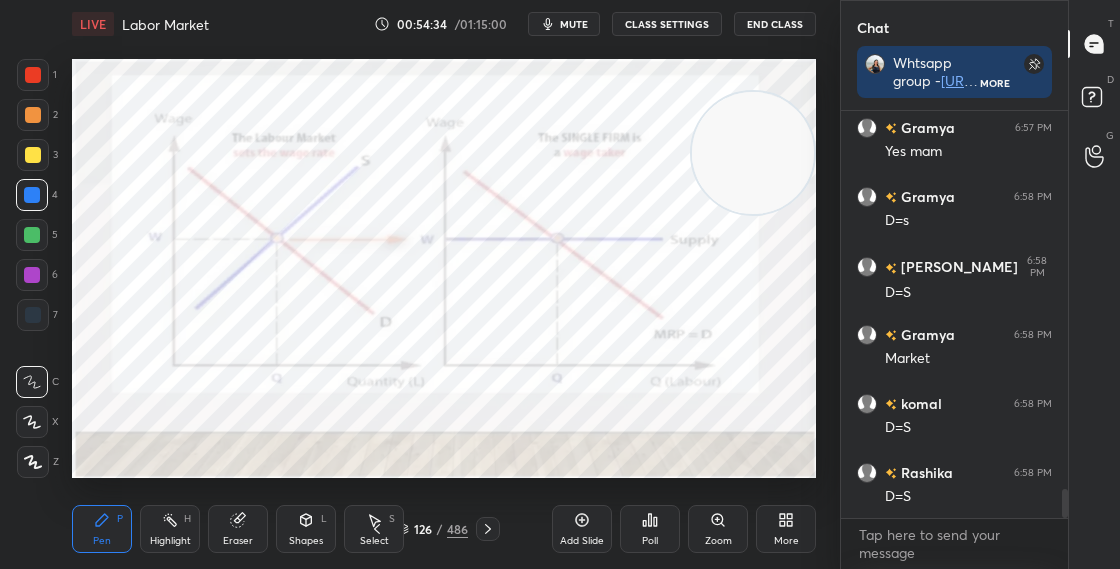 click on "Shapes" at bounding box center (306, 541) 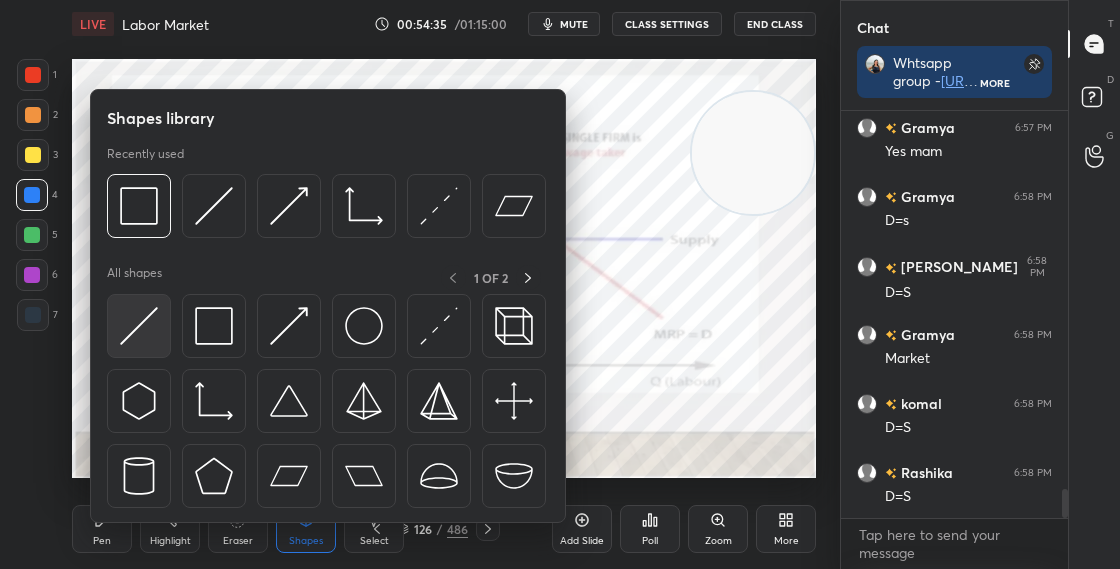 click at bounding box center (139, 326) 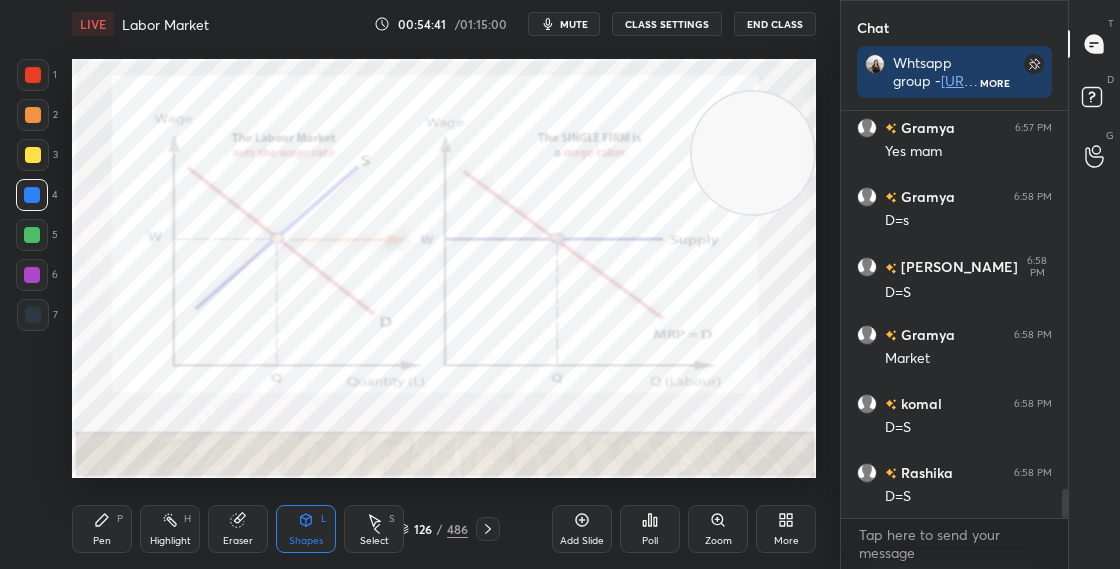 click on "Pen" at bounding box center (102, 541) 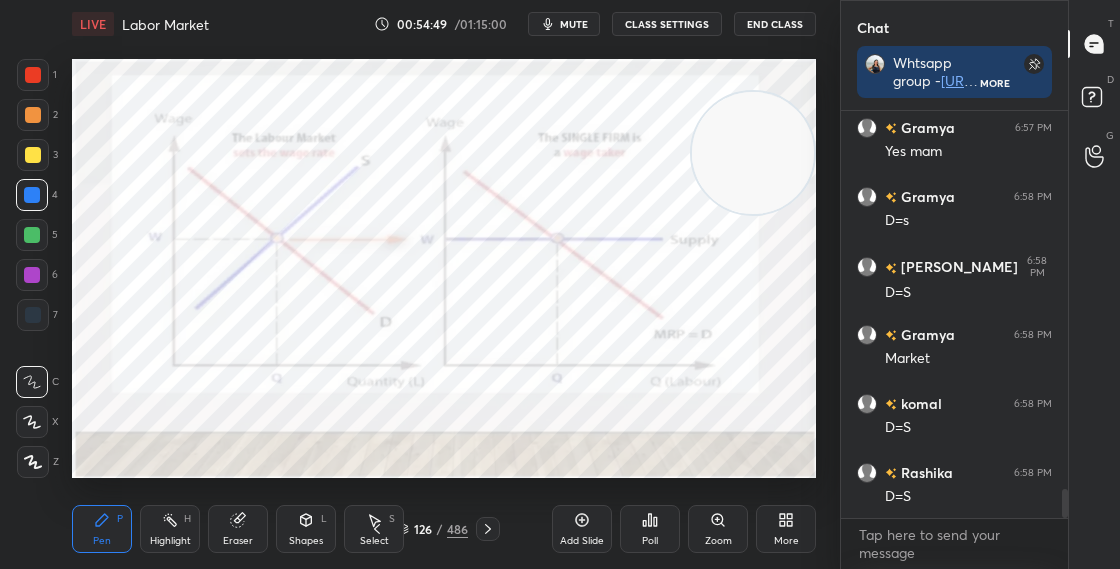click on "Shapes" at bounding box center (306, 541) 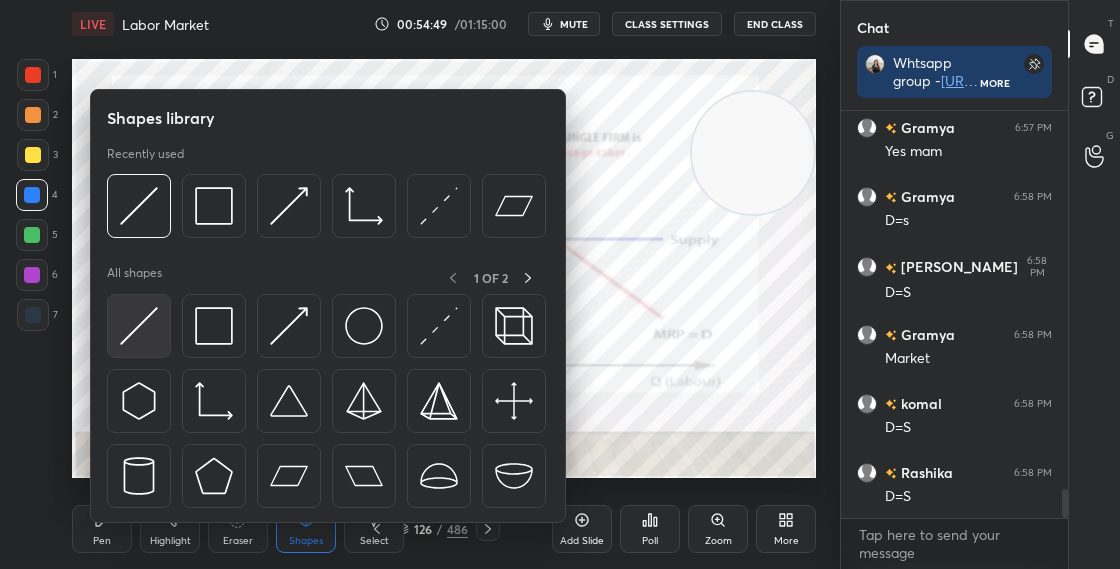click at bounding box center (139, 326) 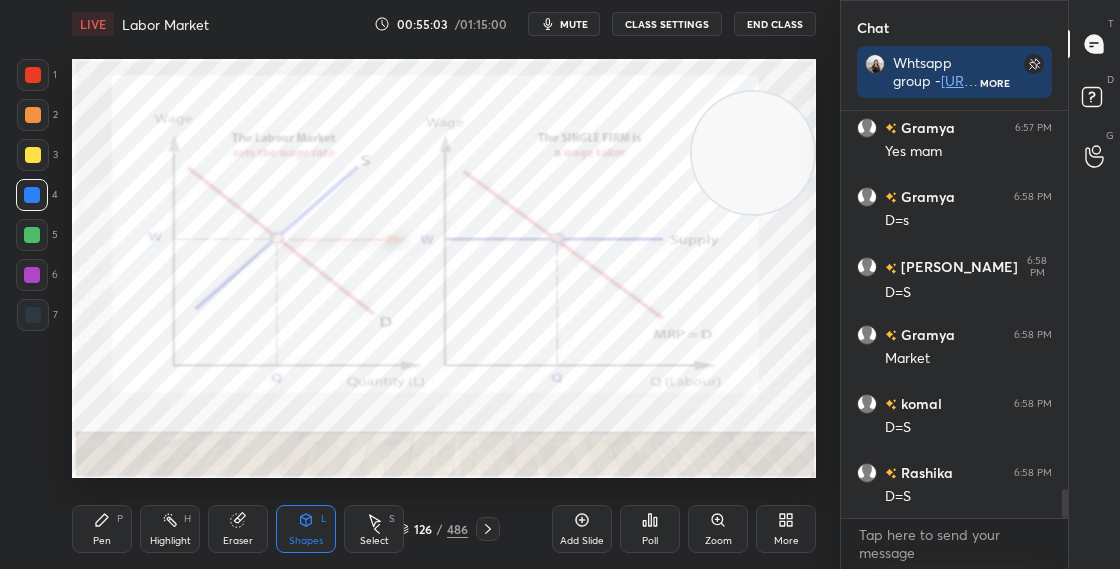 click on "Shapes" at bounding box center [306, 541] 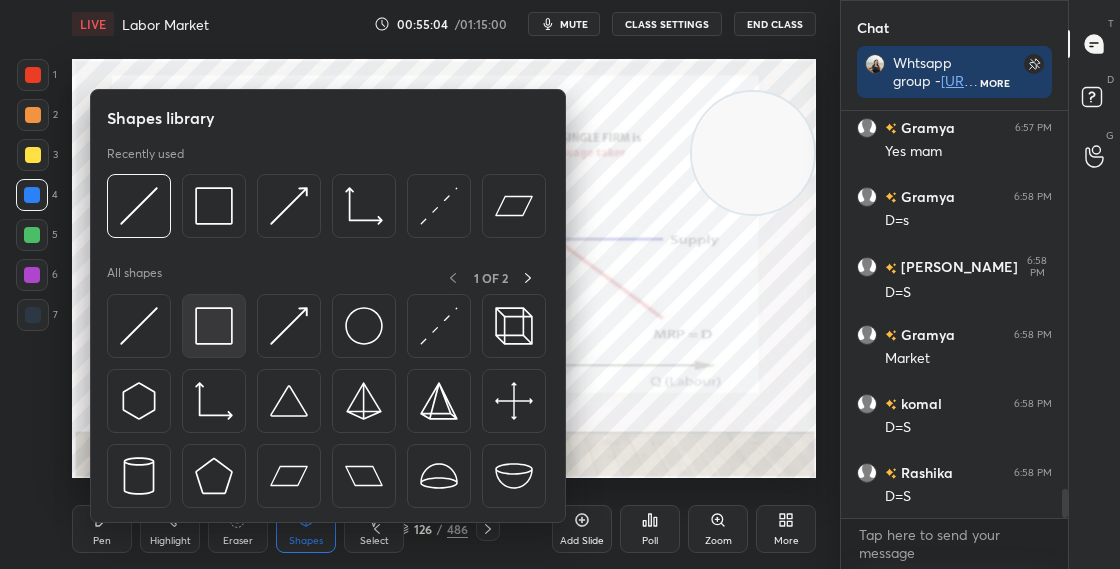 click at bounding box center (214, 326) 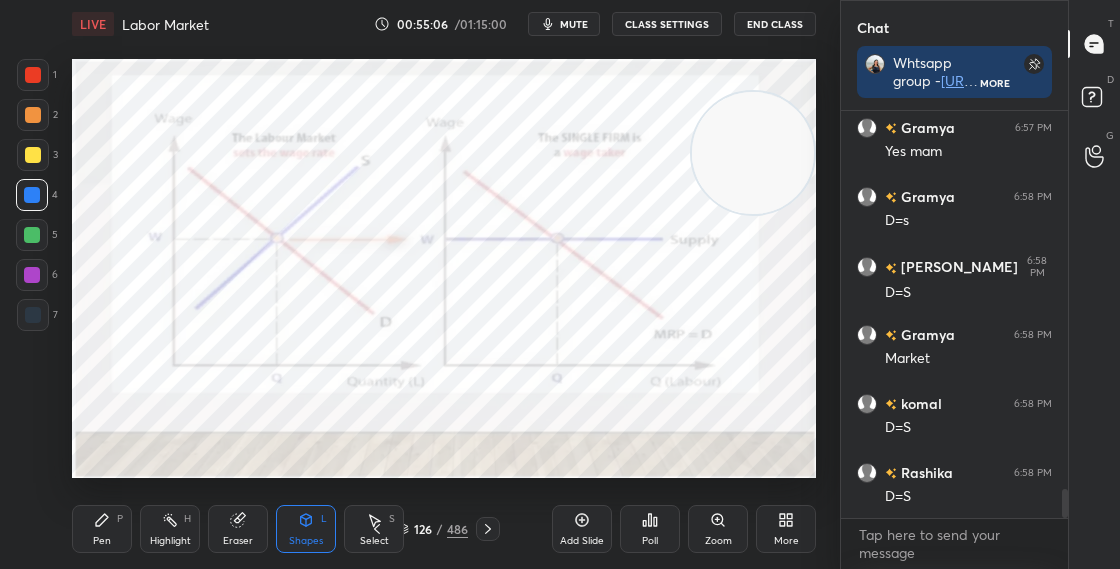 click on "Shapes L" at bounding box center [306, 529] 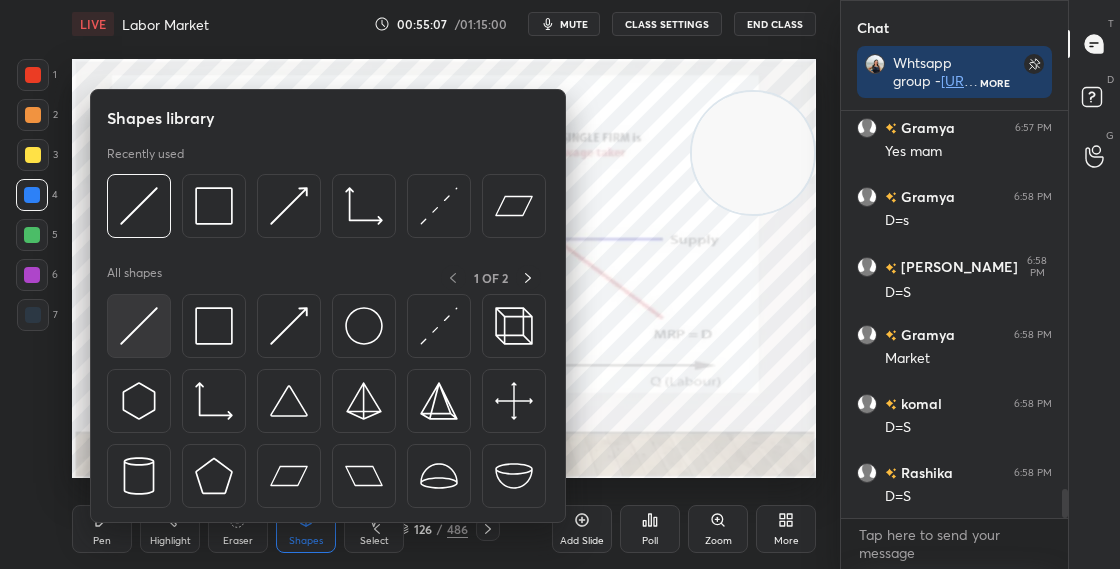 click at bounding box center (139, 326) 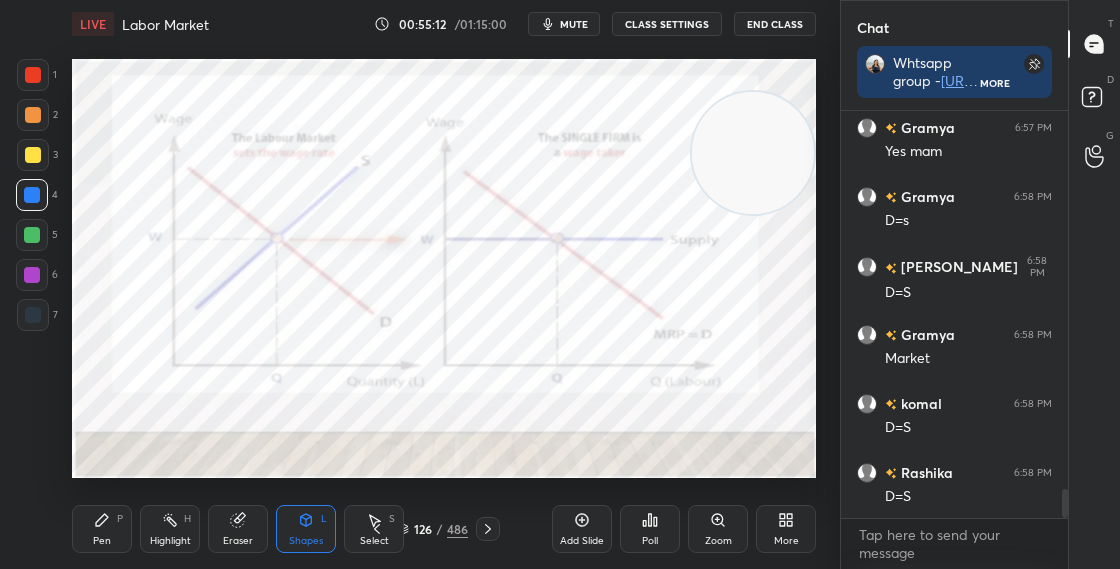 click on "Pen P" at bounding box center (102, 529) 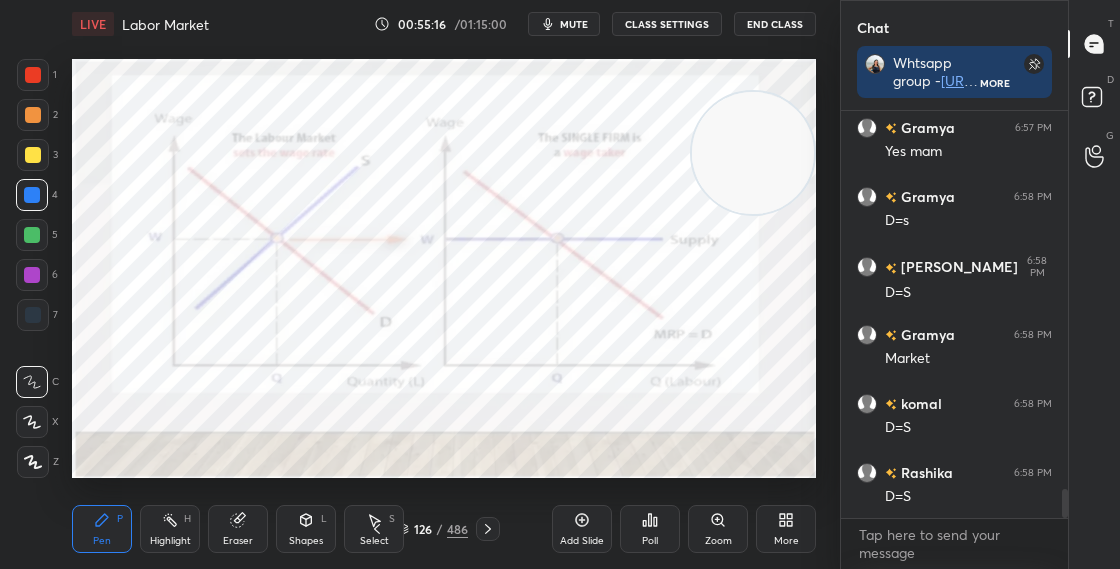 click on "Shapes" at bounding box center [306, 541] 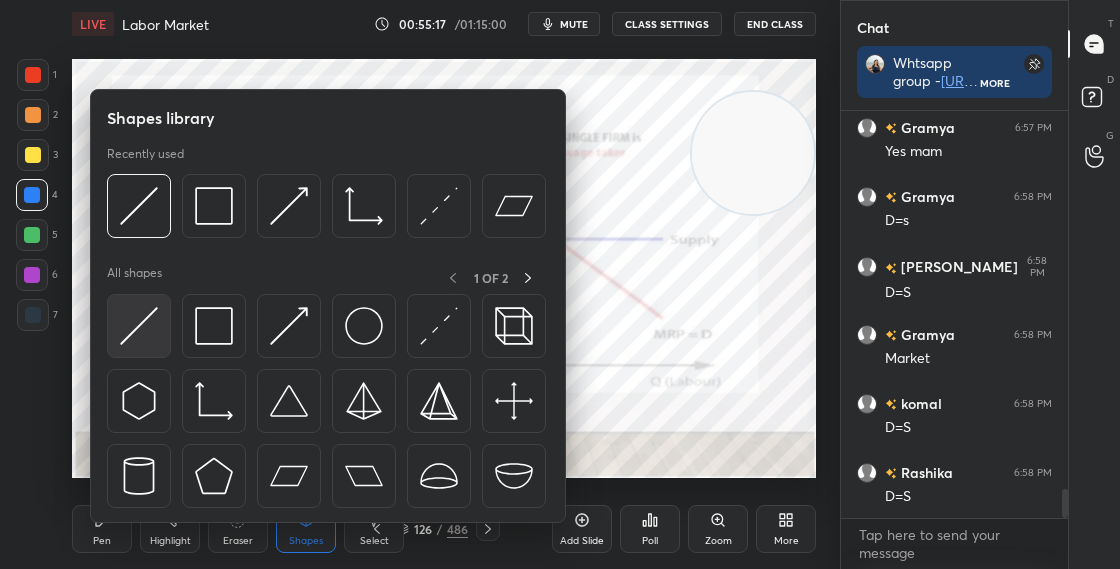 click at bounding box center (139, 326) 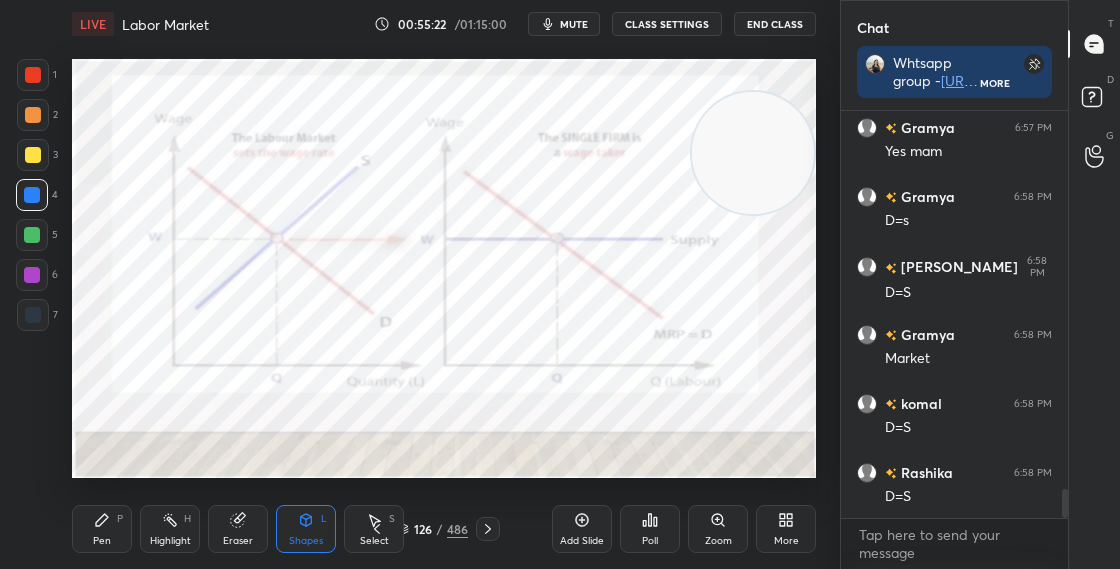 click 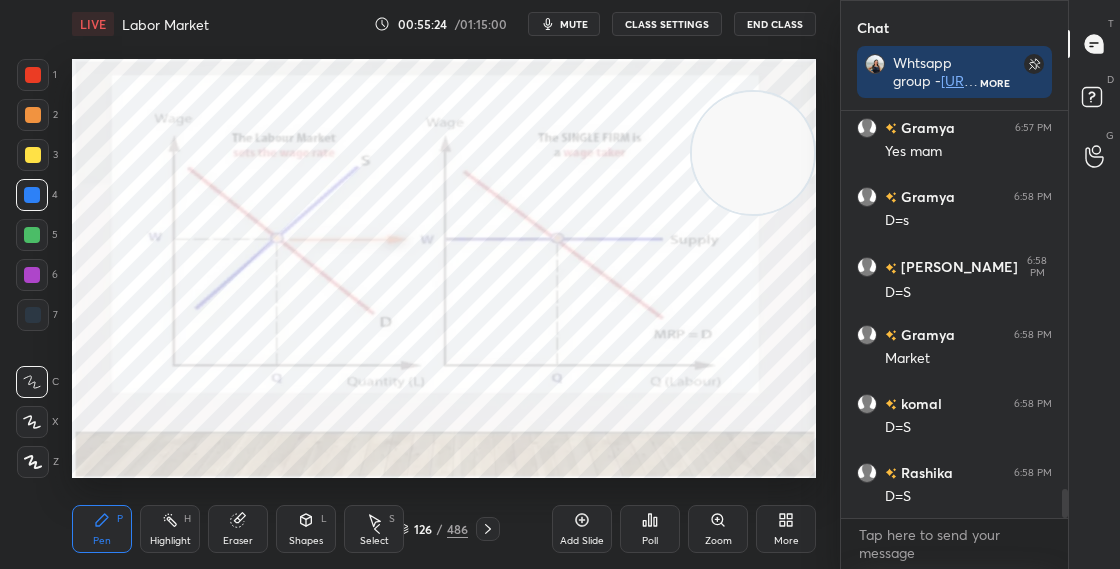 click at bounding box center (33, 75) 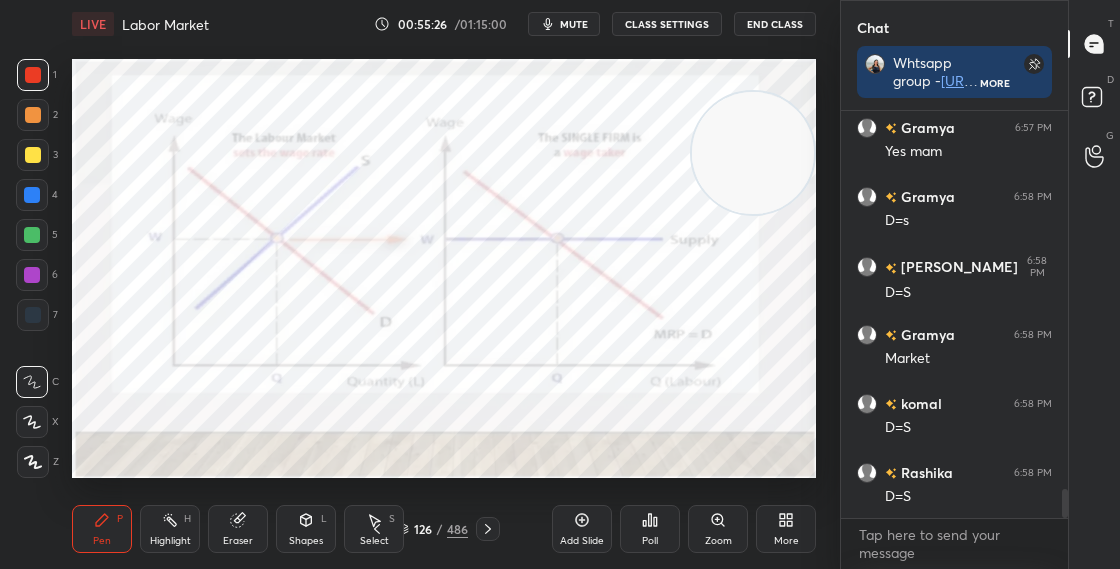 click on "Shapes L" at bounding box center [306, 529] 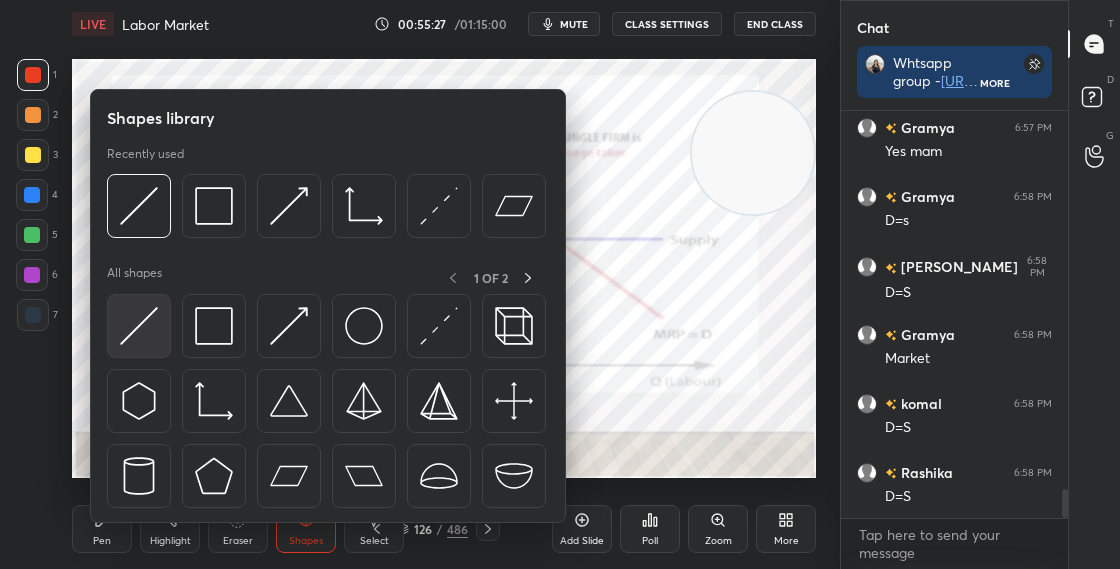 click at bounding box center [139, 326] 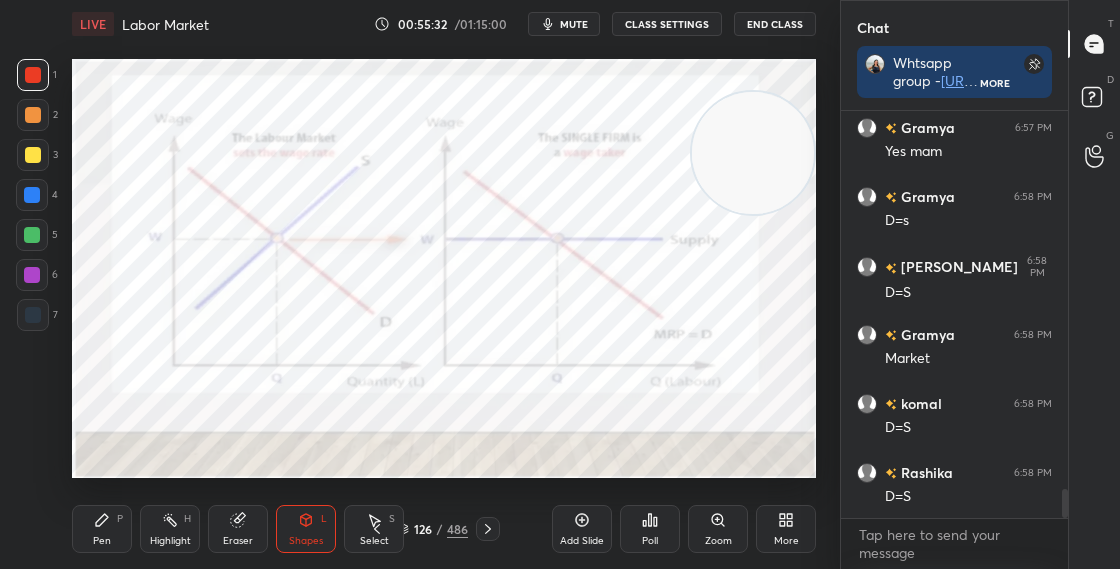 click 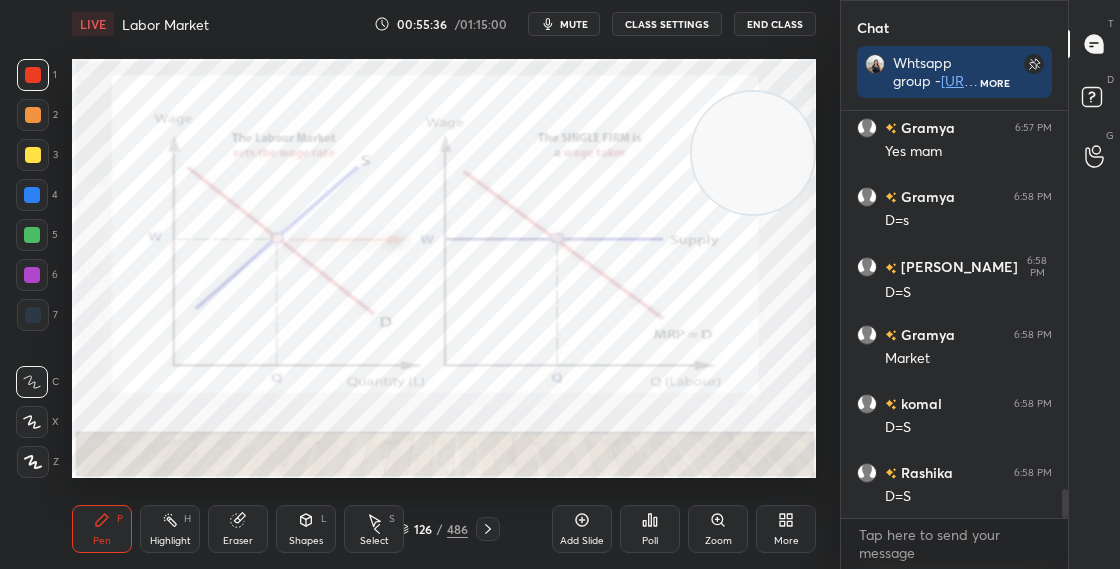 click on "126 / 486" at bounding box center [432, 529] 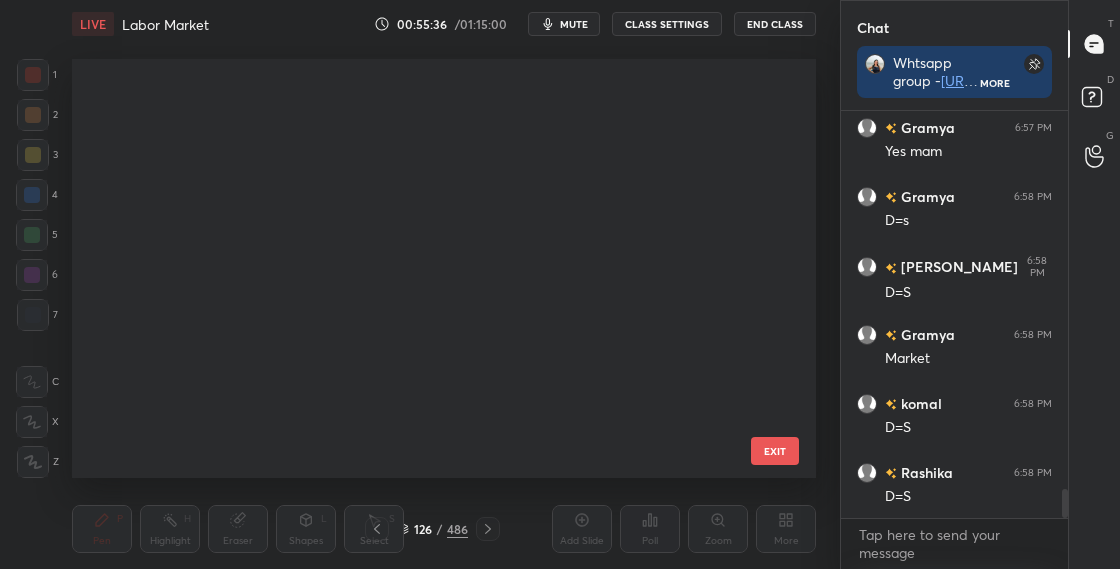 scroll, scrollTop: 4810, scrollLeft: 0, axis: vertical 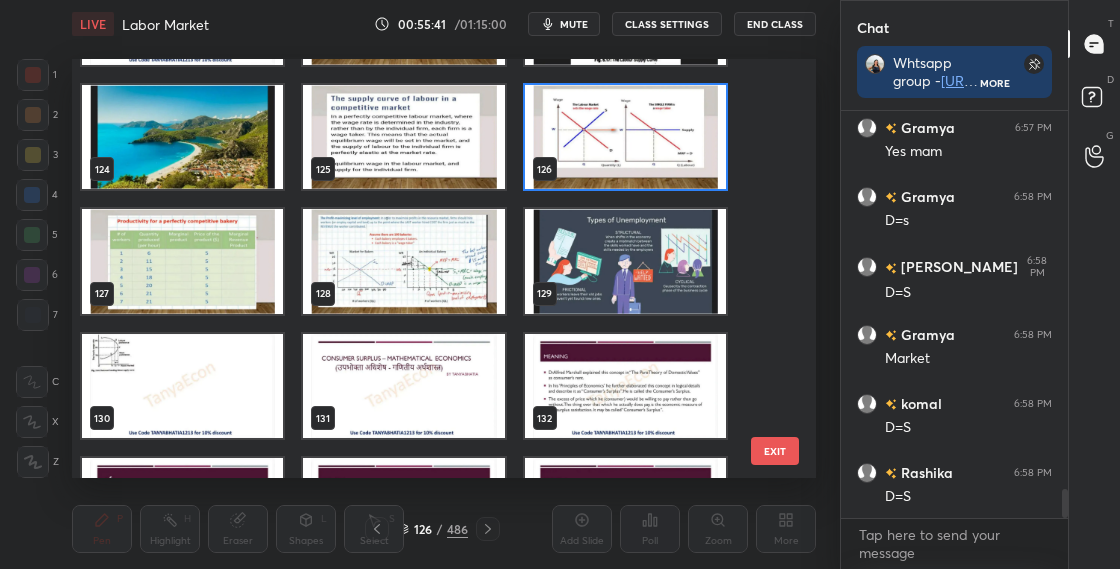 click at bounding box center [625, 137] 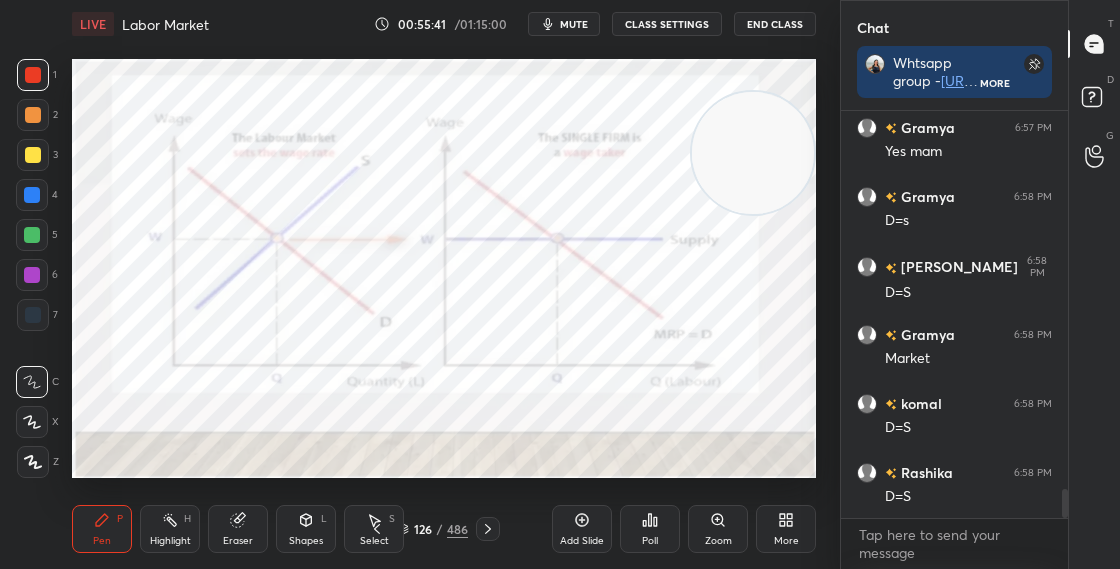click at bounding box center (625, 137) 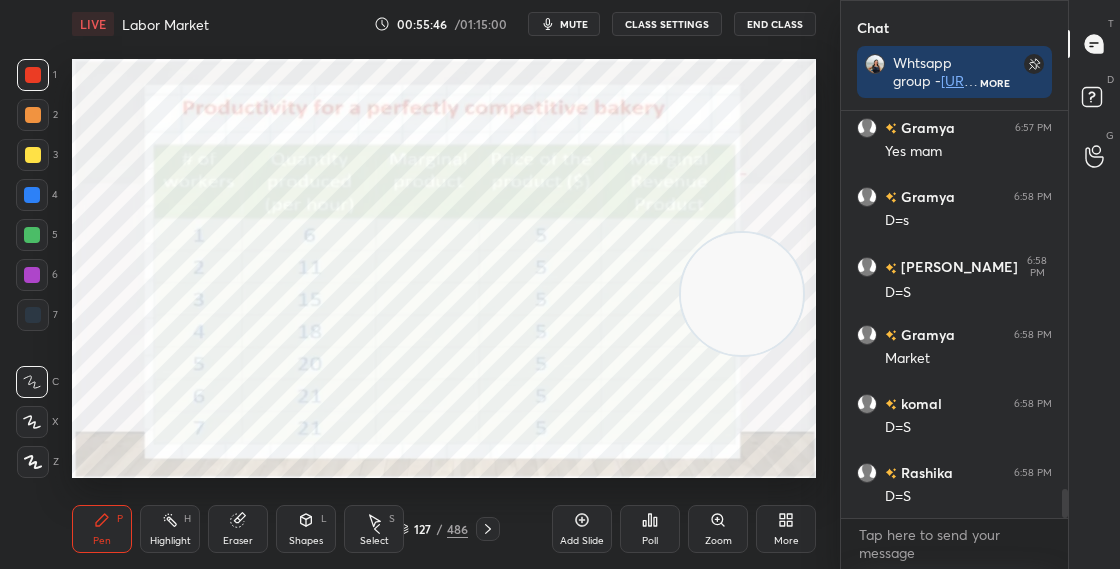 drag, startPoint x: 700, startPoint y: 174, endPoint x: 687, endPoint y: 326, distance: 152.5549 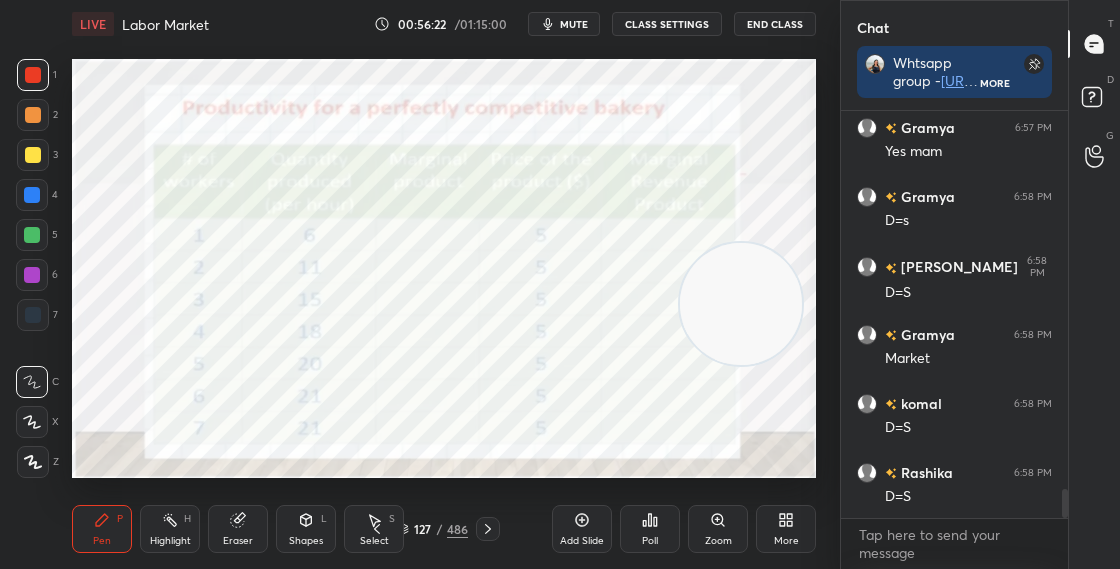 scroll, scrollTop: 5410, scrollLeft: 0, axis: vertical 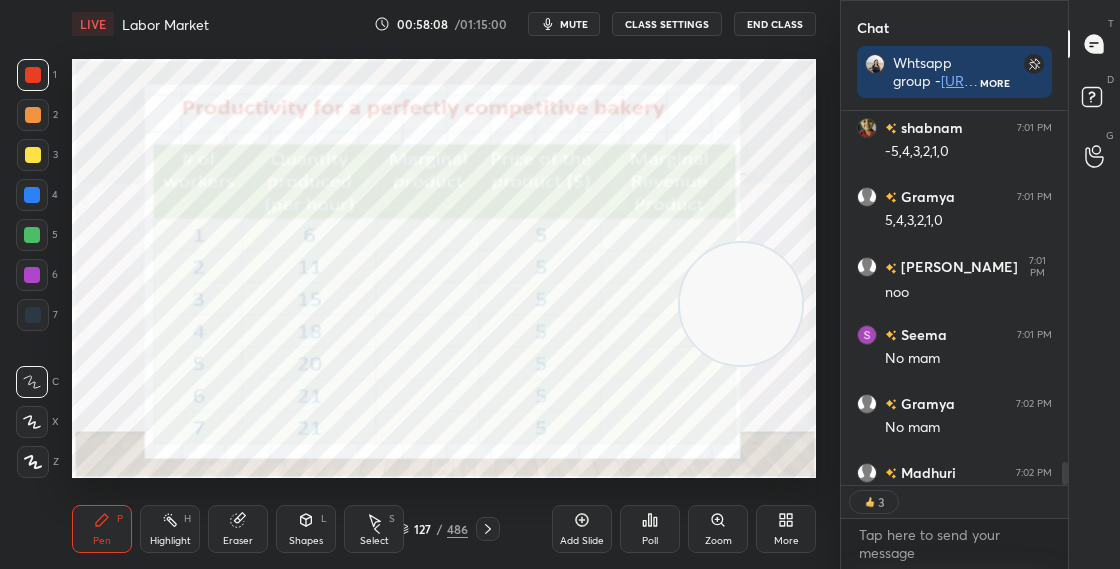 click at bounding box center (1062, 298) 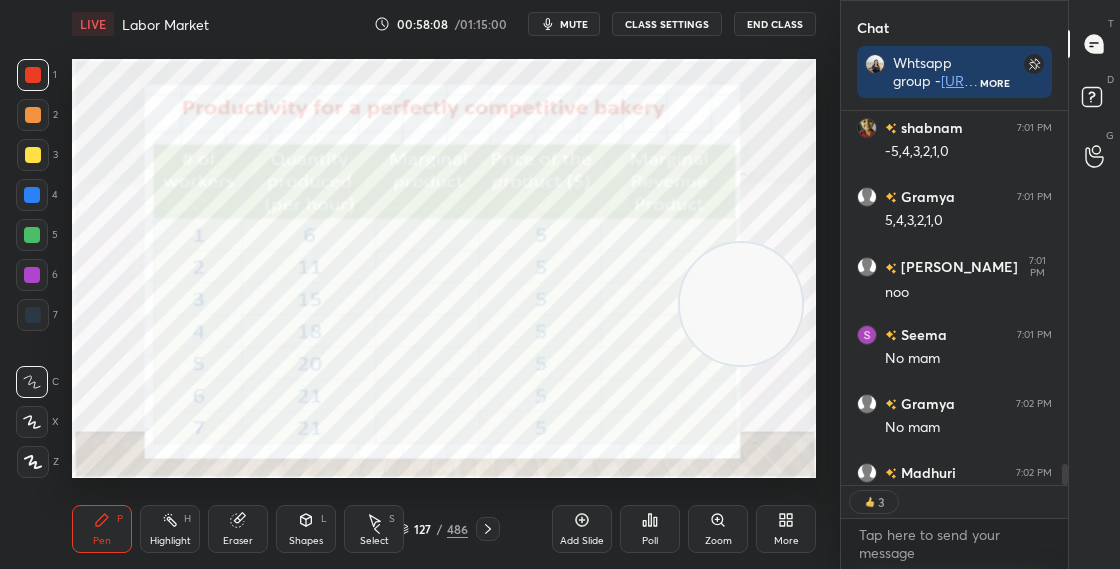scroll, scrollTop: 6280, scrollLeft: 0, axis: vertical 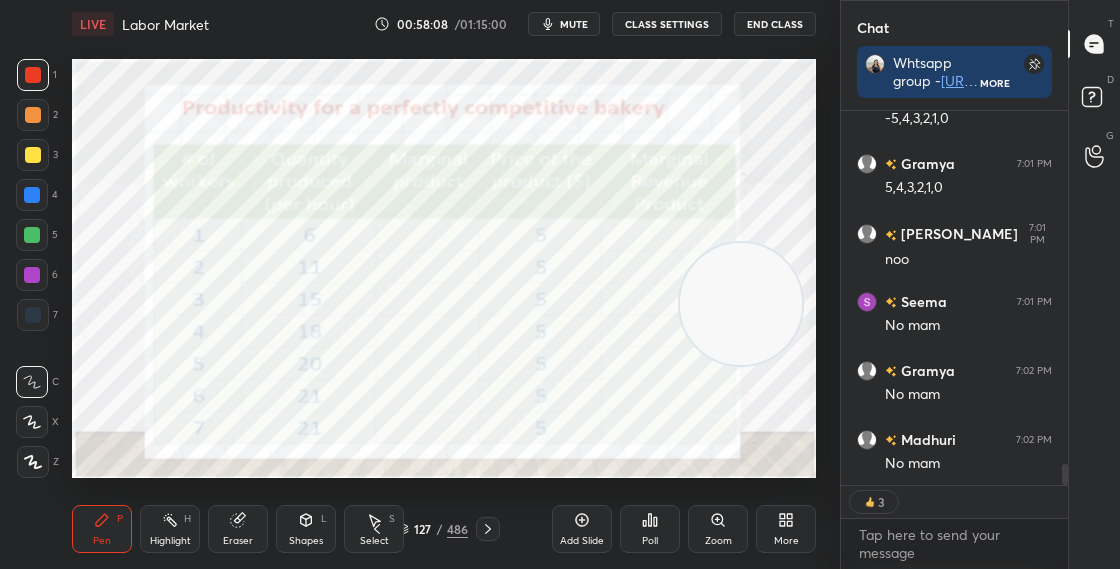 drag, startPoint x: 1065, startPoint y: 480, endPoint x: 1062, endPoint y: 493, distance: 13.341664 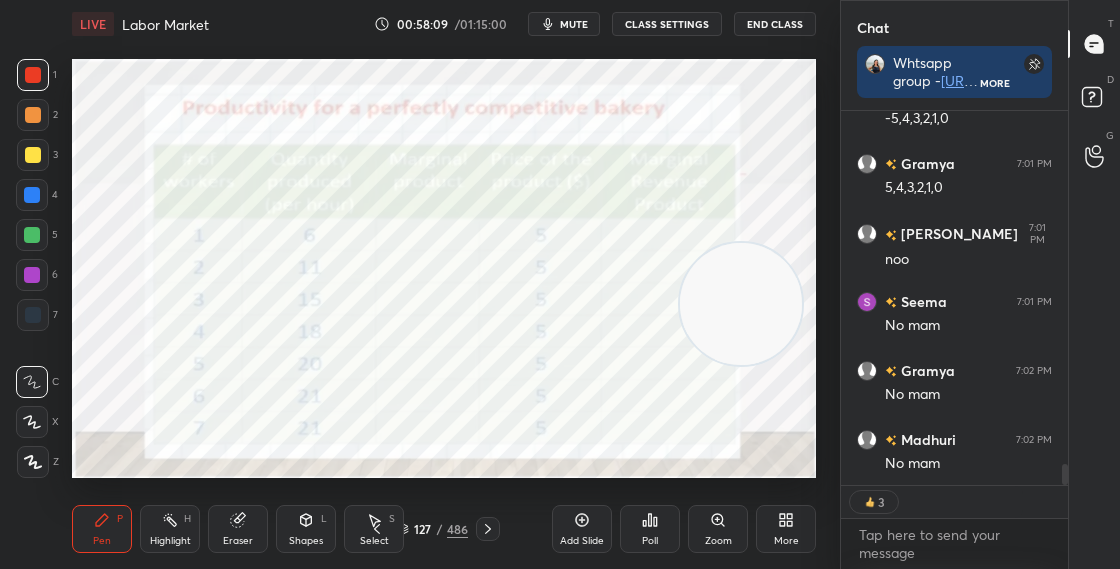 click at bounding box center (741, 304) 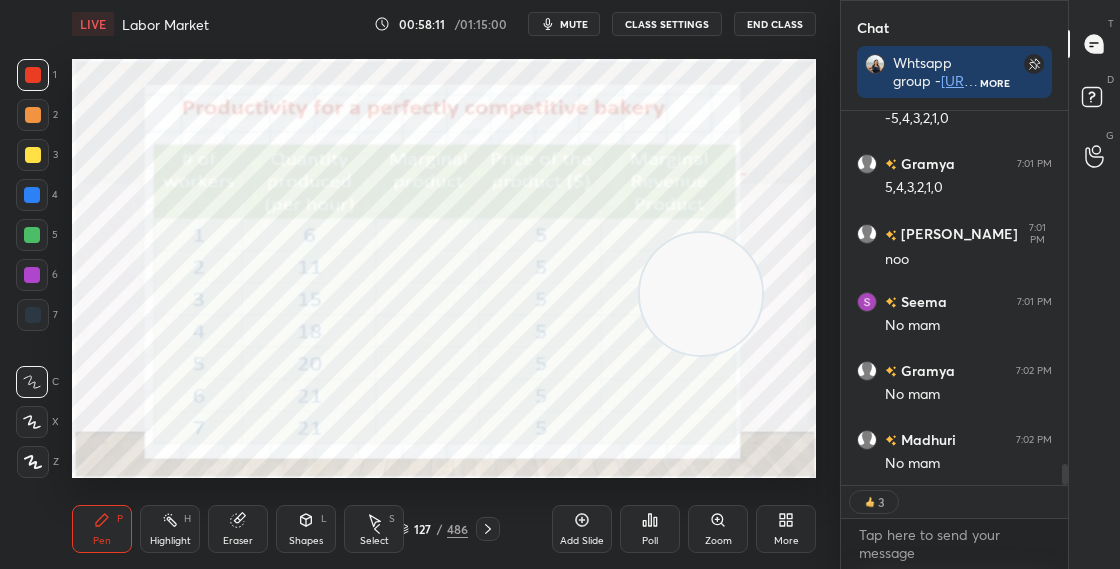 drag, startPoint x: 677, startPoint y: 292, endPoint x: 701, endPoint y: 297, distance: 24.5153 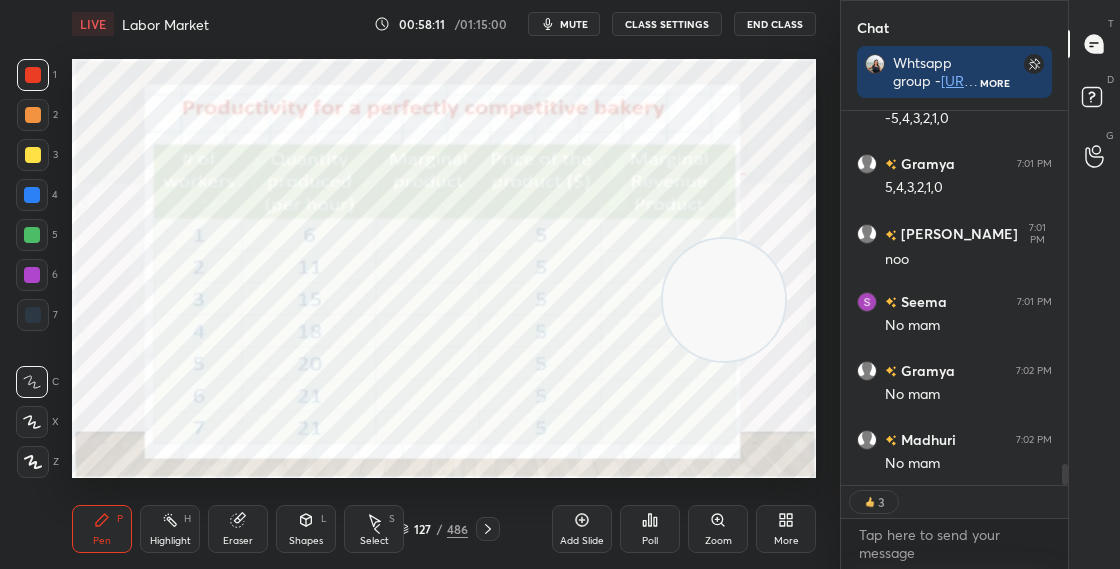 scroll, scrollTop: 7, scrollLeft: 7, axis: both 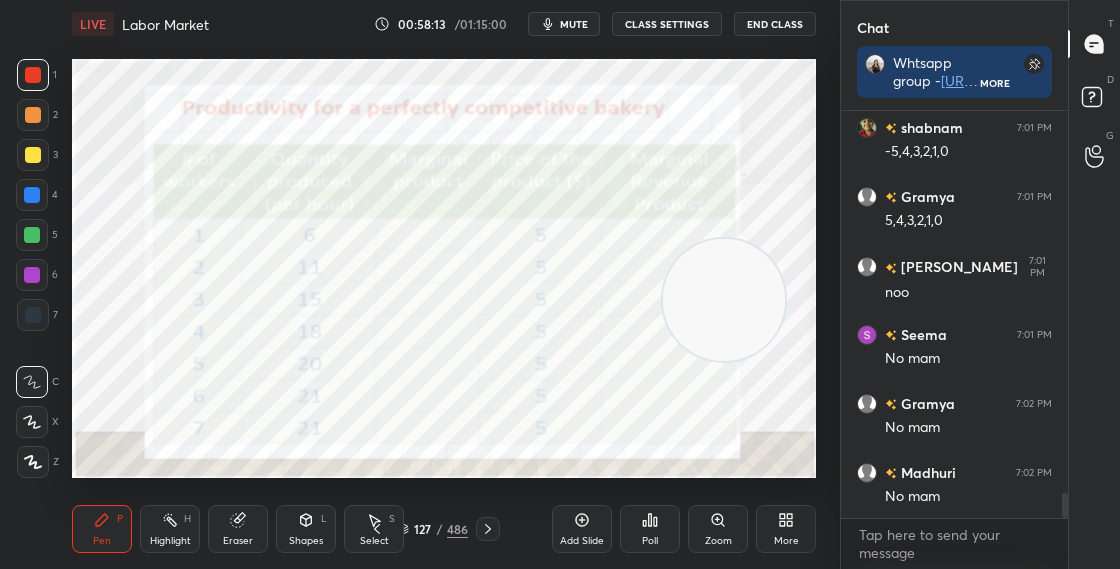 drag, startPoint x: 698, startPoint y: 324, endPoint x: 540, endPoint y: 435, distance: 193.09325 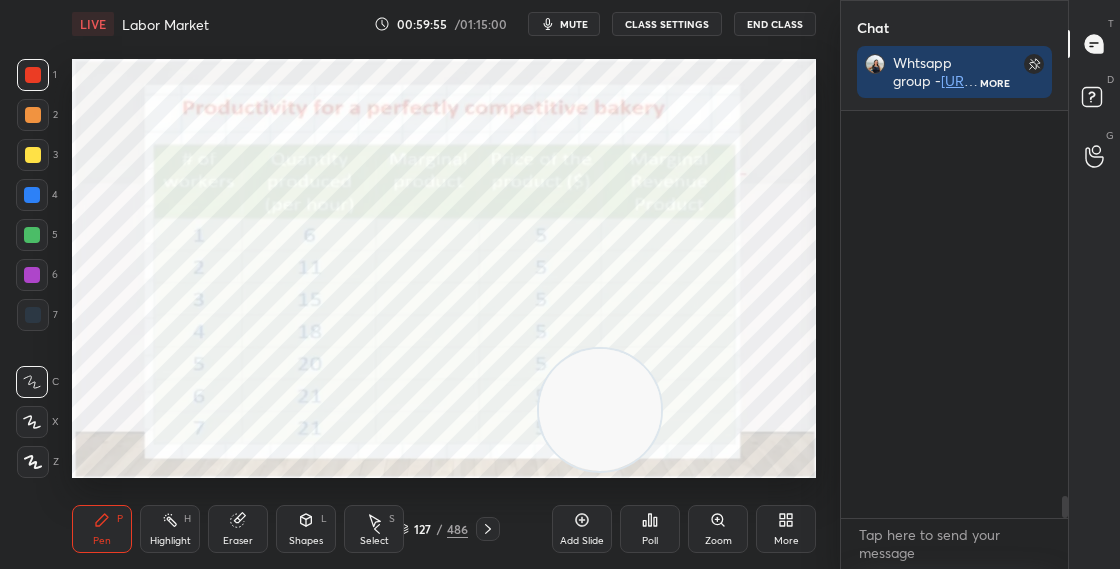scroll, scrollTop: 7035, scrollLeft: 0, axis: vertical 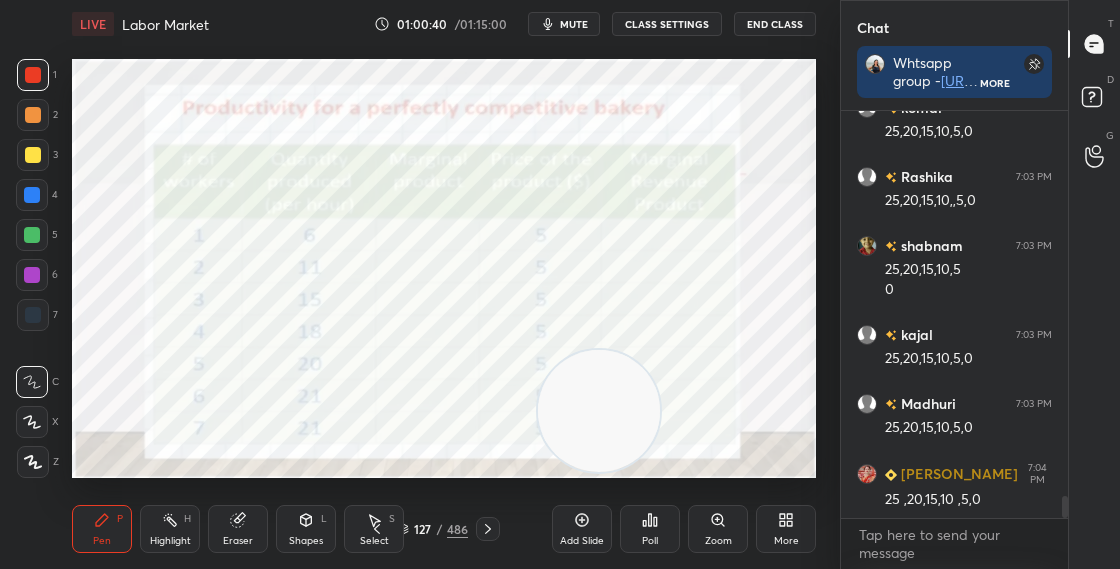 drag, startPoint x: 627, startPoint y: 398, endPoint x: 594, endPoint y: 356, distance: 53.413483 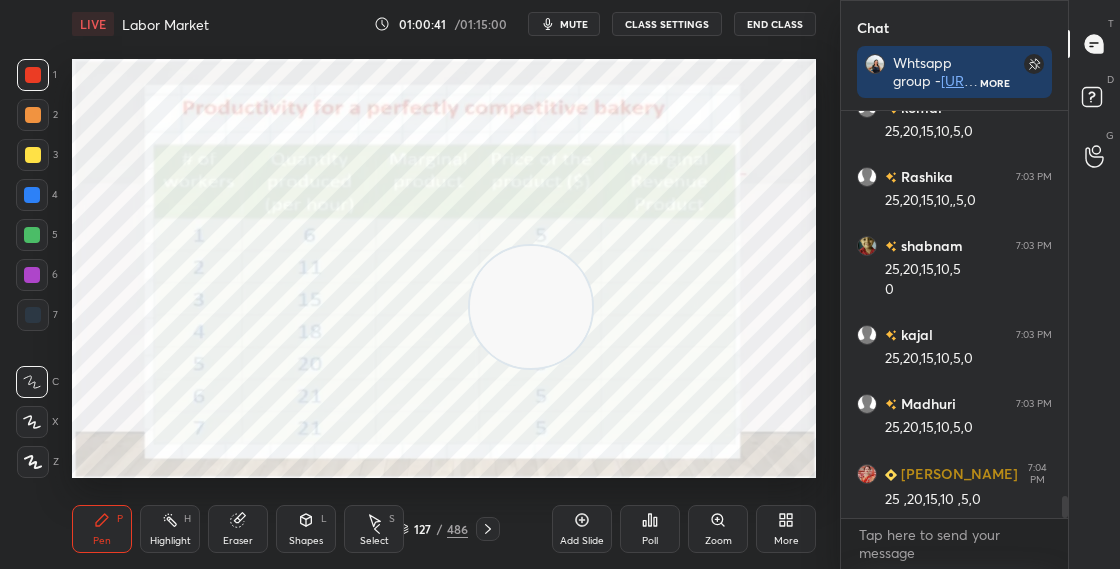 drag, startPoint x: 567, startPoint y: 334, endPoint x: 466, endPoint y: 112, distance: 243.89546 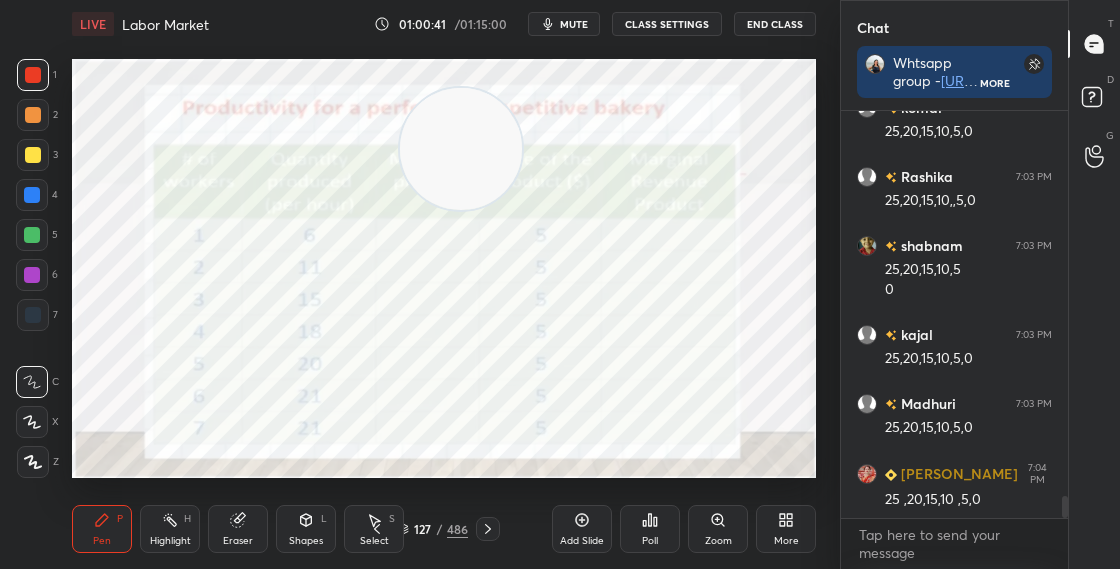 drag, startPoint x: 463, startPoint y: 137, endPoint x: 410, endPoint y: 74, distance: 82.32861 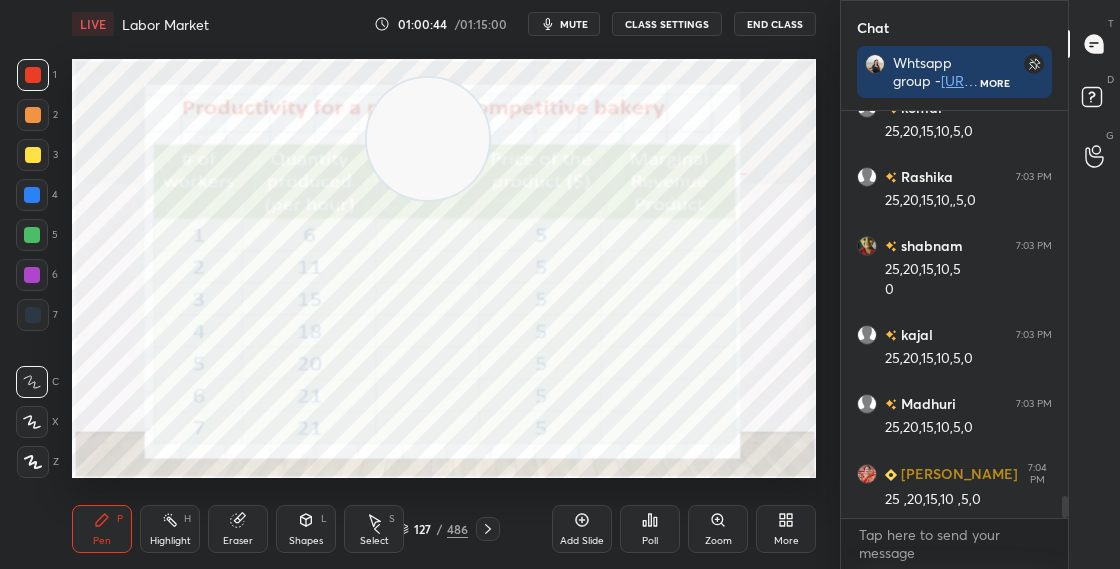 drag, startPoint x: 418, startPoint y: 144, endPoint x: 509, endPoint y: 130, distance: 92.070625 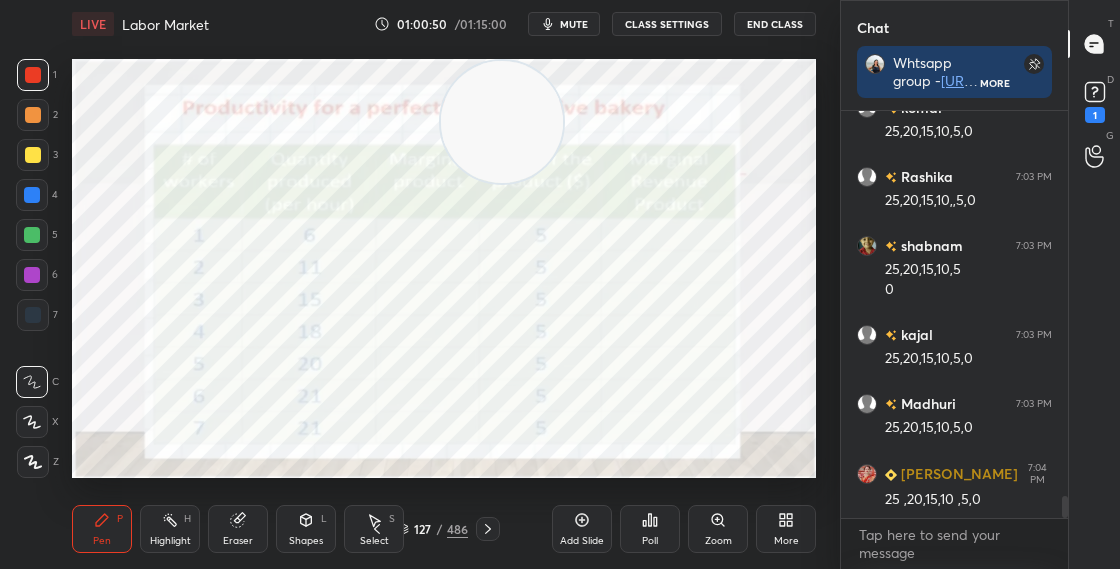 scroll, scrollTop: 7275, scrollLeft: 0, axis: vertical 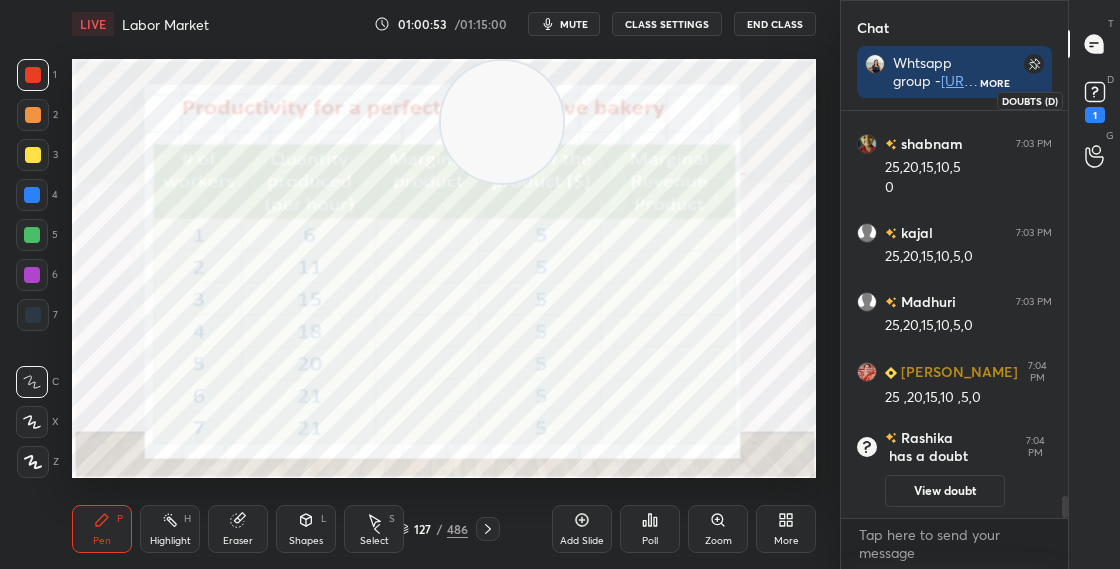 click 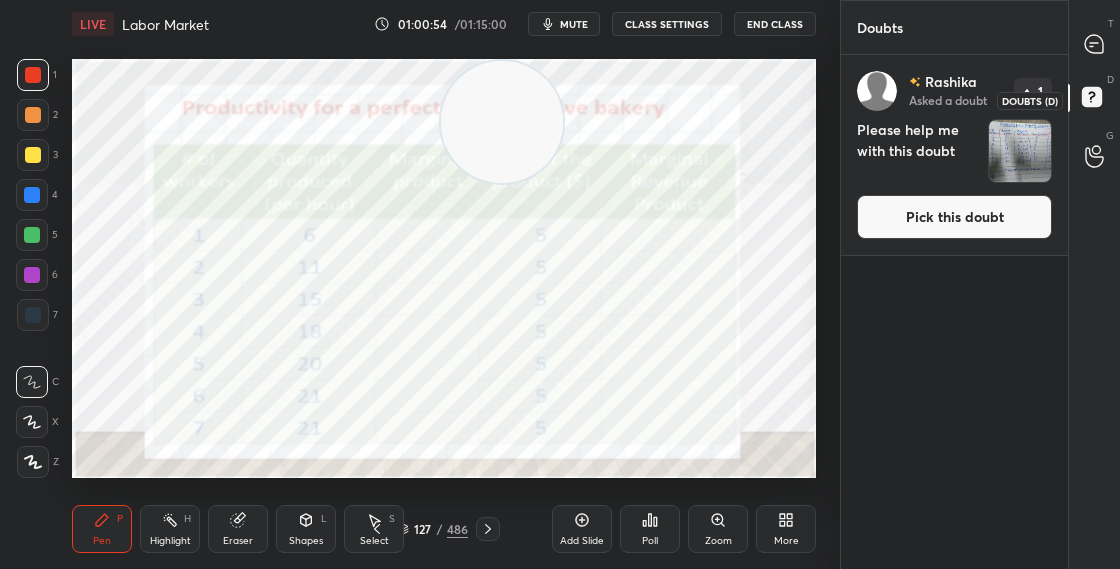 scroll, scrollTop: 7, scrollLeft: 7, axis: both 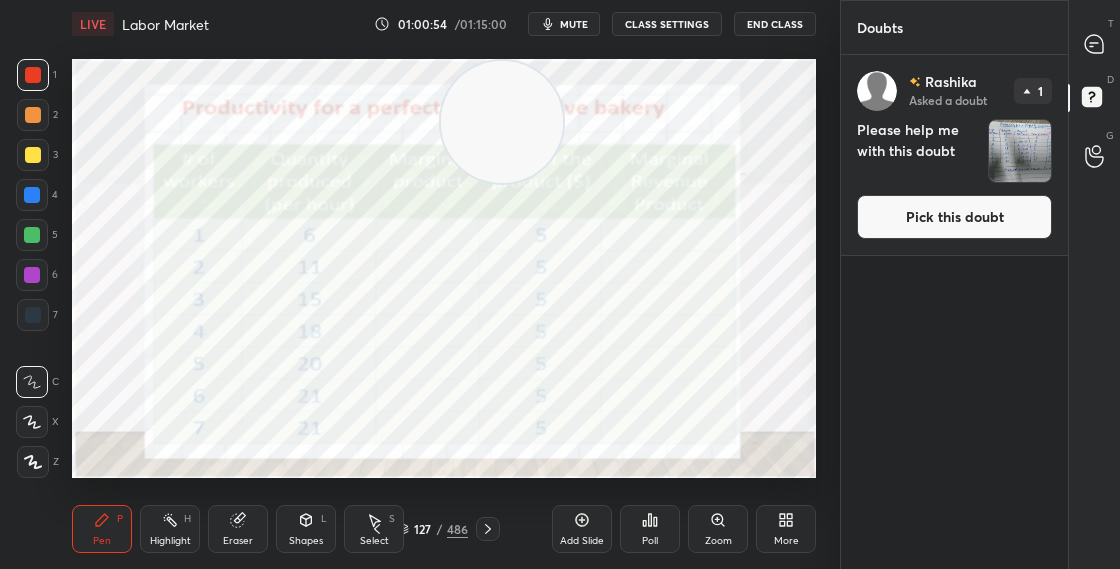 click on "Pick this doubt" at bounding box center [954, 217] 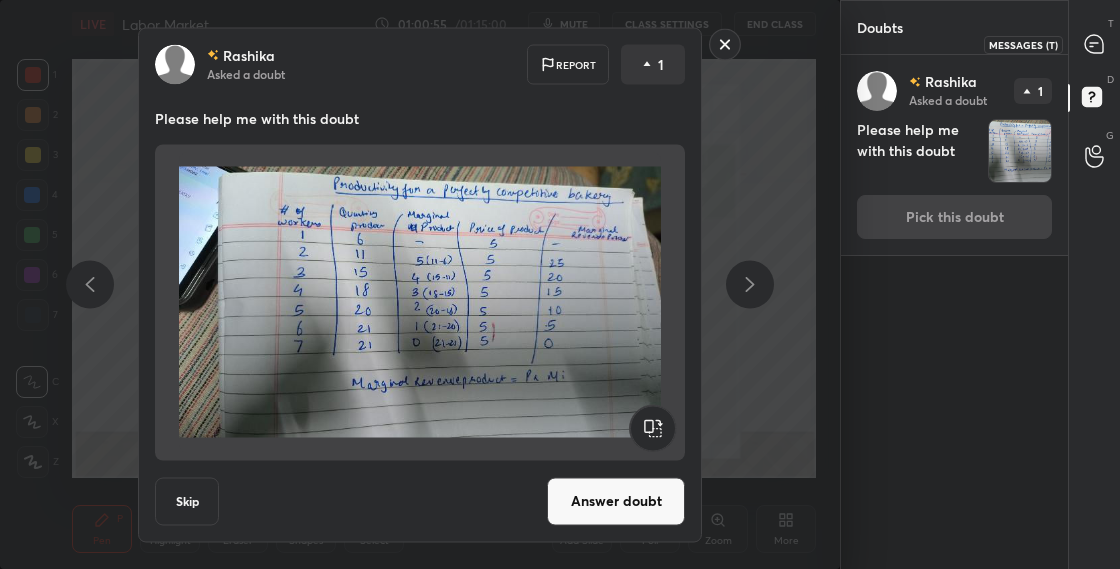 click 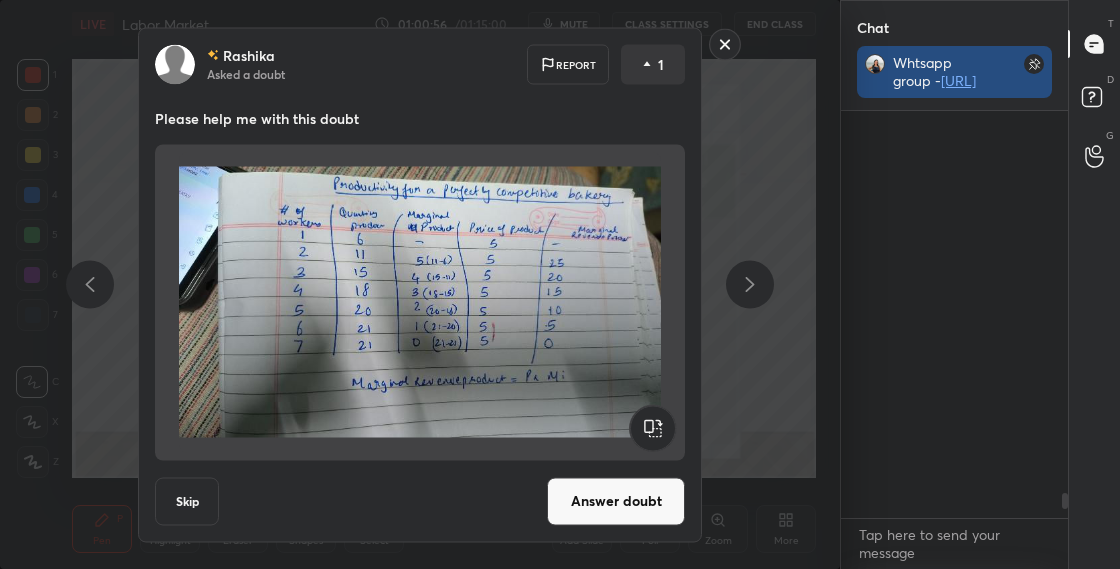 scroll, scrollTop: 6202, scrollLeft: 0, axis: vertical 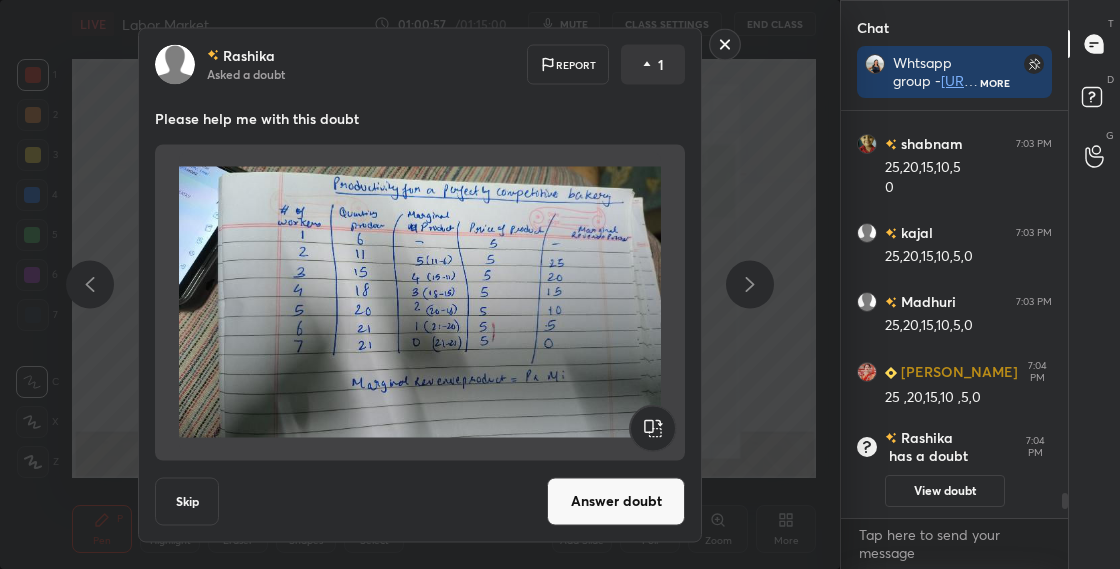 click 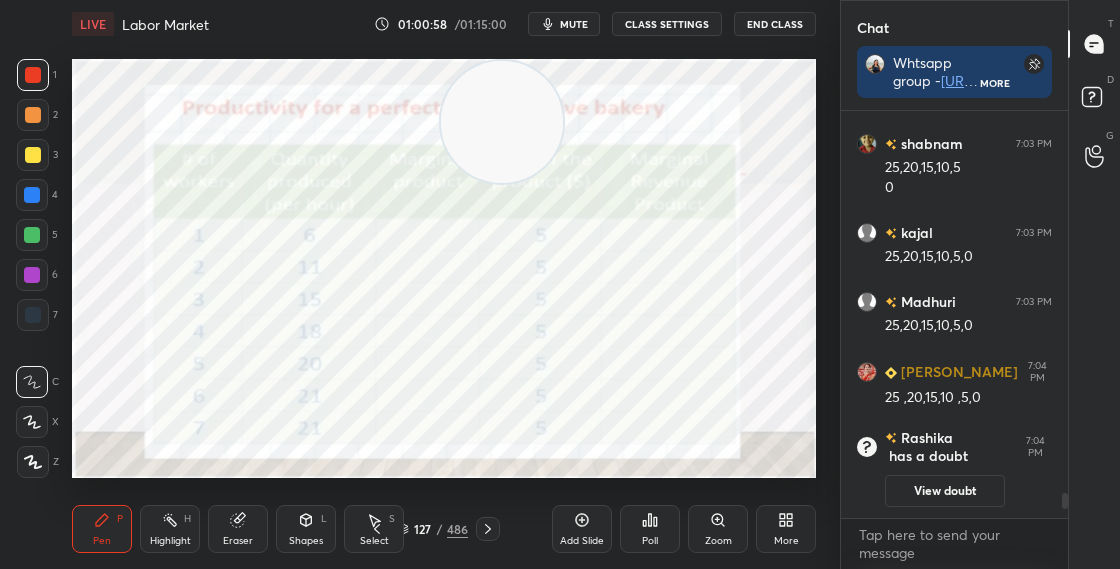 drag, startPoint x: 509, startPoint y: 124, endPoint x: 446, endPoint y: 172, distance: 79.20227 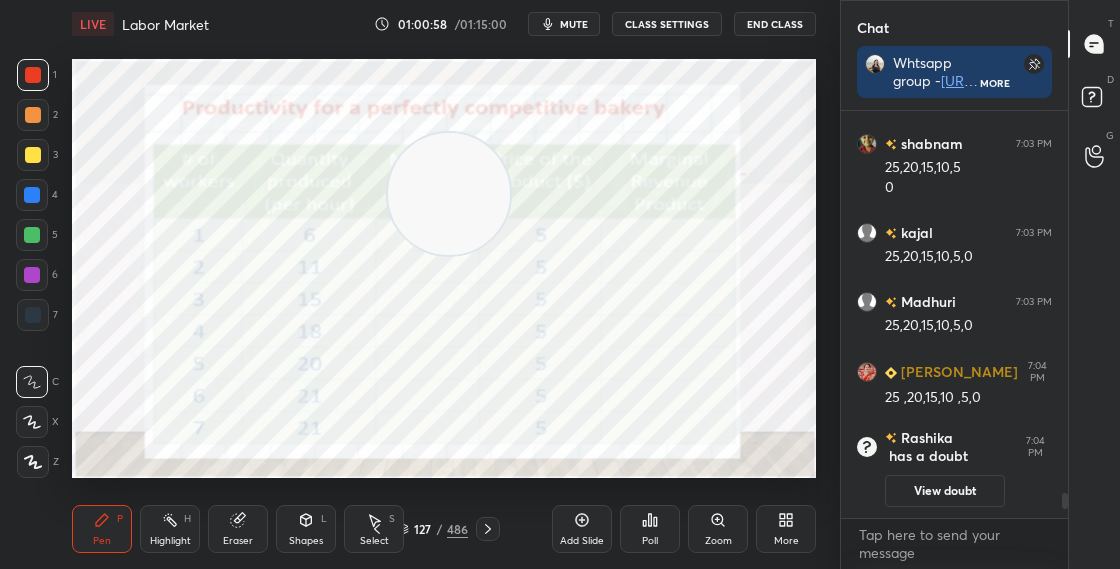 click at bounding box center (449, 194) 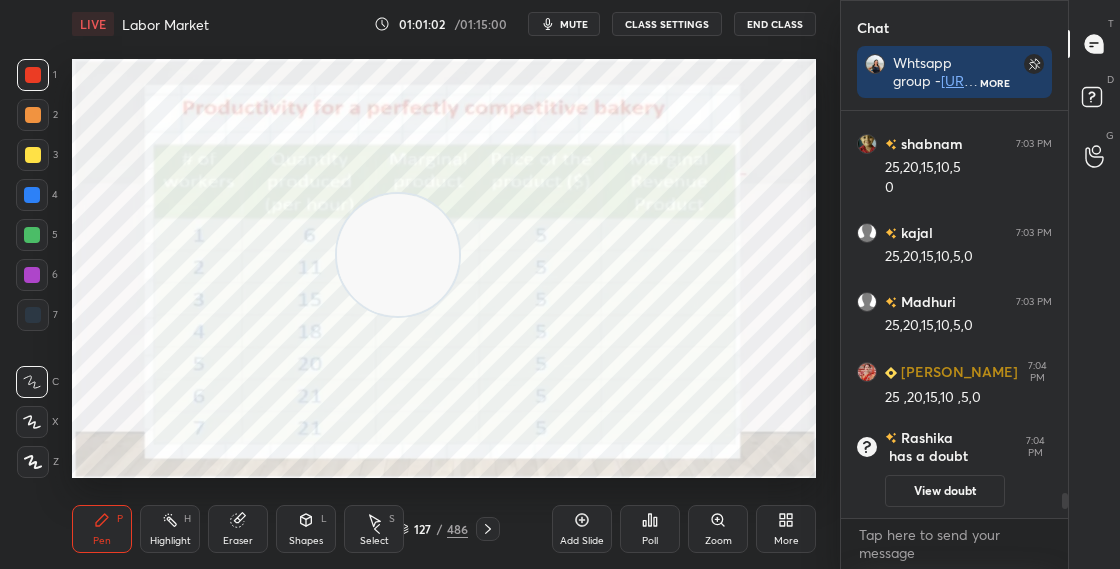 drag, startPoint x: 419, startPoint y: 234, endPoint x: 363, endPoint y: 332, distance: 112.871605 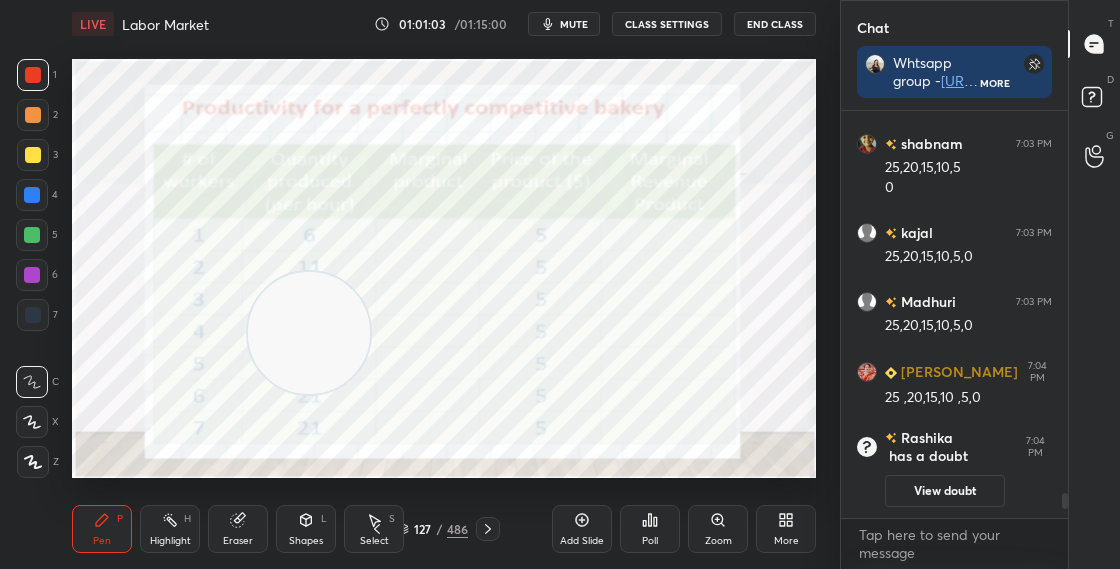 drag, startPoint x: 349, startPoint y: 335, endPoint x: 277, endPoint y: 282, distance: 89.40358 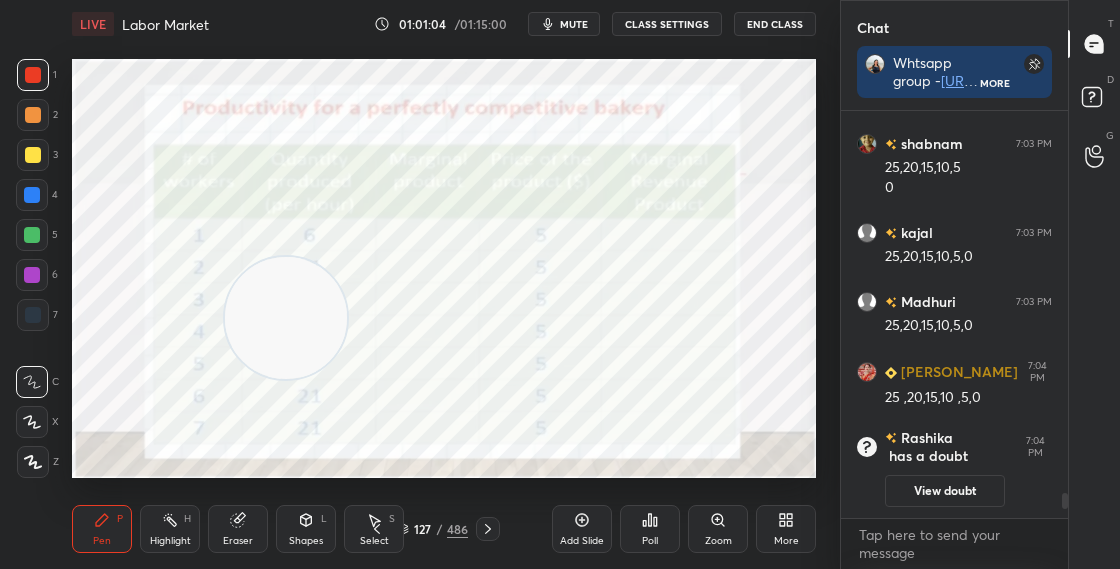 click at bounding box center [286, 318] 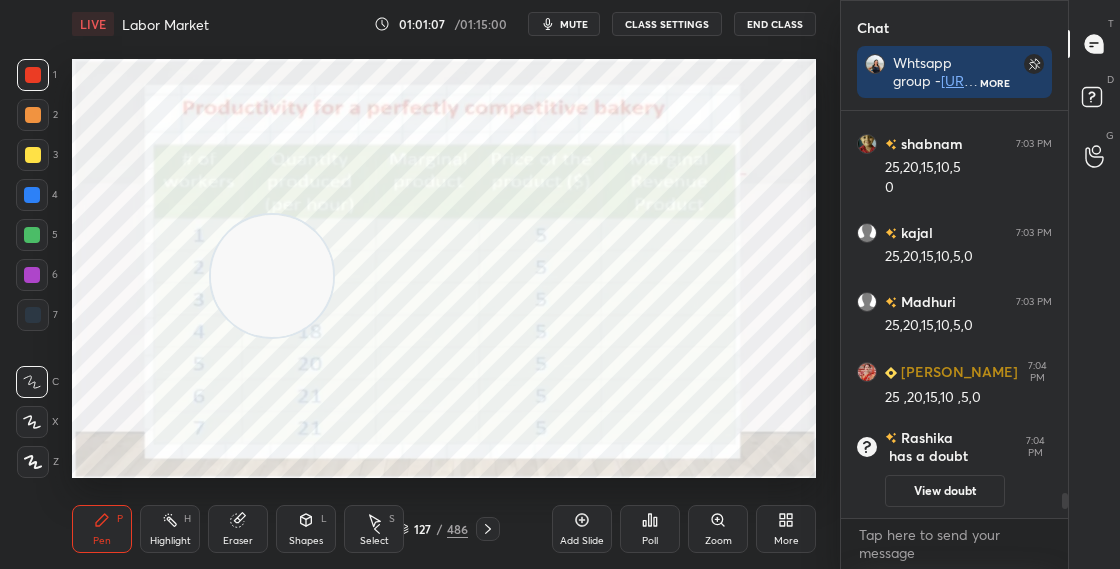 drag, startPoint x: 288, startPoint y: 297, endPoint x: 245, endPoint y: 175, distance: 129.3561 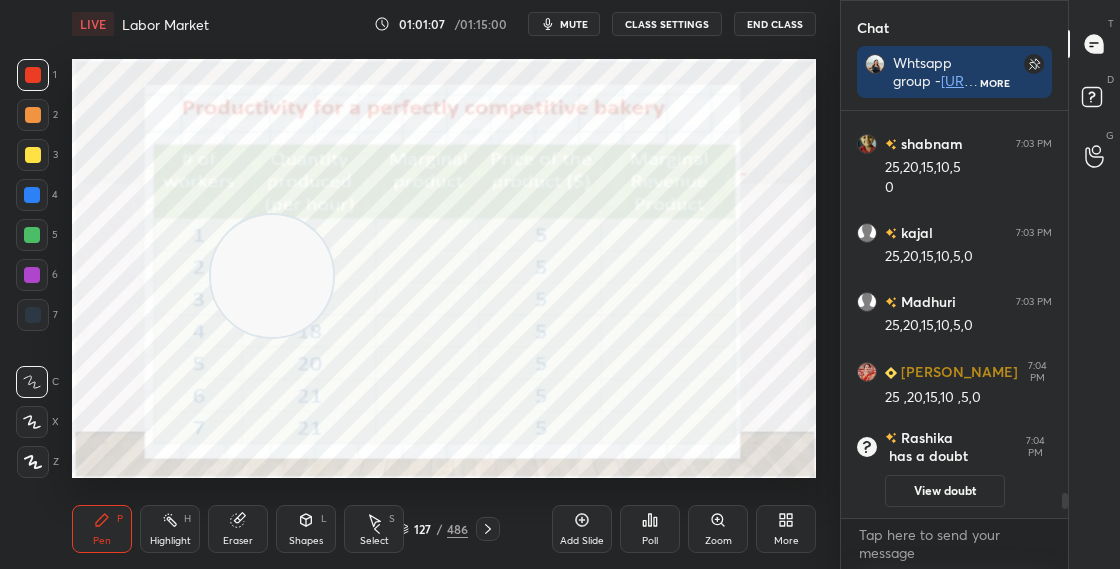 click at bounding box center (272, 276) 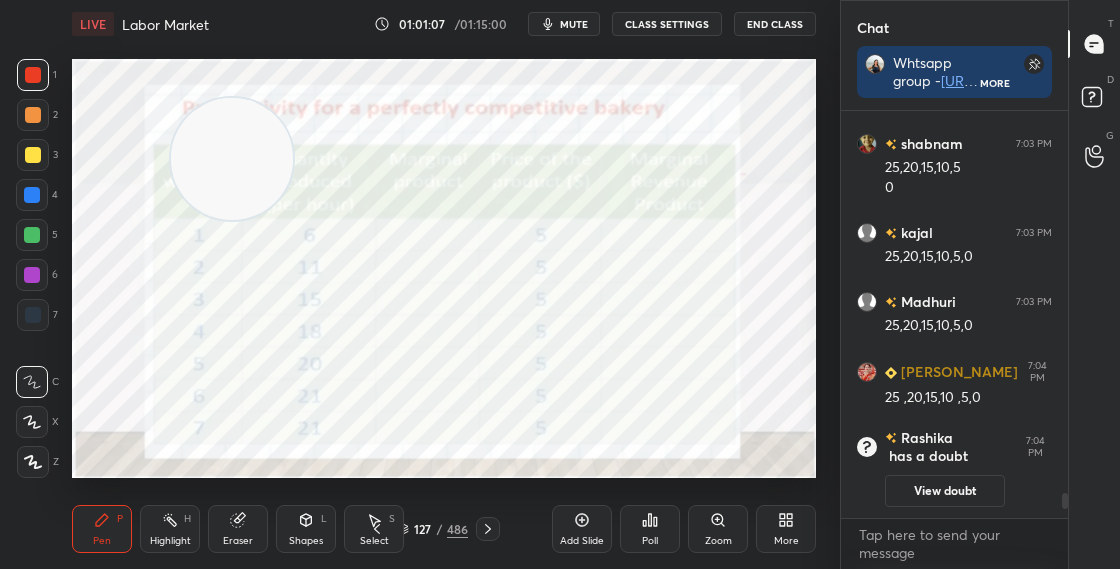 drag, startPoint x: 233, startPoint y: 143, endPoint x: 231, endPoint y: 130, distance: 13.152946 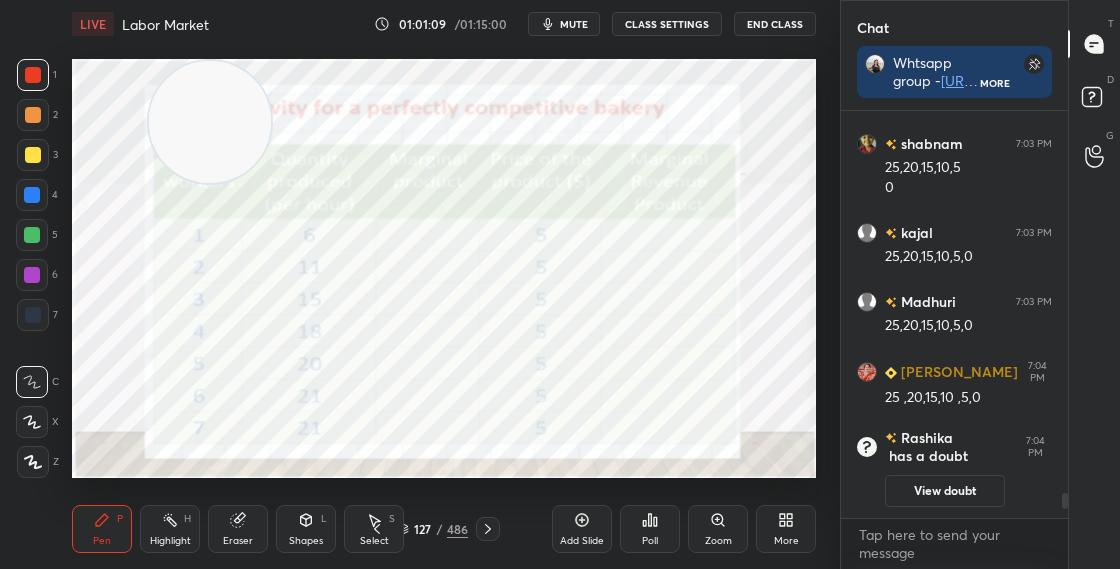 click at bounding box center [32, 275] 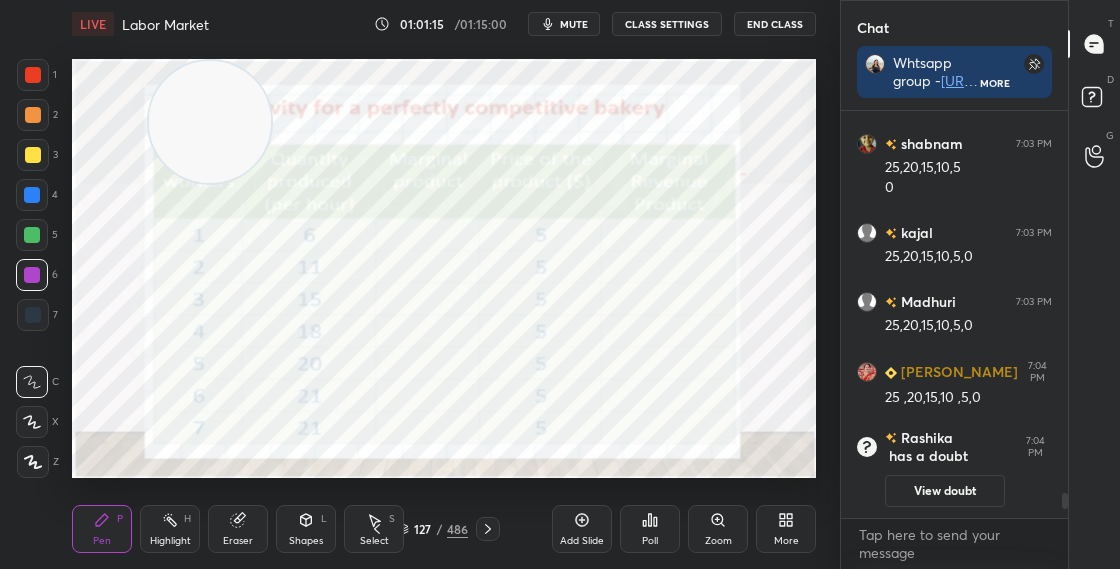 click on "Shapes" at bounding box center [306, 541] 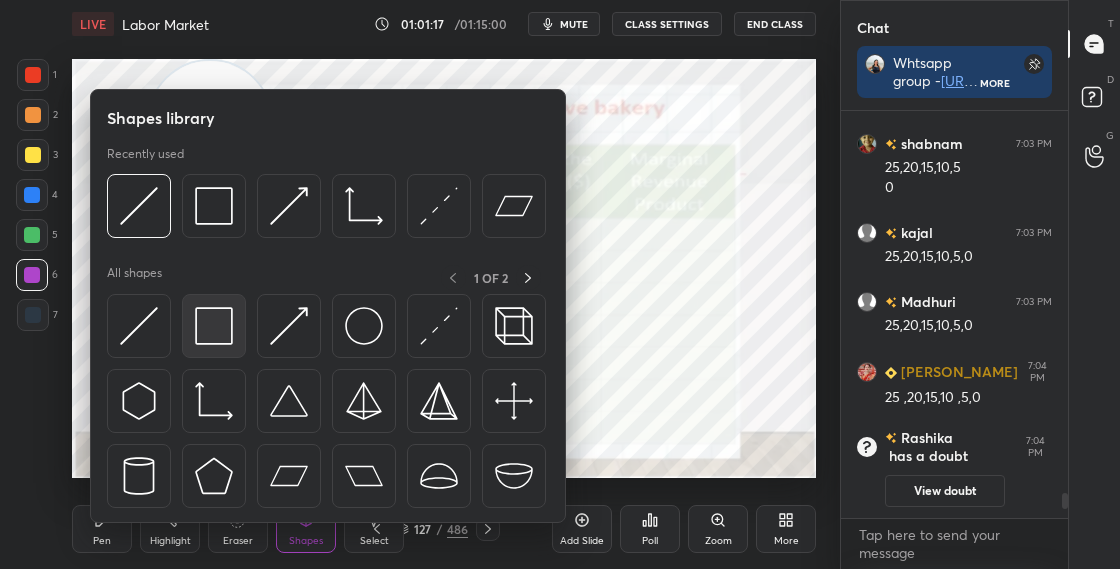 click at bounding box center [214, 326] 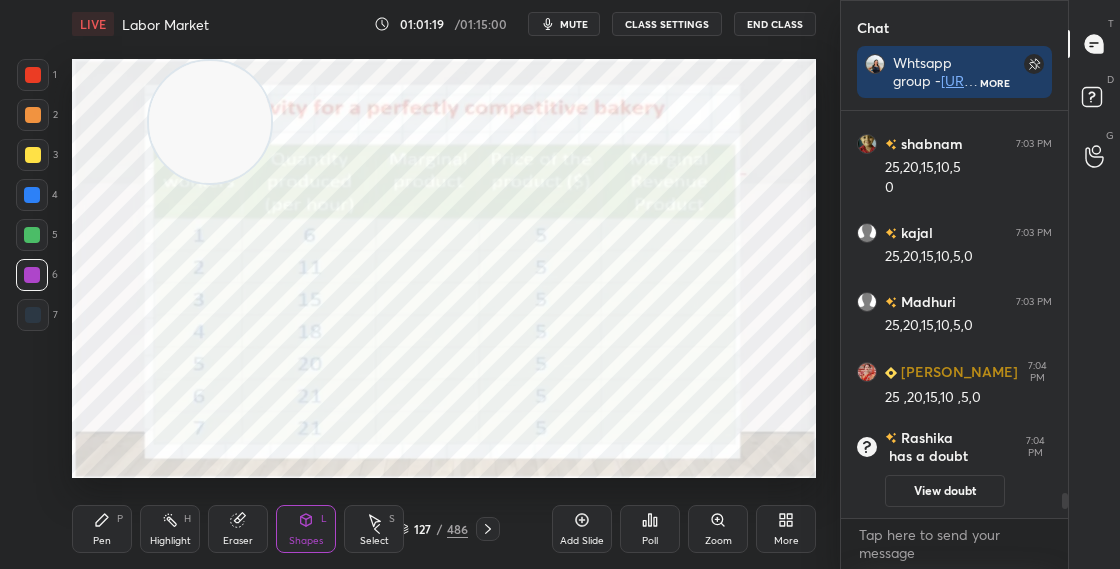 click on "Pen" at bounding box center (102, 541) 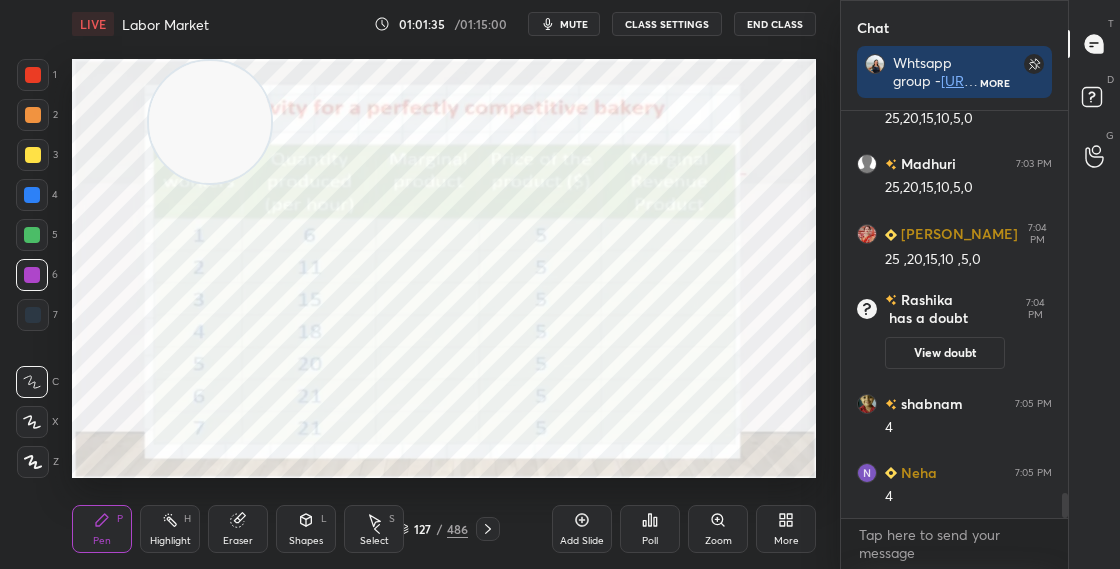 scroll, scrollTop: 6409, scrollLeft: 0, axis: vertical 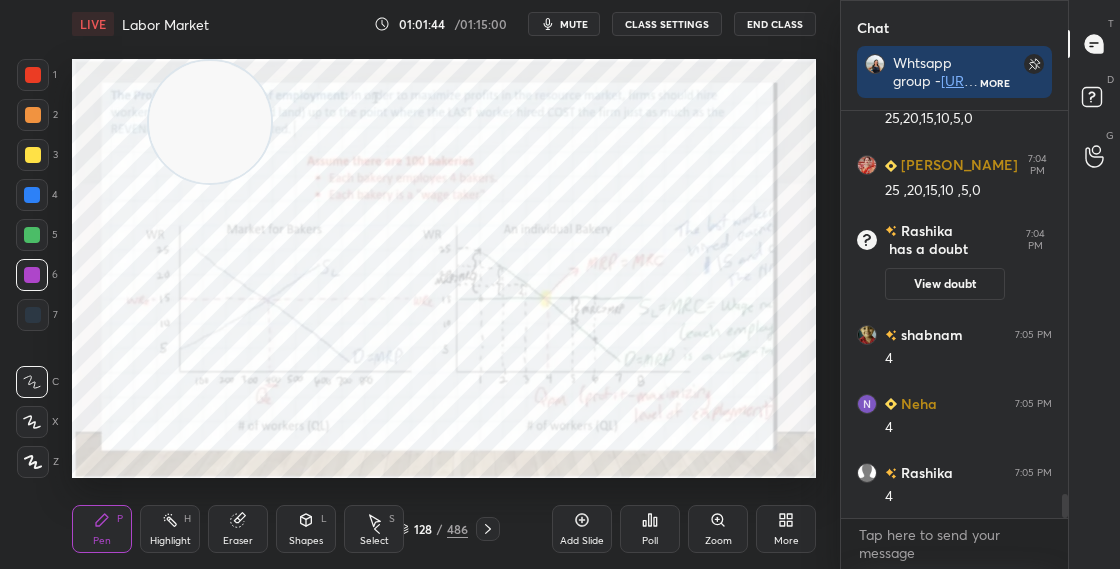 click 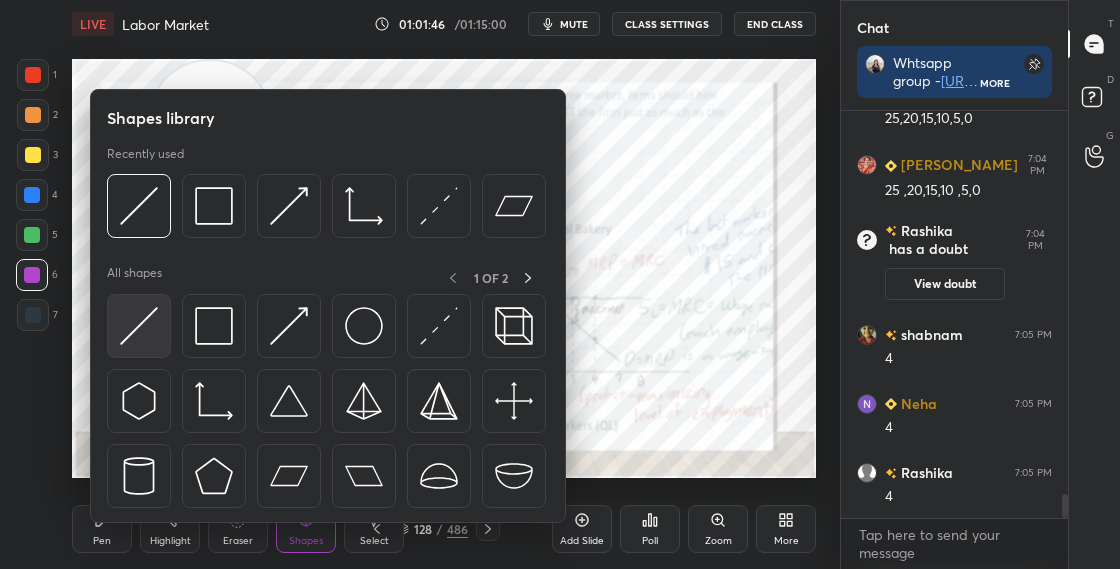 click at bounding box center [139, 326] 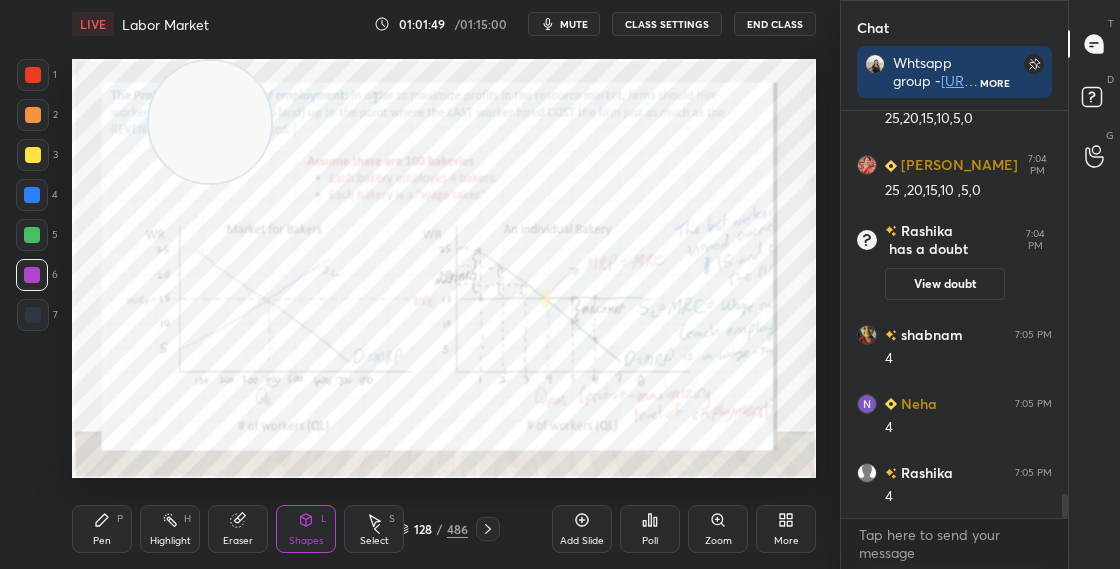 click on "Pen P" at bounding box center [102, 529] 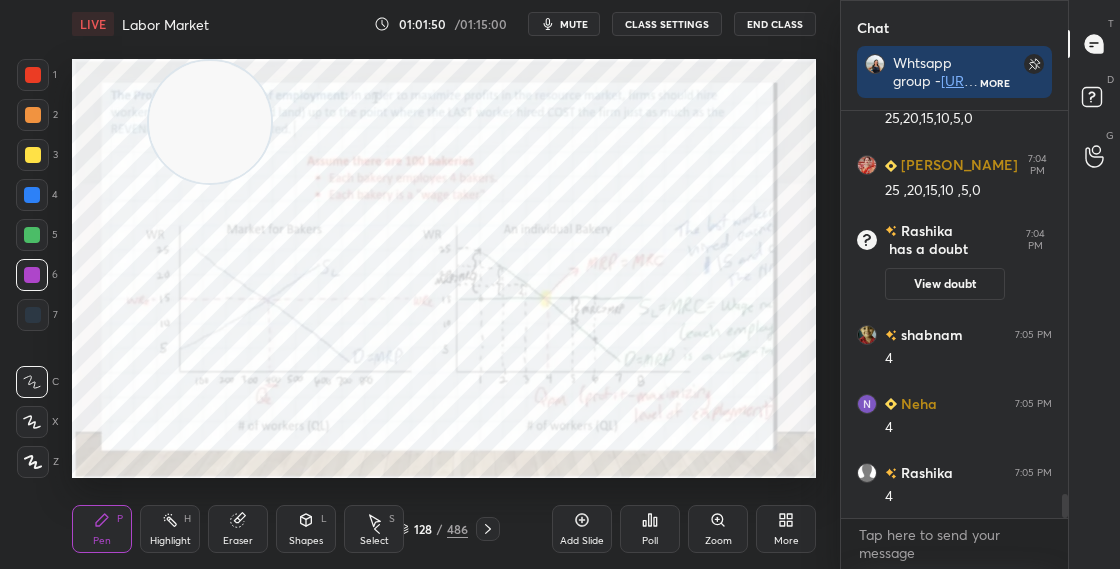 scroll, scrollTop: 6478, scrollLeft: 0, axis: vertical 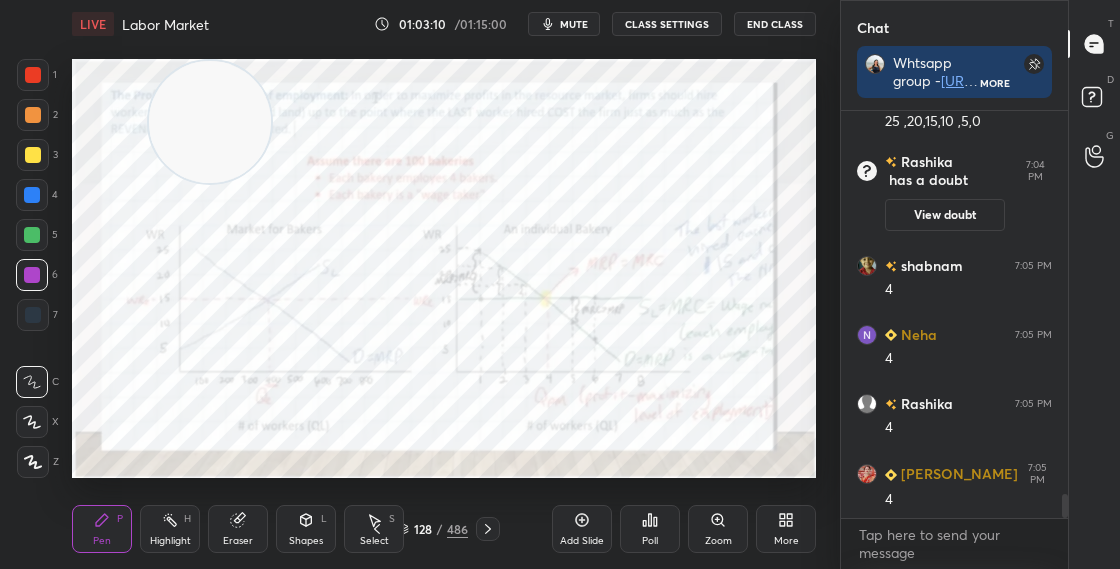 click 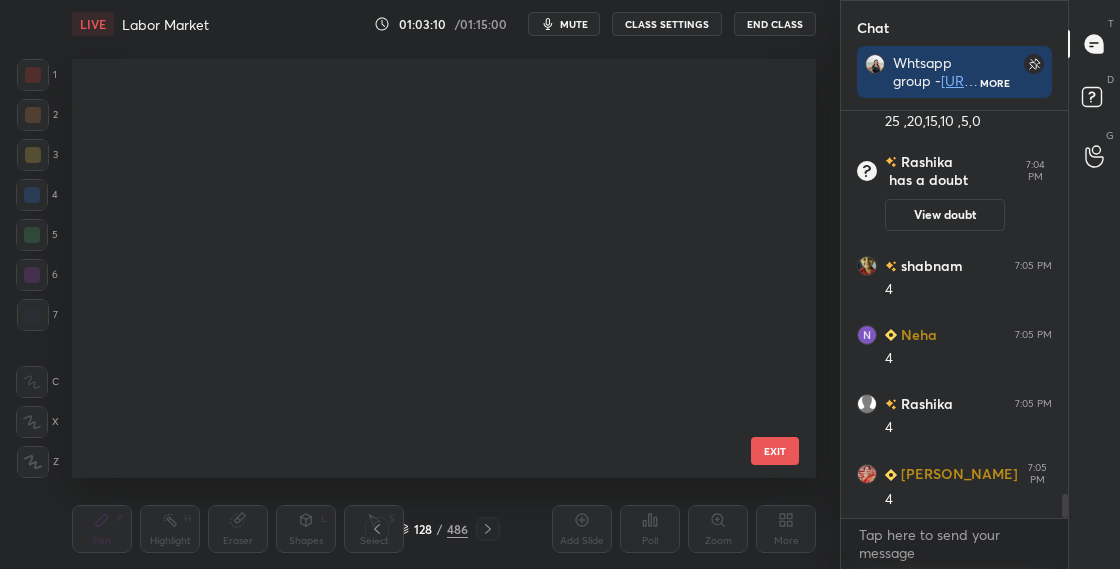 scroll, scrollTop: 4934, scrollLeft: 0, axis: vertical 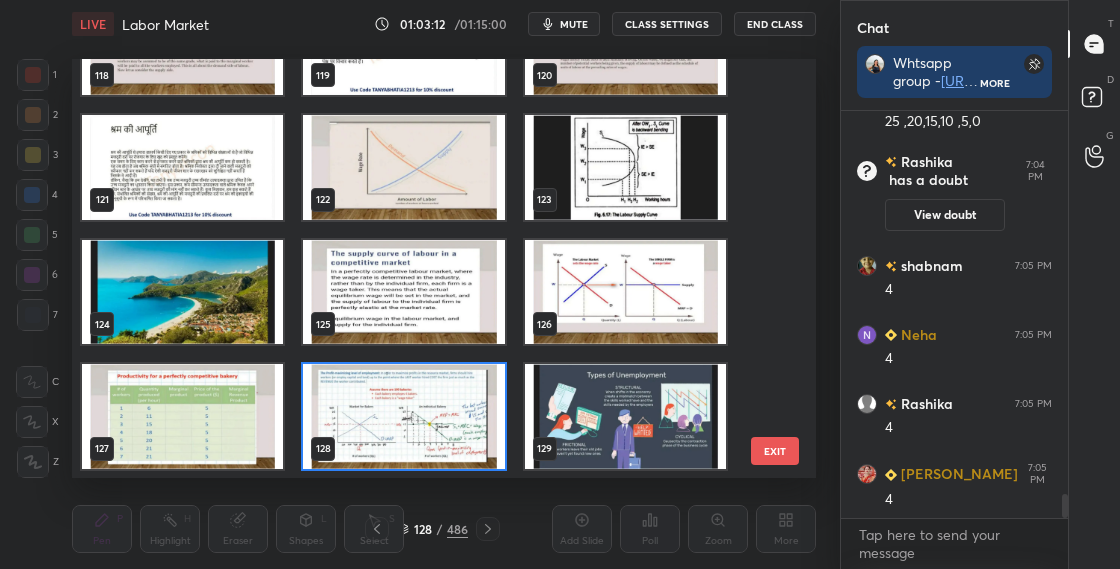 click at bounding box center (403, 416) 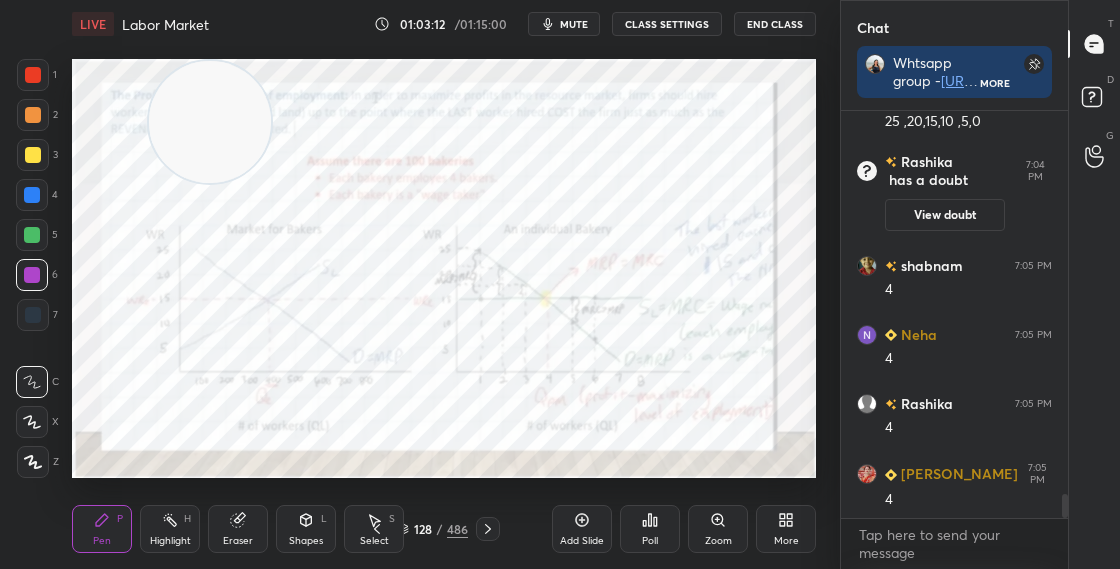 click at bounding box center [403, 416] 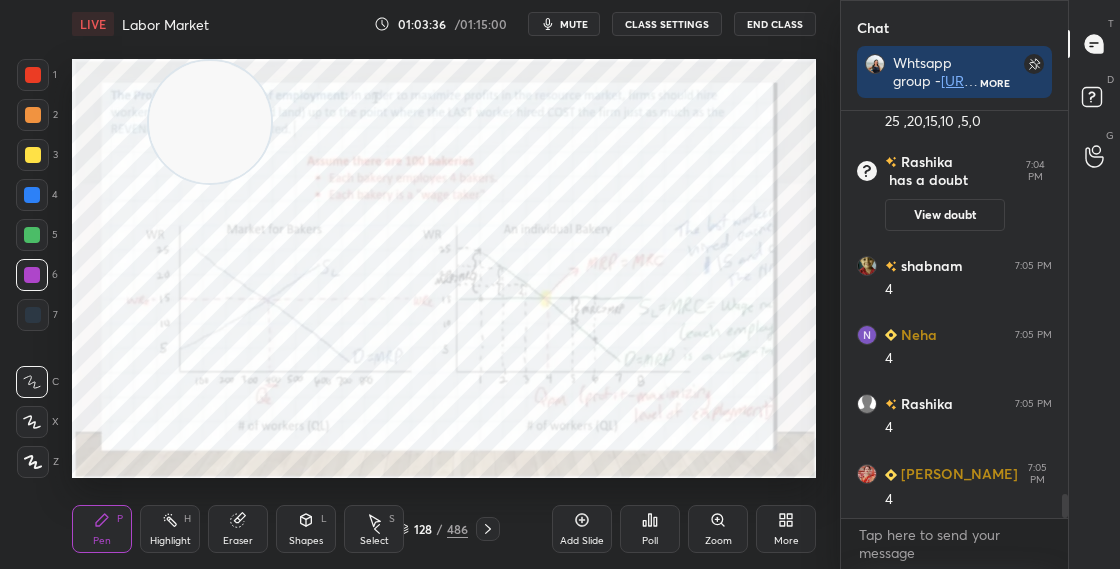 click 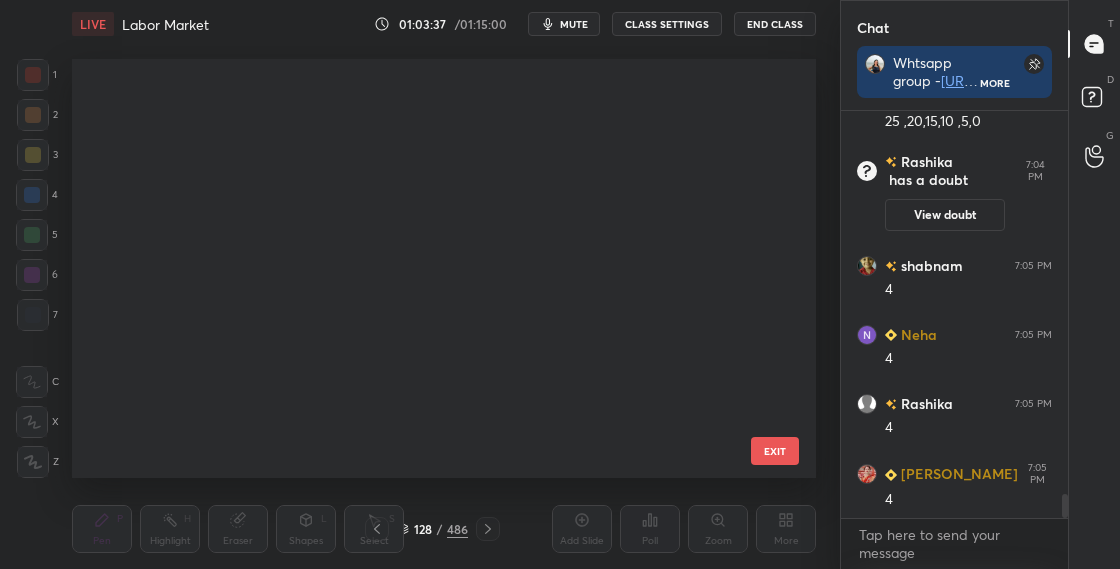 scroll, scrollTop: 4934, scrollLeft: 0, axis: vertical 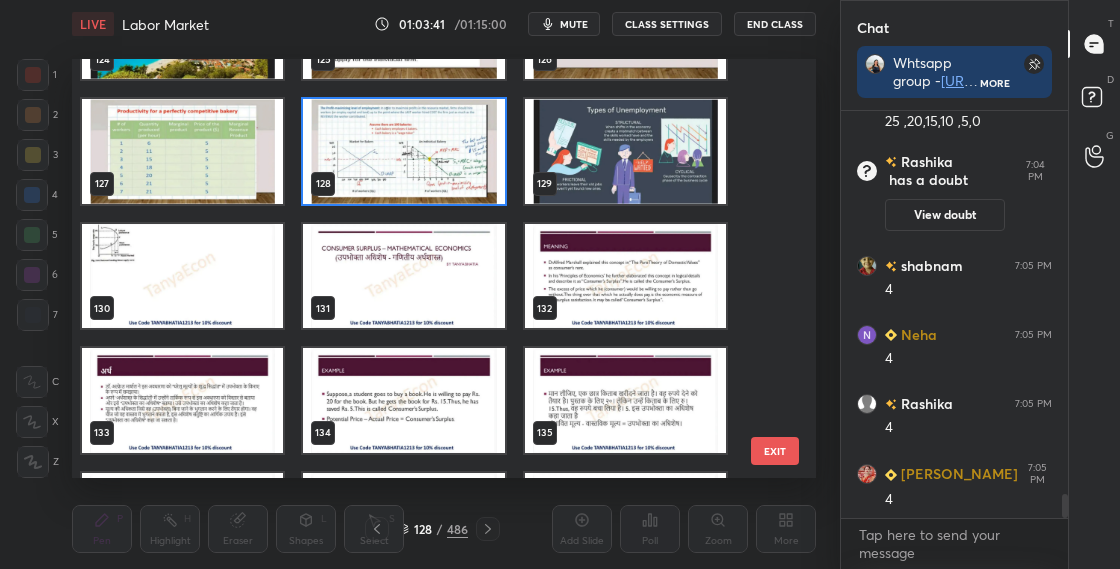 click at bounding box center [403, 151] 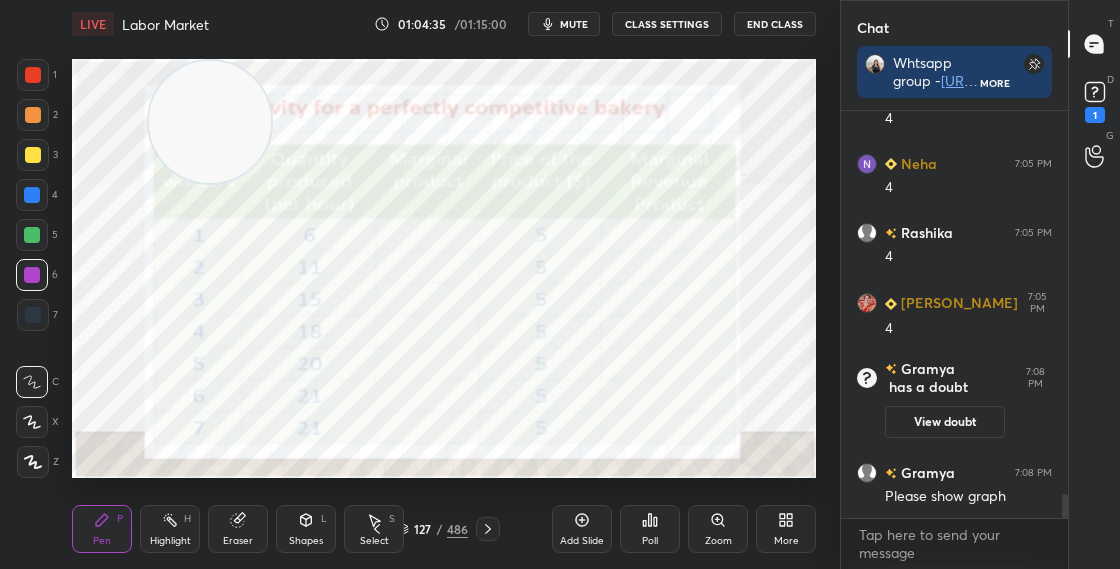 scroll, scrollTop: 6462, scrollLeft: 0, axis: vertical 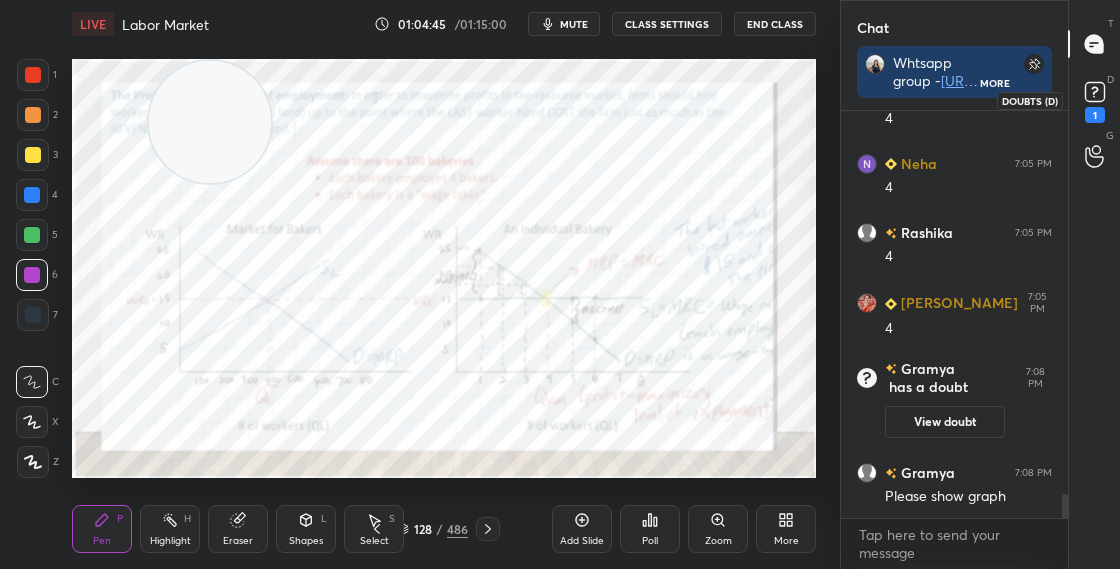 click 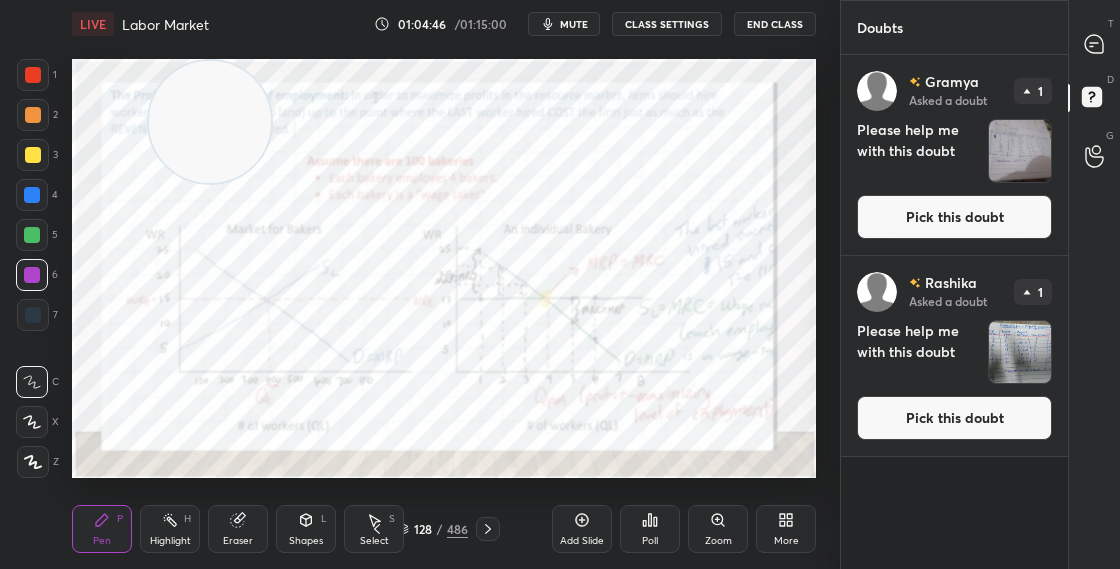 click on "Pick this doubt" at bounding box center (954, 217) 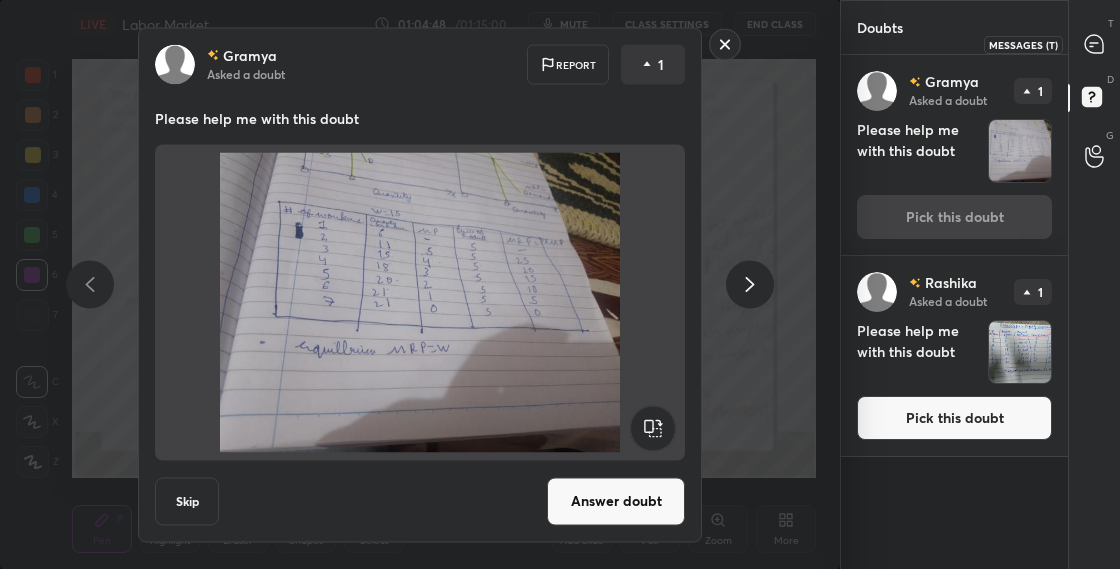 click 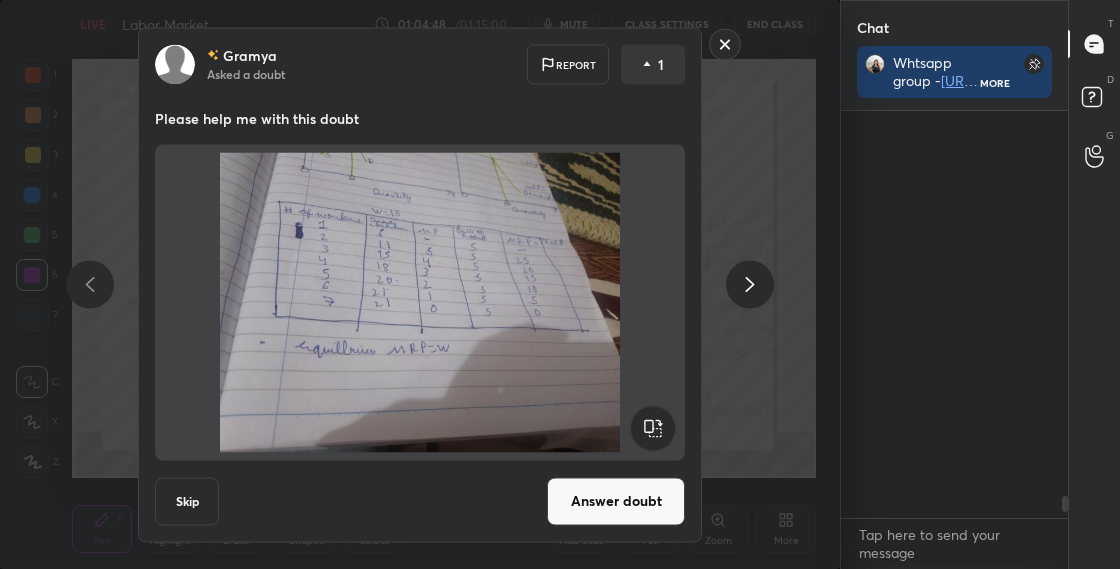 scroll, scrollTop: 452, scrollLeft: 221, axis: both 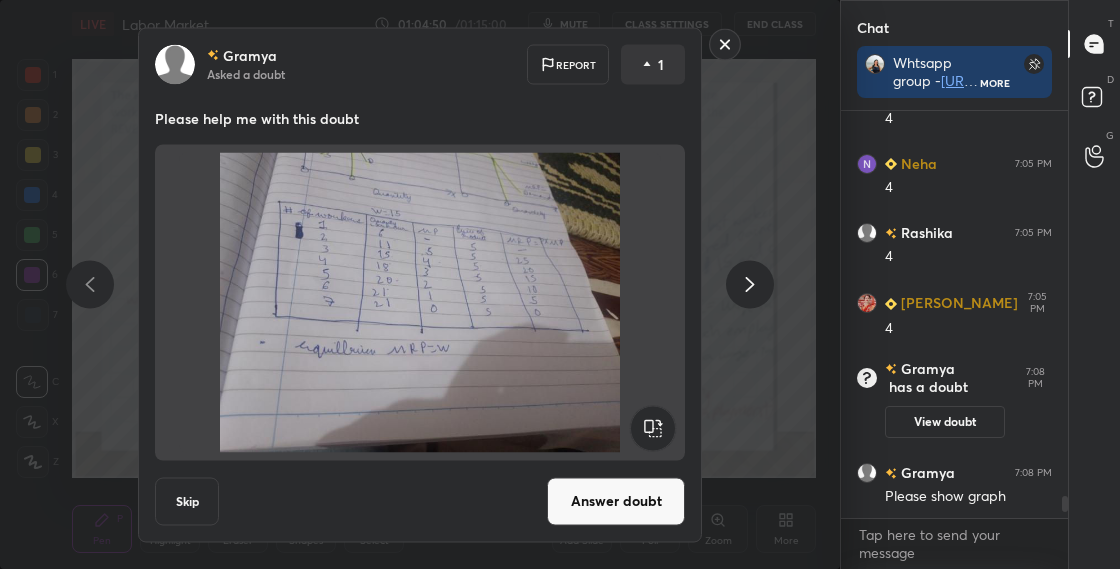 click 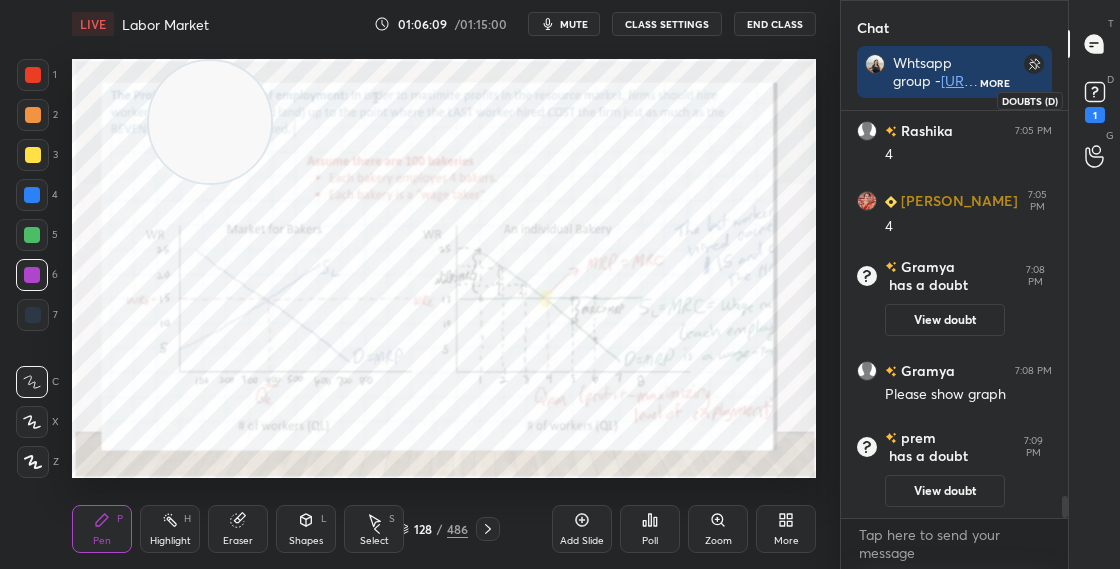 scroll, scrollTop: 6317, scrollLeft: 0, axis: vertical 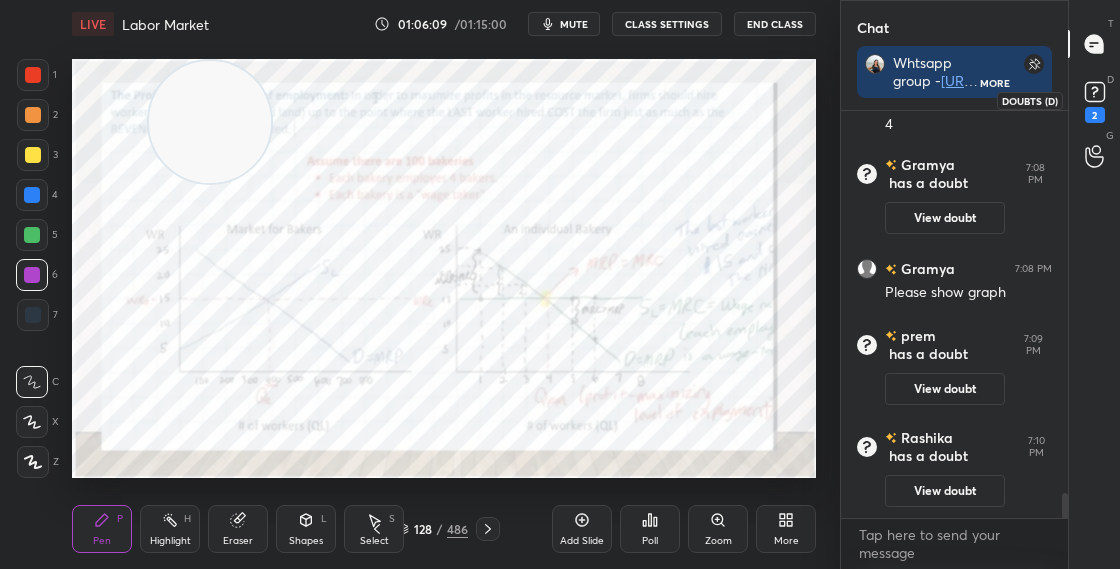 click 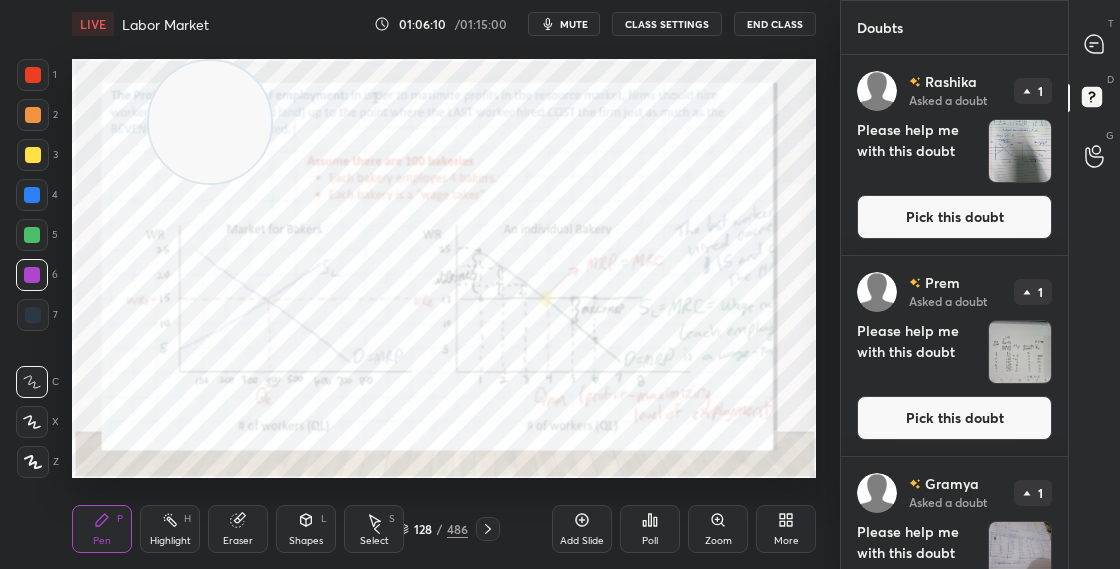 click on "Pick this doubt" at bounding box center (954, 217) 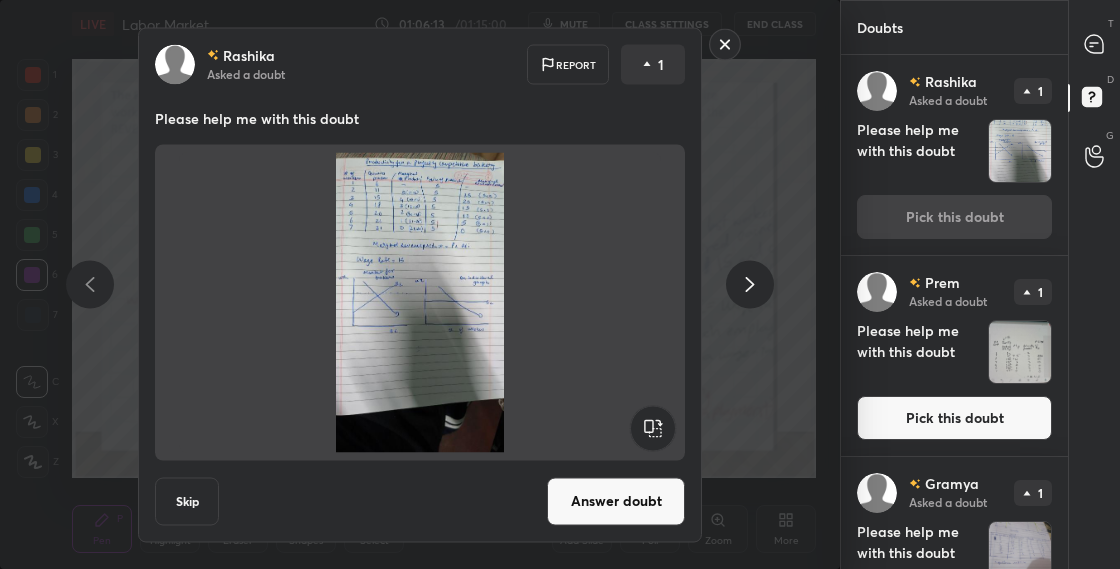 click 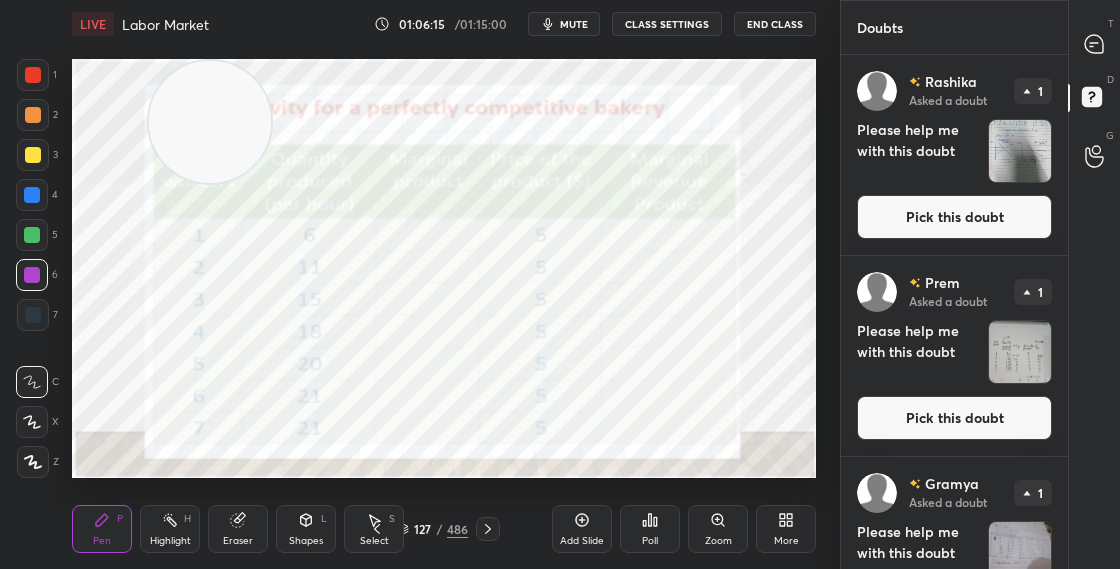 click on "Pick this doubt" at bounding box center (954, 217) 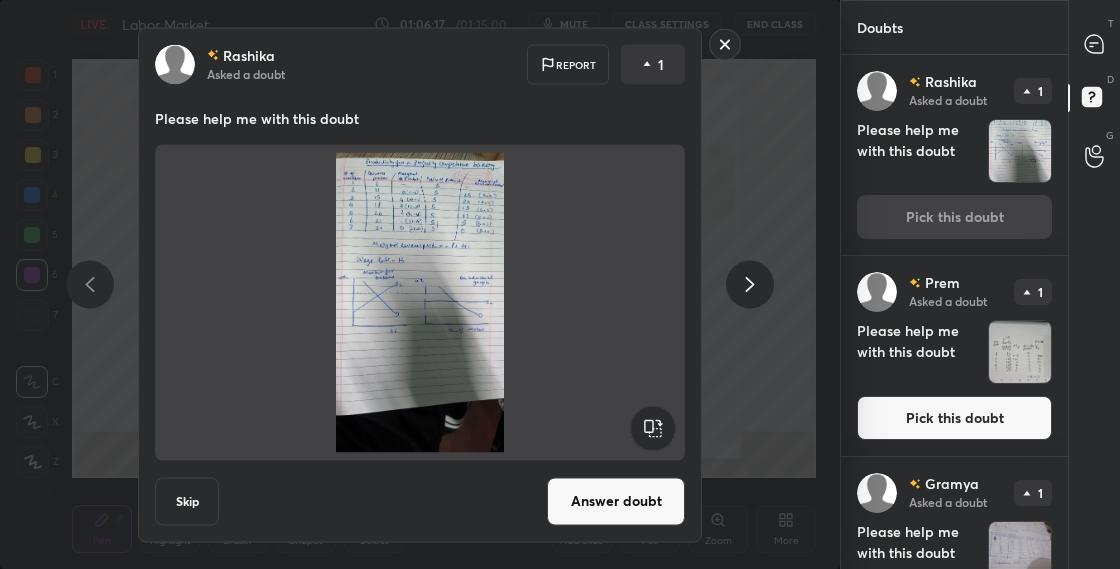 click 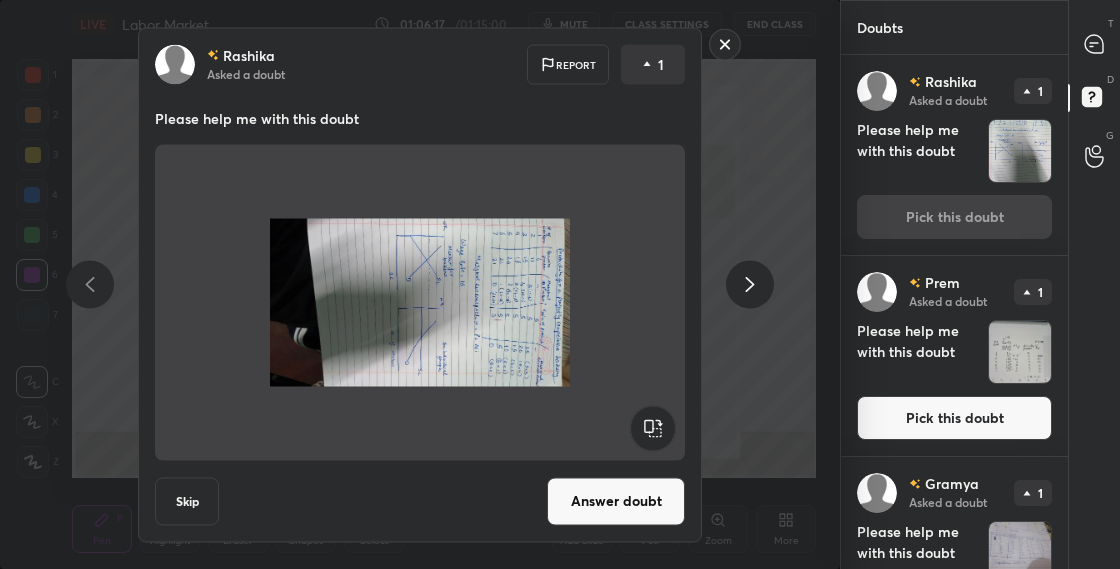 click 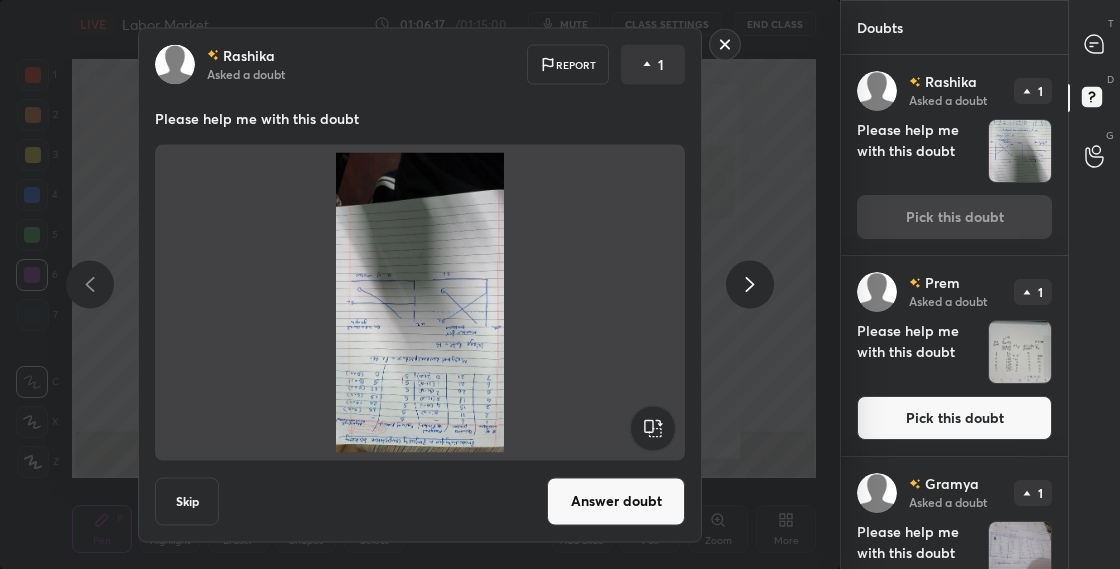 click 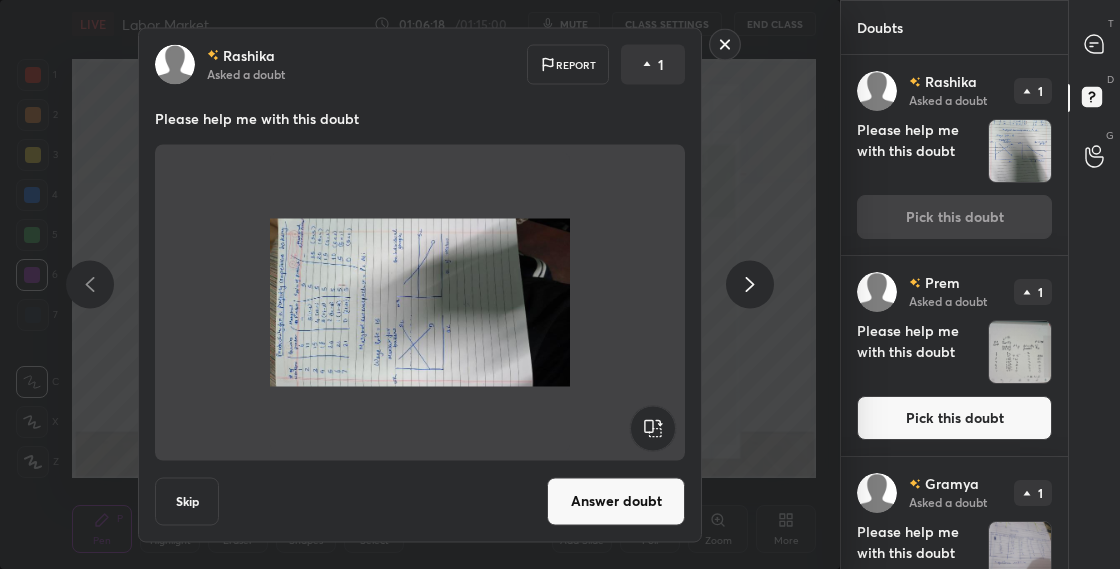 click 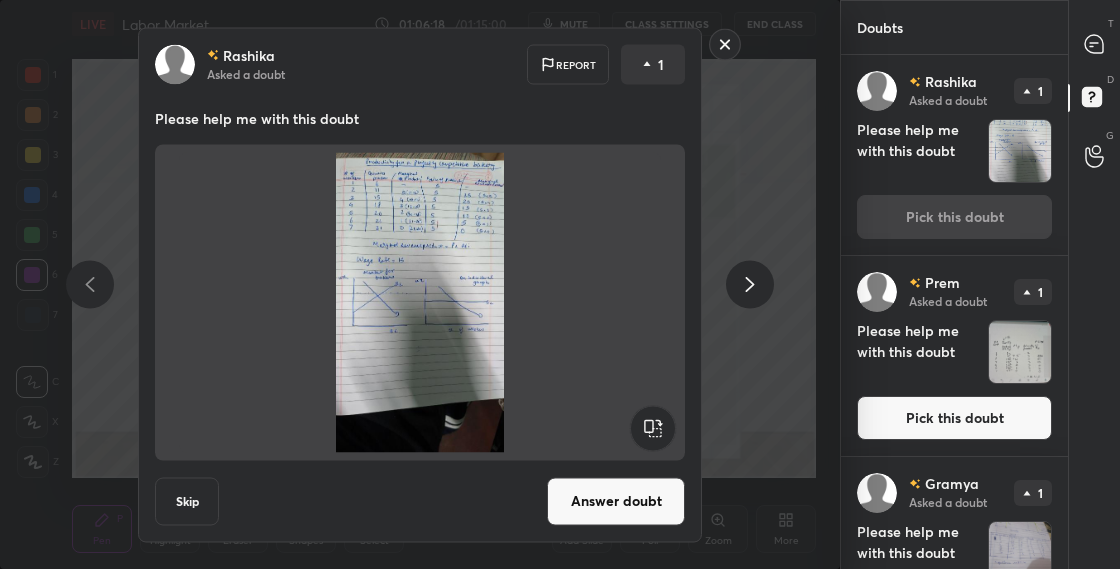 click on "Answer doubt" at bounding box center [616, 501] 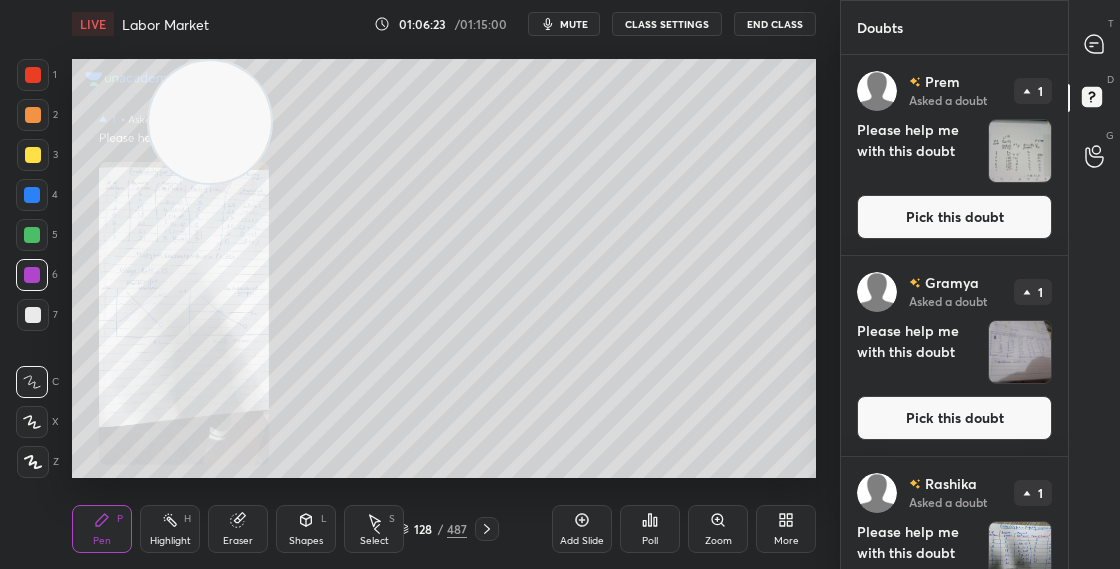 click on "Zoom" at bounding box center [718, 529] 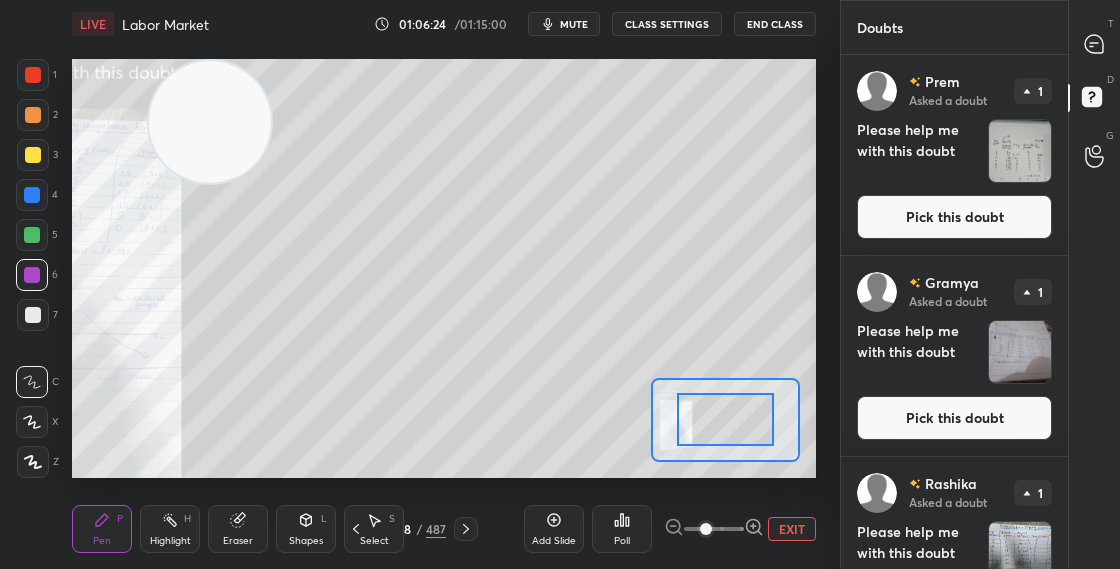 click 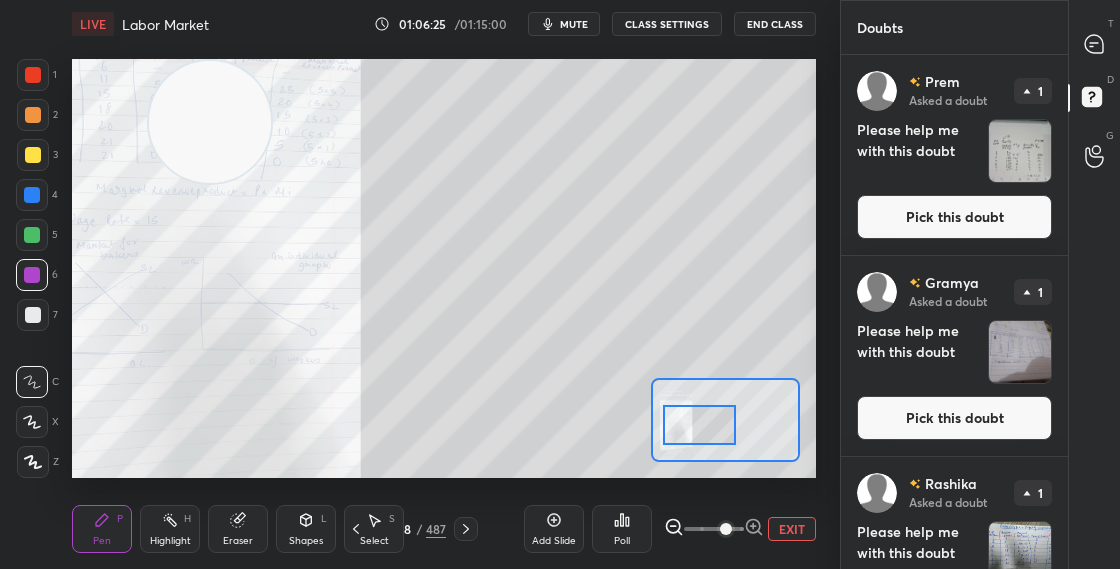 drag, startPoint x: 732, startPoint y: 428, endPoint x: 695, endPoint y: 434, distance: 37.48333 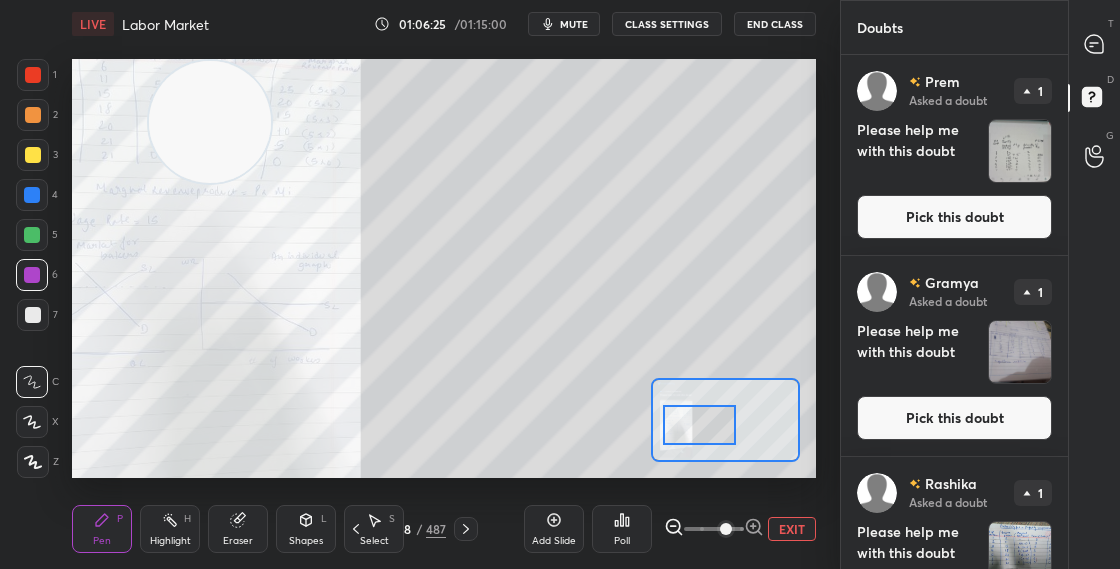 click at bounding box center [699, 425] 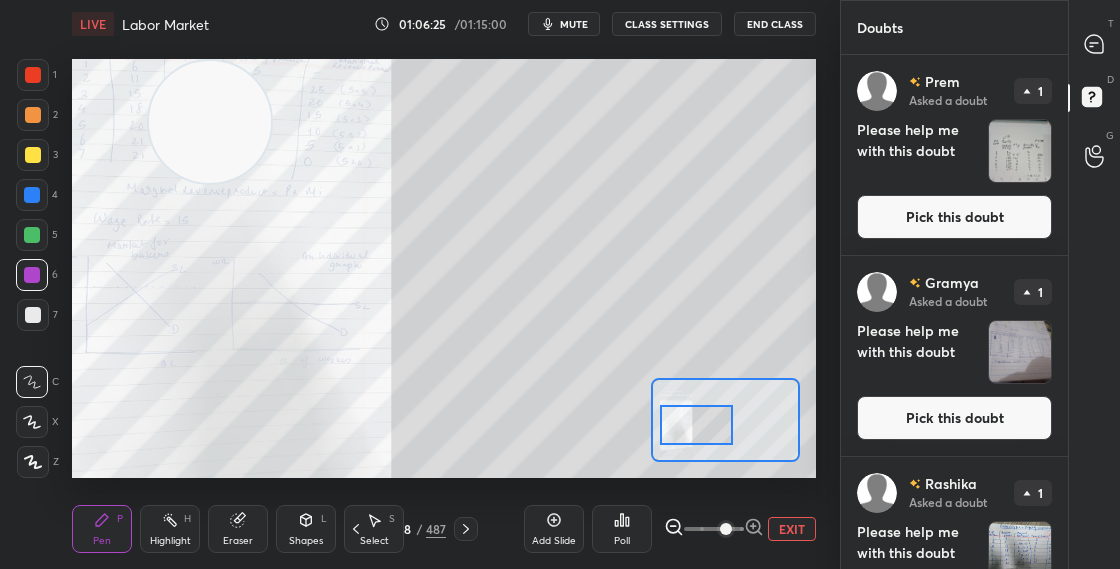 click at bounding box center (696, 425) 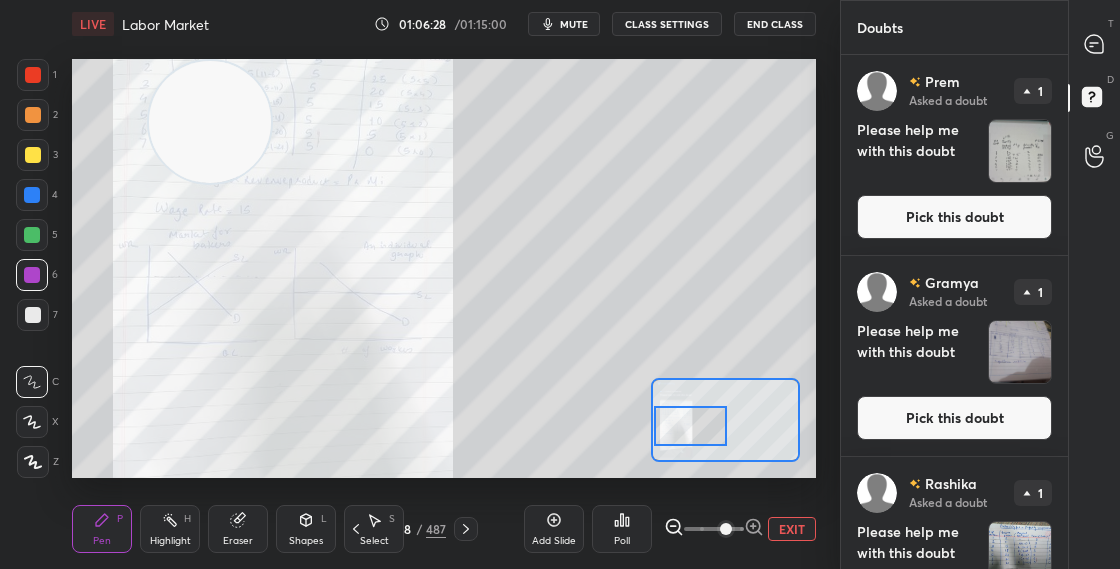 click at bounding box center (690, 426) 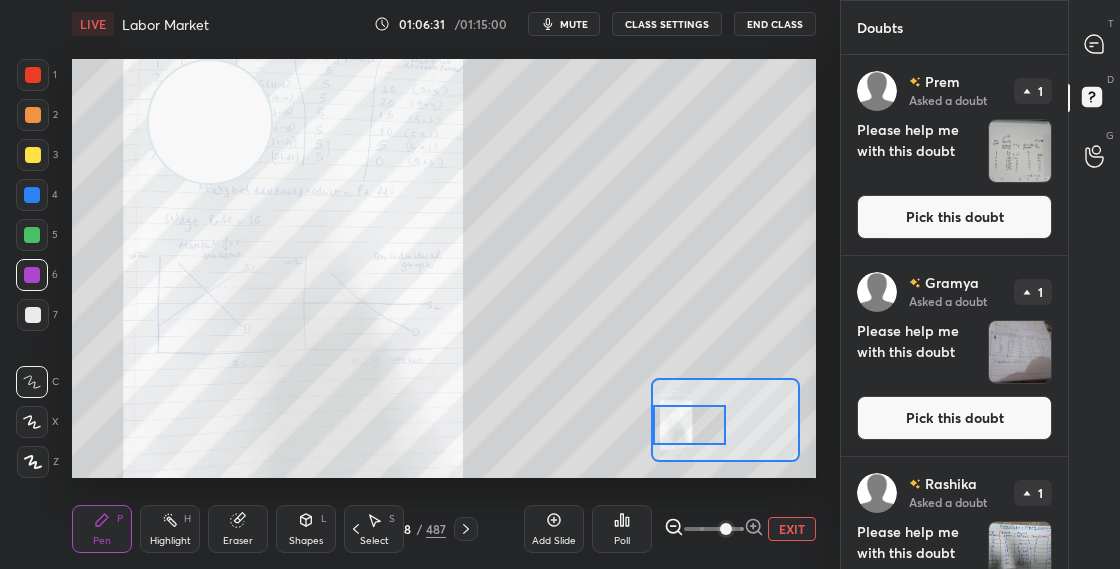 drag, startPoint x: 474, startPoint y: 130, endPoint x: 492, endPoint y: 108, distance: 28.42534 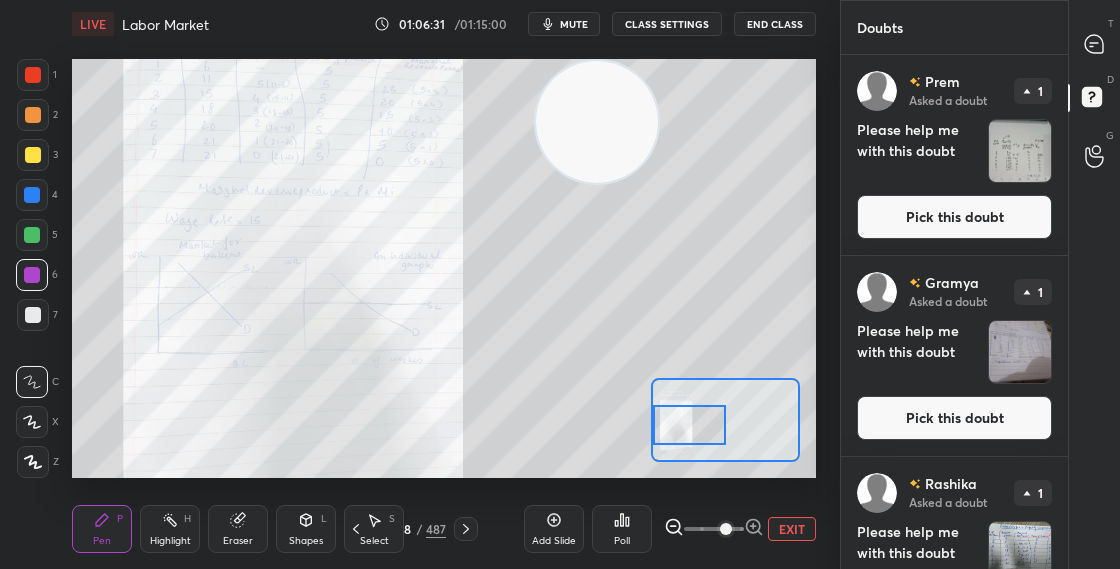 drag, startPoint x: 603, startPoint y: 90, endPoint x: 574, endPoint y: 86, distance: 29.274563 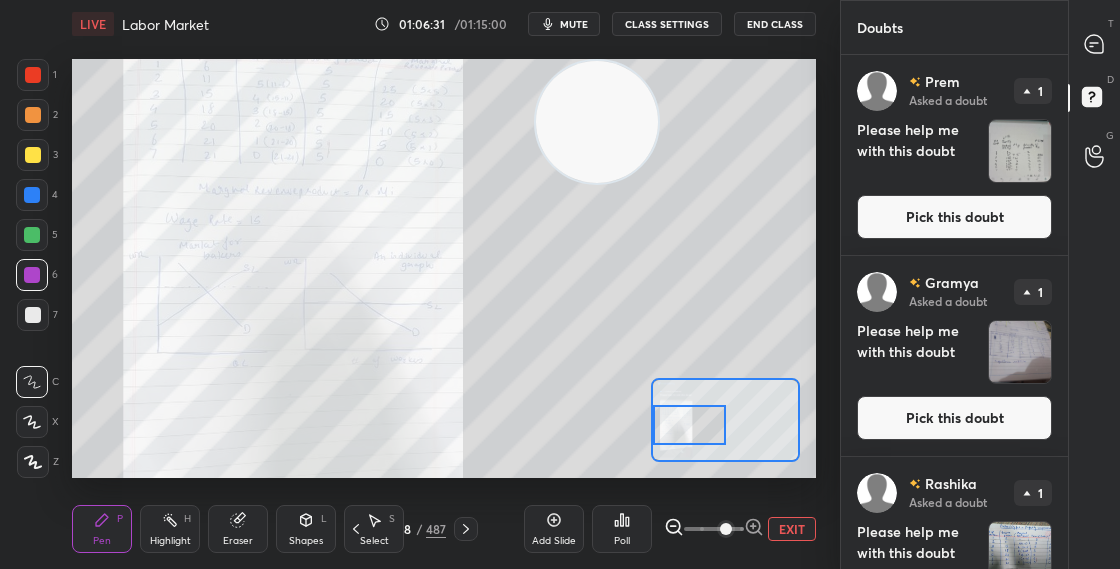click at bounding box center [597, 122] 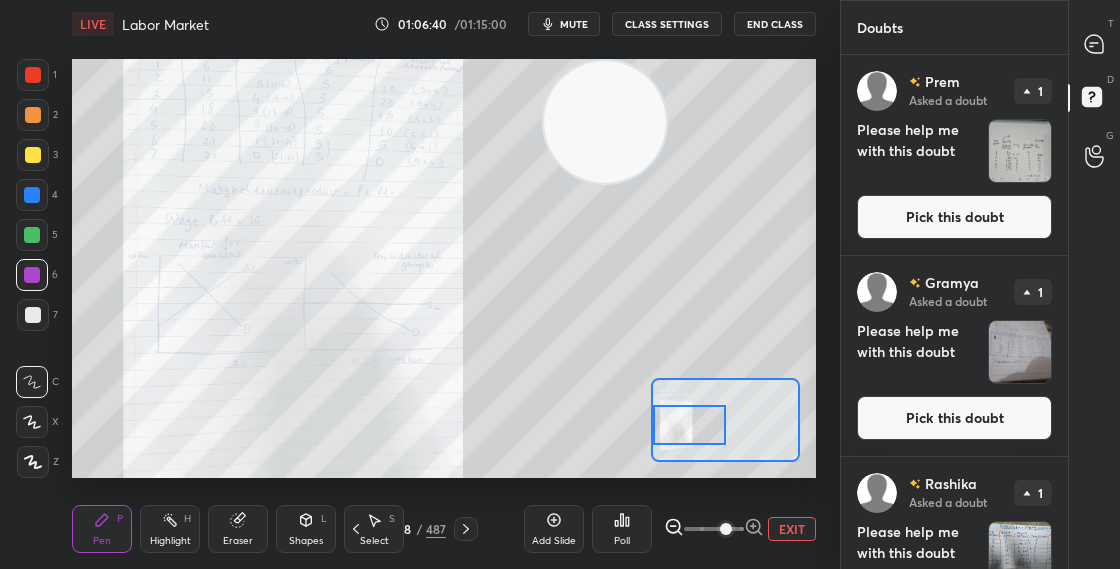 click on "Pick this doubt" at bounding box center (954, 217) 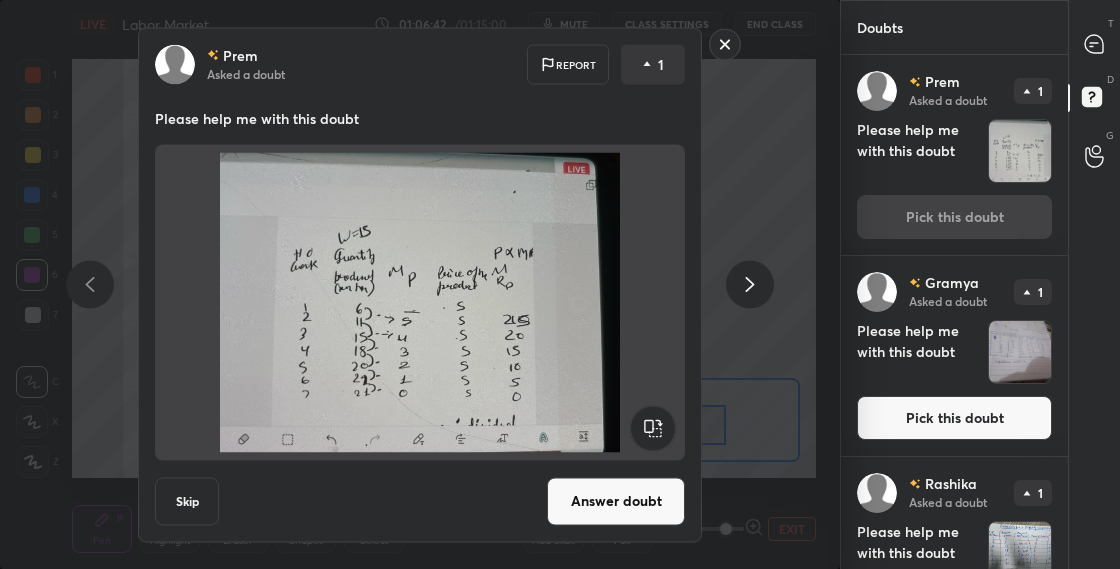 click on "Answer doubt" at bounding box center [616, 501] 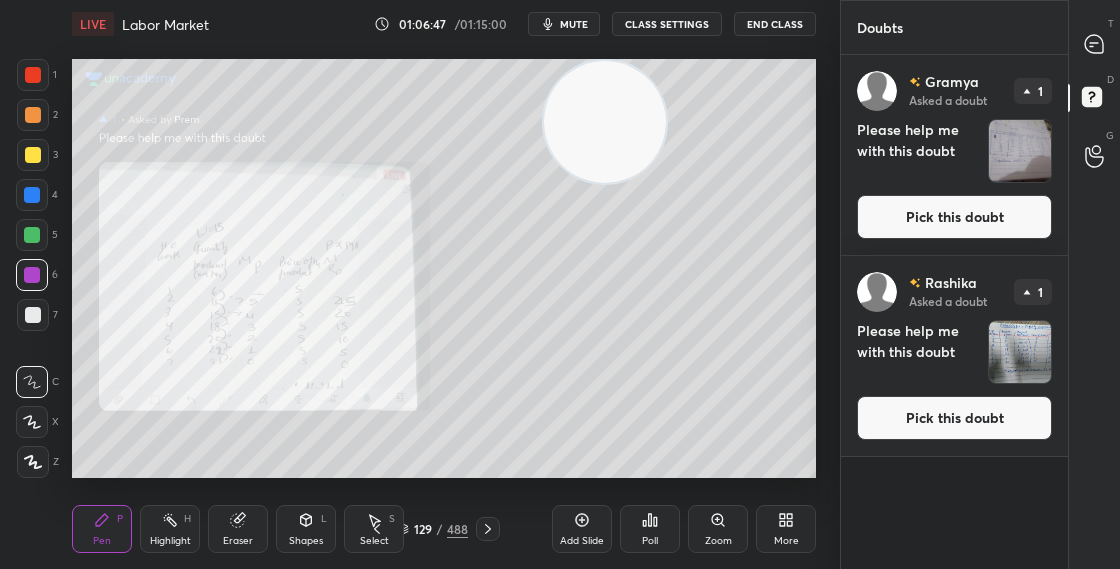 click on "Pick this doubt" at bounding box center (954, 217) 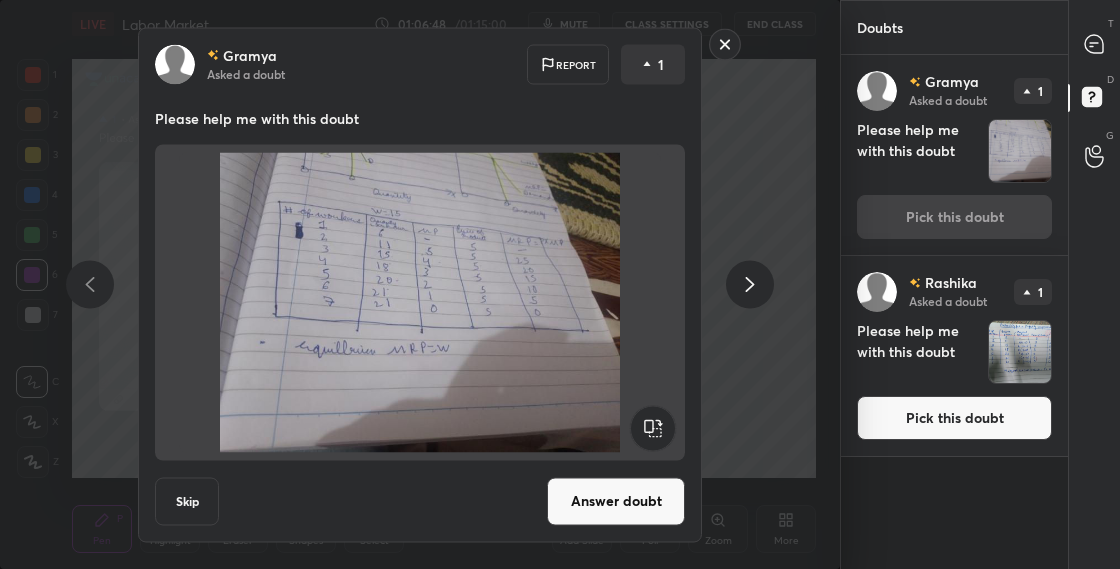 click on "Answer doubt" at bounding box center [616, 501] 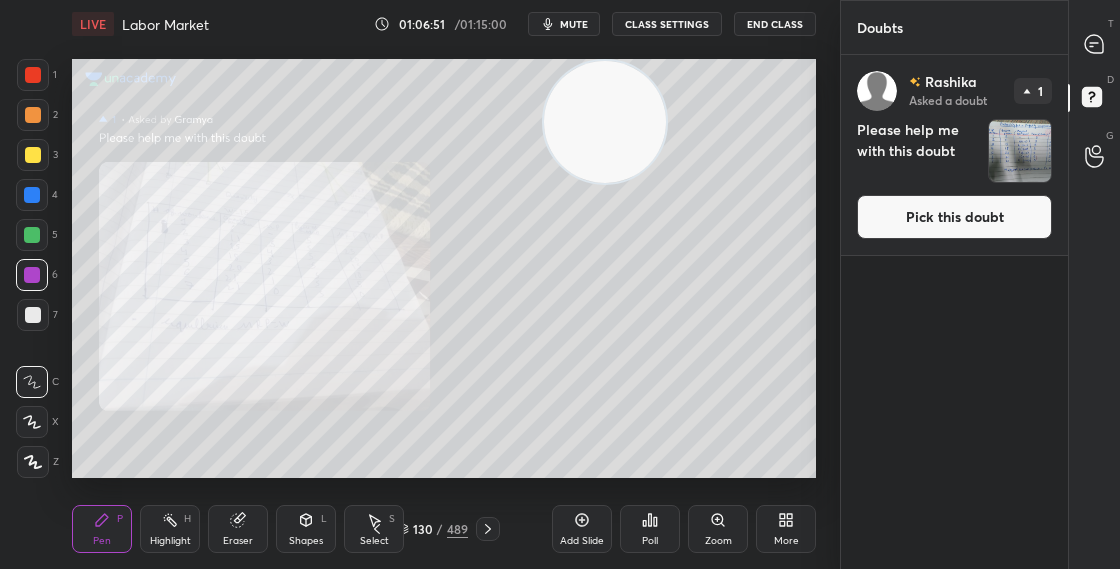 click on "Pick this doubt" at bounding box center (954, 217) 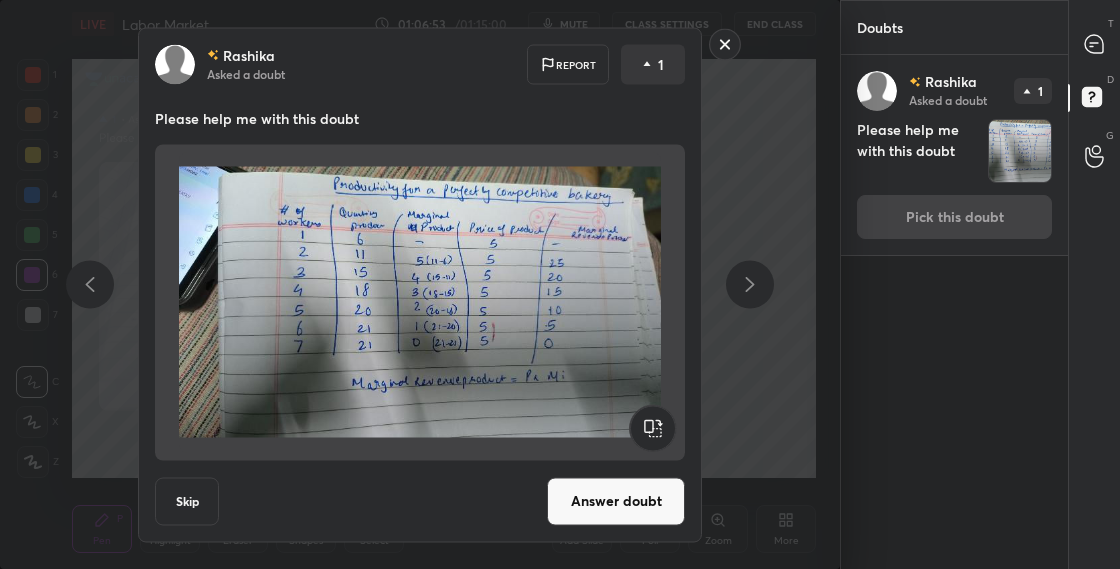 click on "Answer doubt" at bounding box center [616, 501] 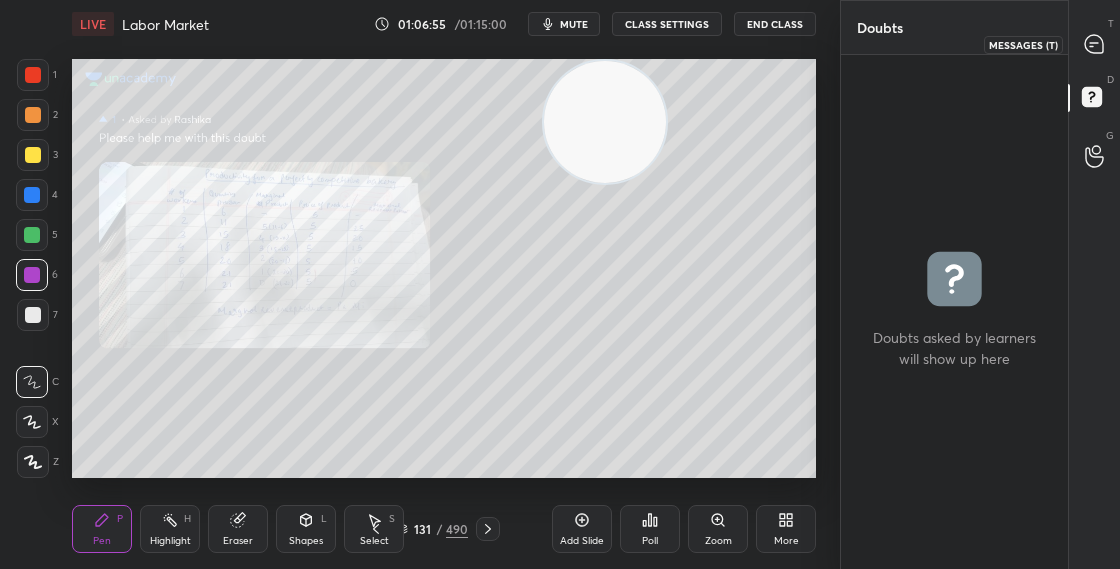 click 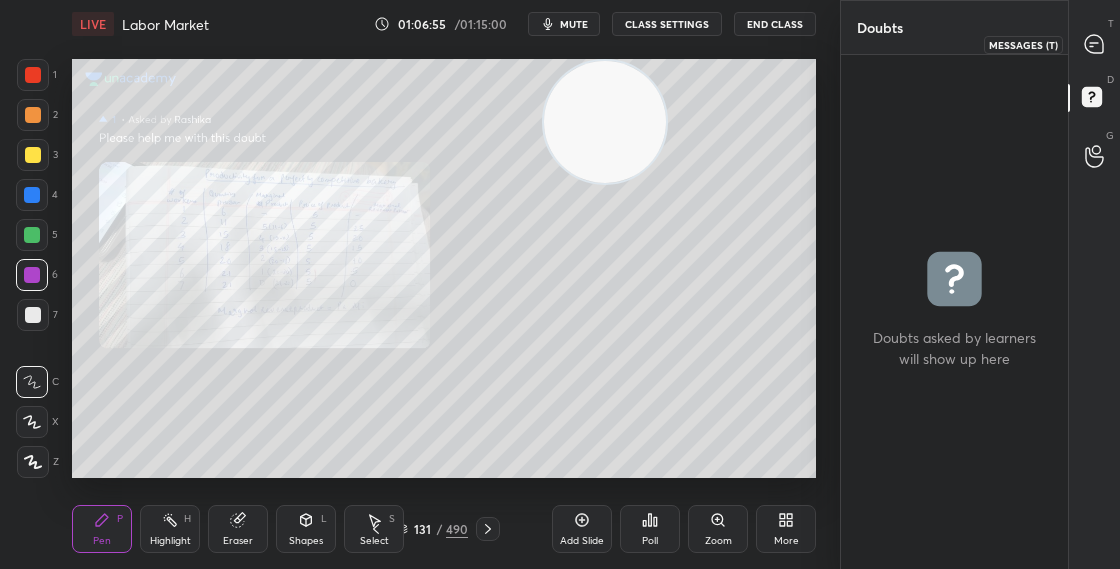 scroll, scrollTop: 452, scrollLeft: 221, axis: both 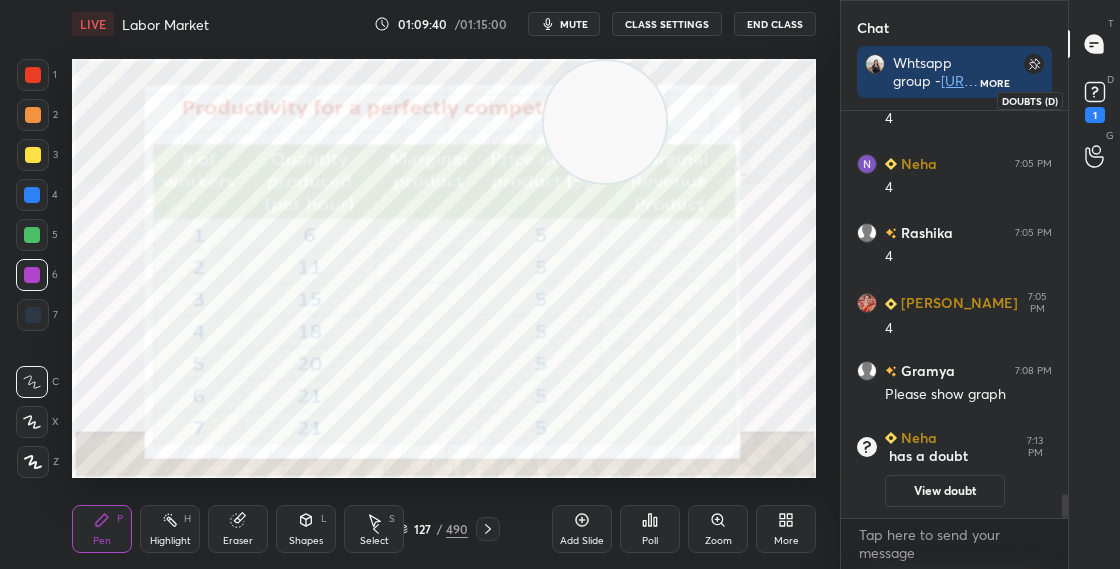 click 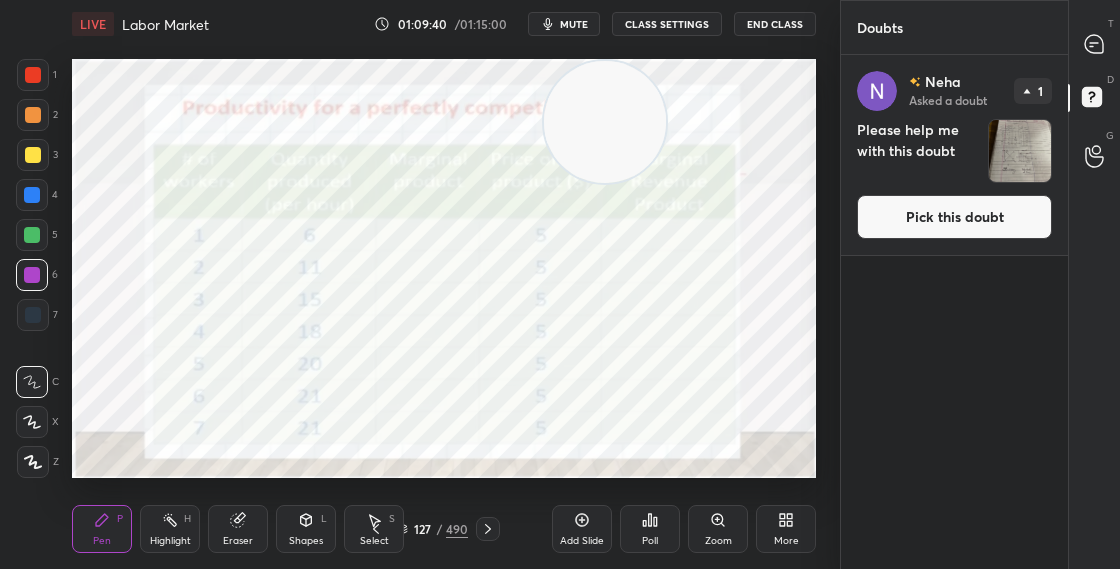 click on "Pick this doubt" at bounding box center [954, 217] 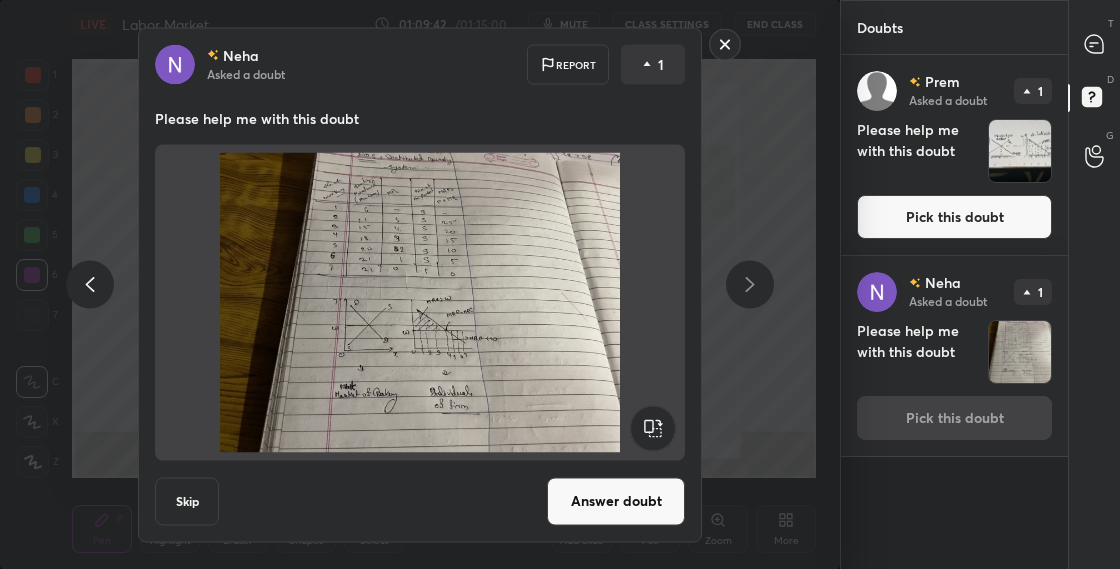click on "Answer doubt" at bounding box center [616, 501] 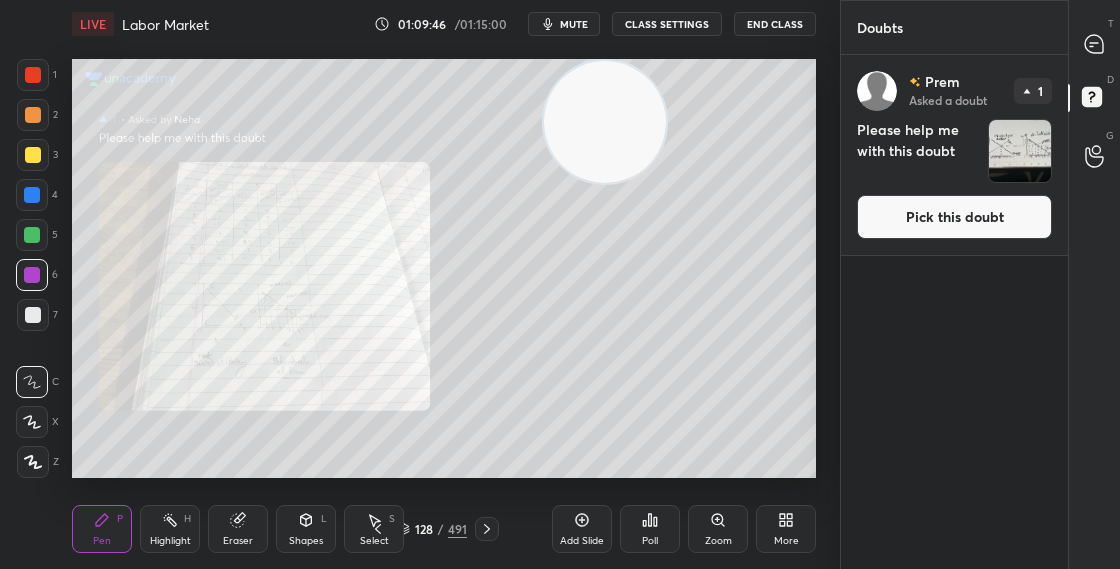 click on "Zoom" at bounding box center [718, 541] 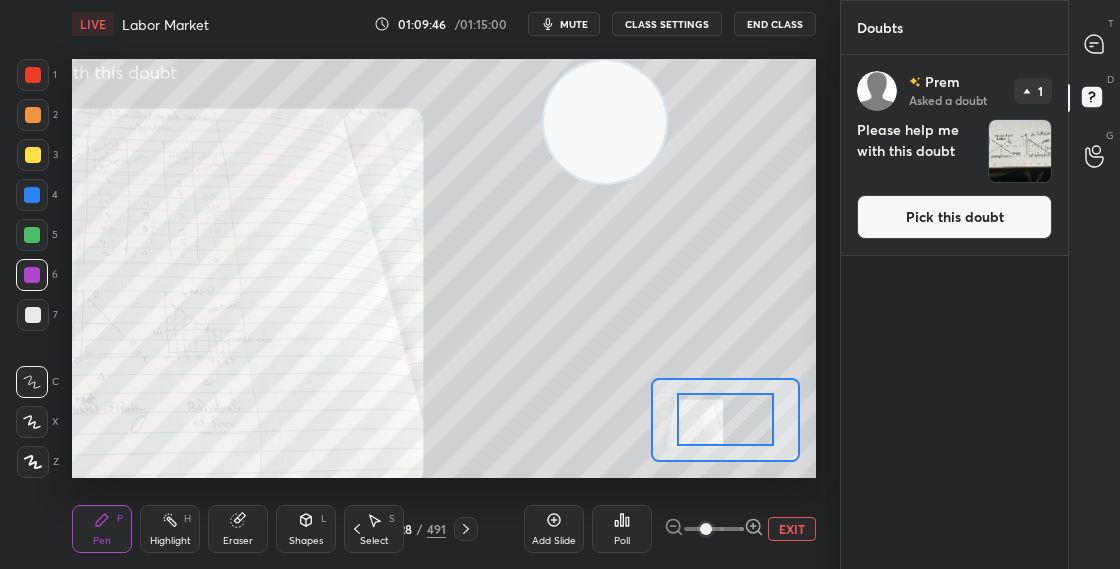 click 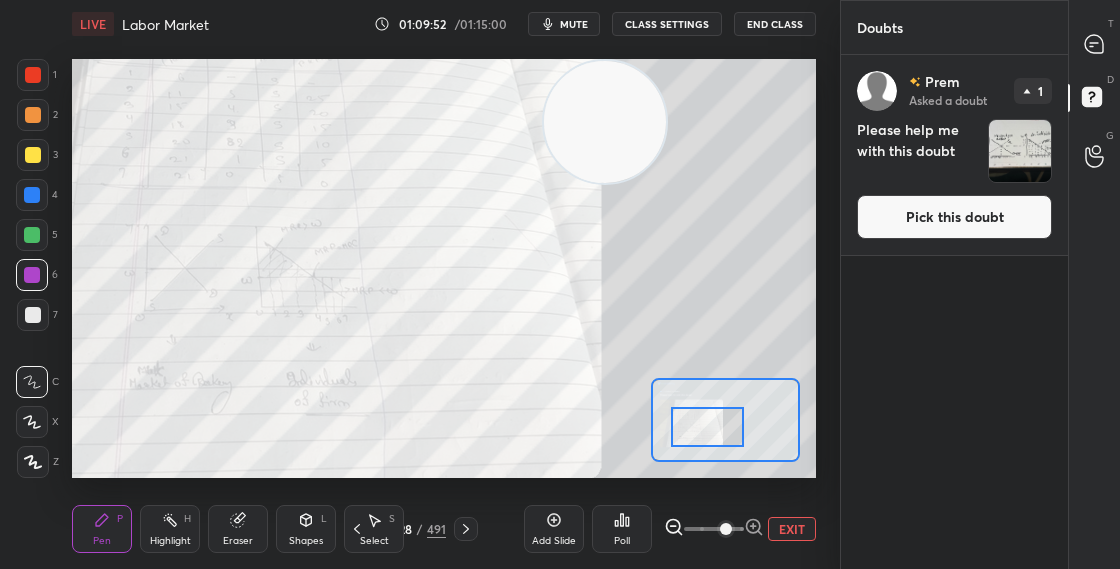 click at bounding box center [707, 427] 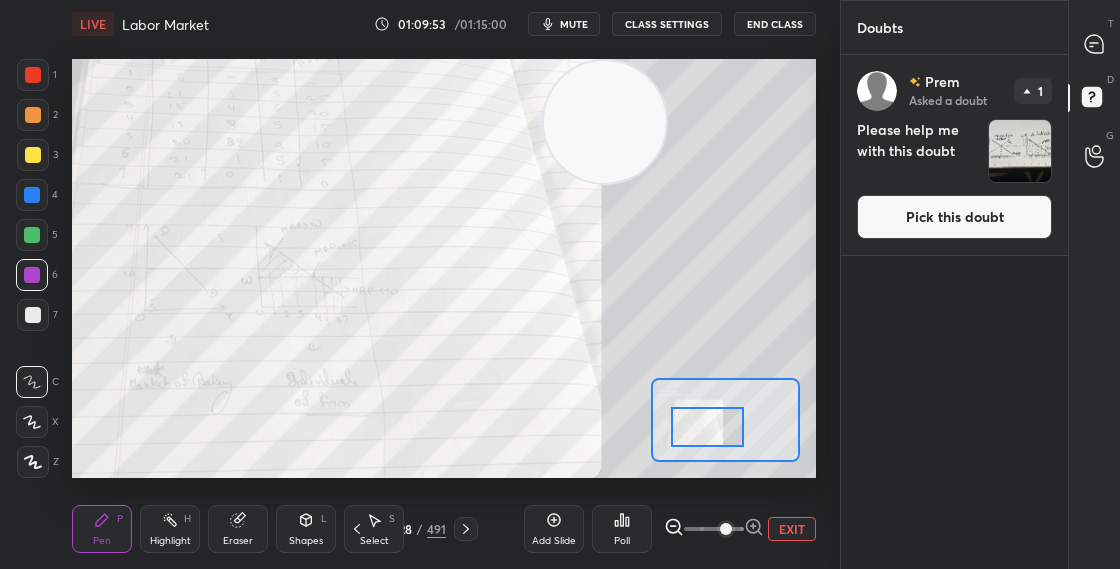 click at bounding box center (707, 427) 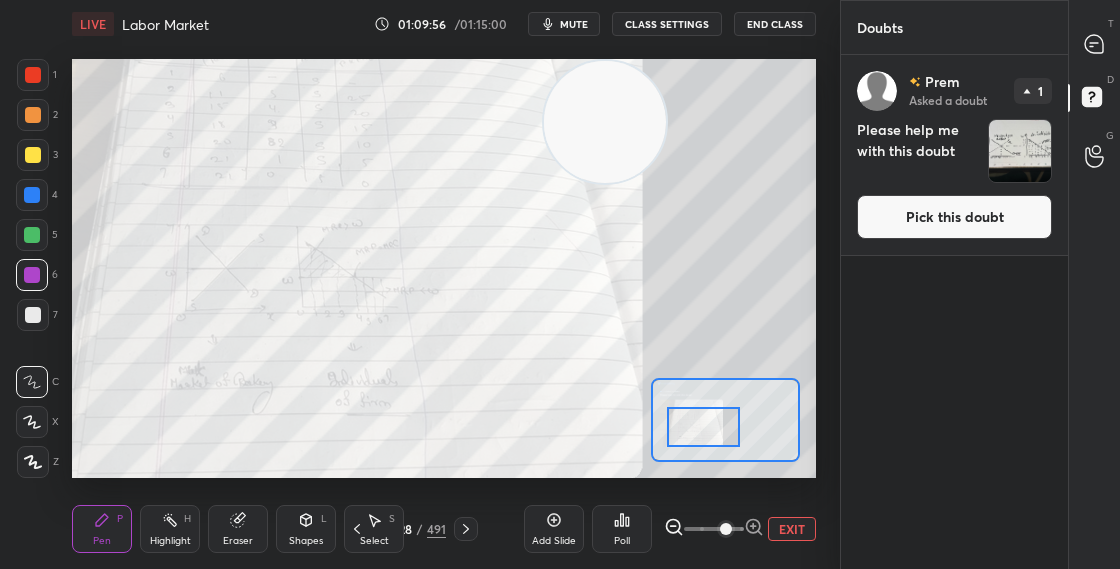click on "Pick this doubt" at bounding box center [954, 217] 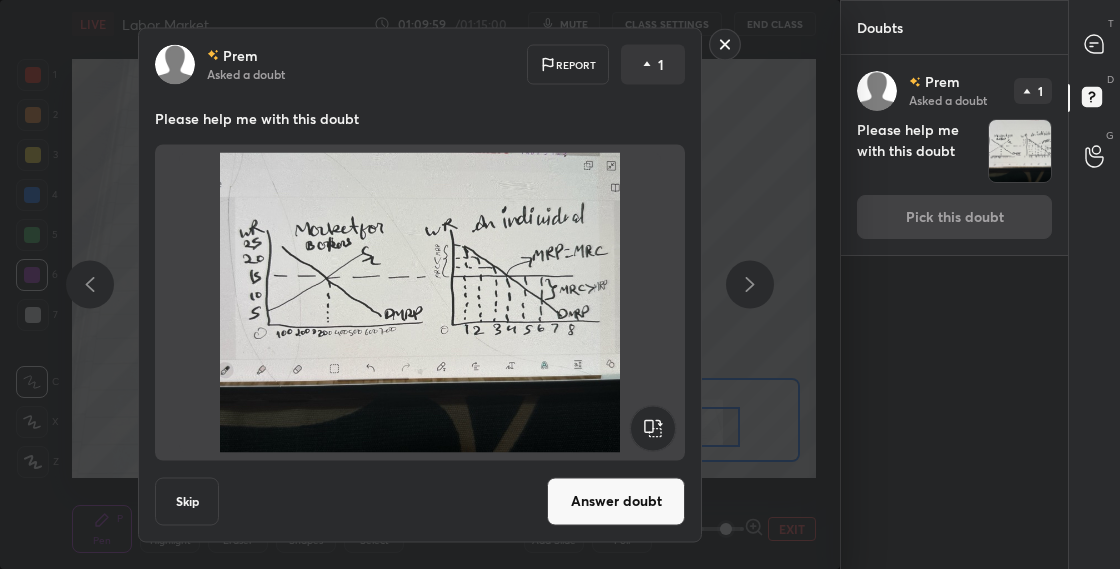 click 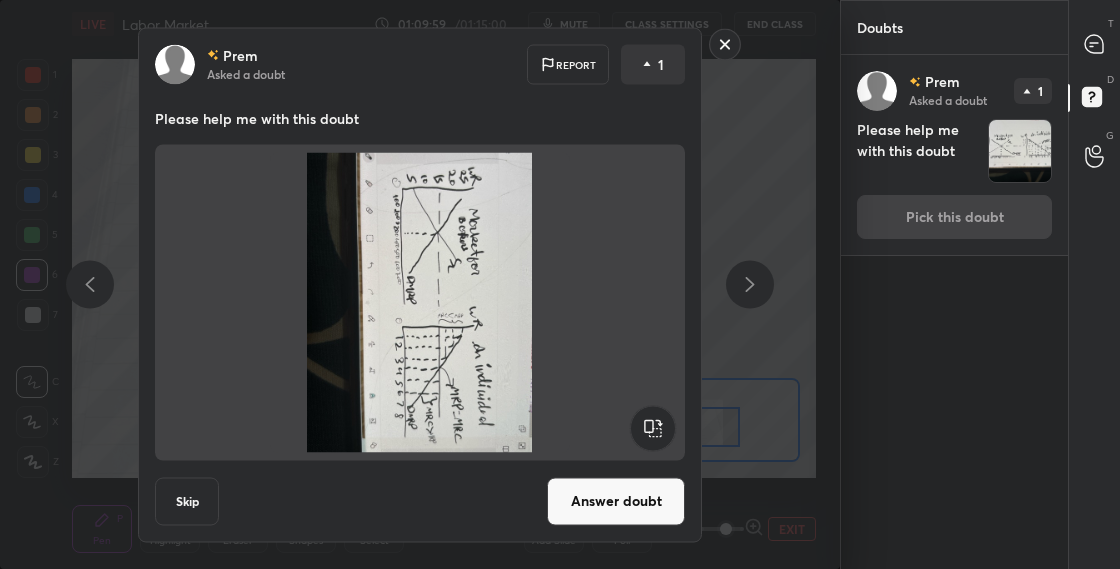 click 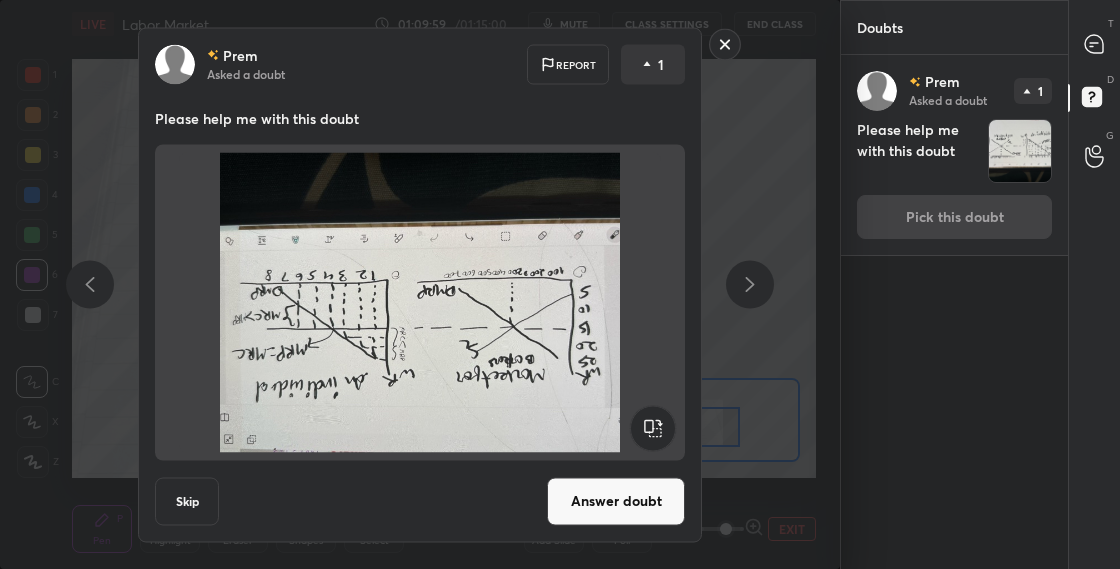 click 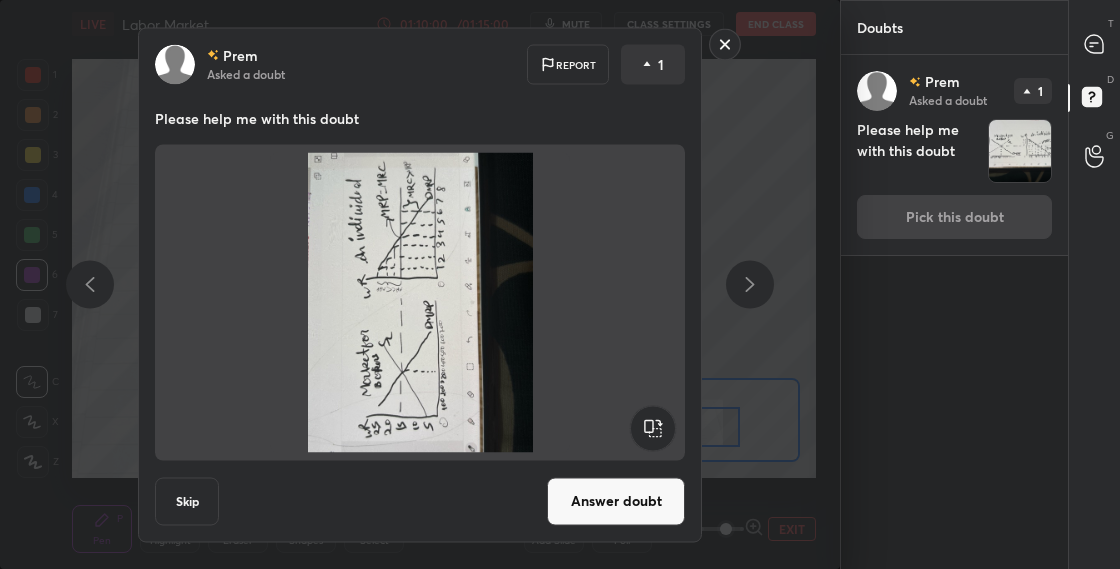 click 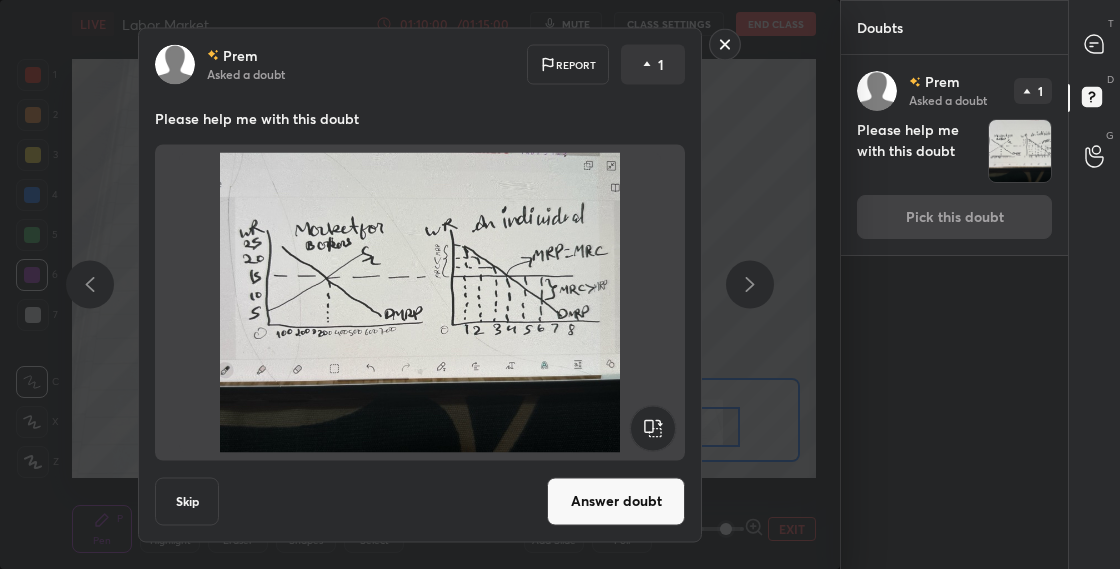 click on "Answer doubt" at bounding box center (616, 501) 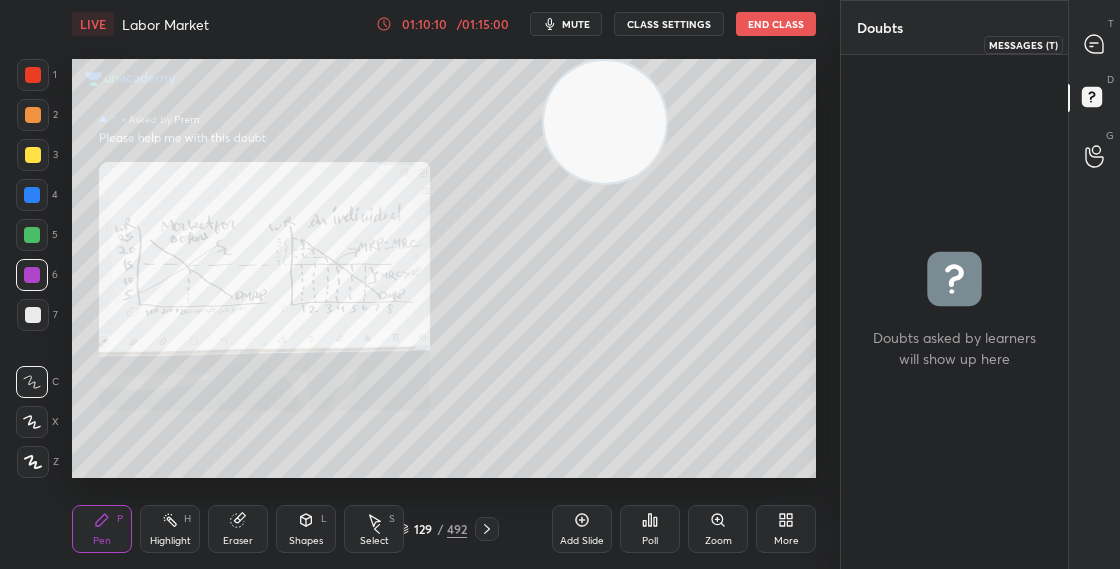 click 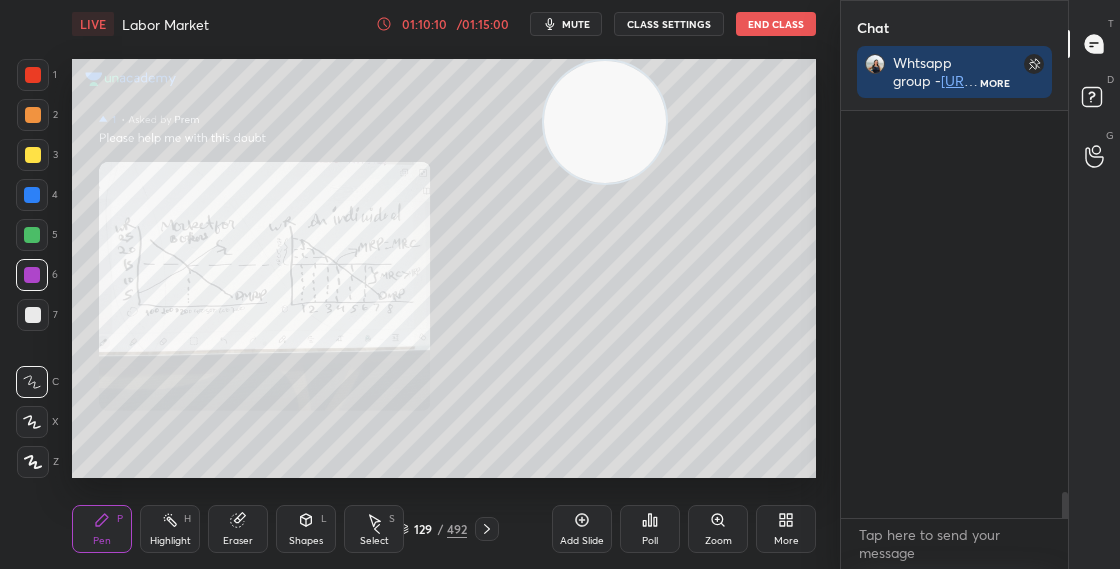 scroll, scrollTop: 452, scrollLeft: 221, axis: both 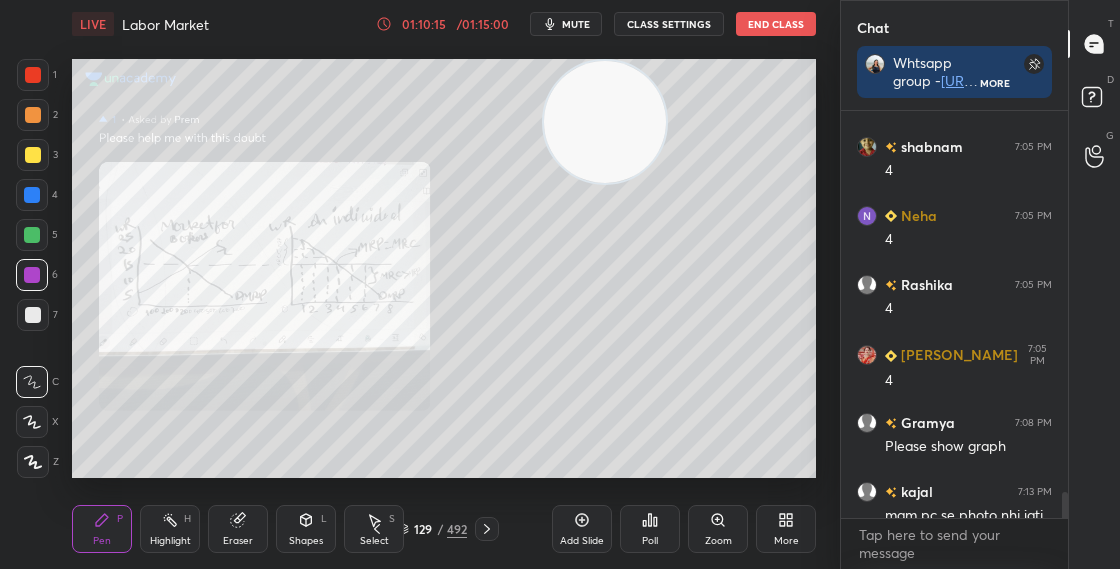 click at bounding box center [1065, 510] 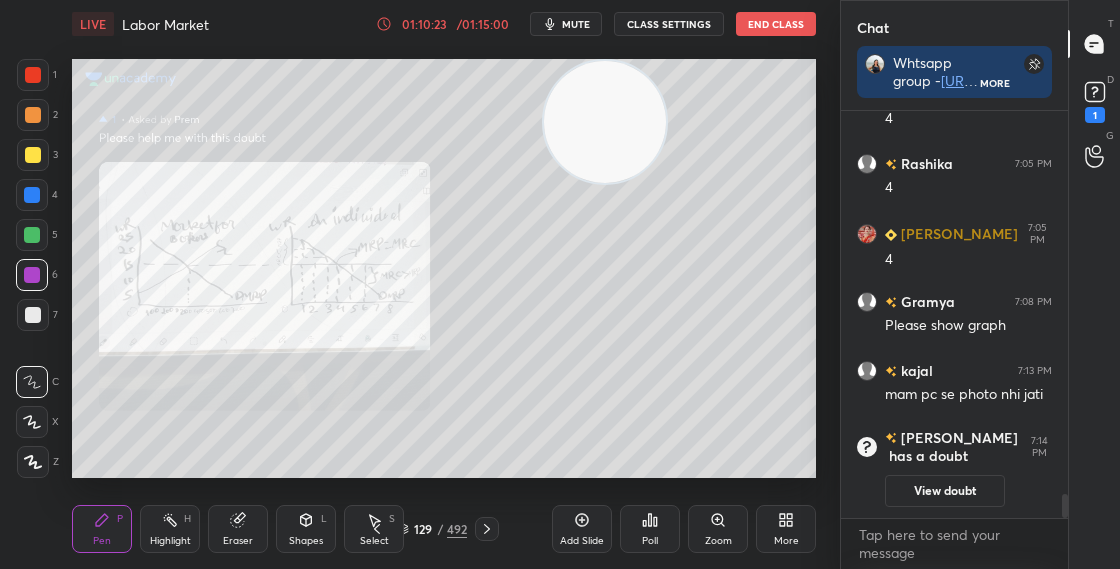 scroll, scrollTop: 6496, scrollLeft: 0, axis: vertical 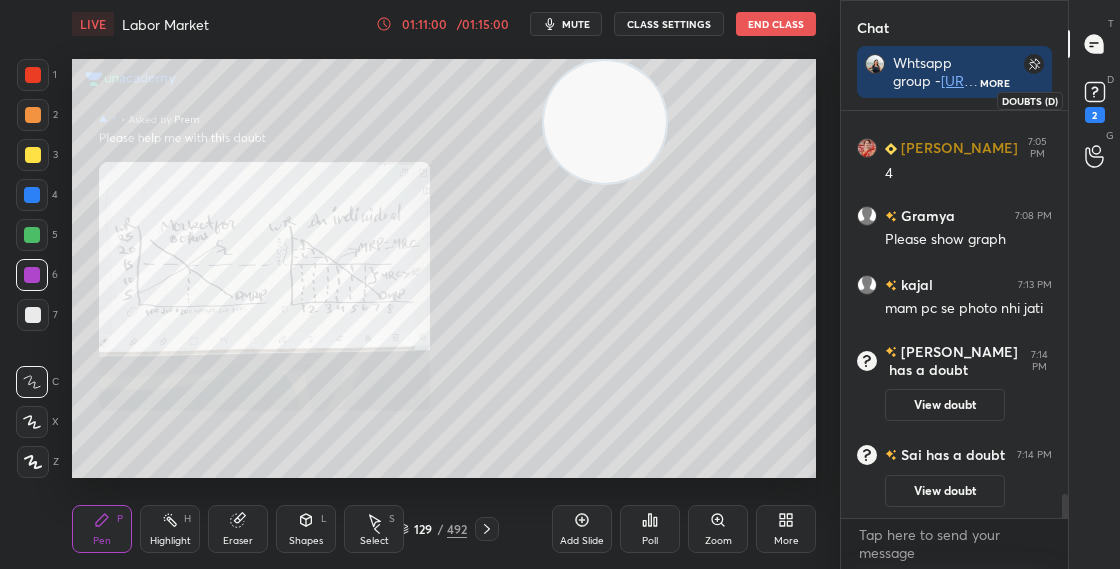 click 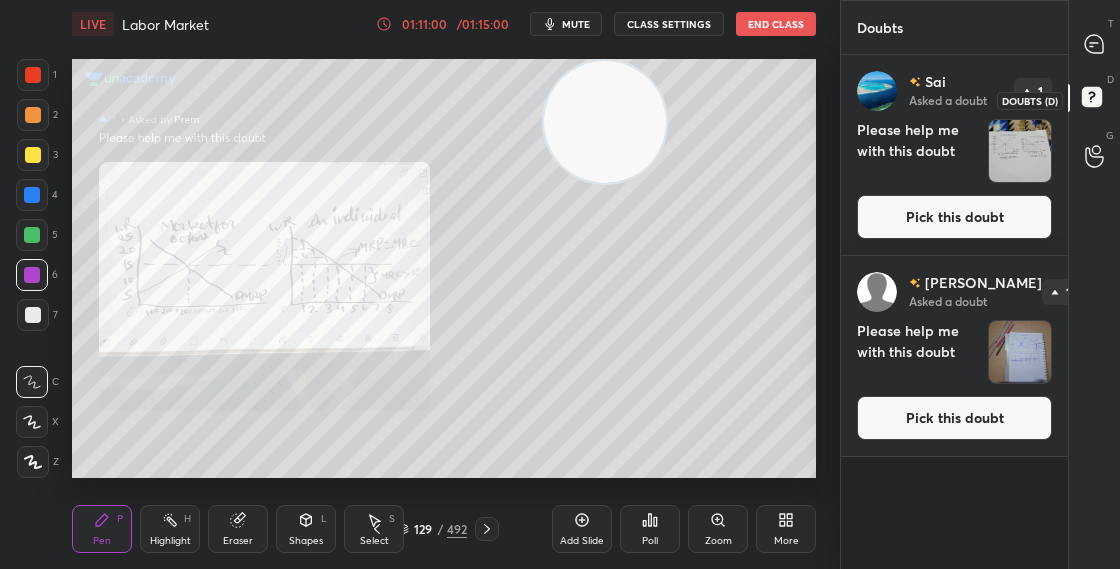 scroll, scrollTop: 7, scrollLeft: 7, axis: both 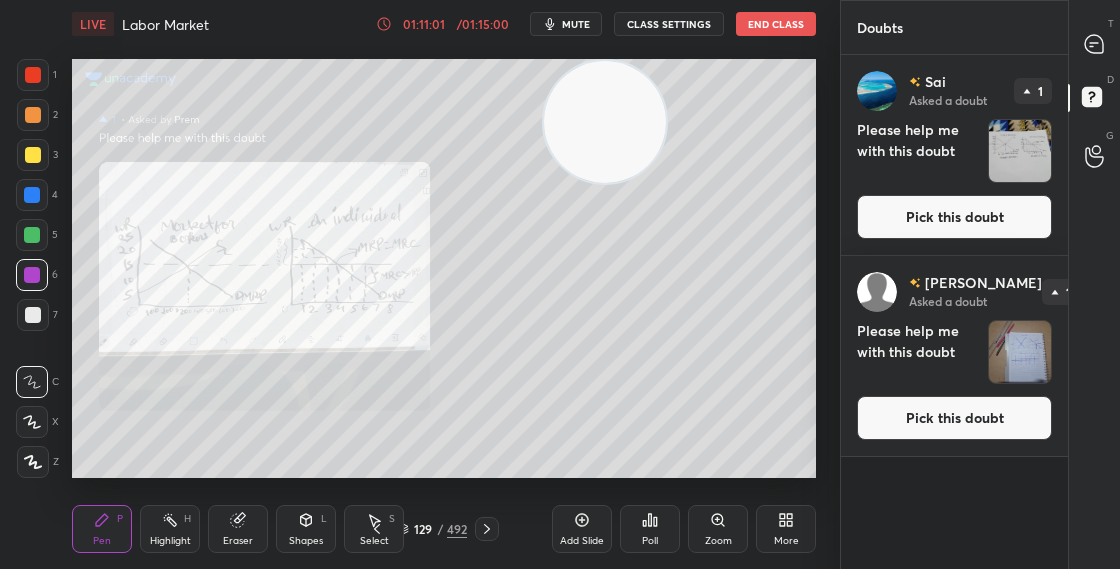 click on "Pick this doubt" at bounding box center [954, 217] 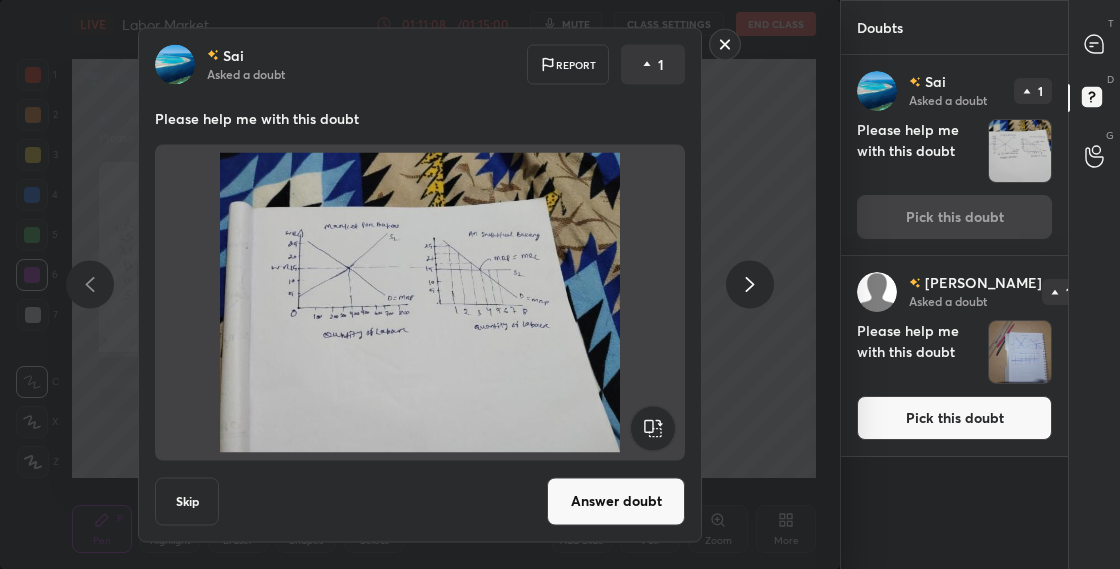 click on "Answer doubt" at bounding box center (616, 501) 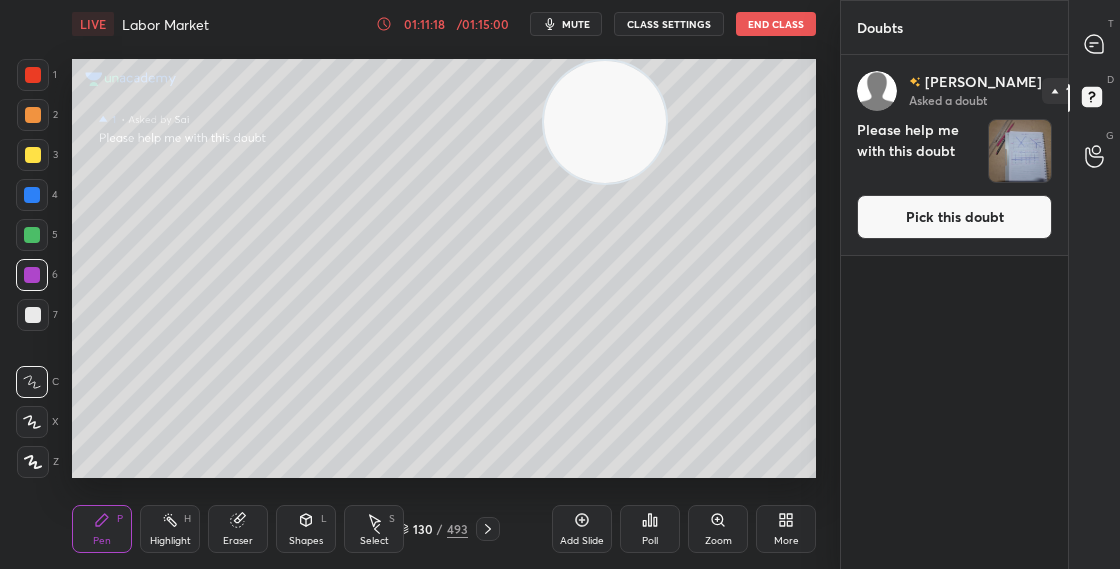 click on "Pick this doubt" at bounding box center [954, 217] 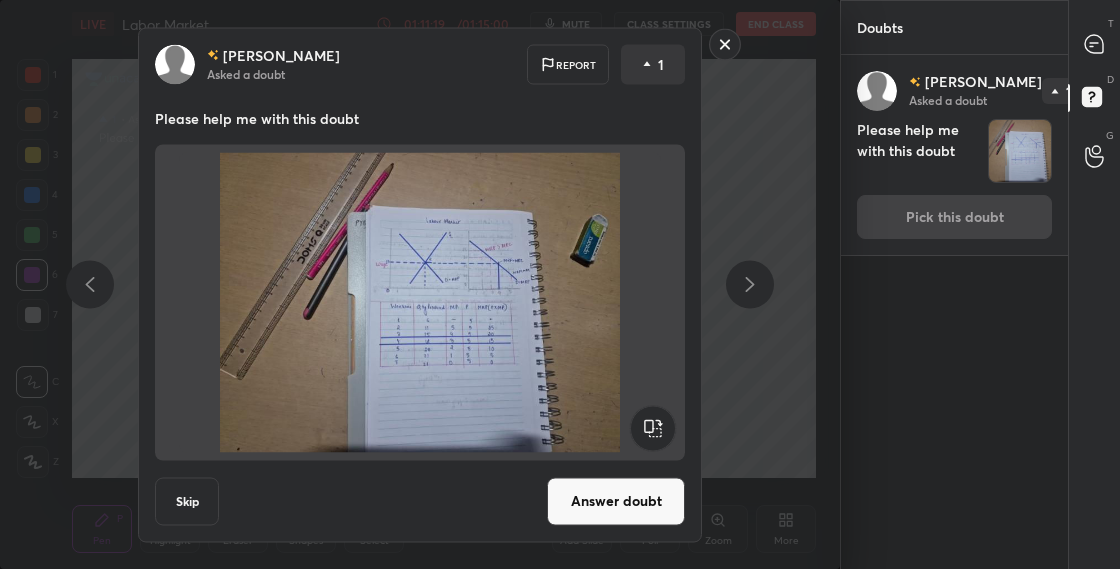 click on "Answer doubt" at bounding box center [616, 501] 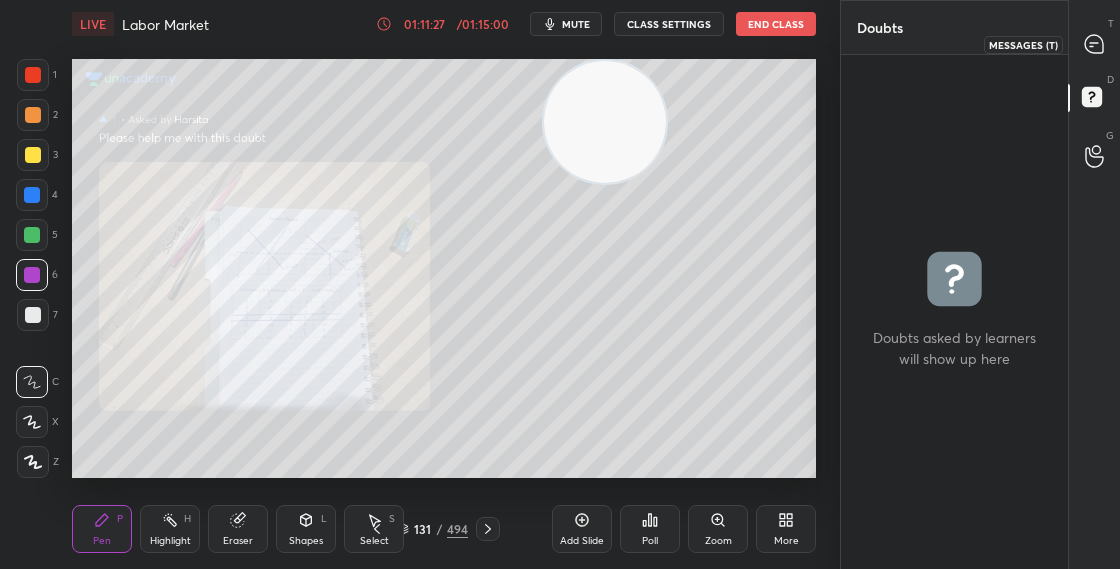 click 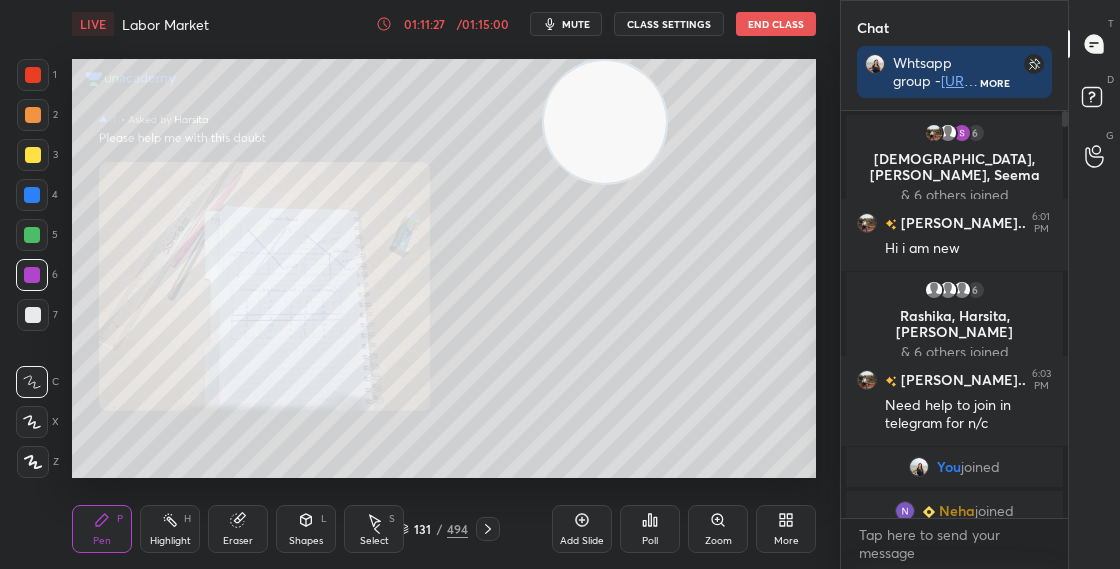 scroll, scrollTop: 452, scrollLeft: 221, axis: both 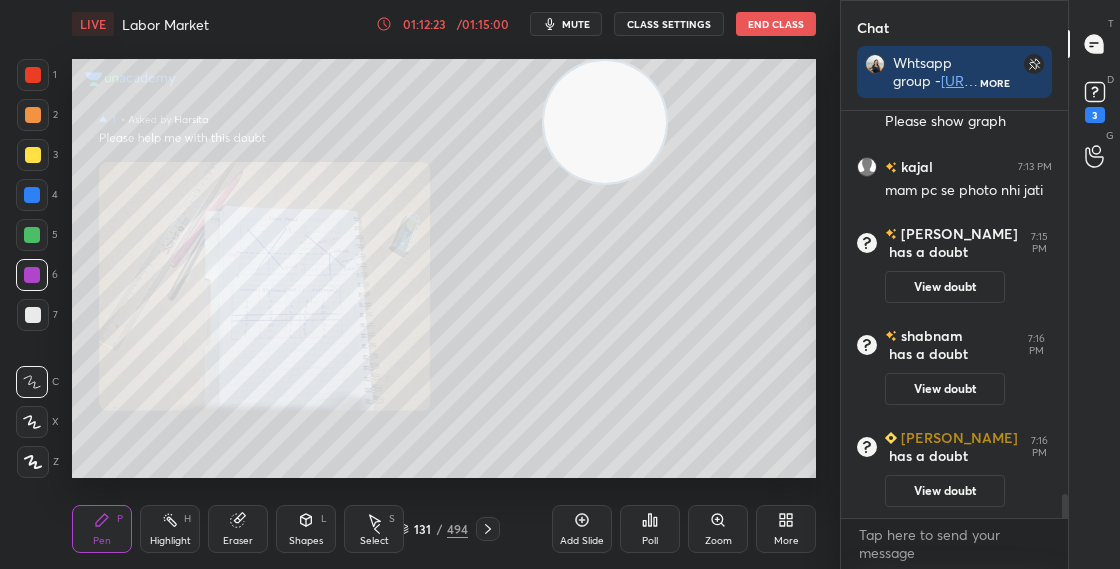 click 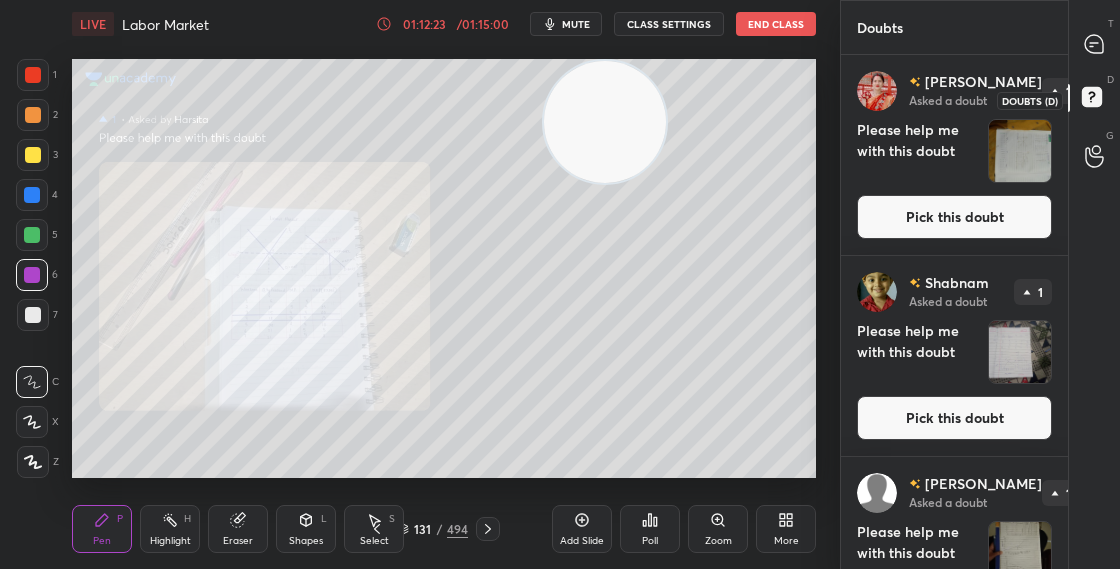 scroll, scrollTop: 7, scrollLeft: 7, axis: both 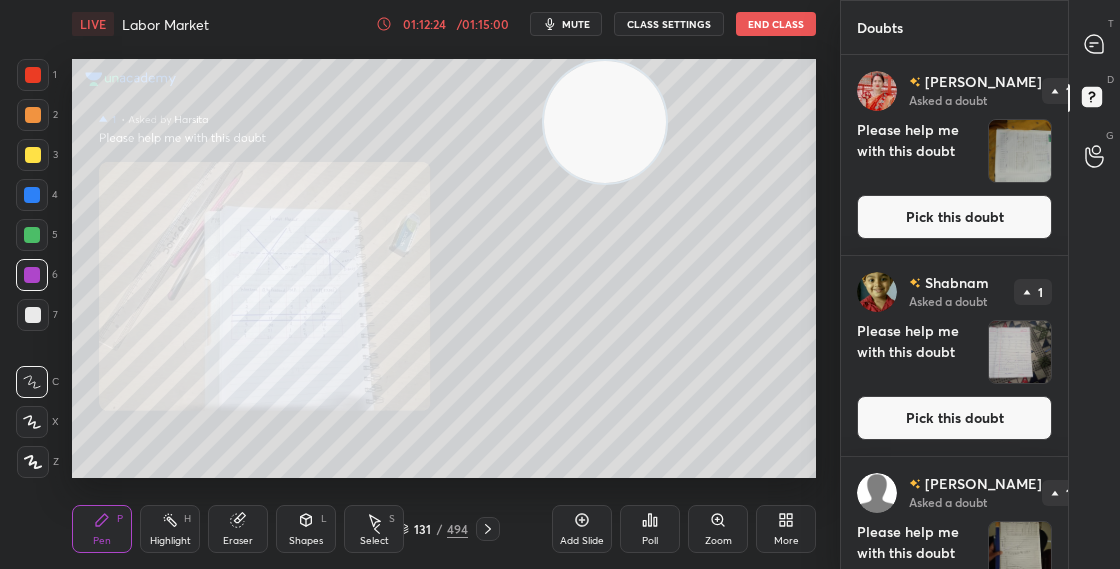 click on "Pick this doubt" at bounding box center [954, 217] 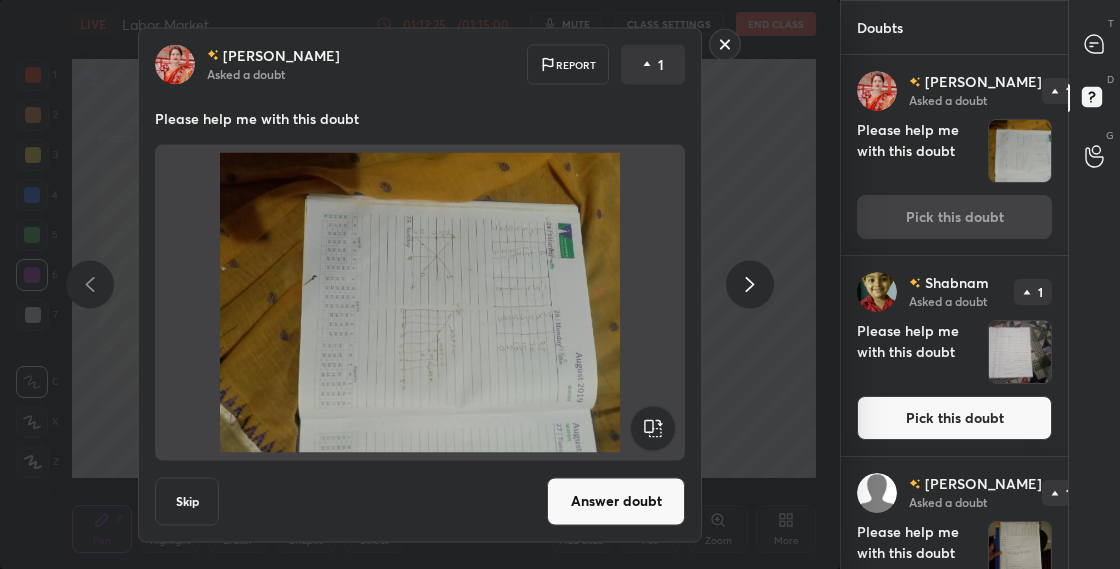 click 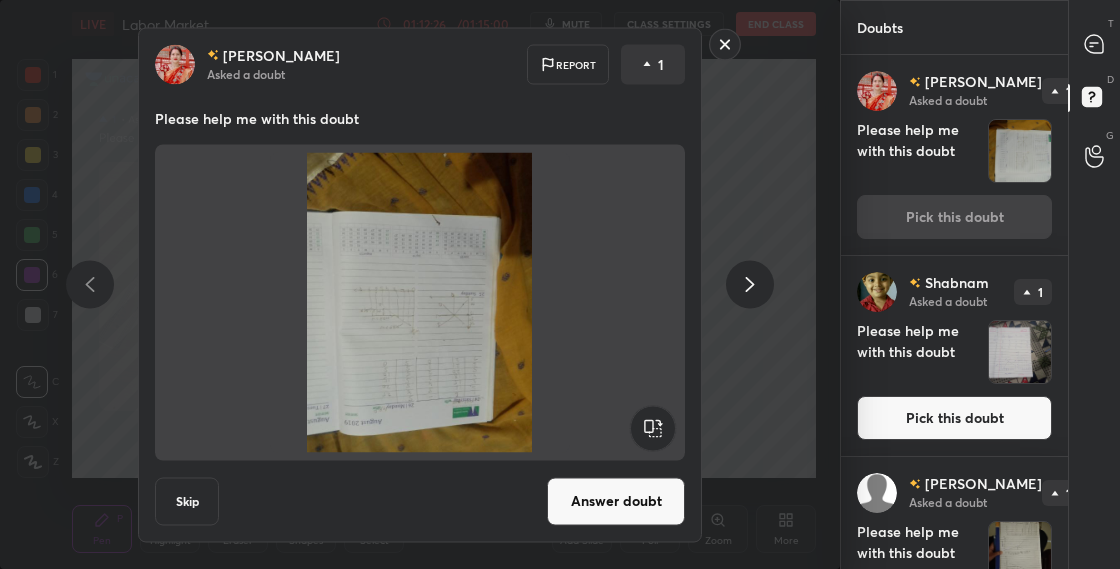 click 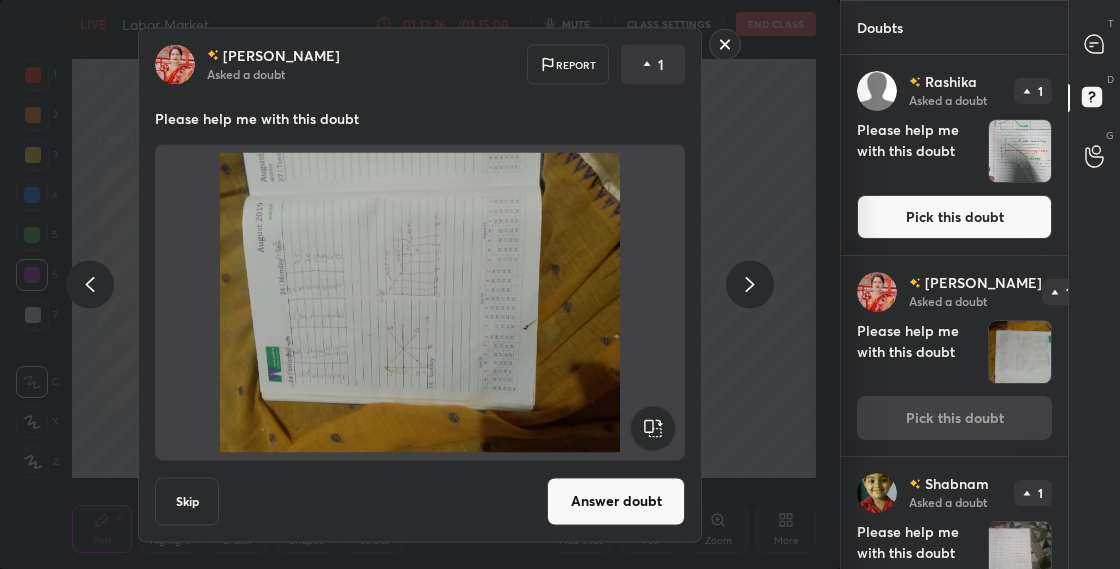 click 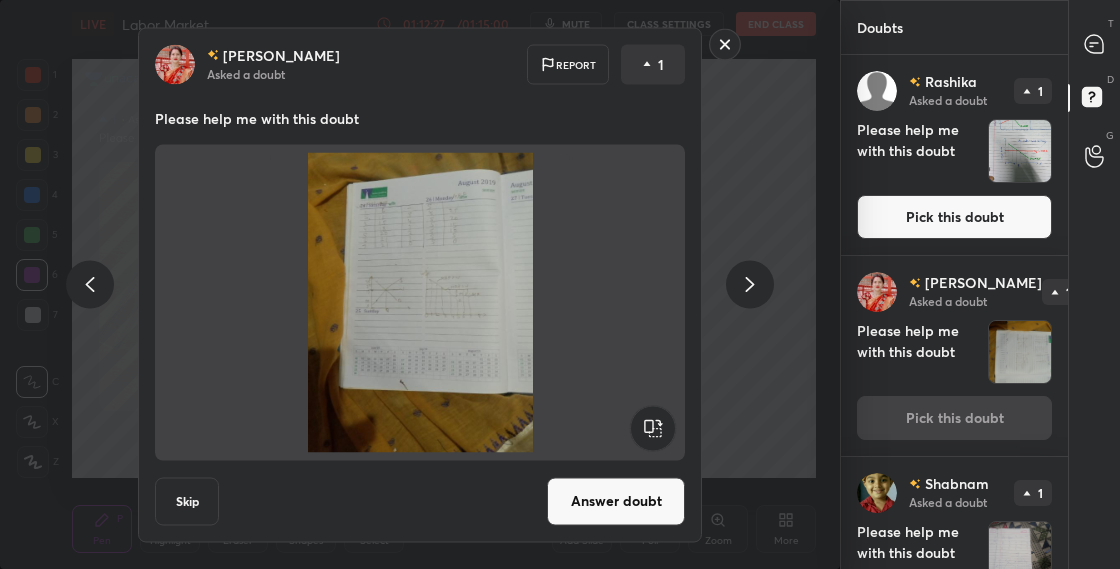 click on "Answer doubt" at bounding box center (616, 501) 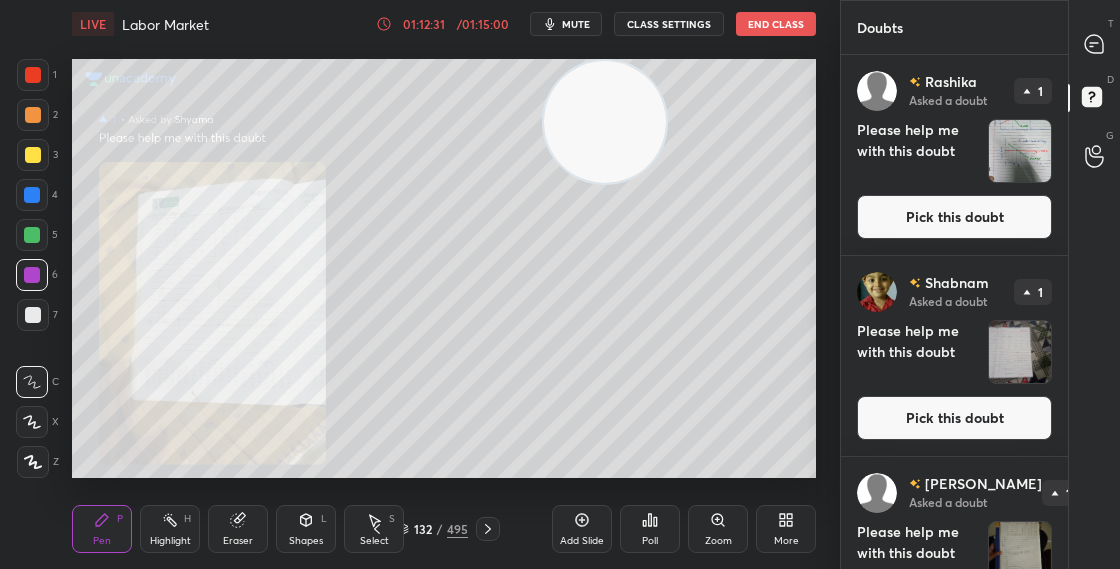 click on "Pick this doubt" at bounding box center [954, 217] 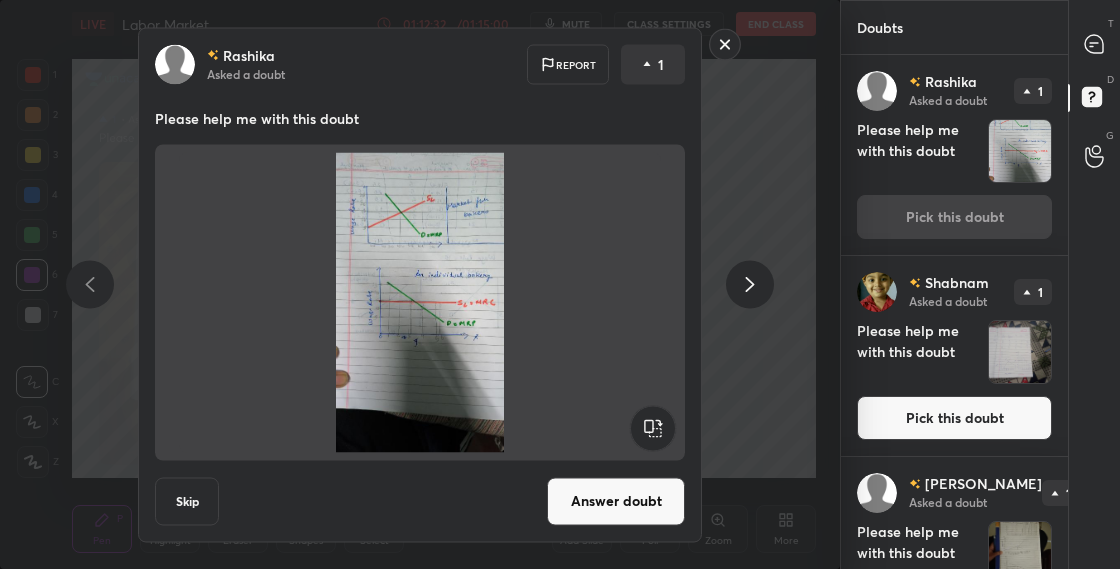 click on "Answer doubt" at bounding box center [616, 501] 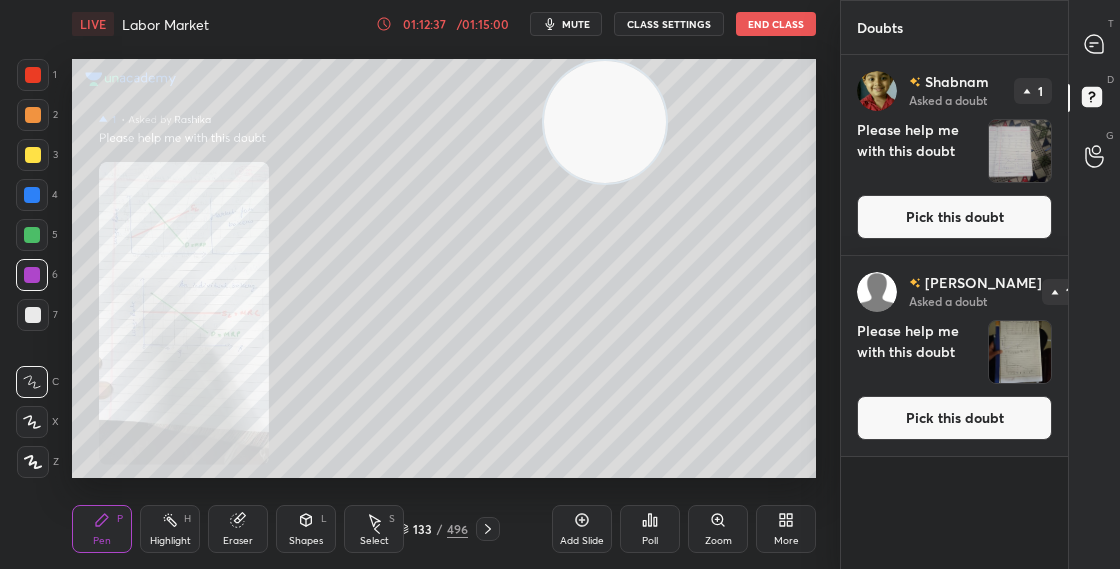 drag, startPoint x: 887, startPoint y: 205, endPoint x: 896, endPoint y: 196, distance: 12.727922 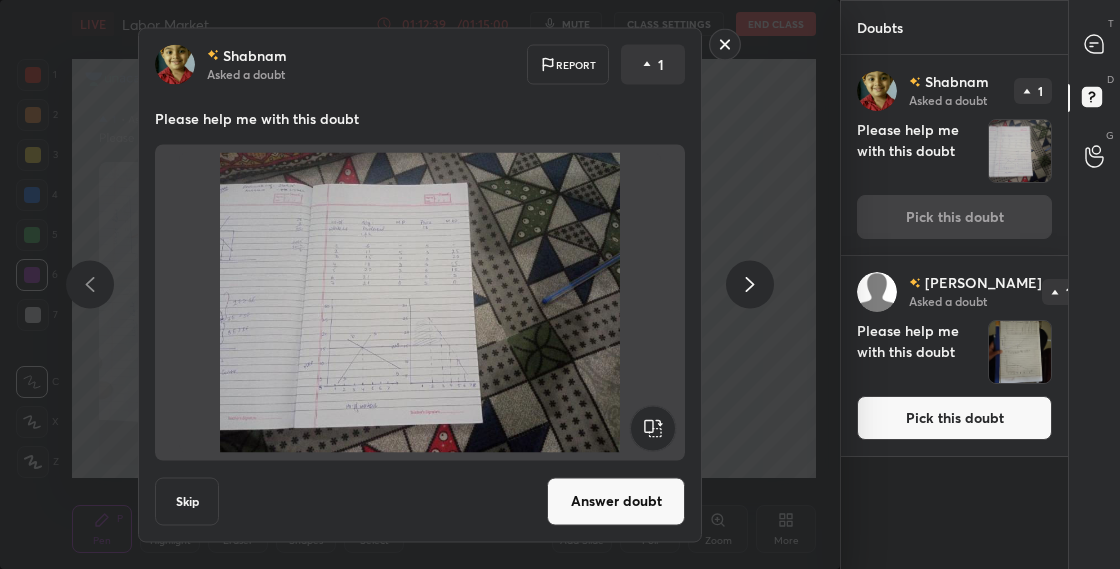 click on "Answer doubt" at bounding box center [616, 501] 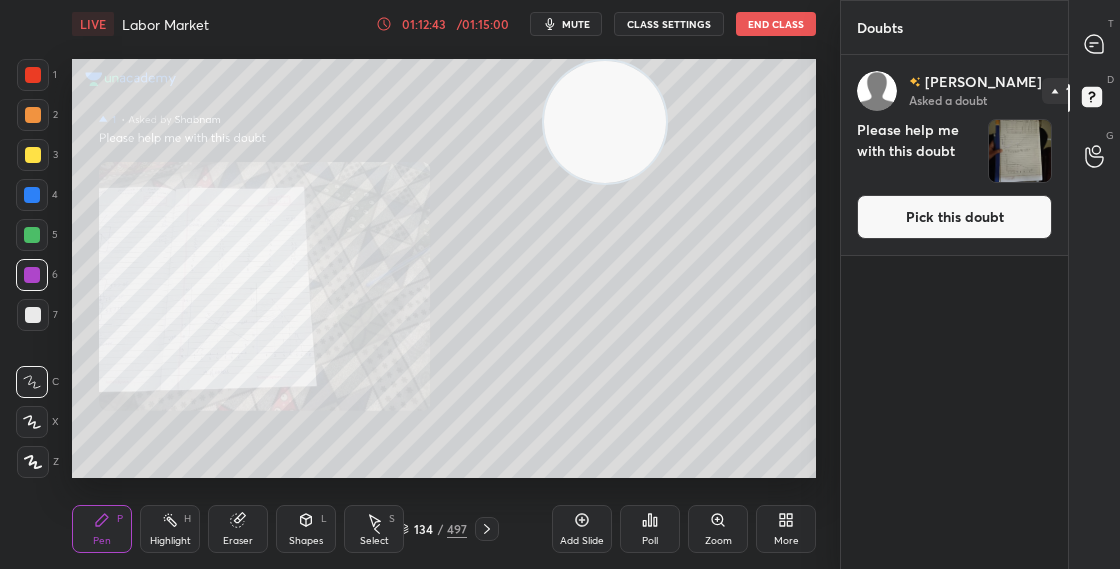 click on "Zoom" at bounding box center [718, 529] 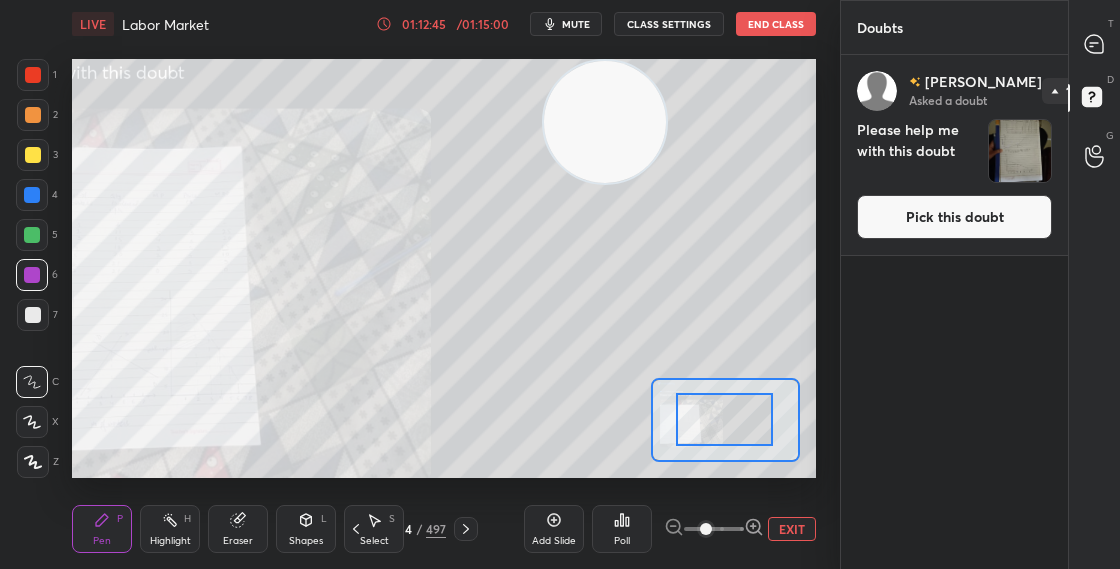 drag, startPoint x: 744, startPoint y: 422, endPoint x: 716, endPoint y: 432, distance: 29.732138 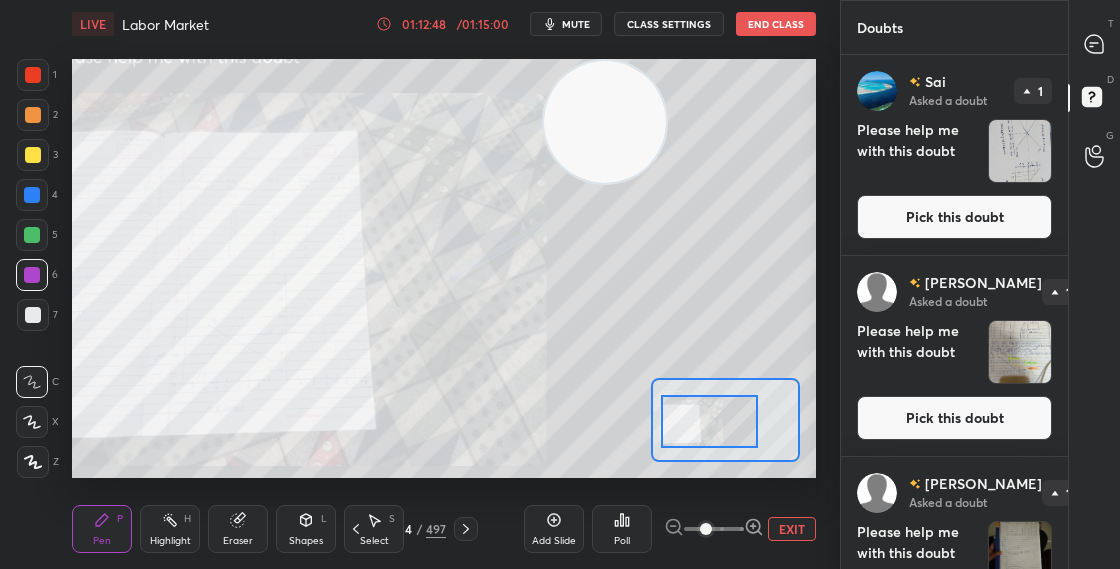drag, startPoint x: 719, startPoint y: 432, endPoint x: 709, endPoint y: 434, distance: 10.198039 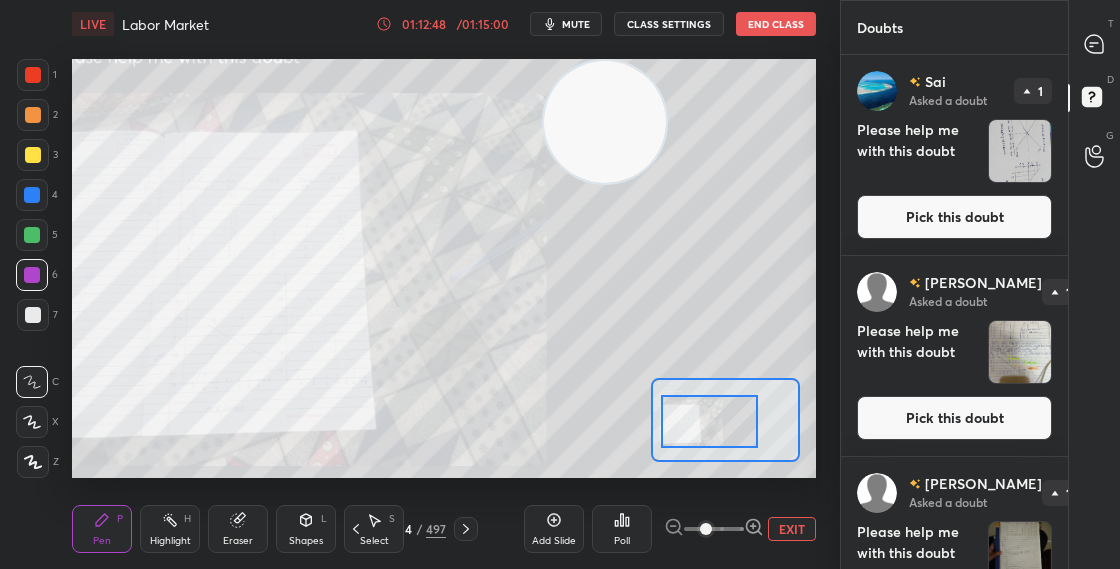 click at bounding box center [709, 421] 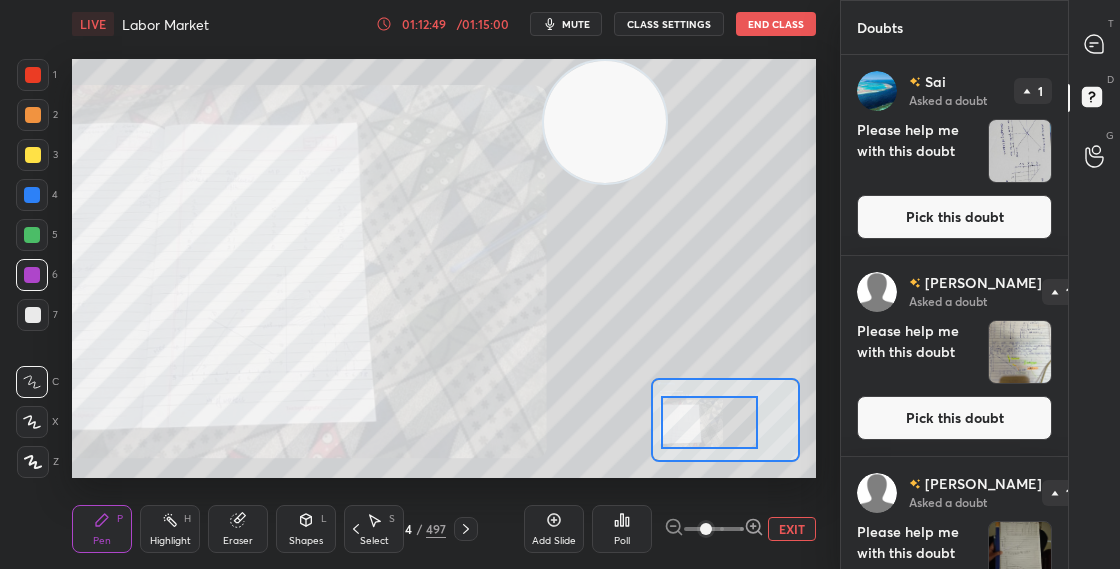 click on "Pick this doubt" at bounding box center (954, 217) 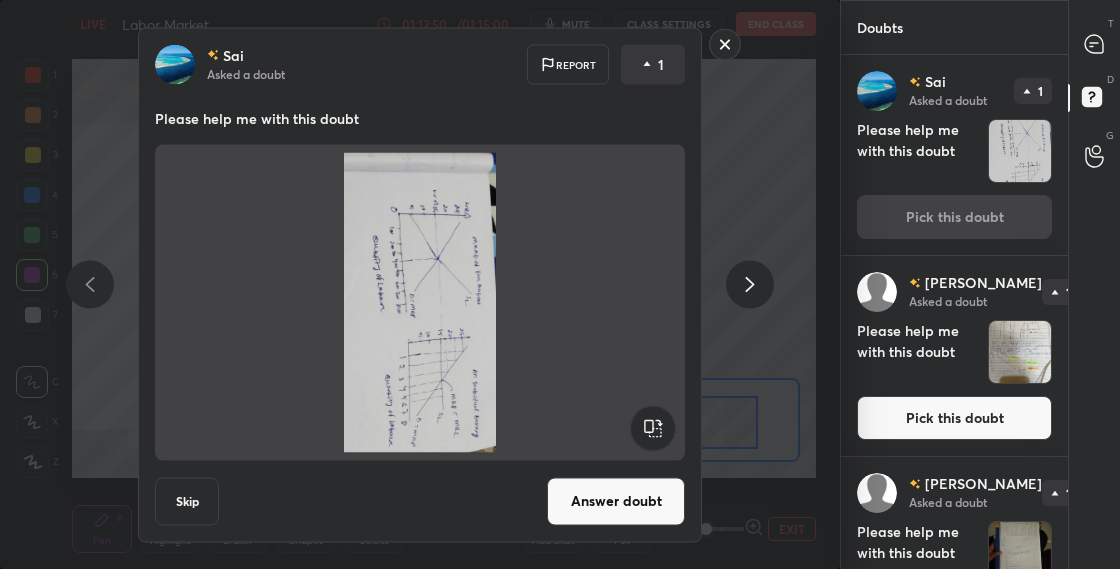 click 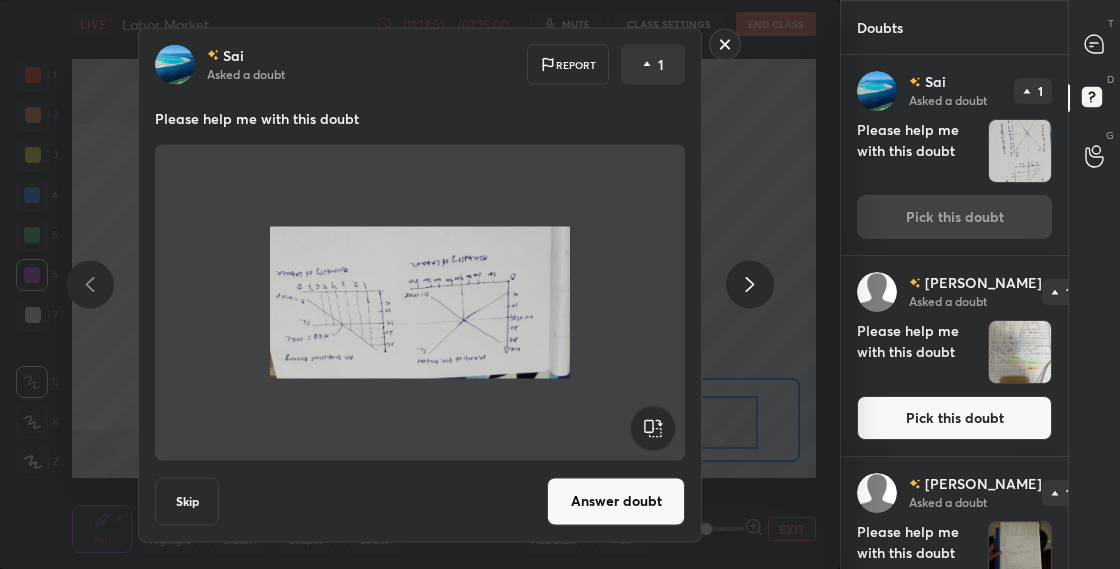 click 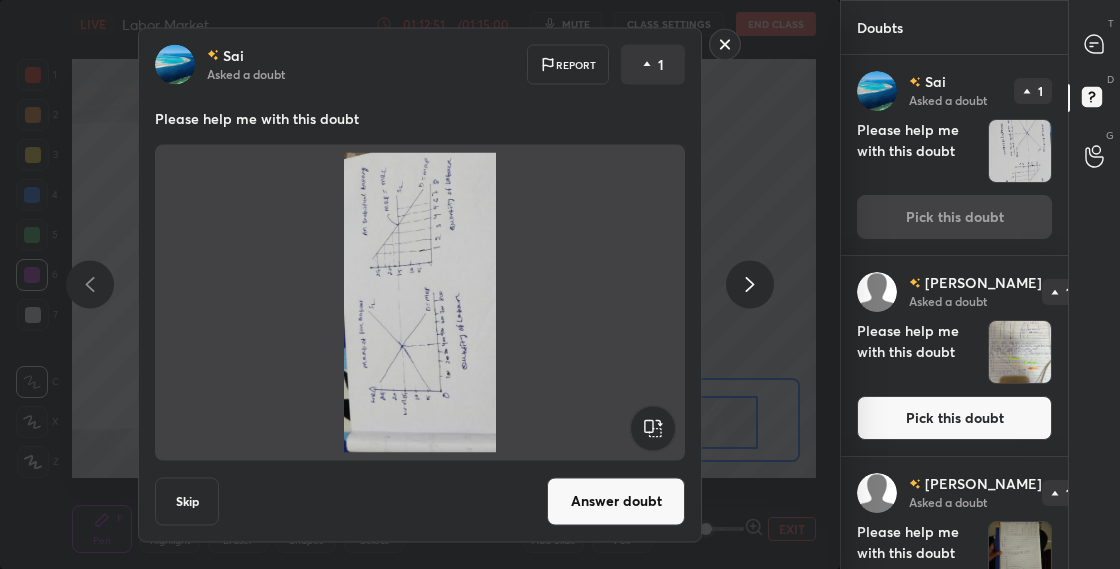 click 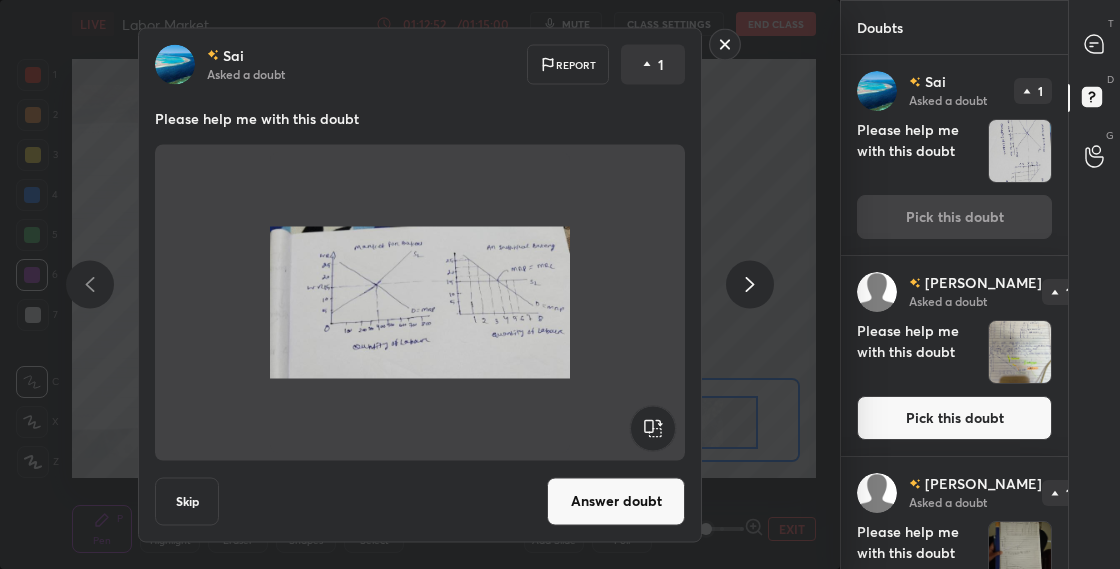 click on "Answer doubt" at bounding box center [616, 501] 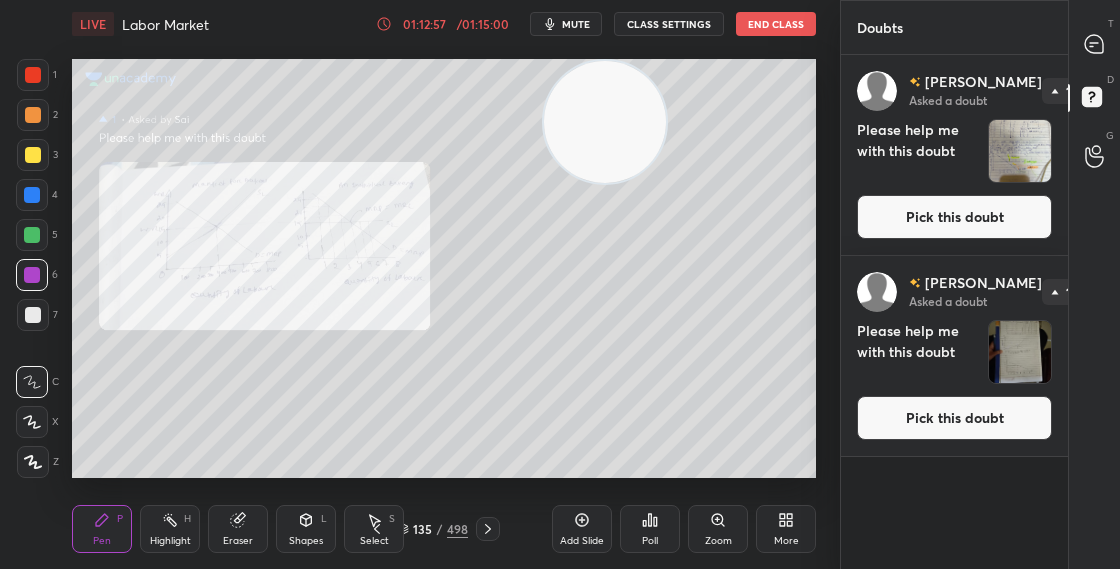 click on "Pick this doubt" at bounding box center [954, 217] 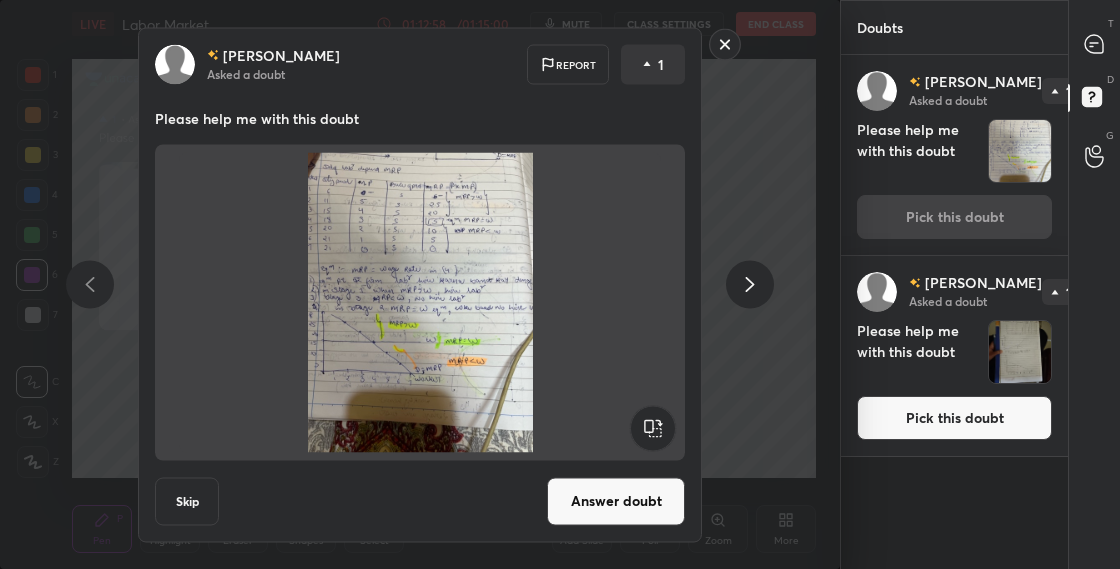click on "Answer doubt" at bounding box center [616, 501] 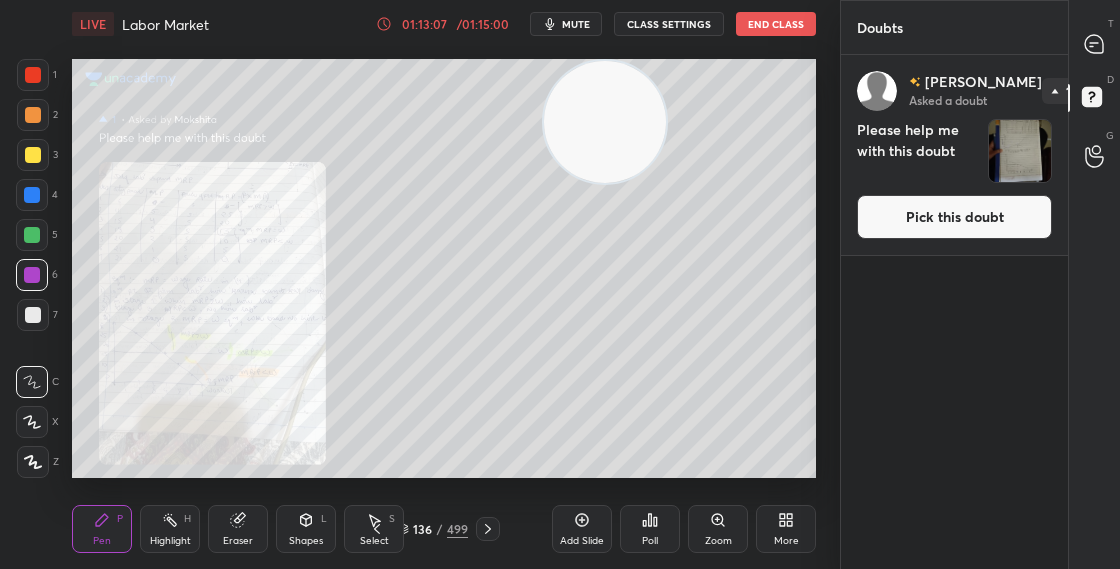 click on "Pick this doubt" at bounding box center [954, 217] 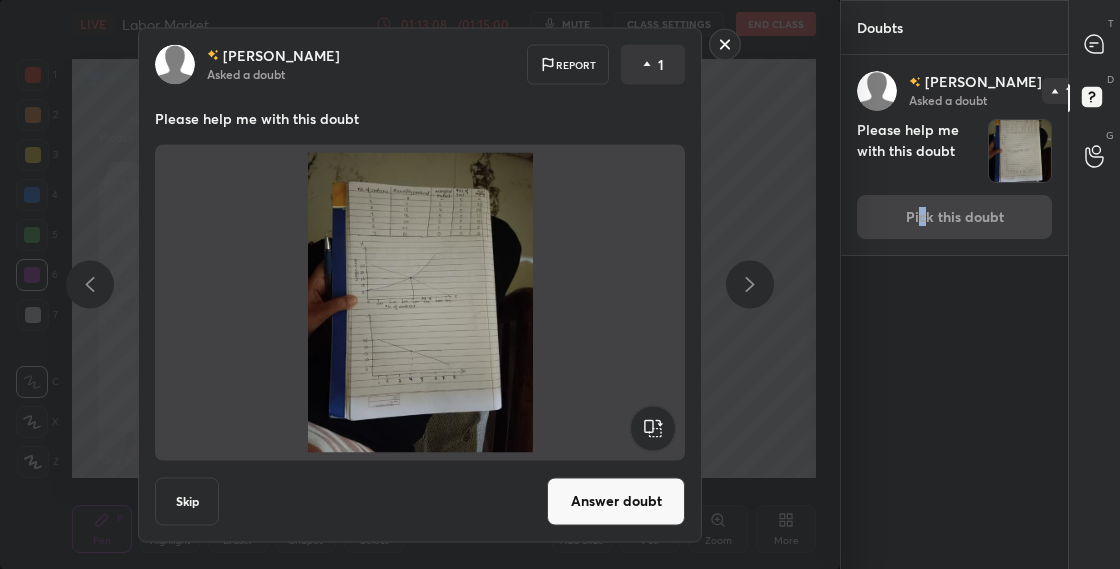 click on "Answer doubt" at bounding box center [616, 501] 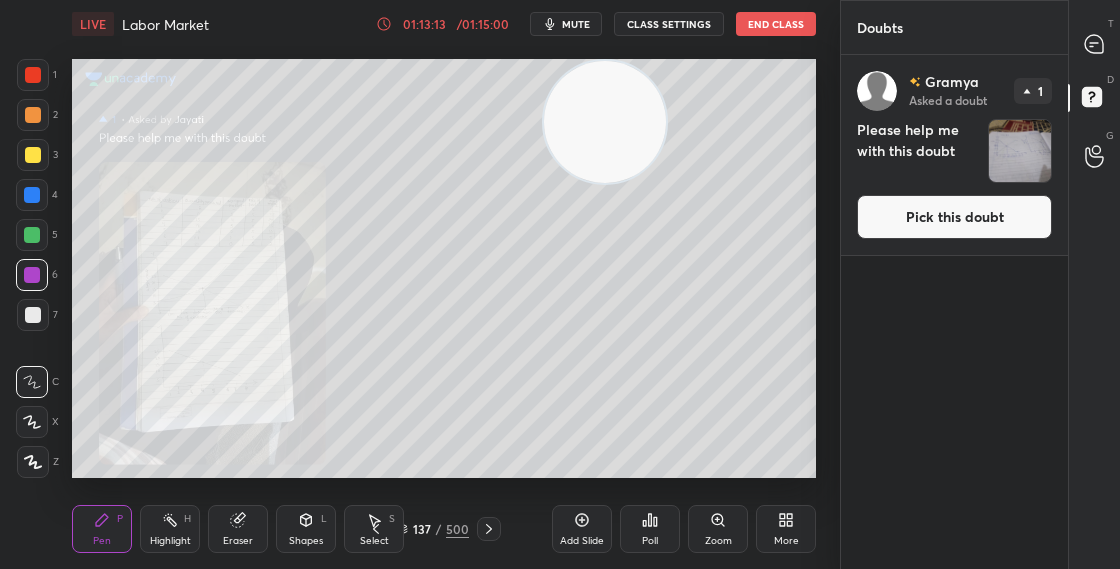 click on "Pick this doubt" at bounding box center [954, 217] 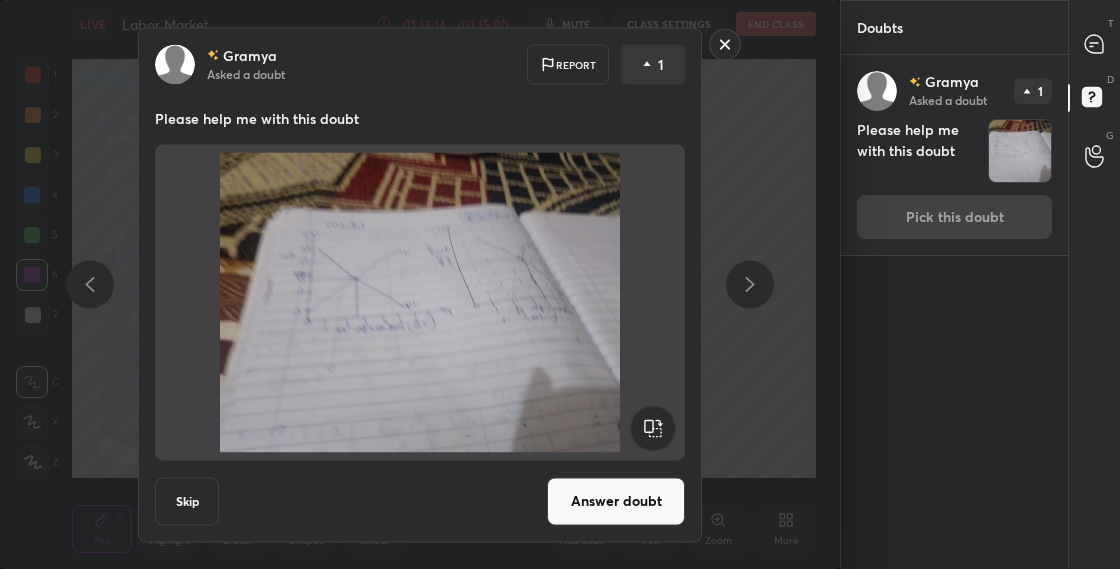 click on "Answer doubt" at bounding box center (616, 501) 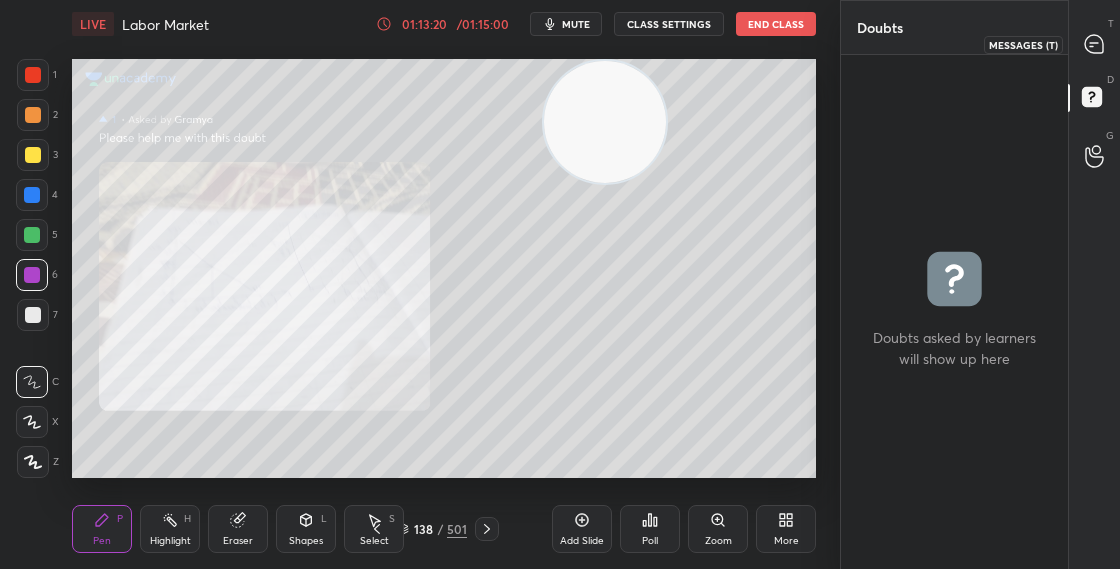click 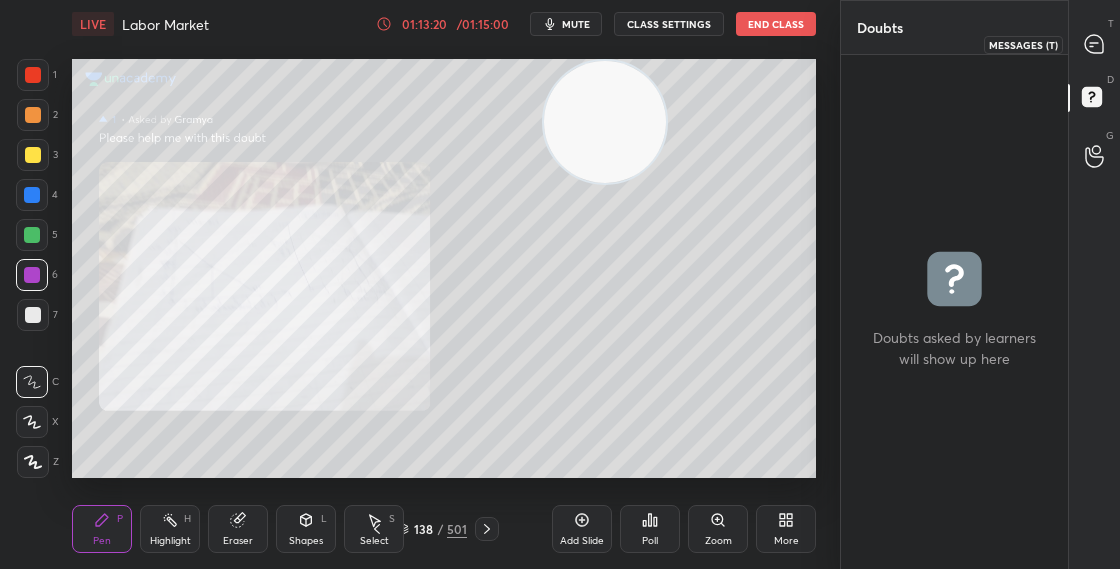 scroll, scrollTop: 452, scrollLeft: 221, axis: both 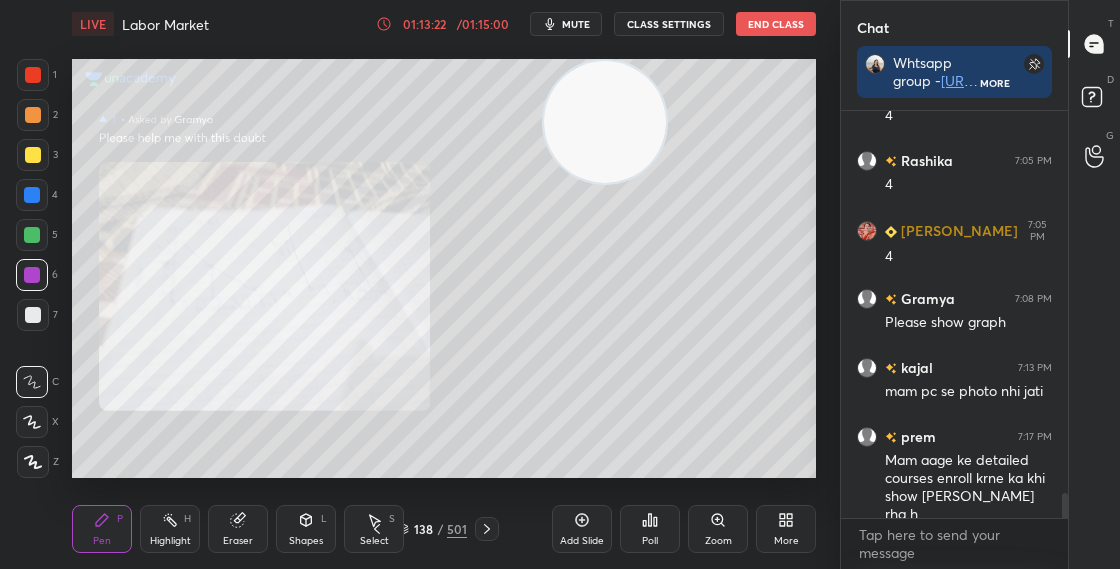 drag, startPoint x: 1065, startPoint y: 495, endPoint x: 1061, endPoint y: 525, distance: 30.265491 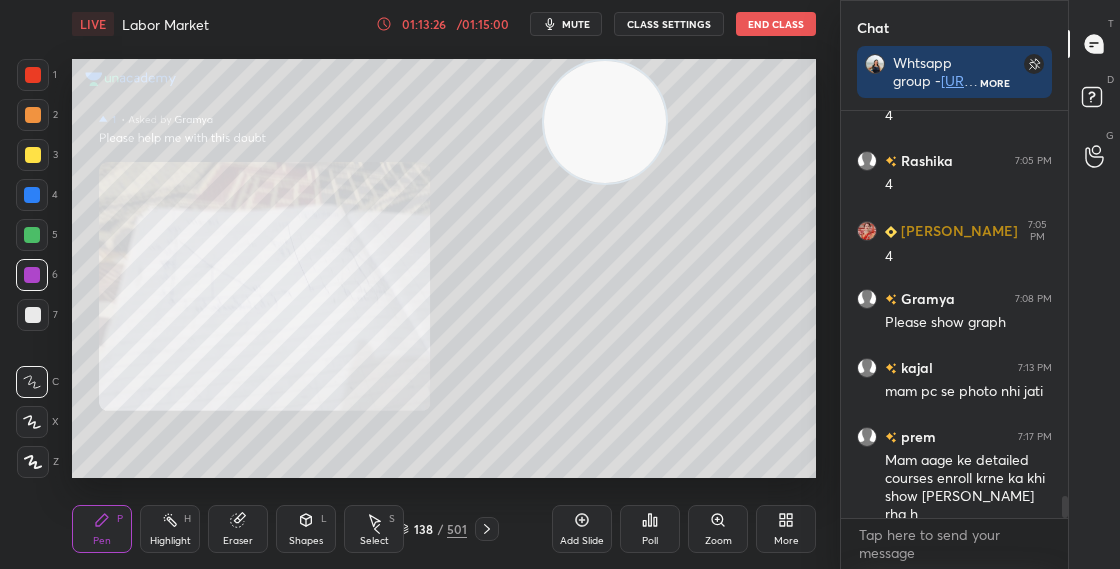 click 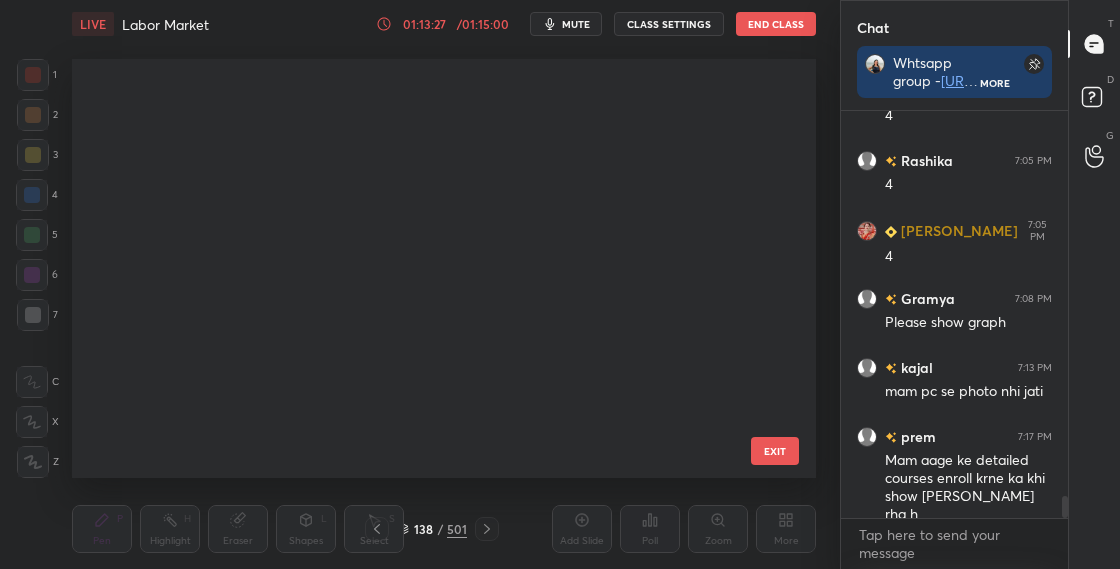 scroll, scrollTop: 5308, scrollLeft: 0, axis: vertical 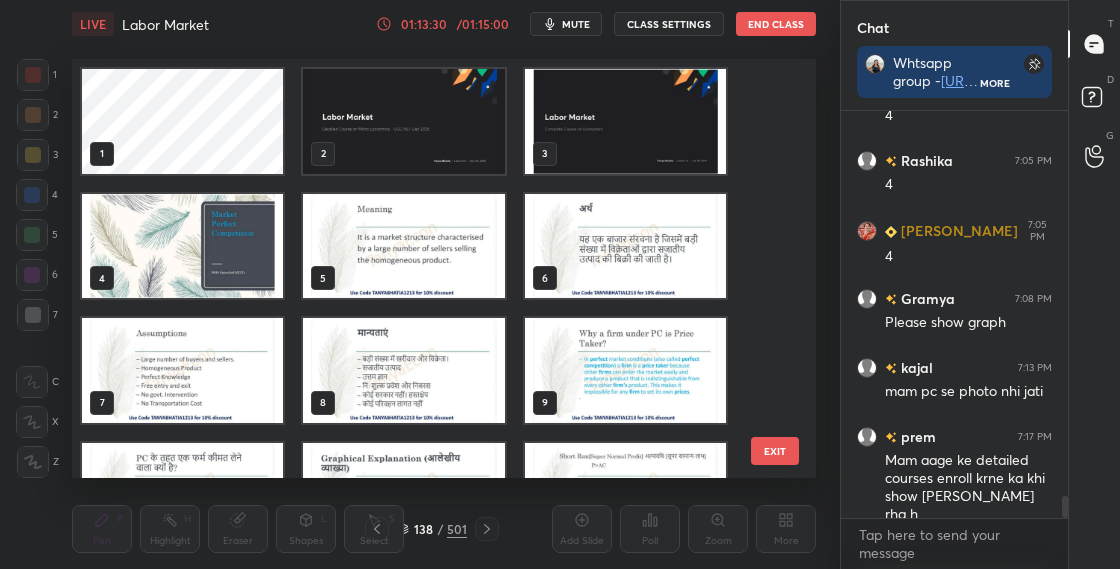 click on "1 2 3 4 5 6 7 8 9 10 11 12" at bounding box center (426, 268) 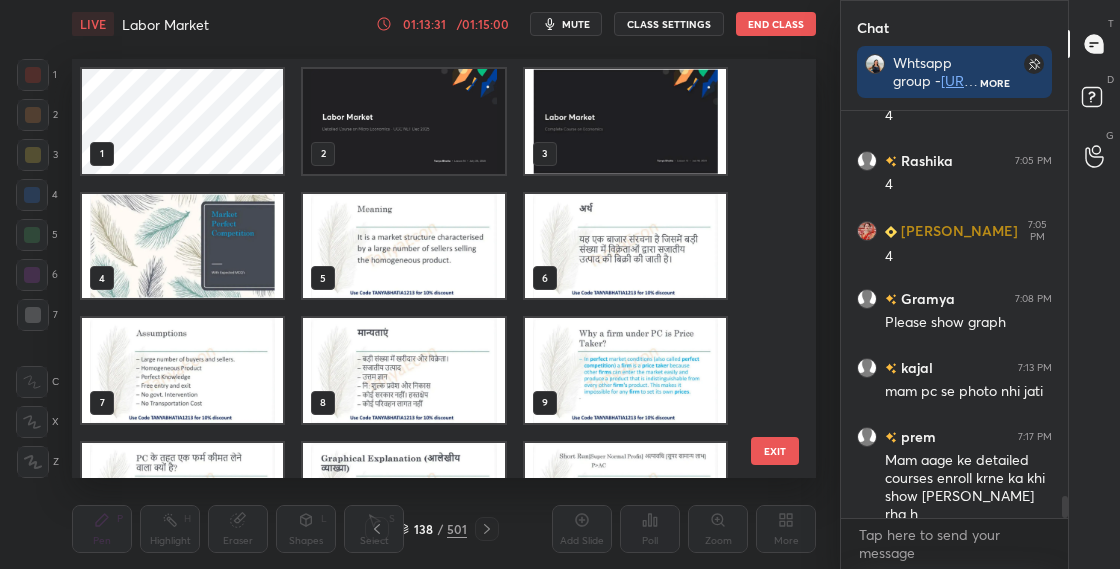 click at bounding box center [403, 121] 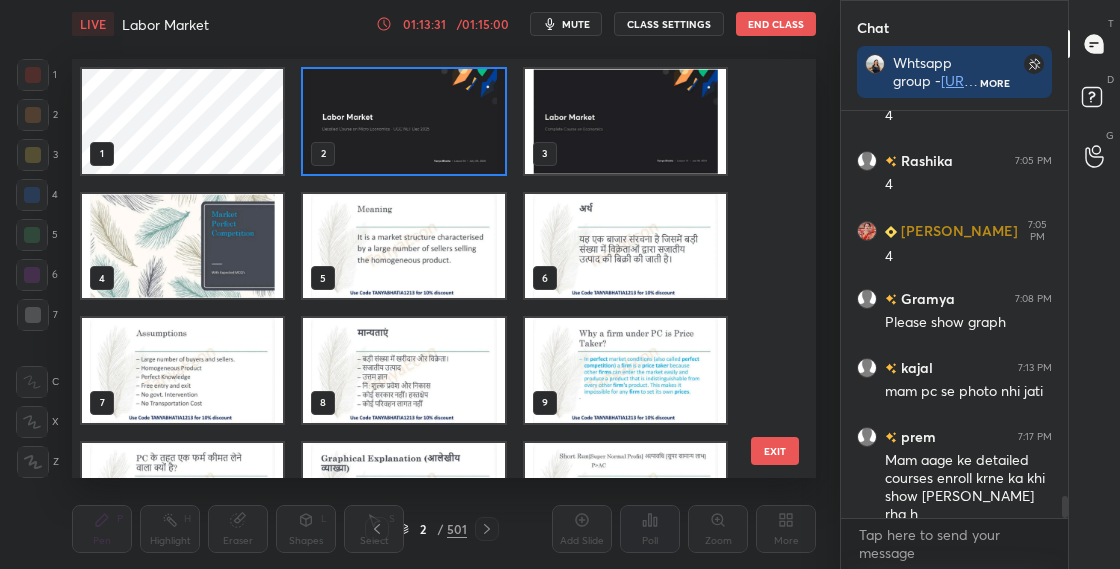 click at bounding box center (403, 121) 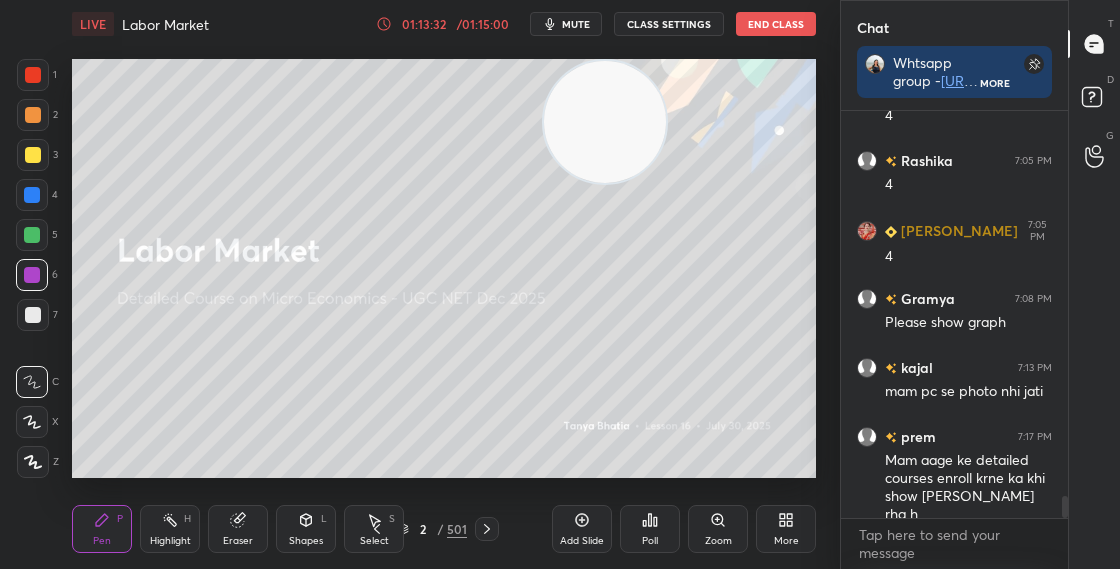 click at bounding box center [403, 121] 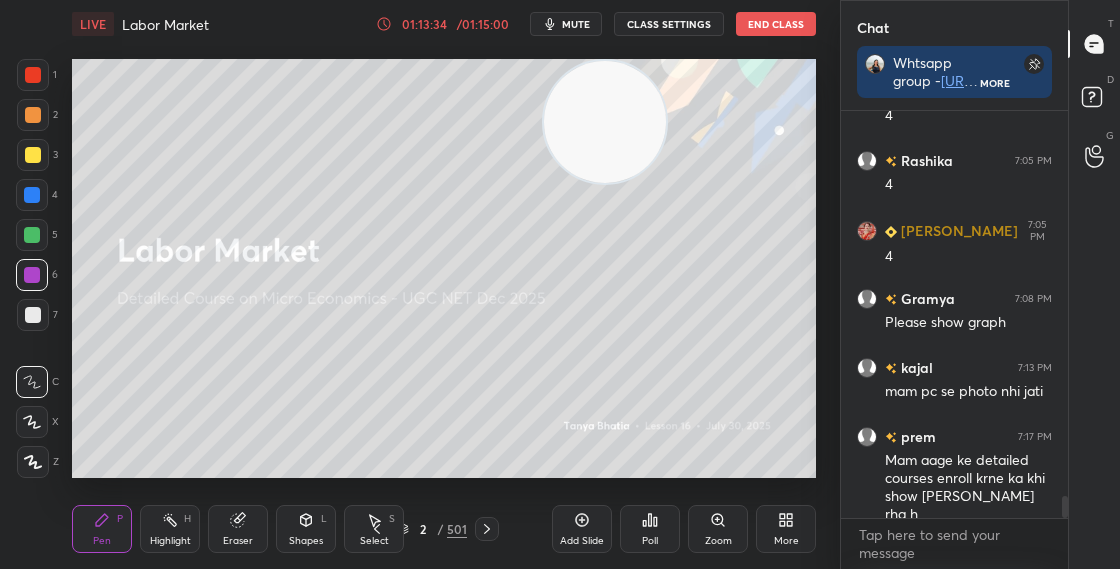 click at bounding box center (33, 315) 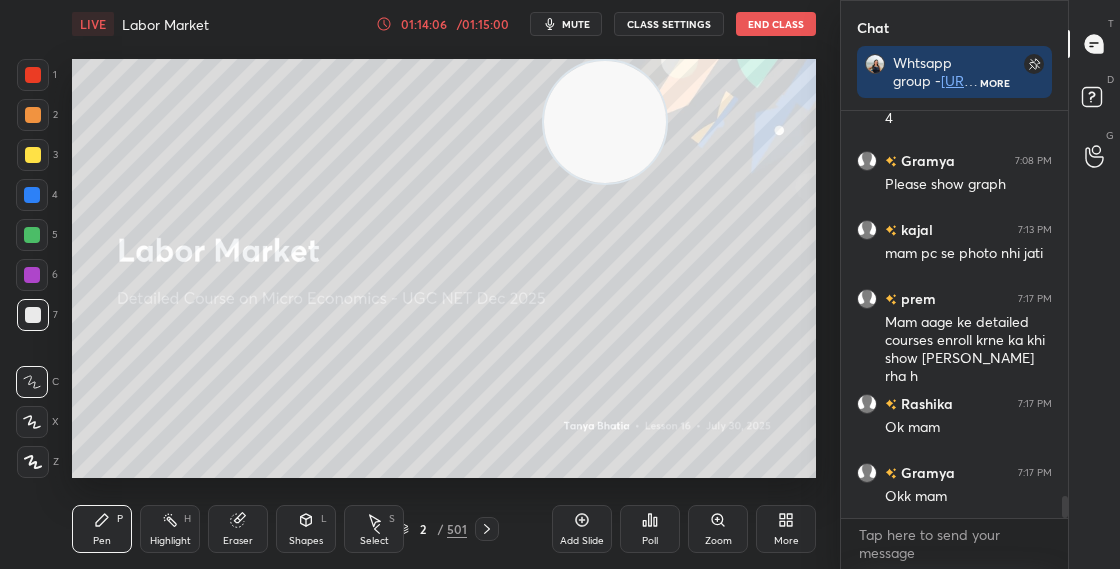 scroll, scrollTop: 7194, scrollLeft: 0, axis: vertical 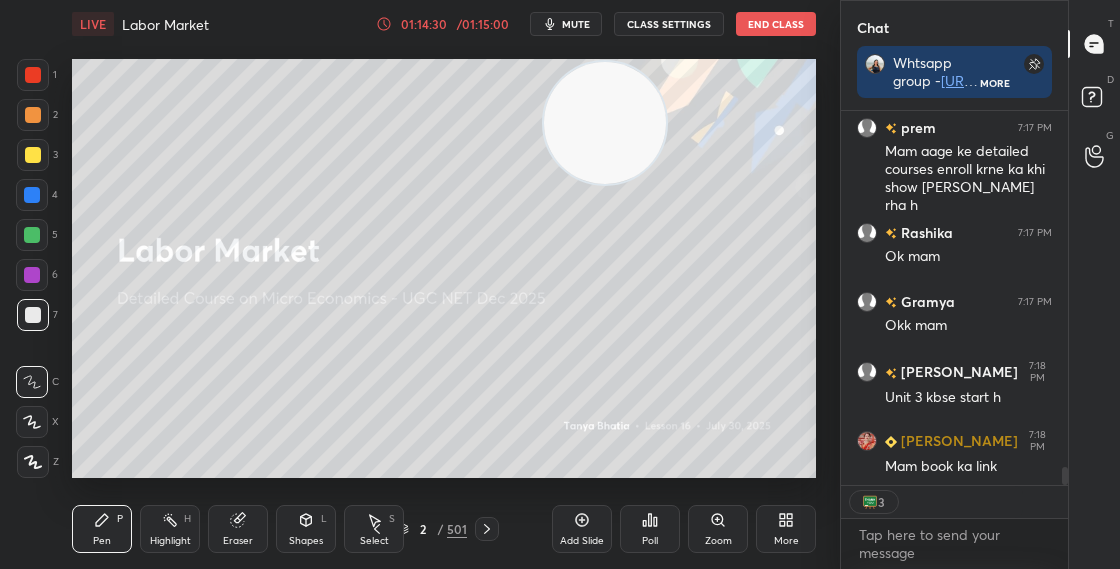 drag, startPoint x: 640, startPoint y: 119, endPoint x: 681, endPoint y: 97, distance: 46.52956 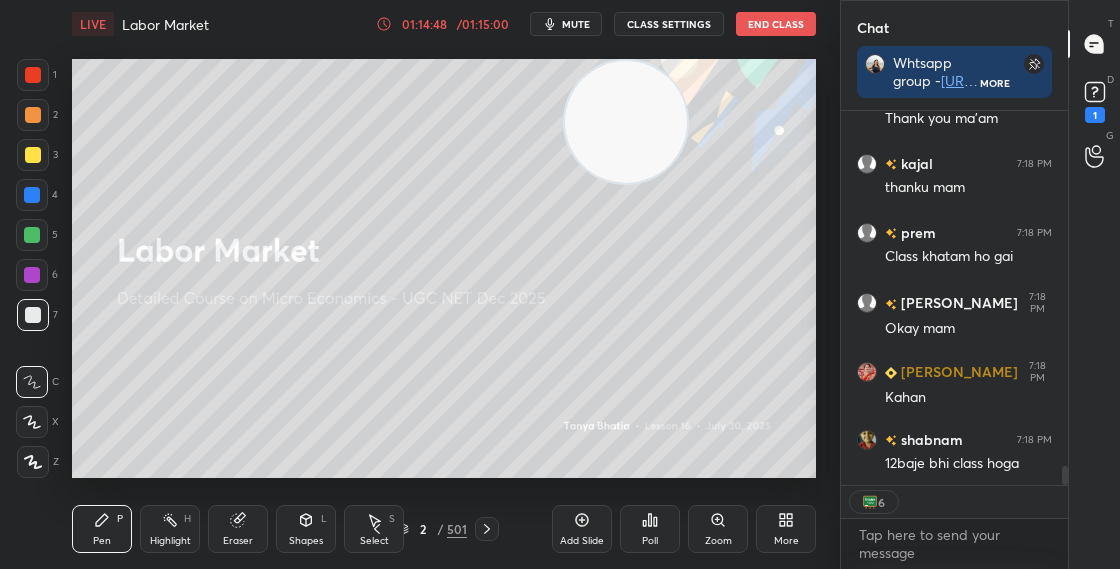 scroll, scrollTop: 6920, scrollLeft: 0, axis: vertical 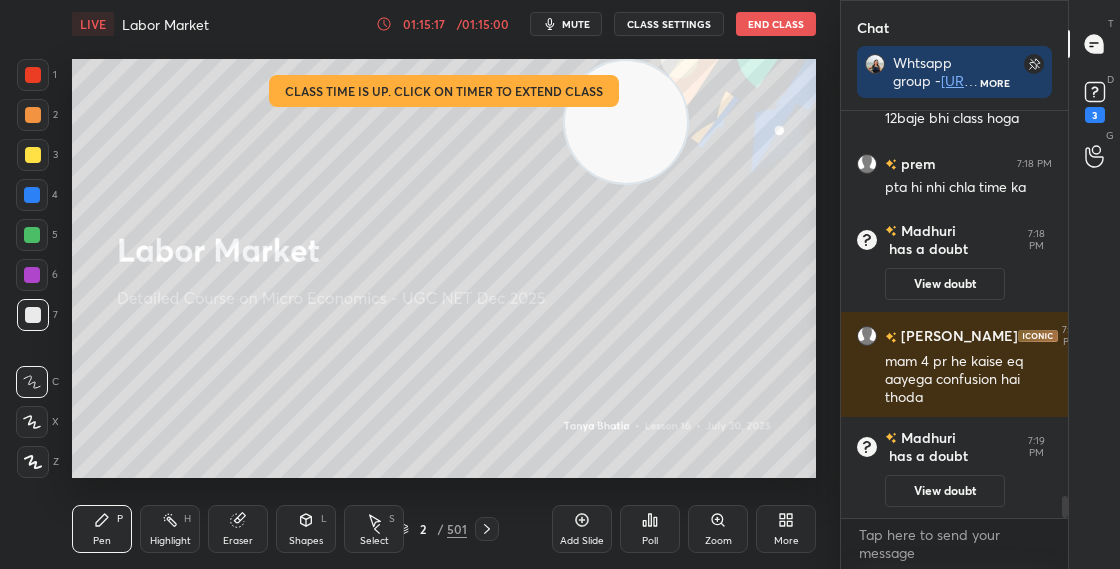 click on "End Class" at bounding box center [776, 24] 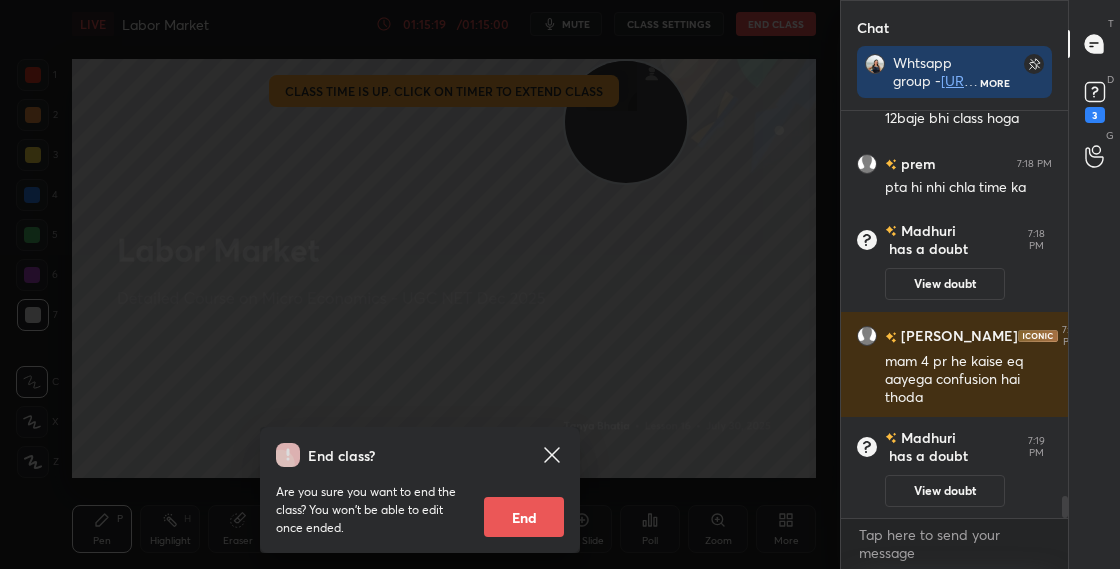 click on "End" at bounding box center [524, 517] 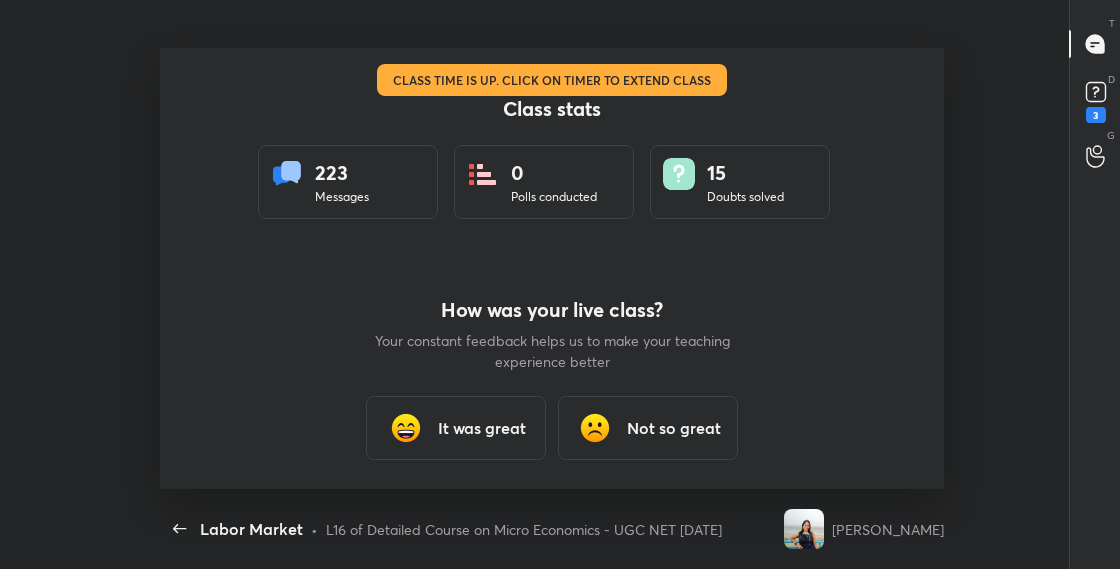scroll, scrollTop: 99558, scrollLeft: 98896, axis: both 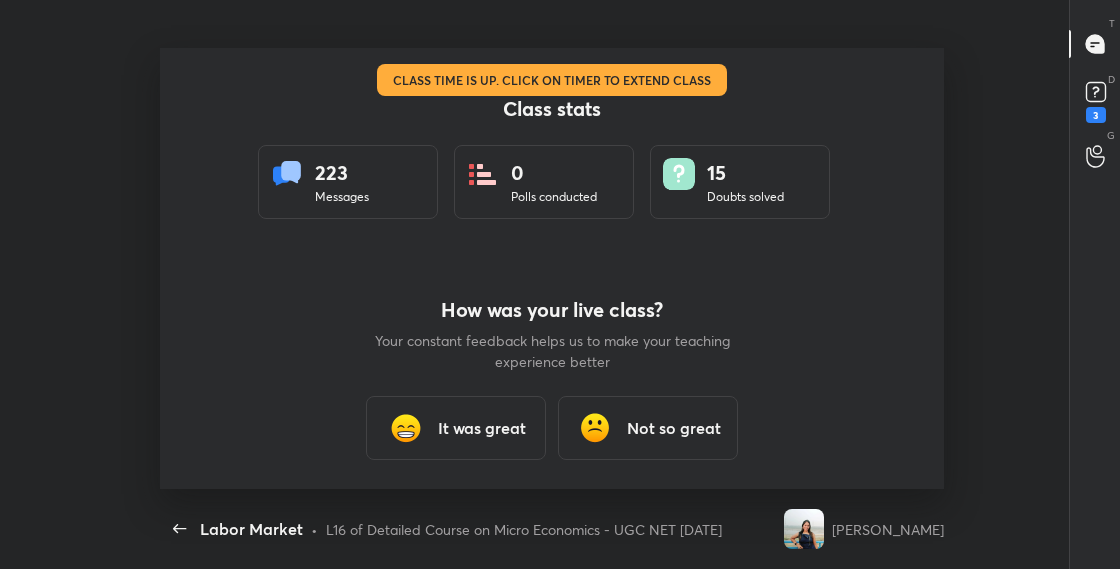 click at bounding box center [552, 269] 